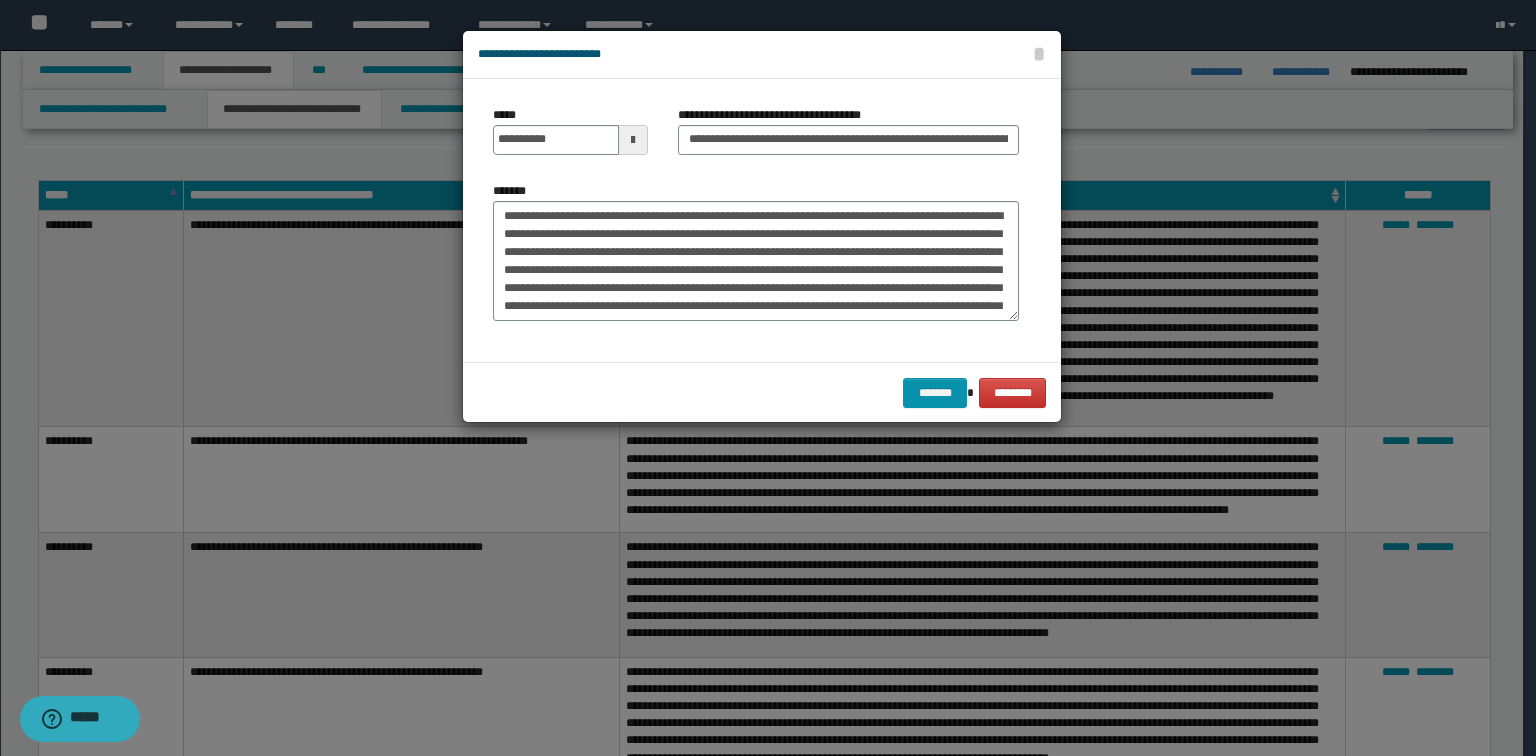 scroll, scrollTop: 0, scrollLeft: 0, axis: both 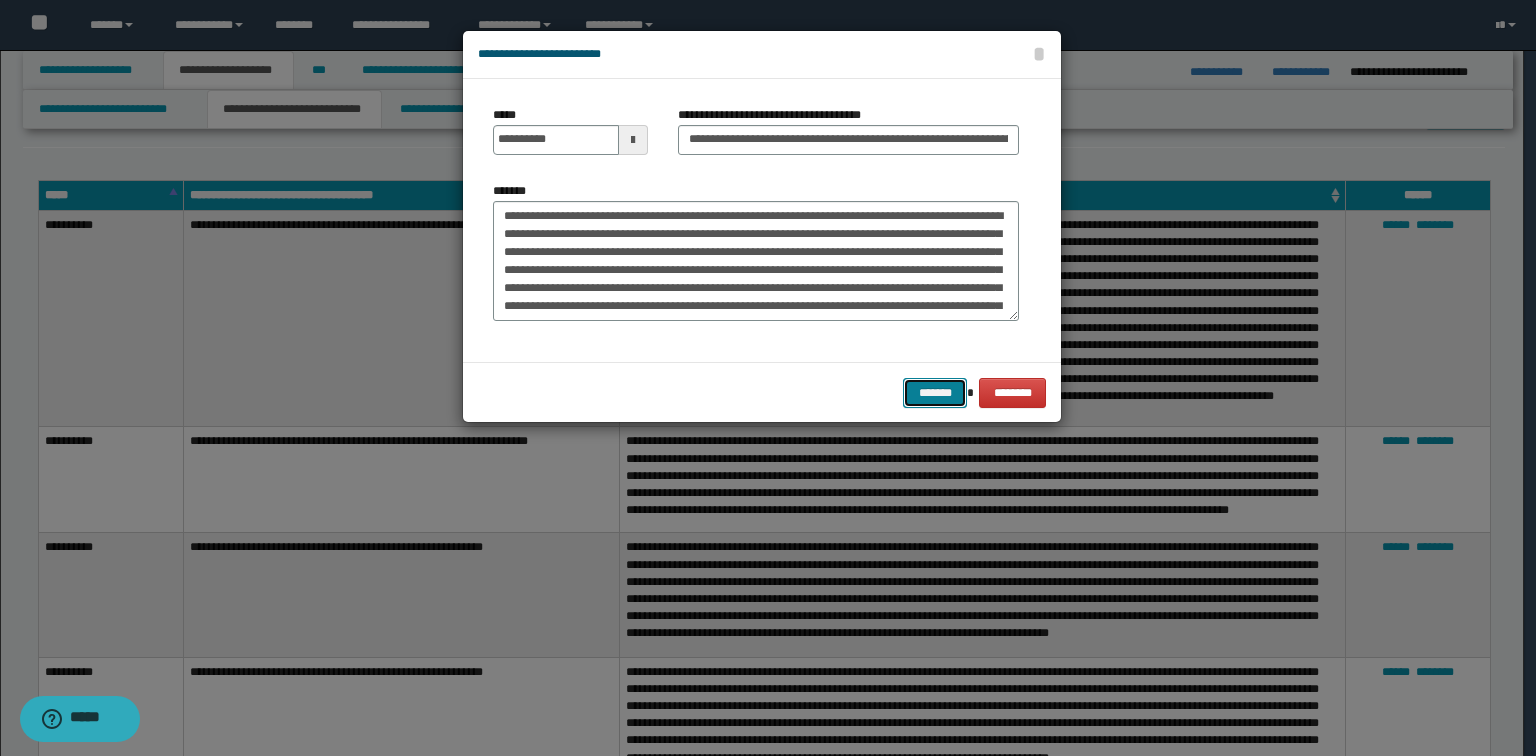 click on "*******" at bounding box center (935, 393) 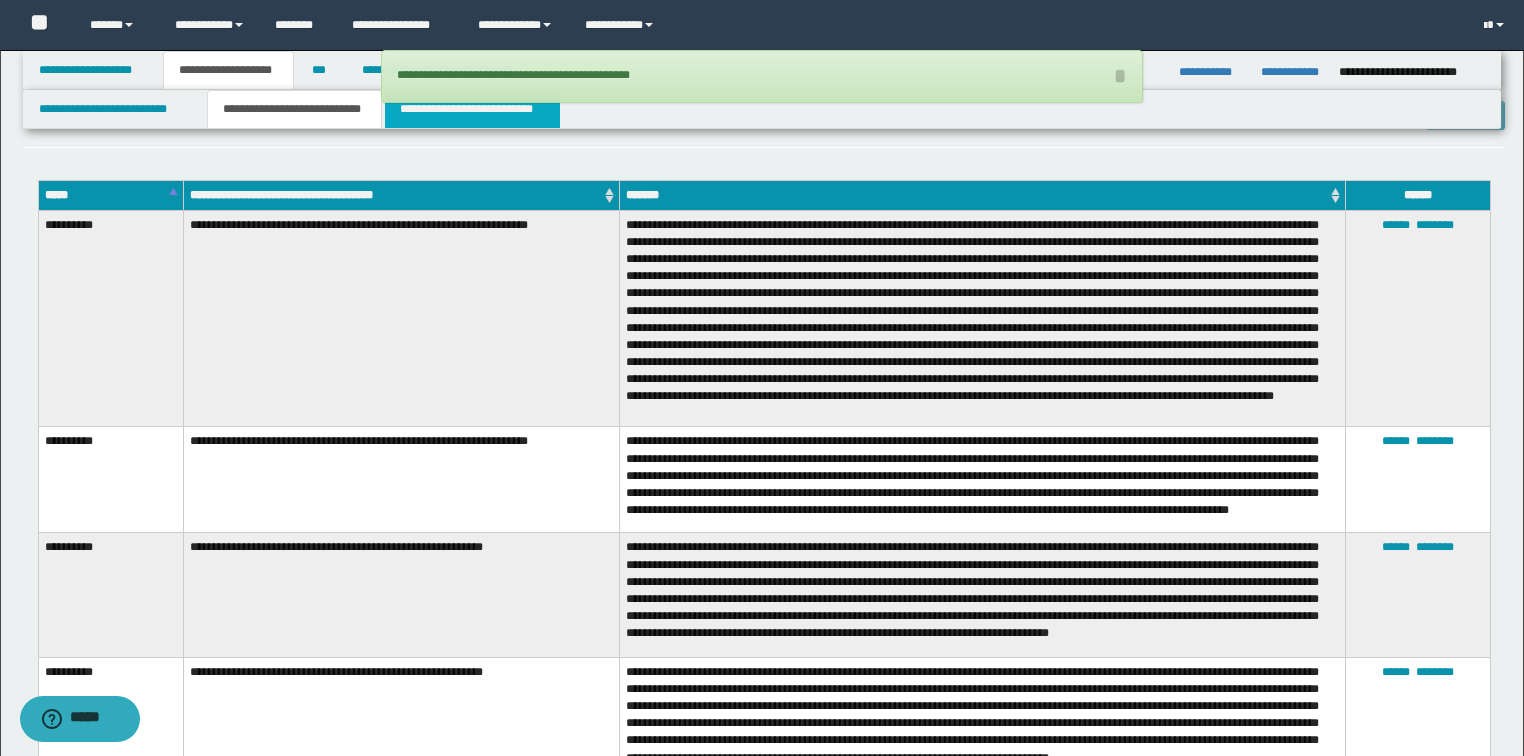 click on "**********" at bounding box center (472, 109) 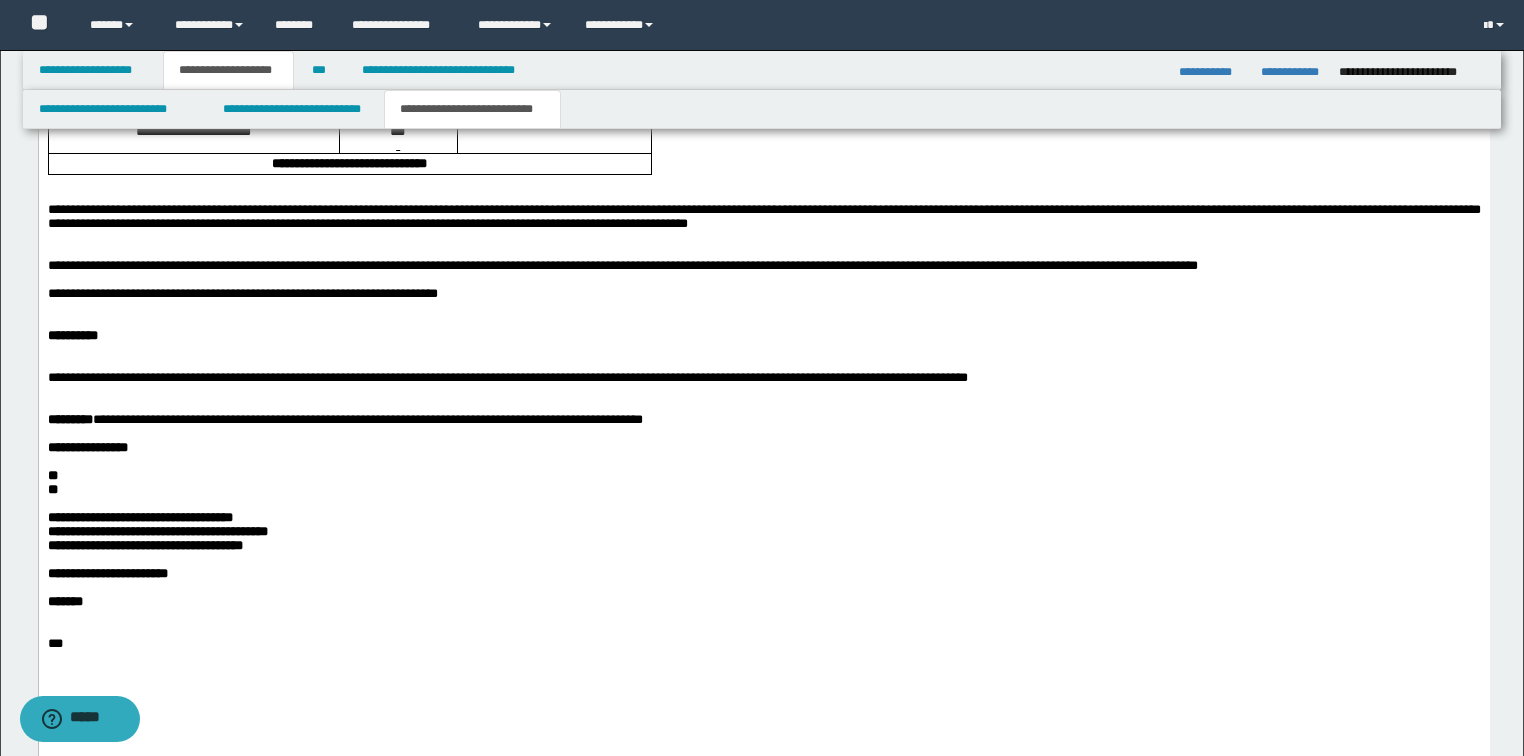scroll, scrollTop: 1168, scrollLeft: 0, axis: vertical 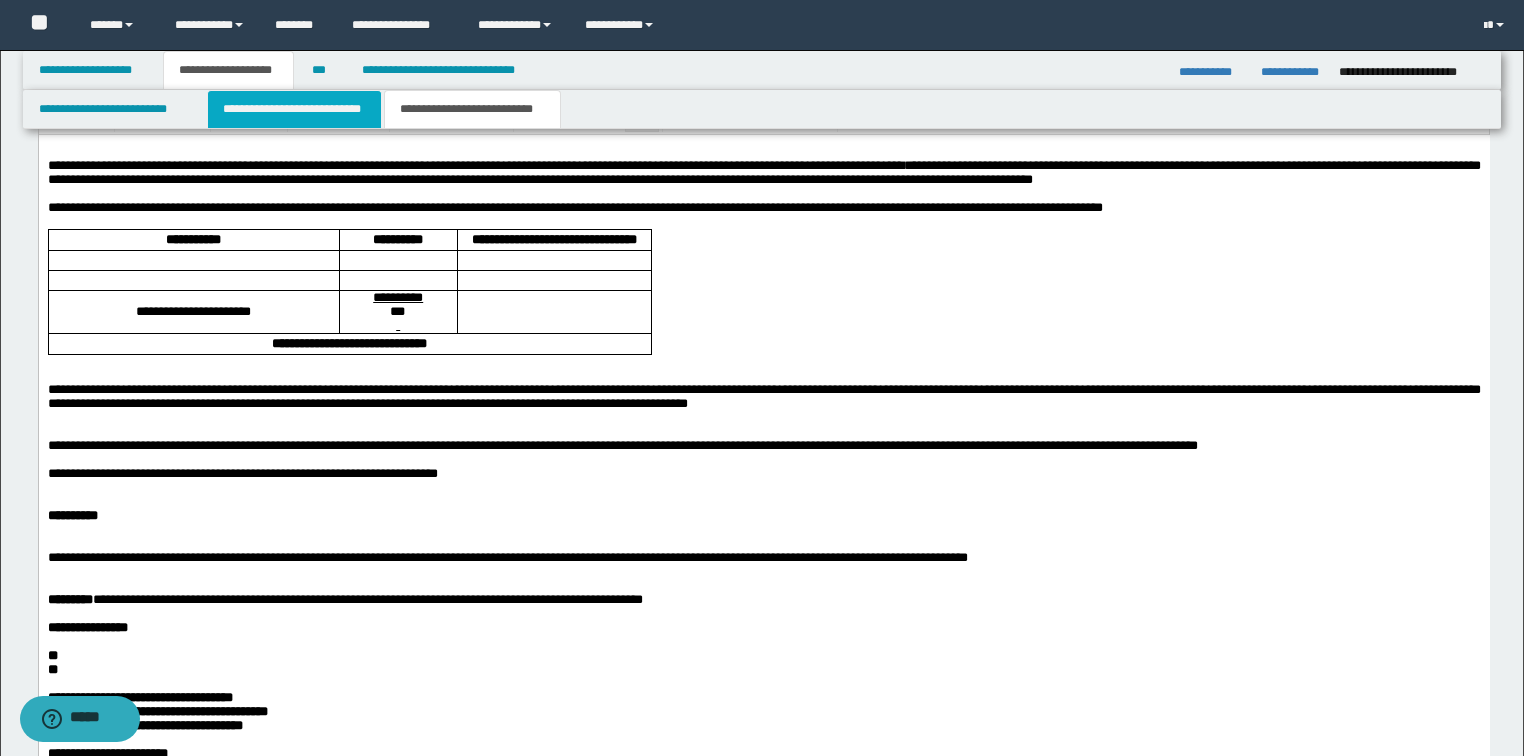 drag, startPoint x: 276, startPoint y: 105, endPoint x: 277, endPoint y: 1183, distance: 1078.0005 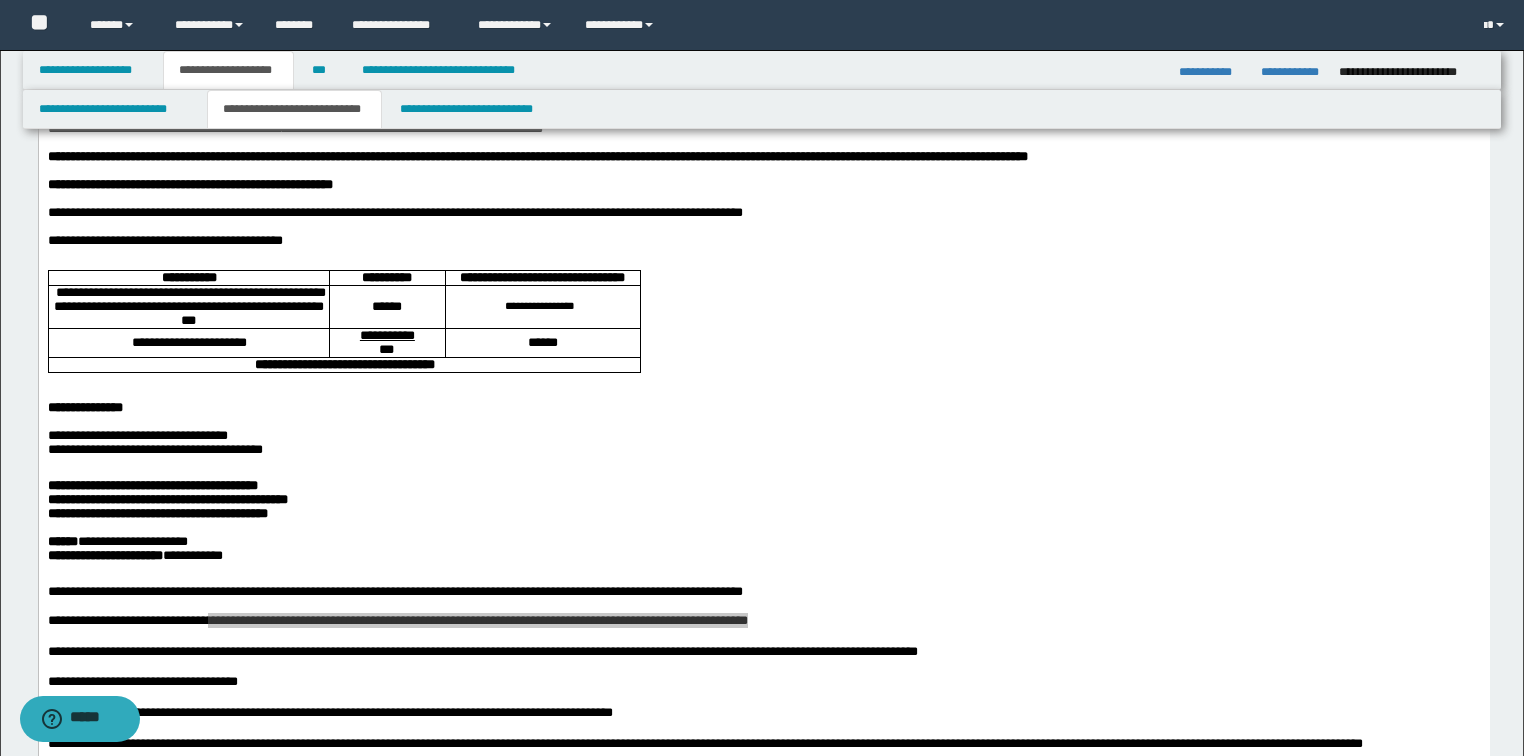 scroll, scrollTop: 128, scrollLeft: 0, axis: vertical 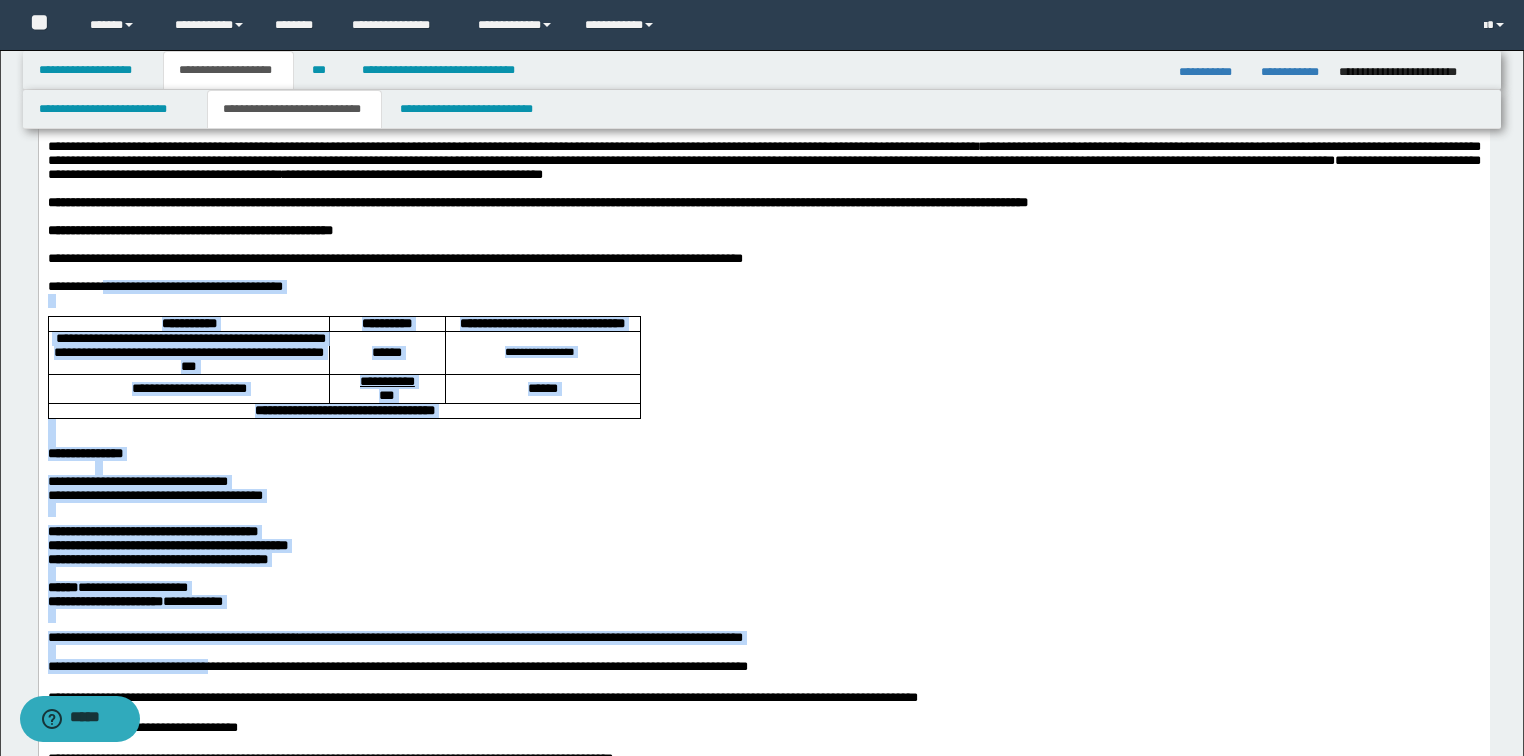drag, startPoint x: 50, startPoint y: 280, endPoint x: 107, endPoint y: 320, distance: 69.63476 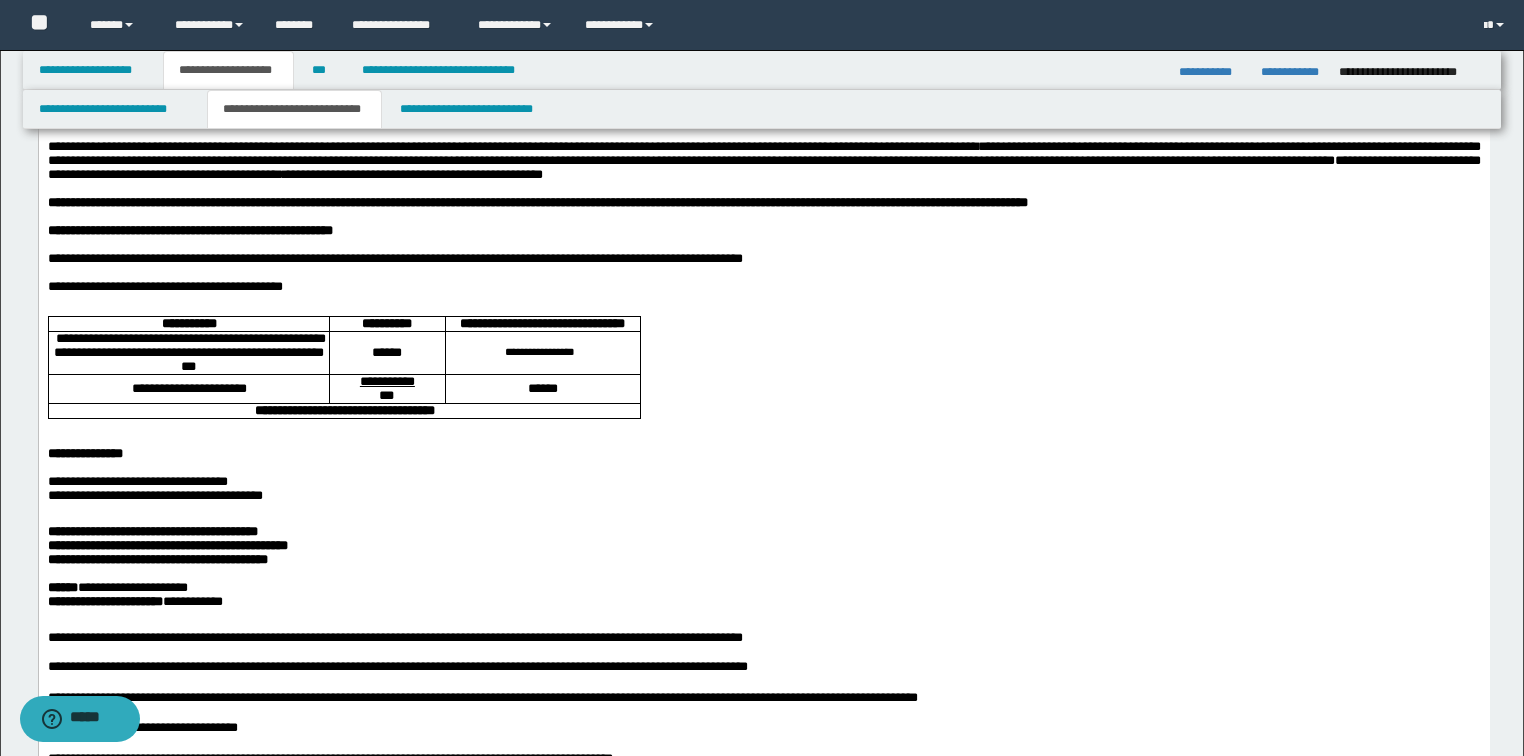 drag, startPoint x: 88, startPoint y: 309, endPoint x: 113, endPoint y: 308, distance: 25.019993 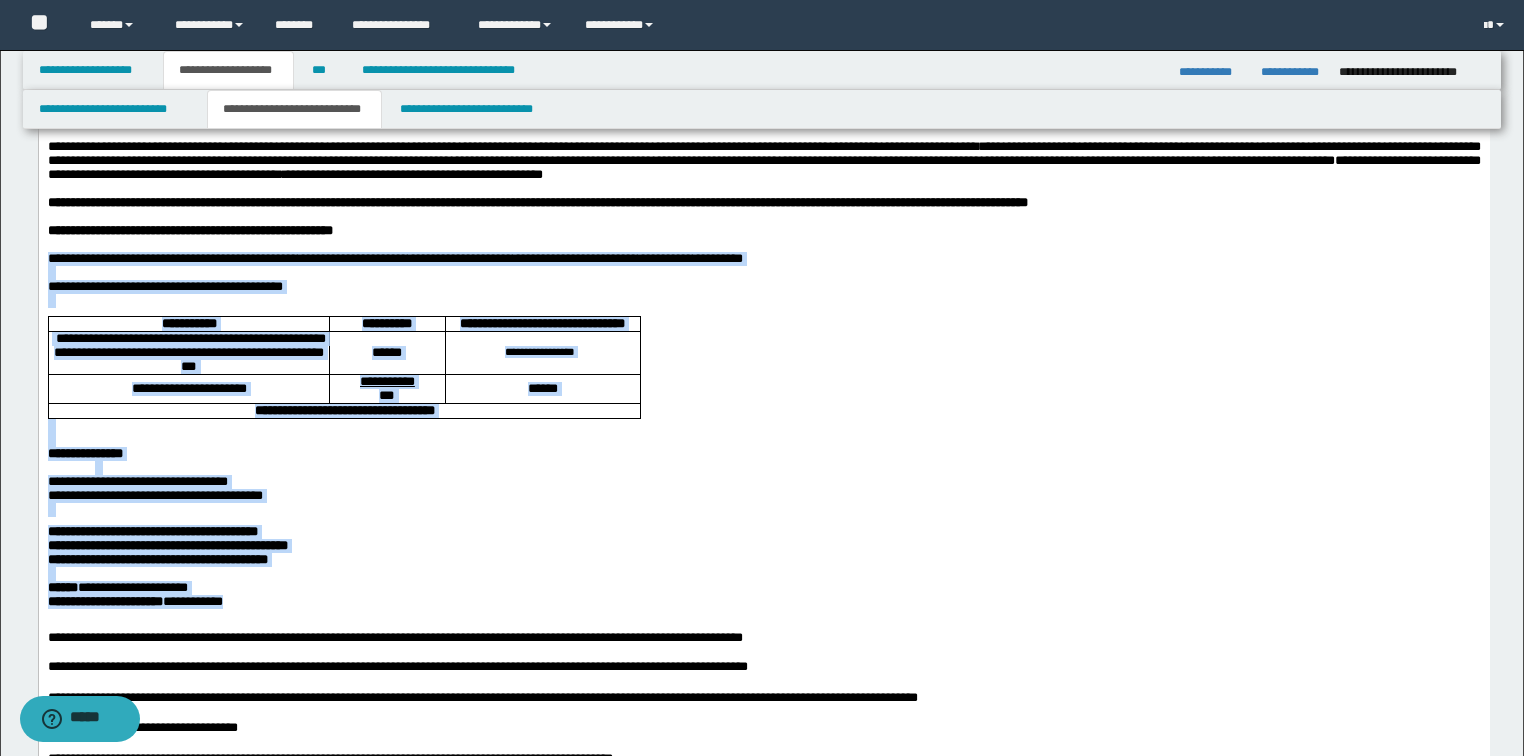 drag, startPoint x: 45, startPoint y: 278, endPoint x: 390, endPoint y: 680, distance: 529.74426 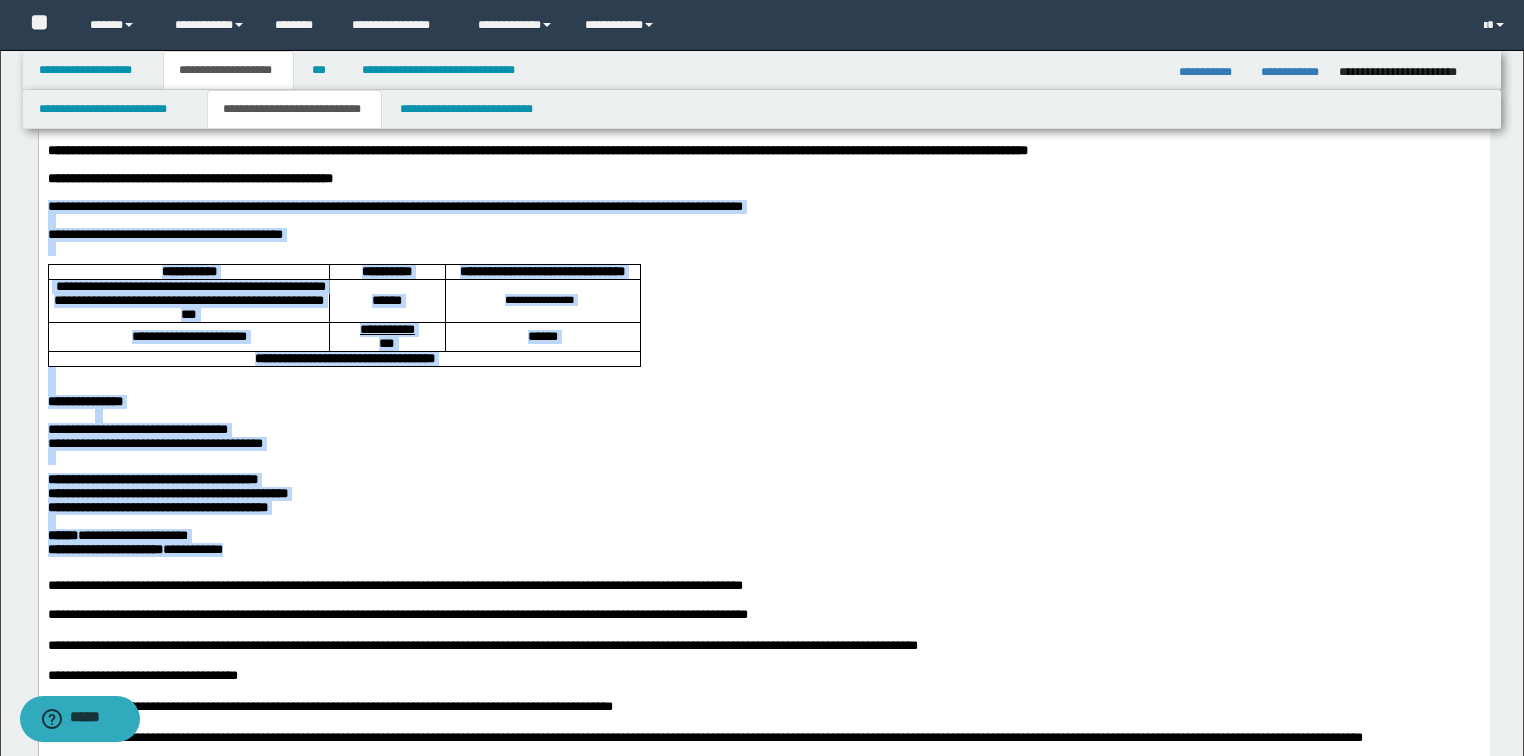 scroll, scrollTop: 208, scrollLeft: 0, axis: vertical 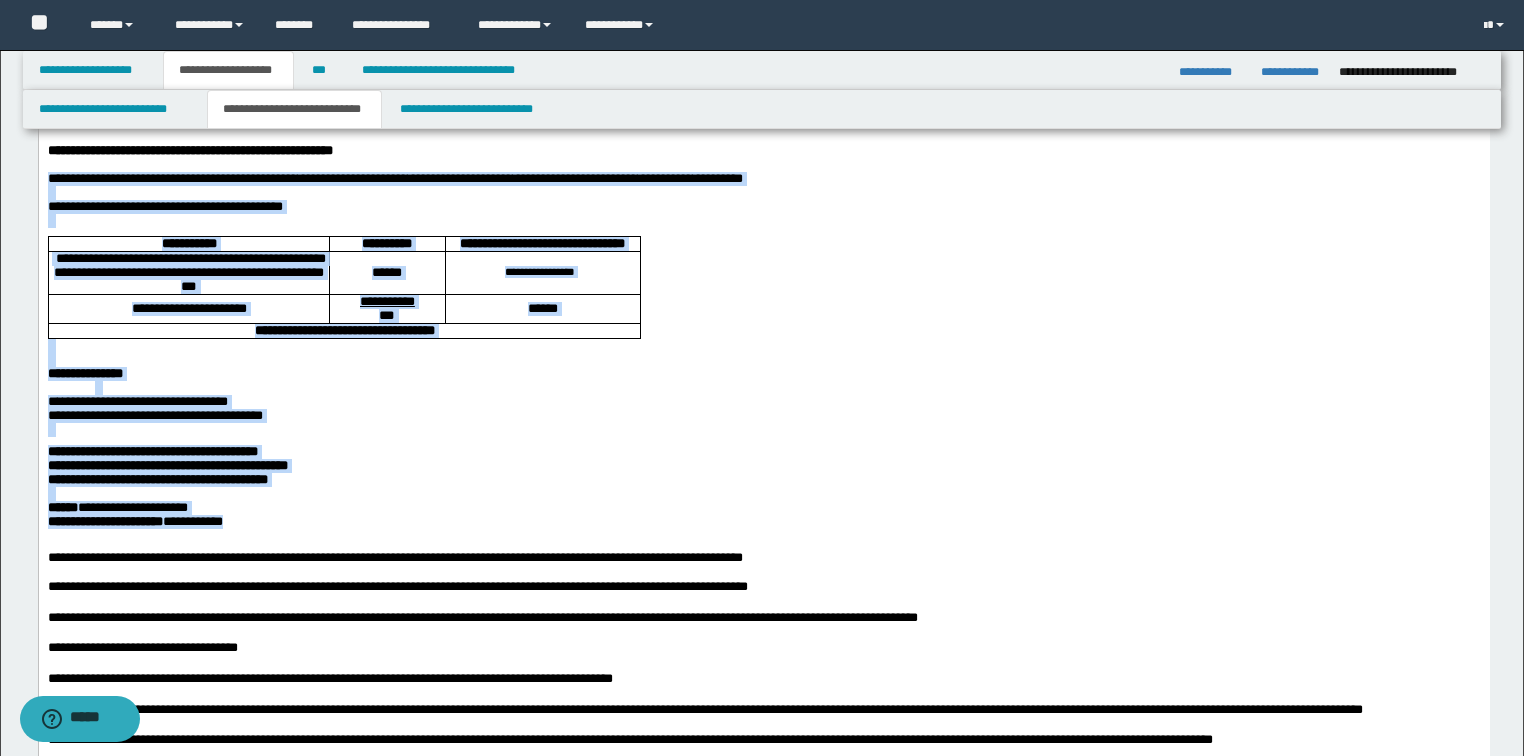 drag, startPoint x: 130, startPoint y: 492, endPoint x: 93, endPoint y: 478, distance: 39.56008 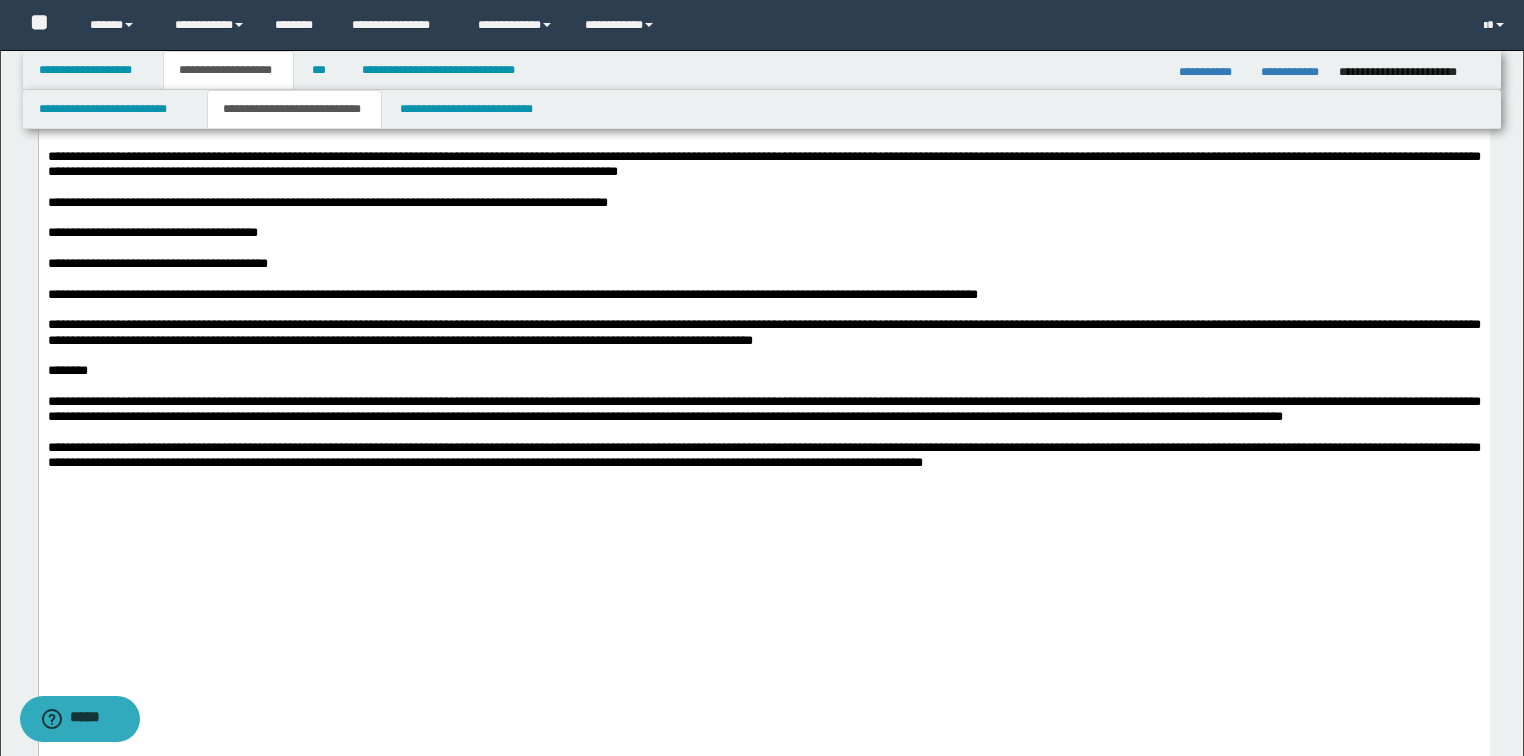 scroll, scrollTop: 4288, scrollLeft: 0, axis: vertical 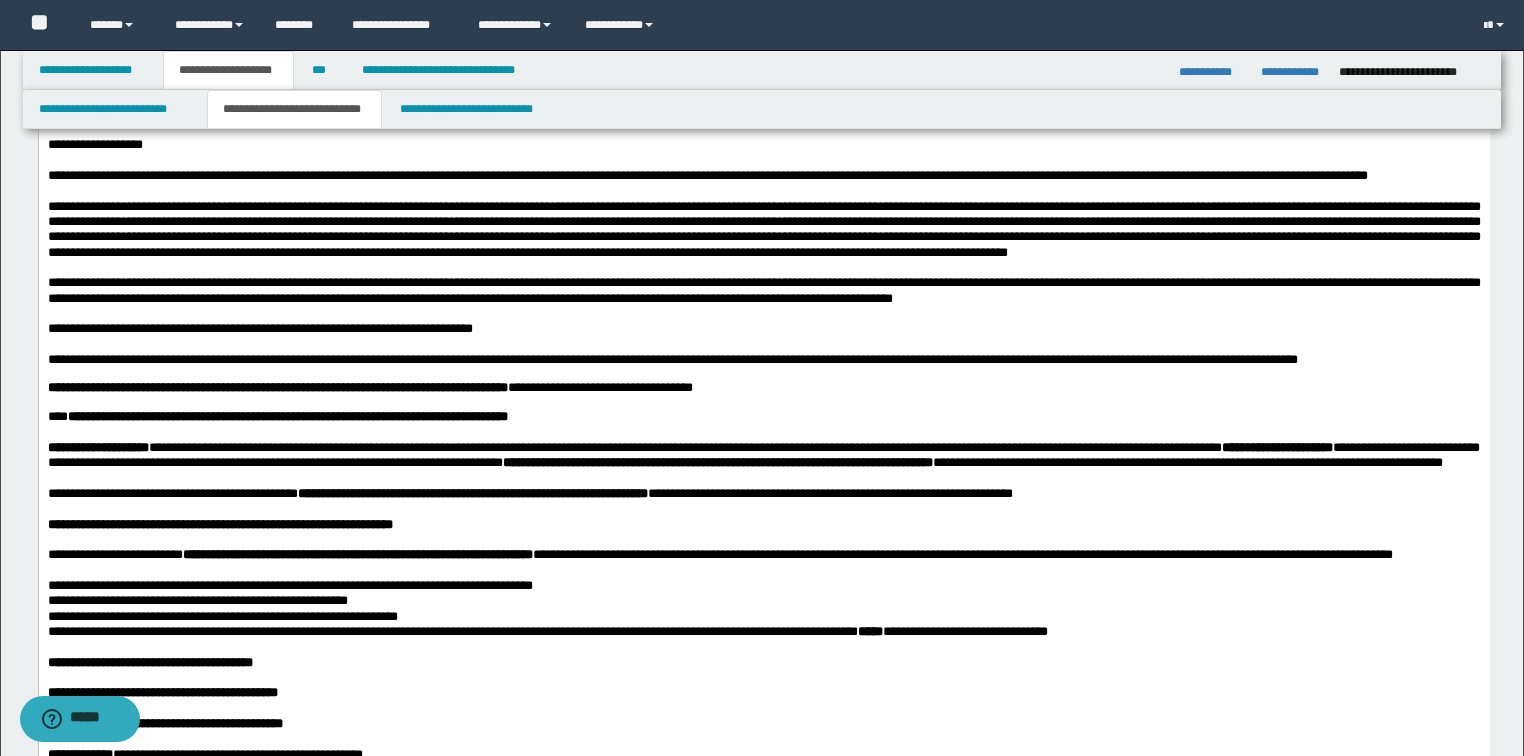 drag, startPoint x: 247, startPoint y: 241, endPoint x: 567, endPoint y: 244, distance: 320.01407 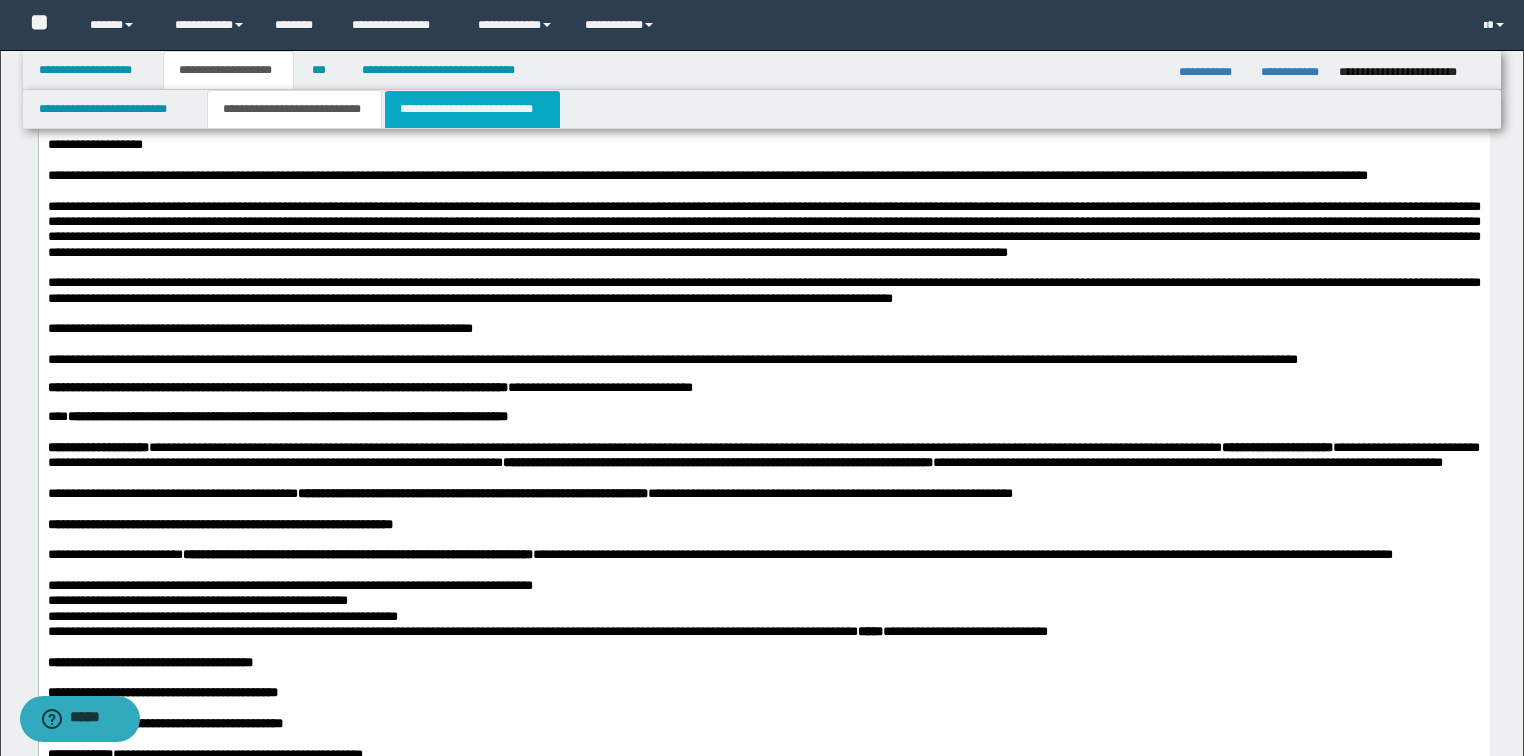 click on "**********" at bounding box center (472, 109) 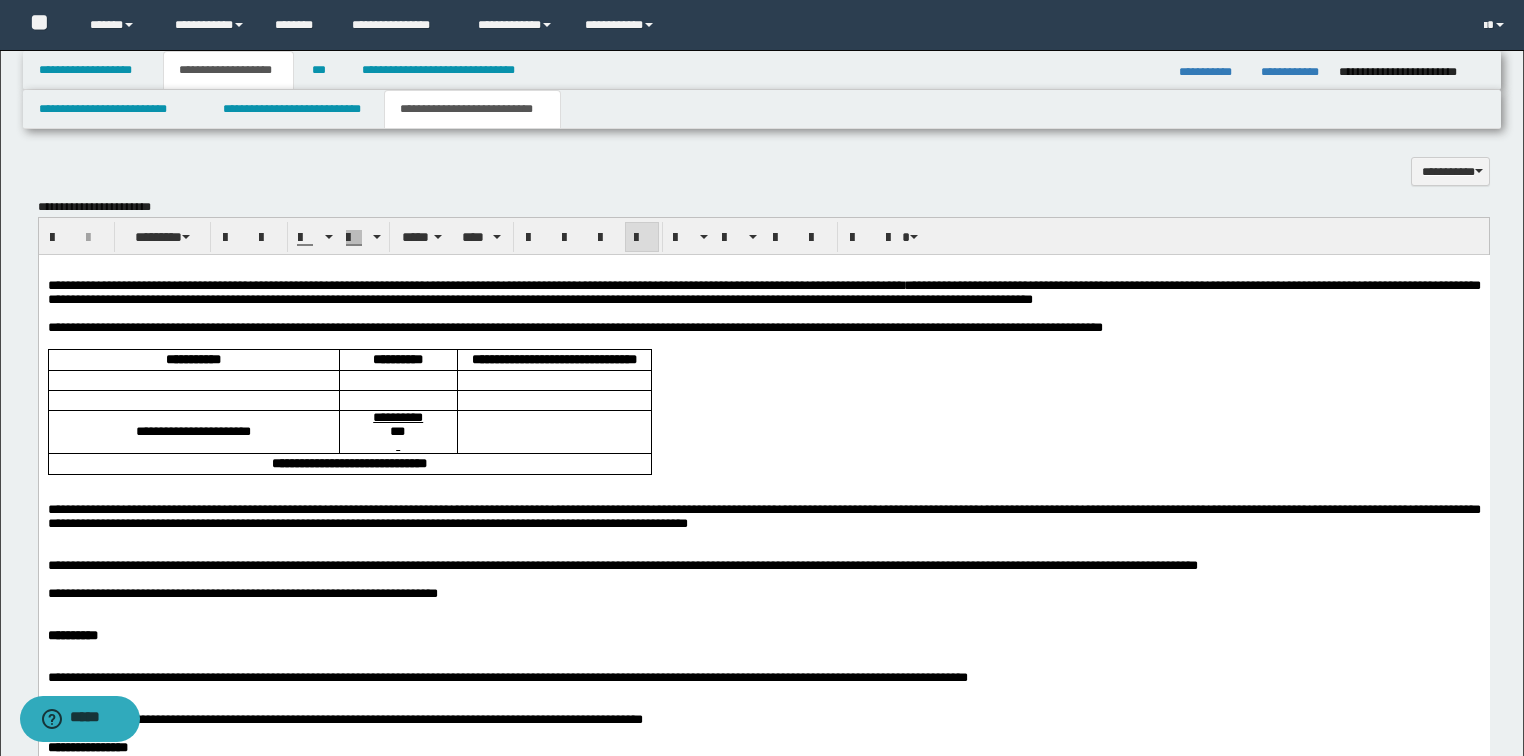 scroll, scrollTop: 1008, scrollLeft: 0, axis: vertical 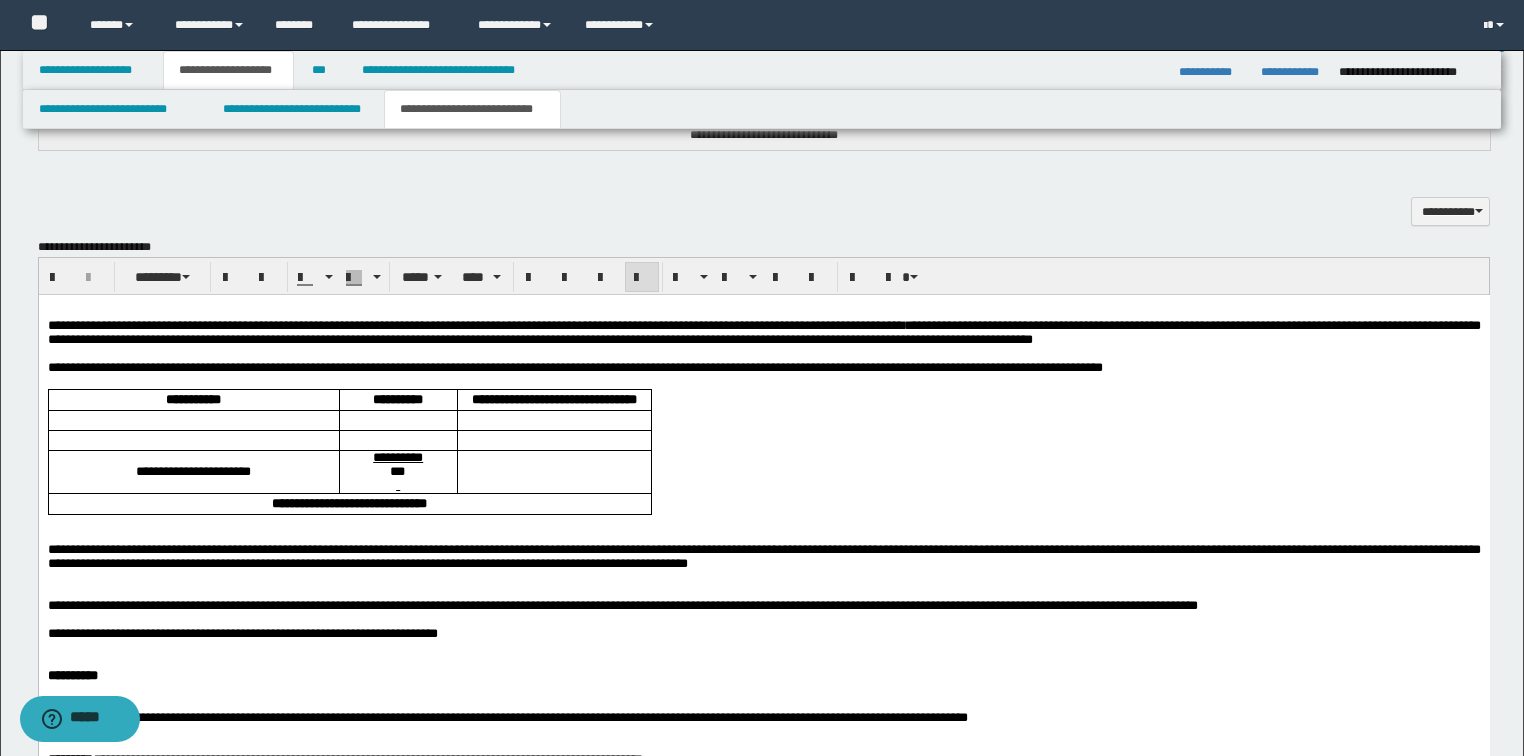 click on "**********" at bounding box center (763, 332) 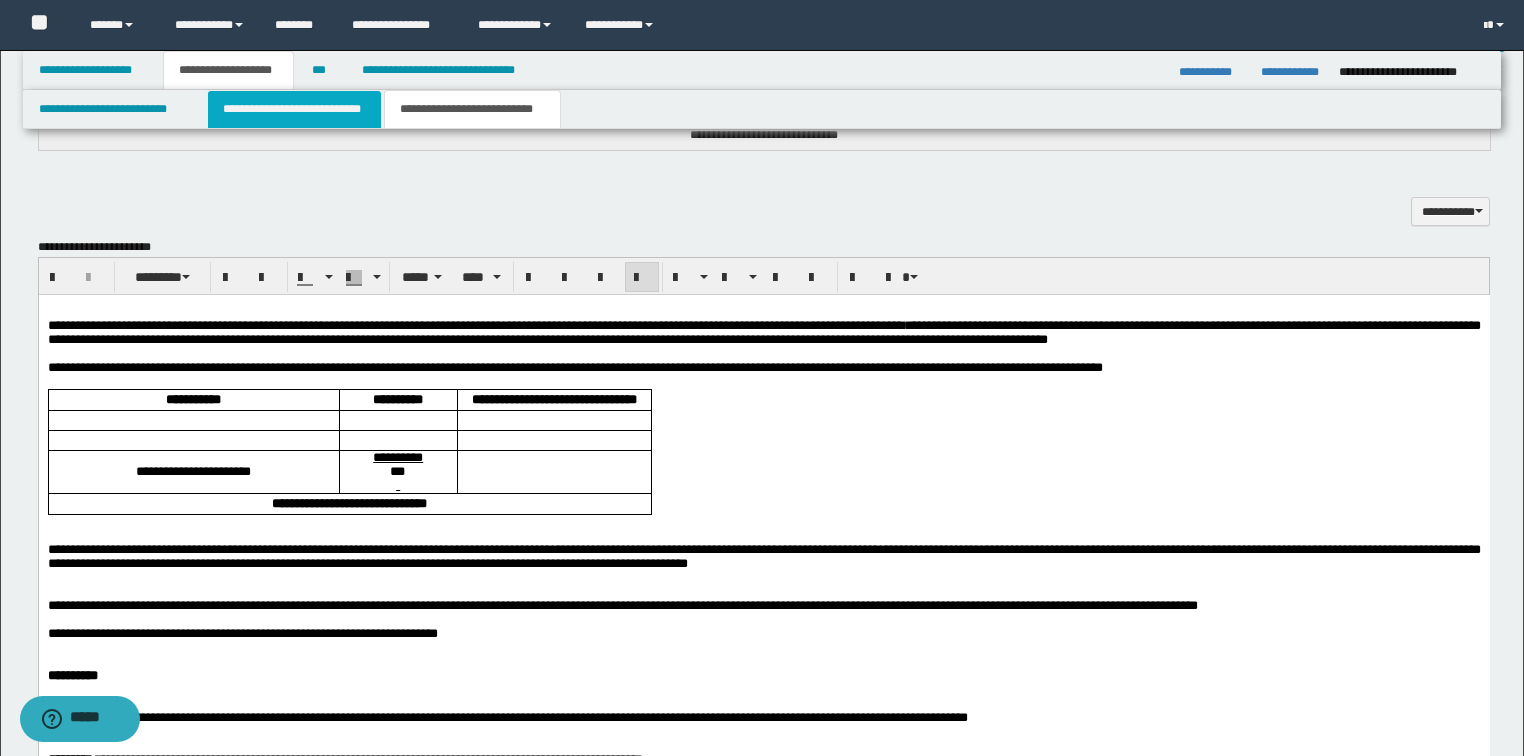 drag, startPoint x: 244, startPoint y: 112, endPoint x: 199, endPoint y: 969, distance: 858.18066 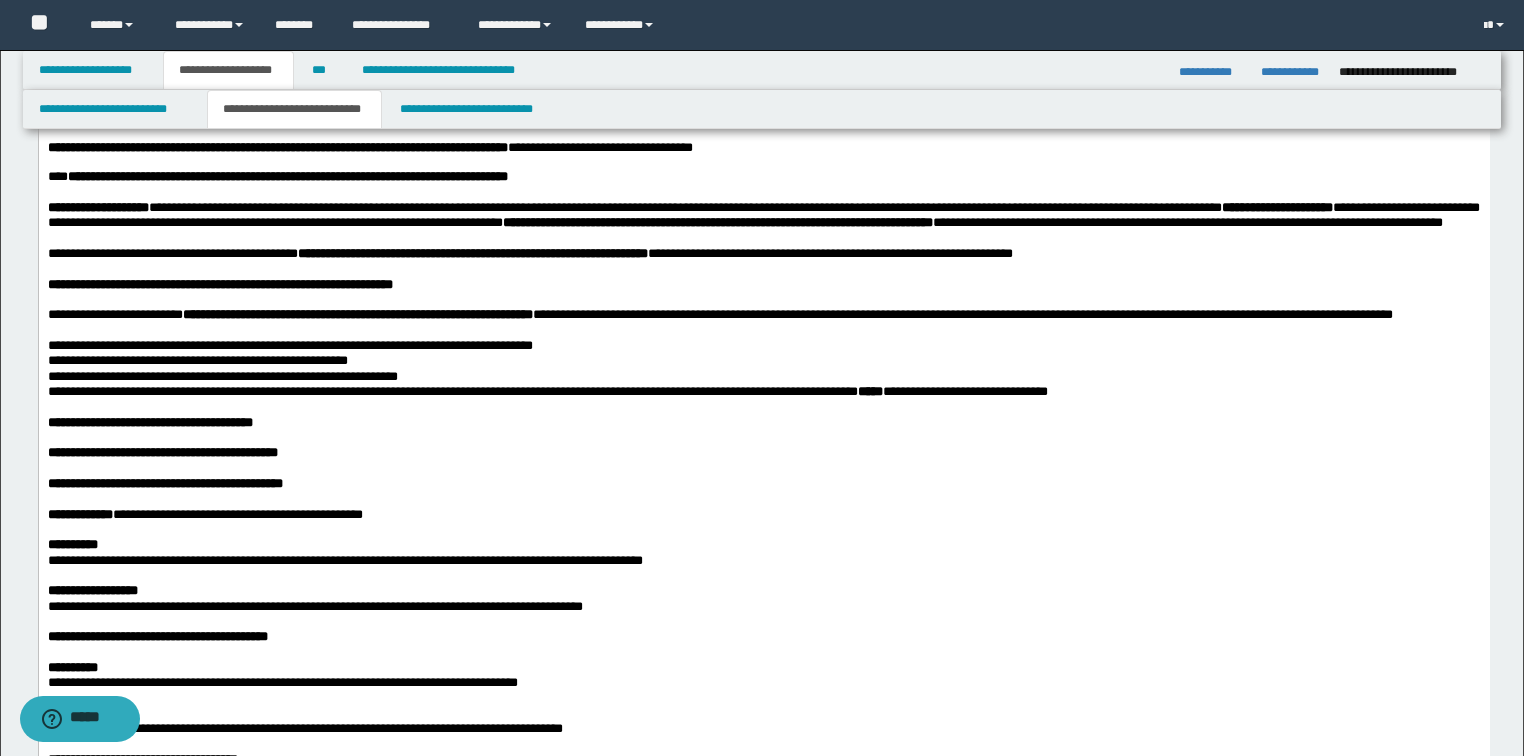 scroll, scrollTop: 1648, scrollLeft: 0, axis: vertical 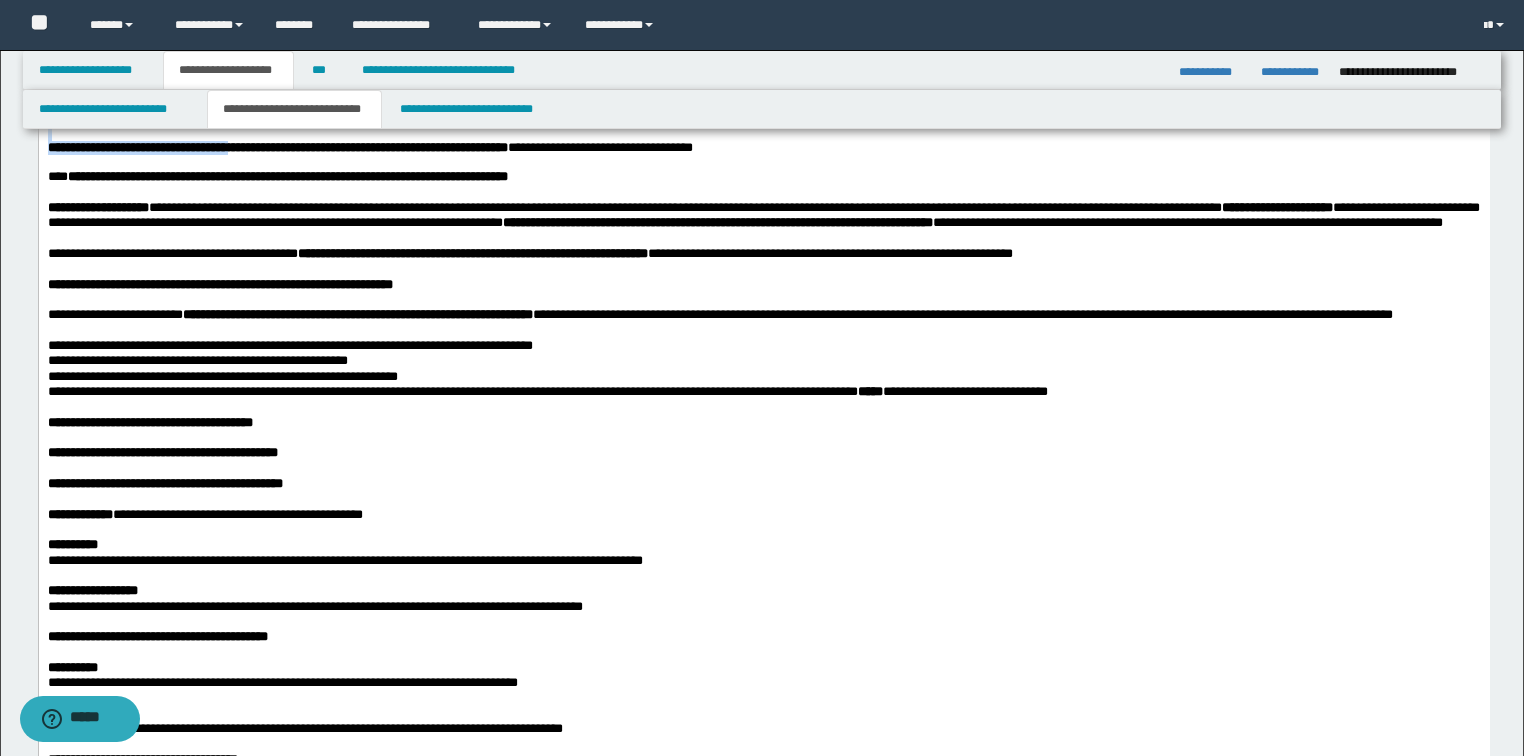 drag, startPoint x: 247, startPoint y: 385, endPoint x: 281, endPoint y: 403, distance: 38.470768 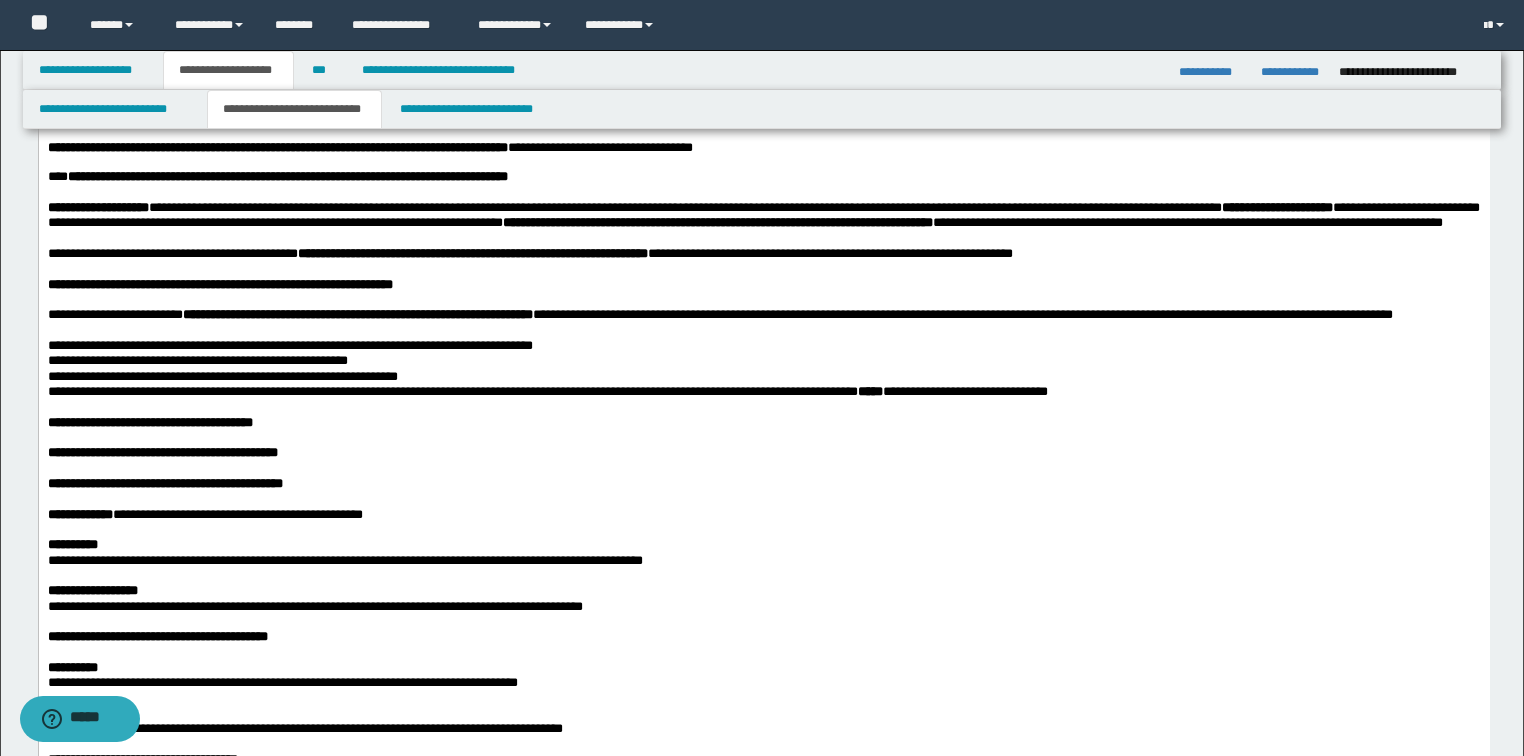 click at bounding box center (763, 162) 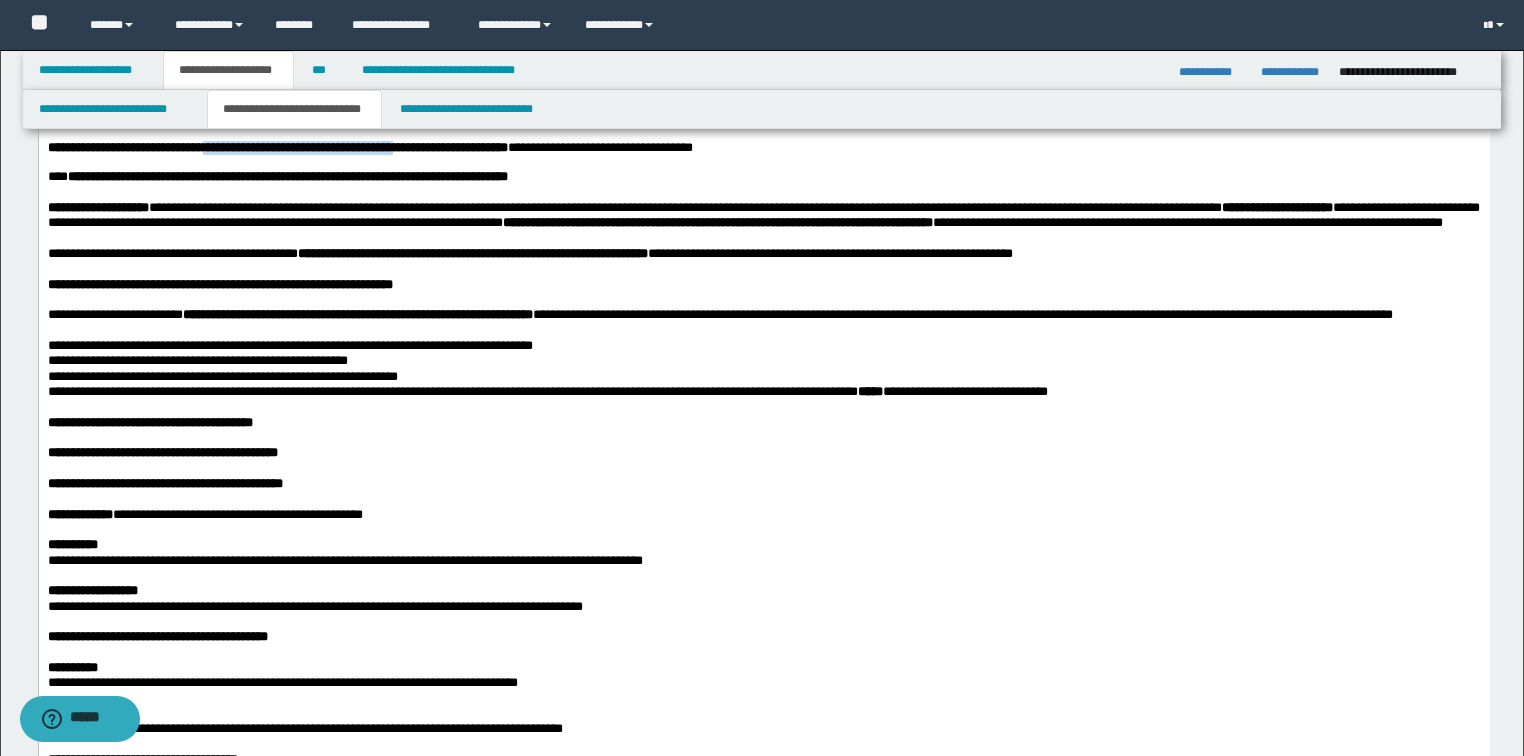 drag, startPoint x: 248, startPoint y: 384, endPoint x: 482, endPoint y: 387, distance: 234.01923 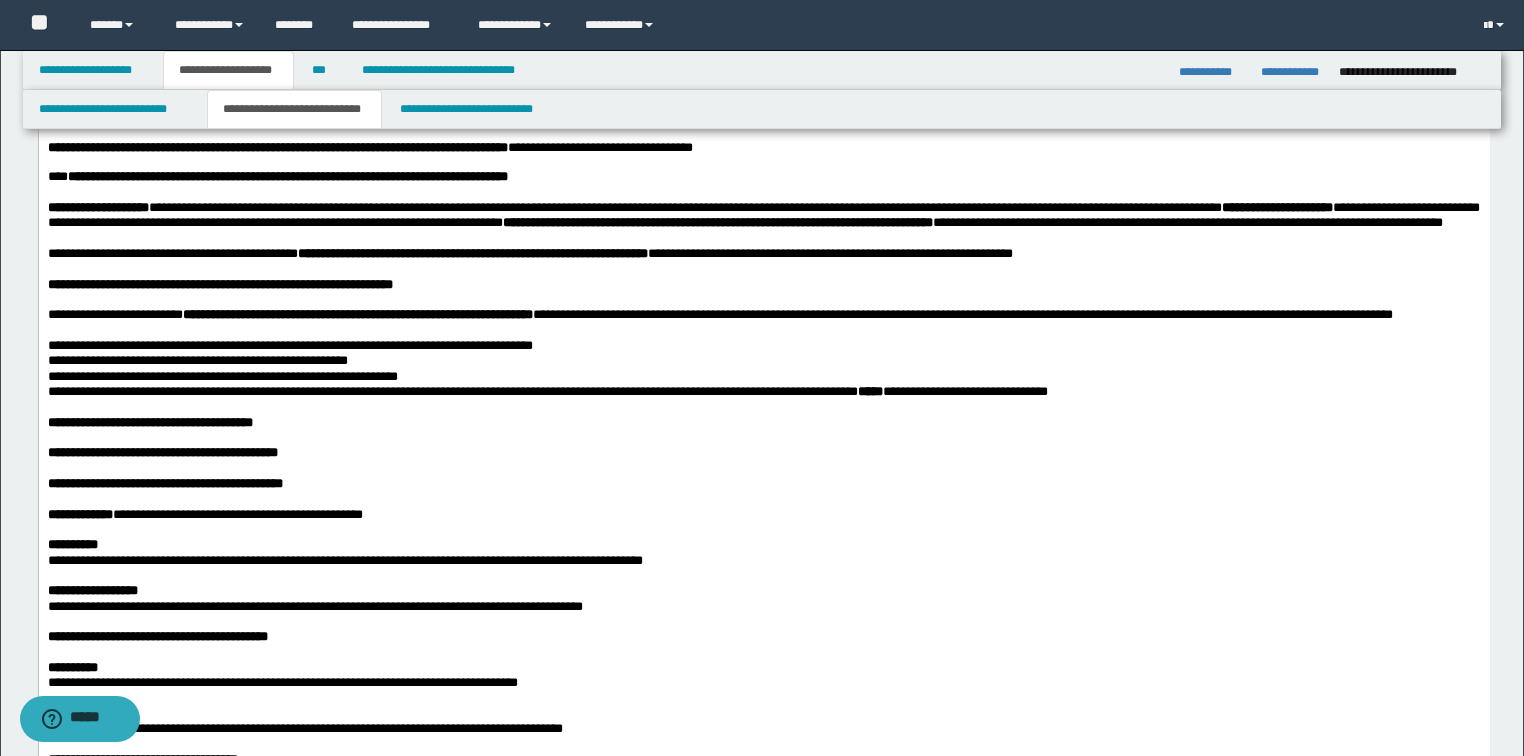 click at bounding box center (763, 162) 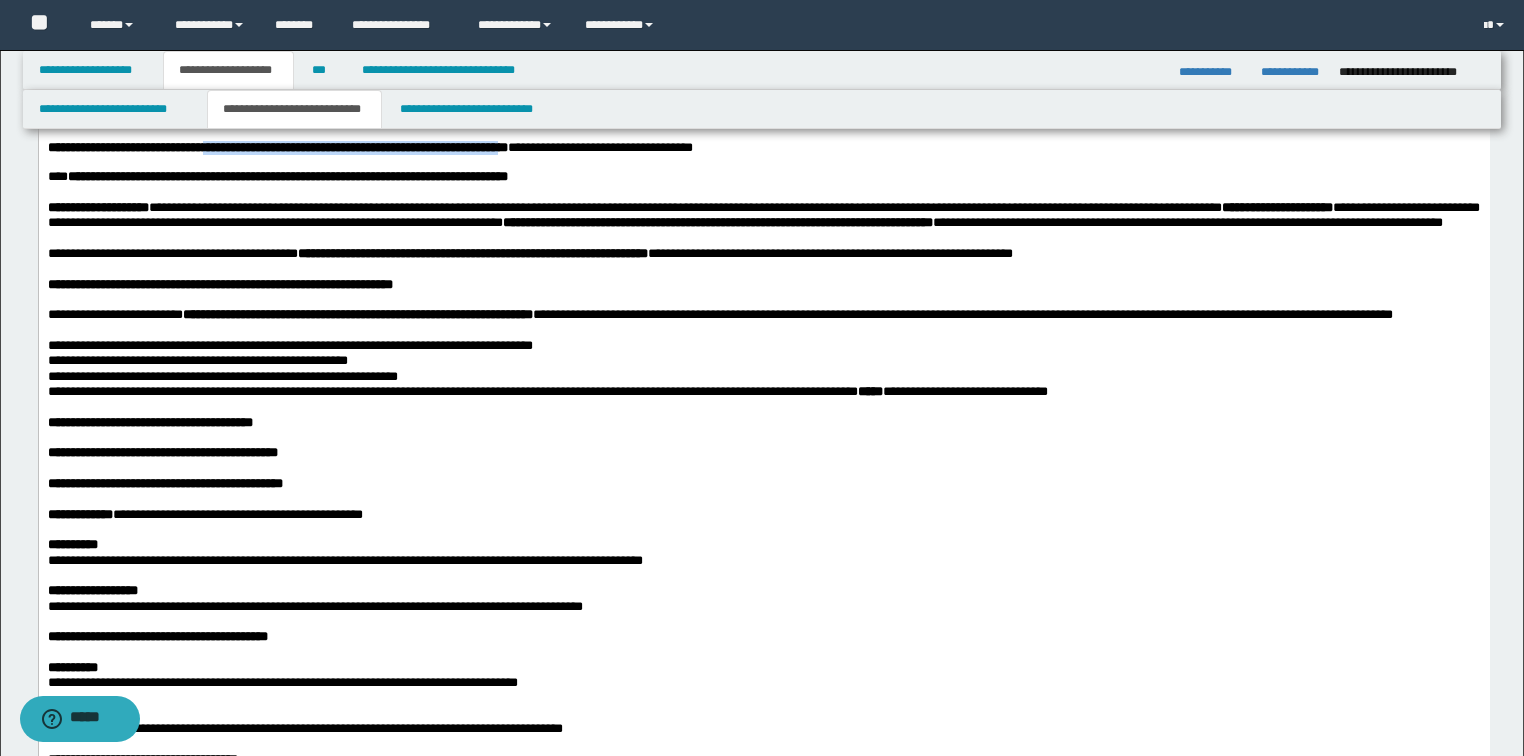 drag, startPoint x: 247, startPoint y: 389, endPoint x: 620, endPoint y: 383, distance: 373.04825 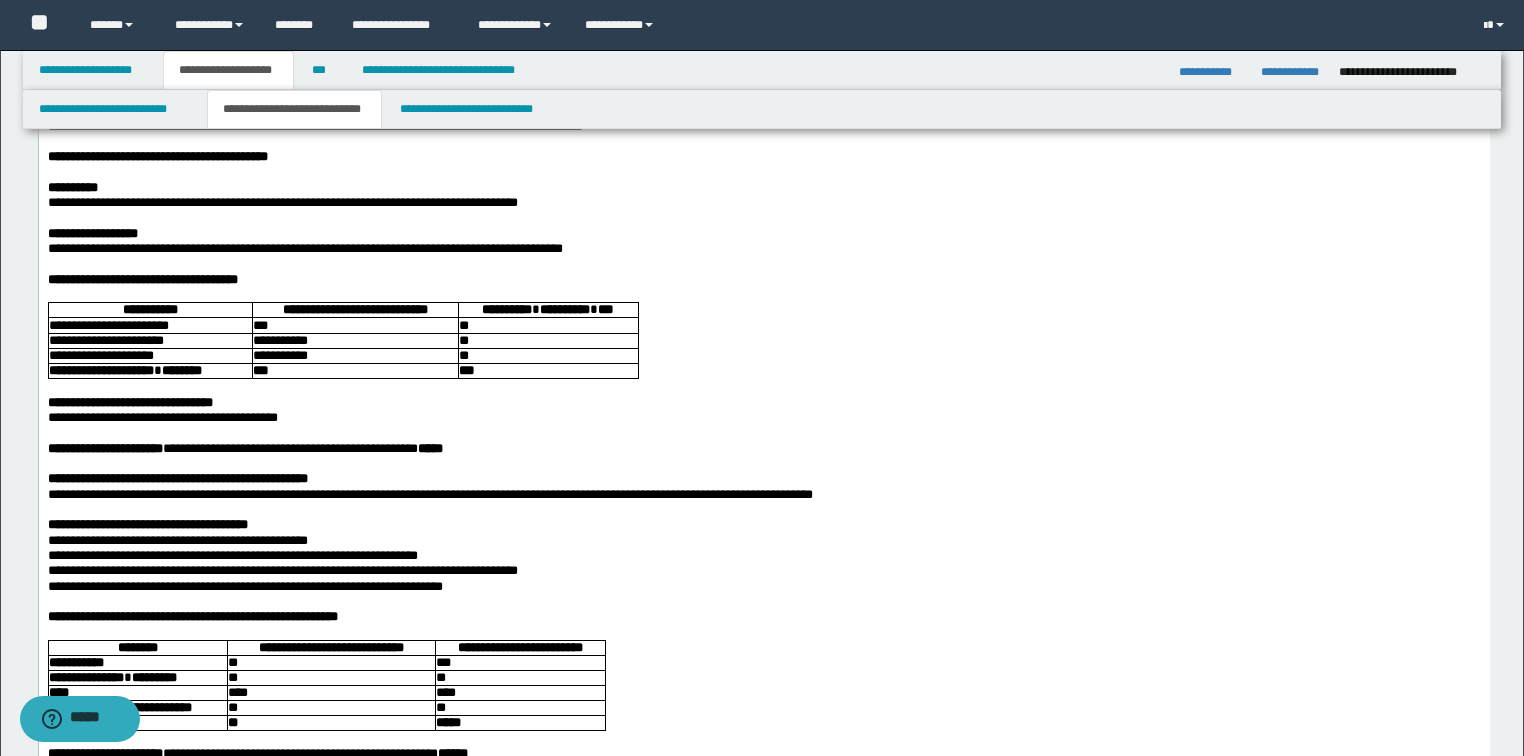 drag, startPoint x: 476, startPoint y: 109, endPoint x: 782, endPoint y: 257, distance: 339.91174 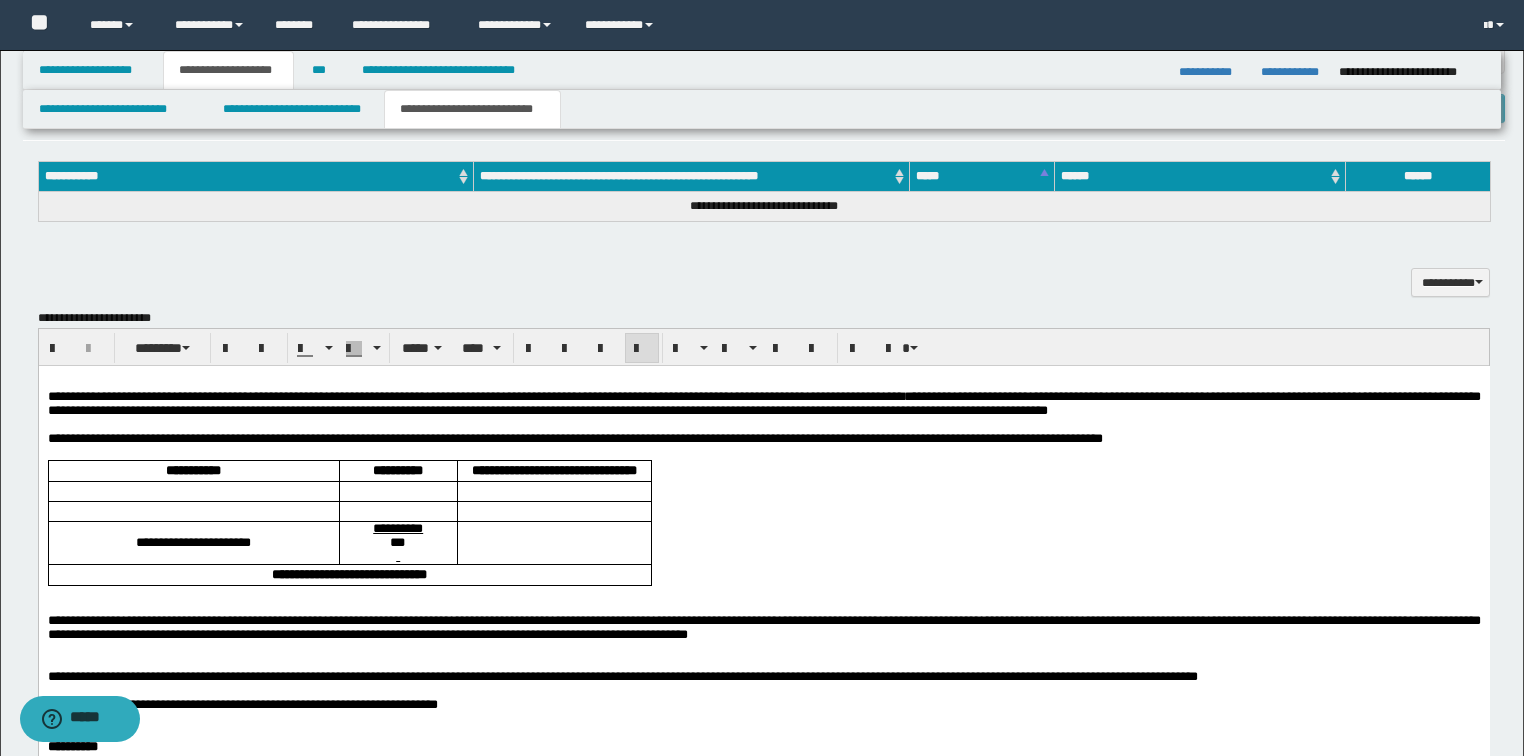 scroll, scrollTop: 928, scrollLeft: 0, axis: vertical 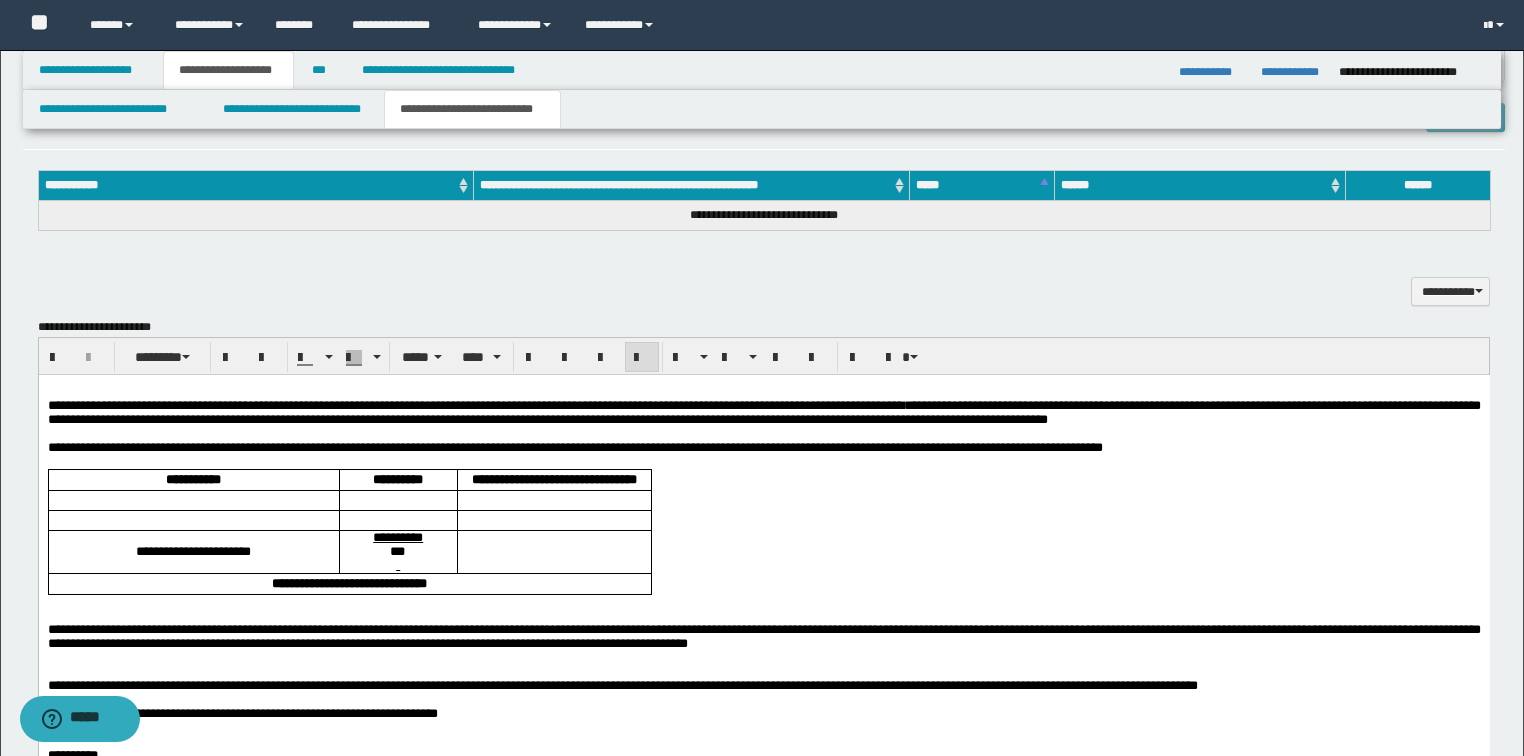drag, startPoint x: 1355, startPoint y: 408, endPoint x: 1395, endPoint y: 463, distance: 68.007355 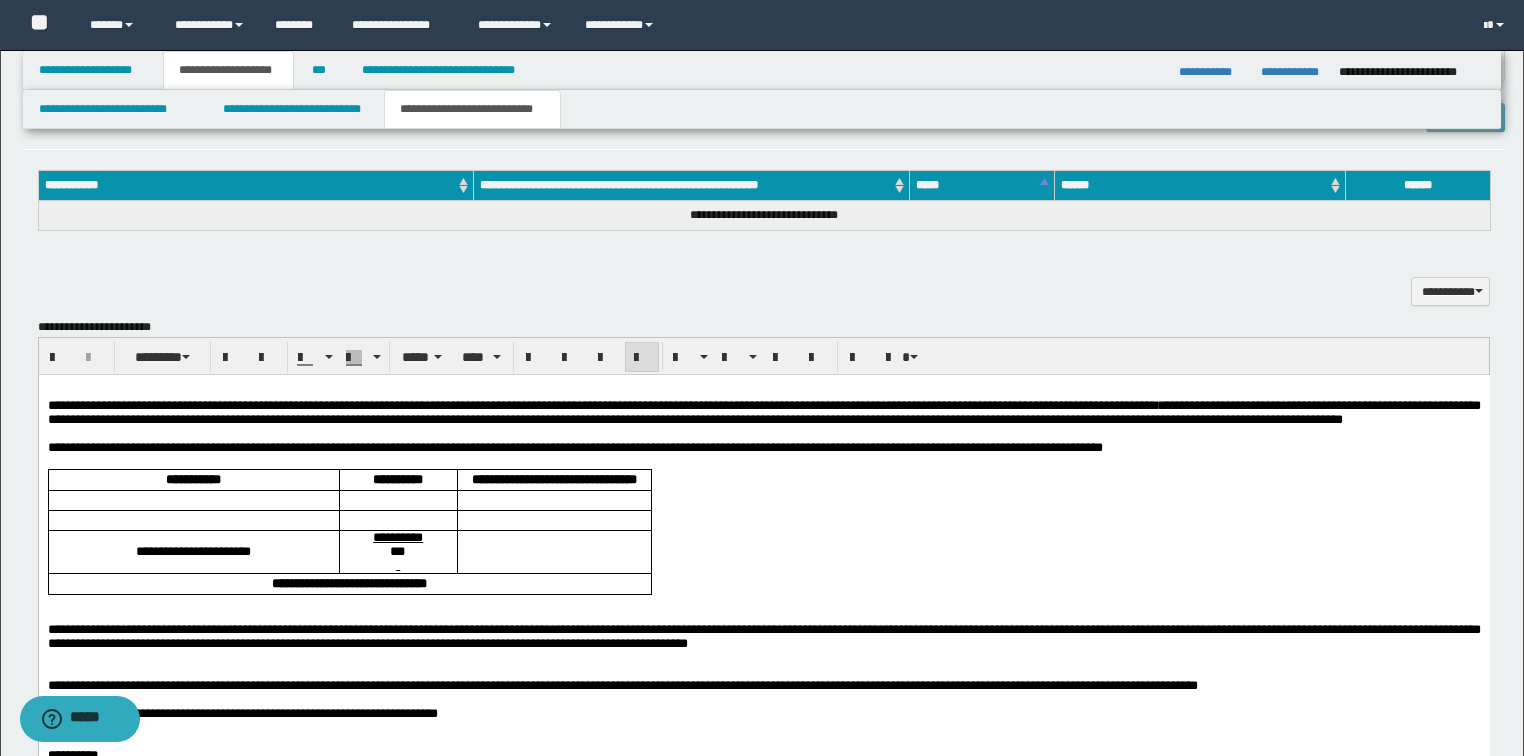 click on "**********" at bounding box center (763, 412) 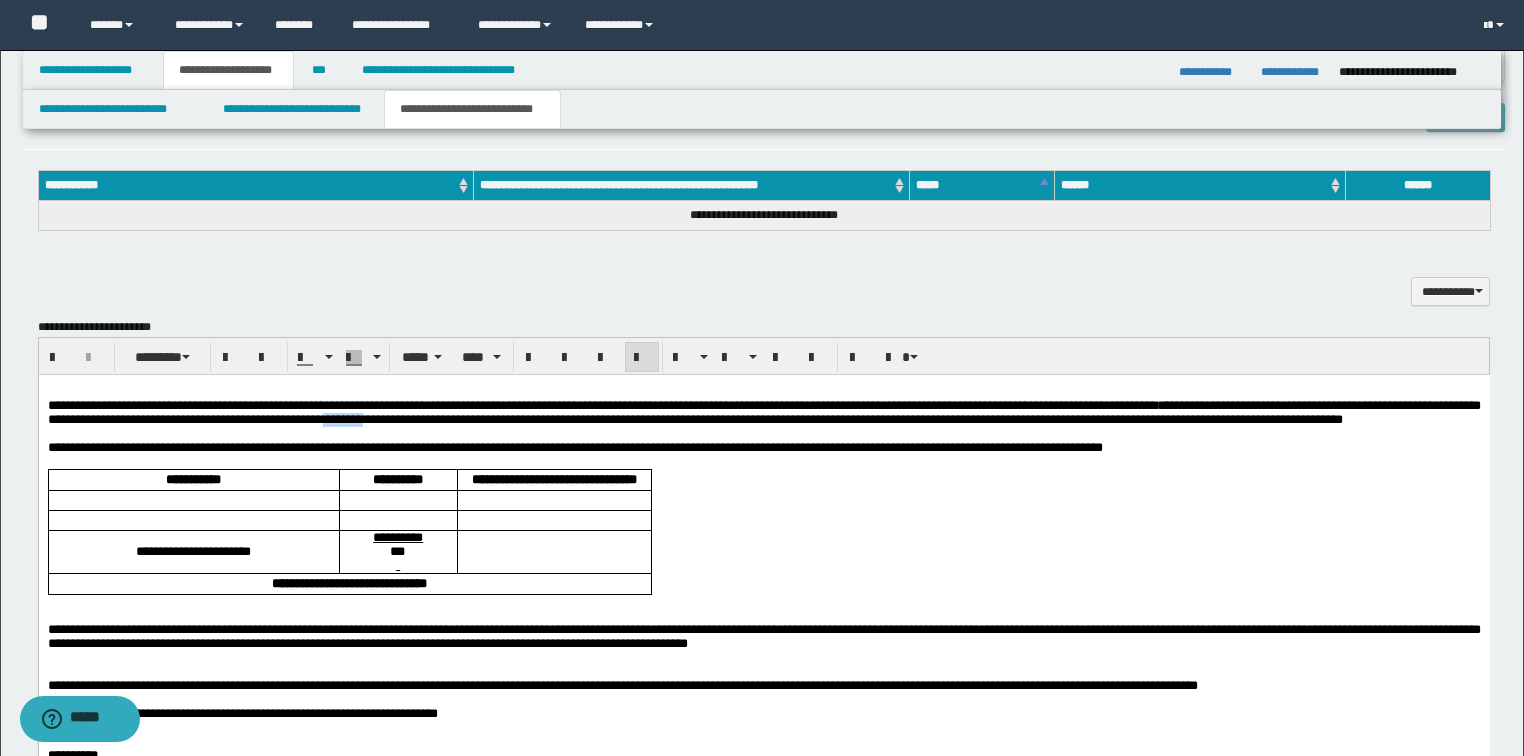 click on "**********" at bounding box center (763, 412) 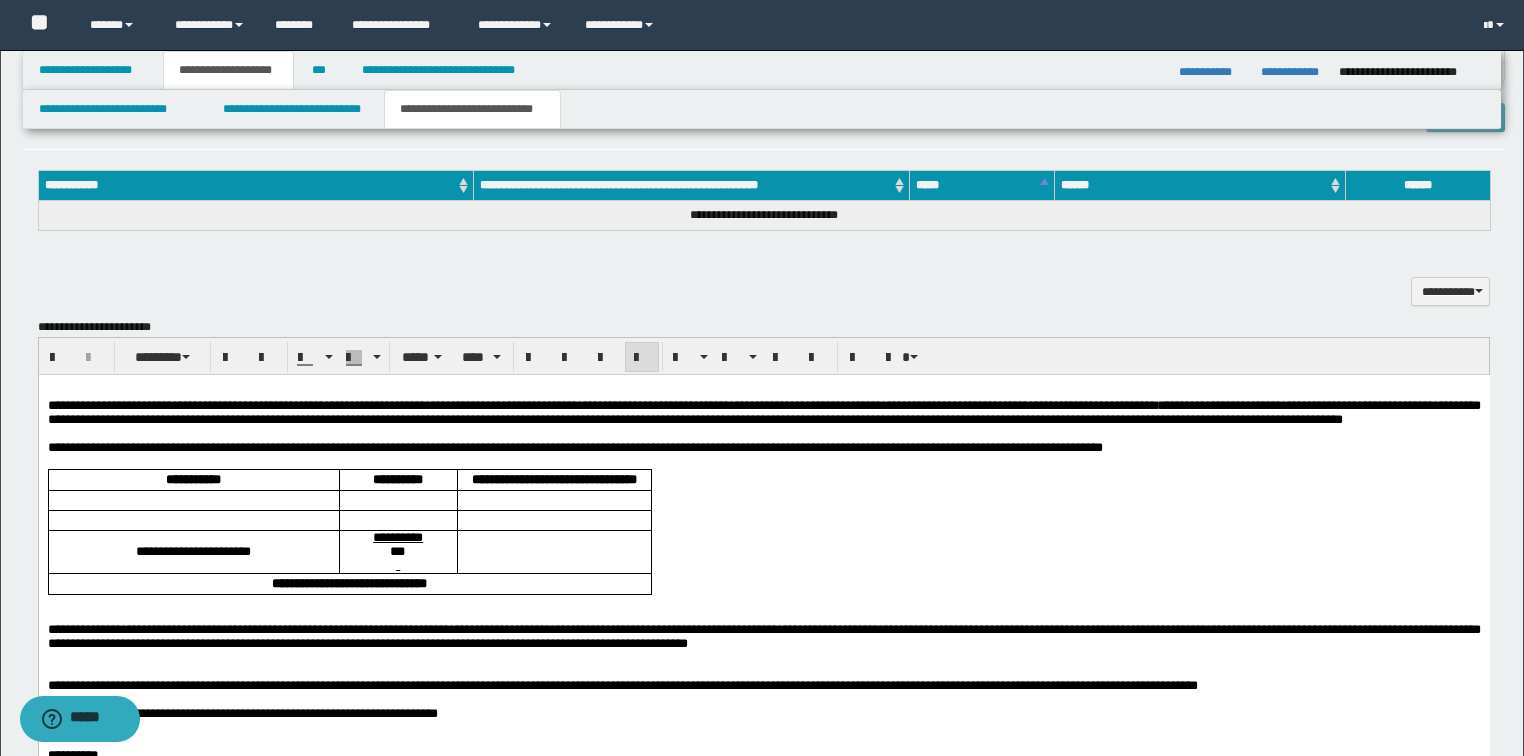 drag, startPoint x: 761, startPoint y: 440, endPoint x: 715, endPoint y: 438, distance: 46.043457 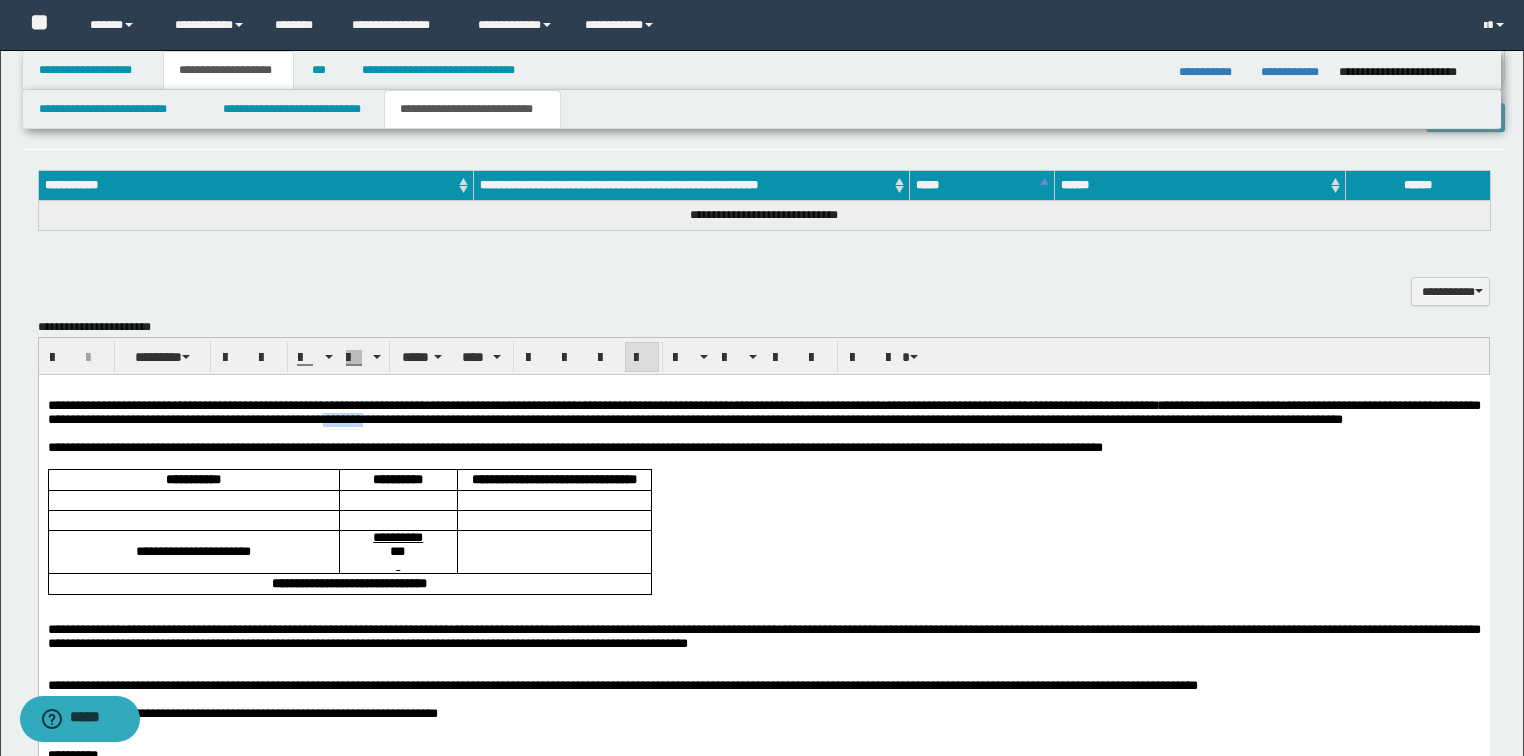 click on "**********" at bounding box center (763, 412) 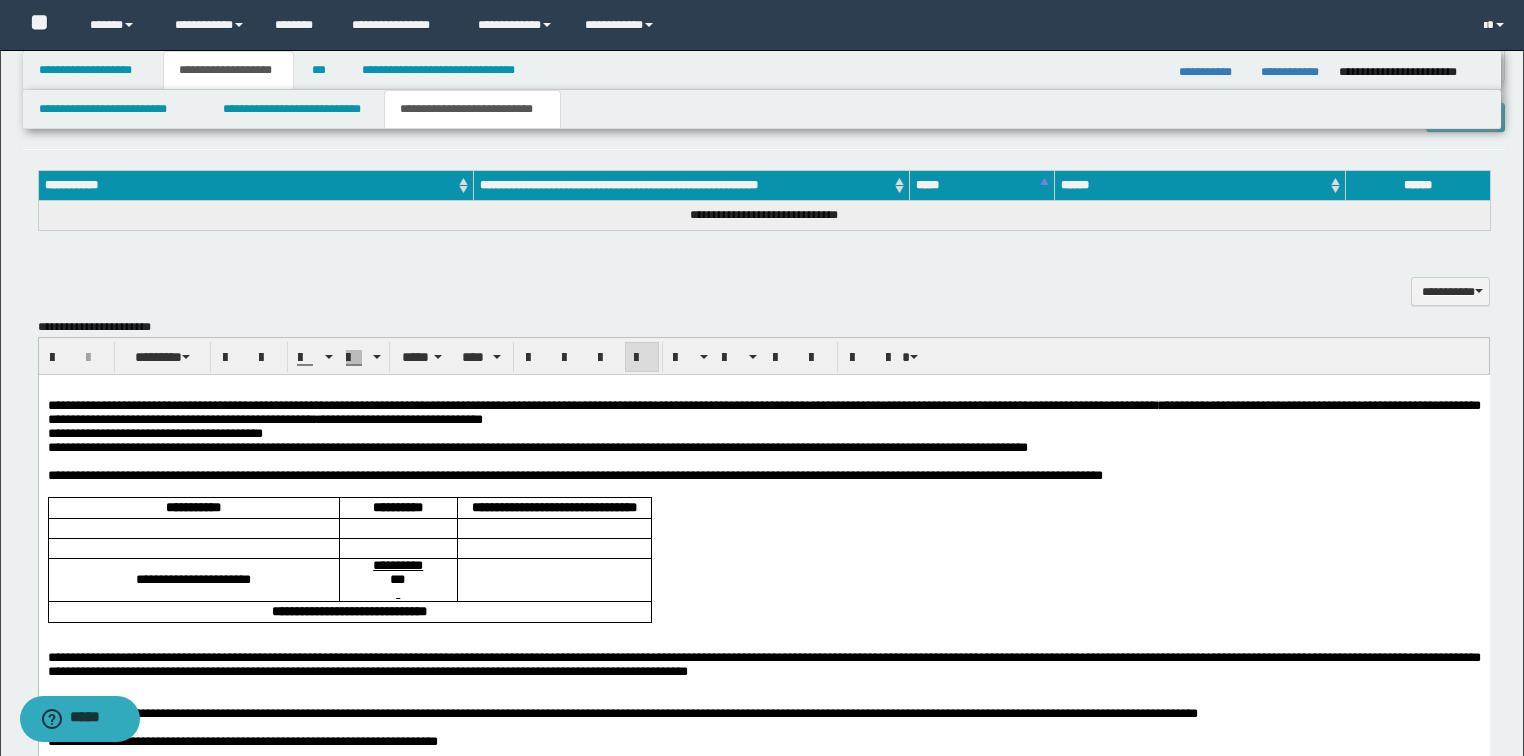 click on "**********" at bounding box center (763, 426) 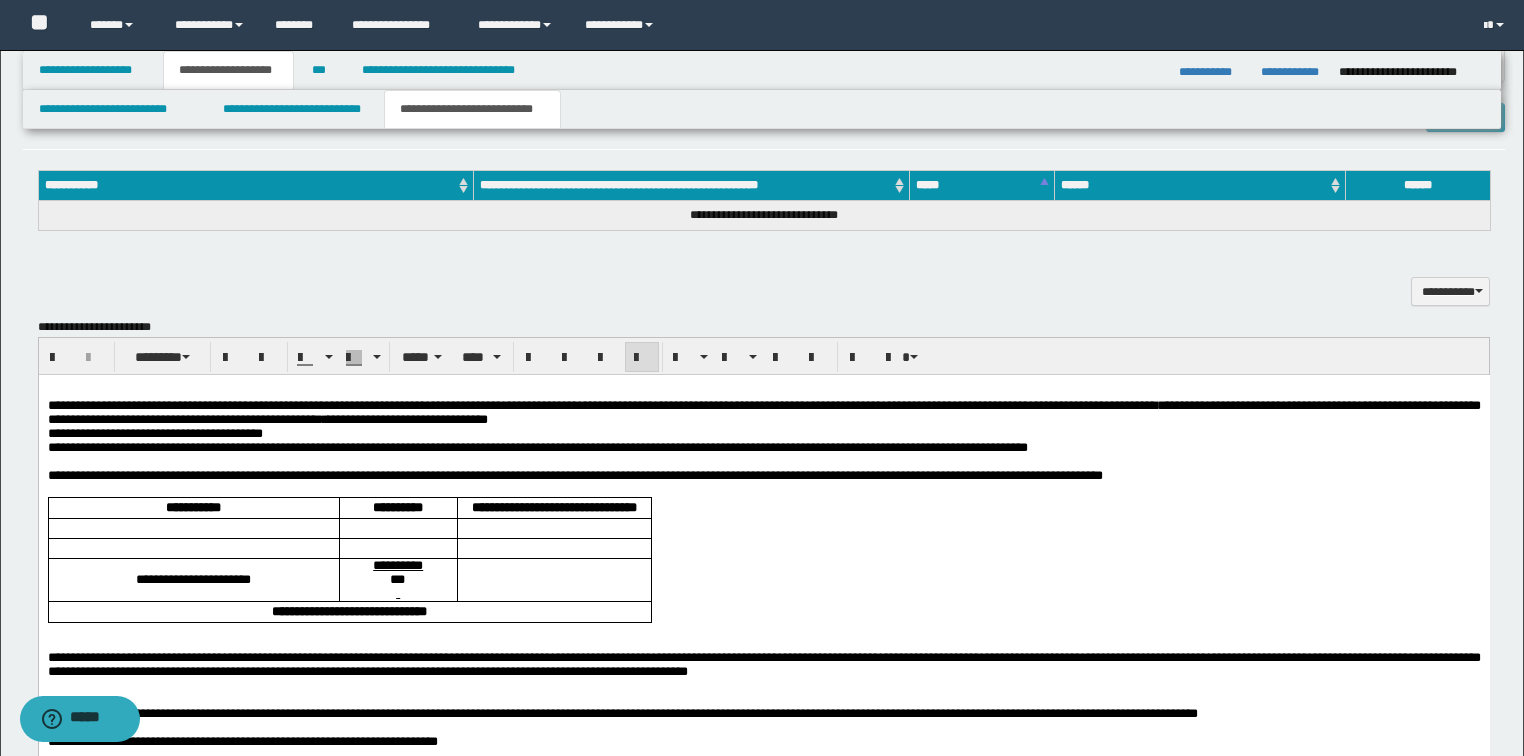 drag, startPoint x: 61, startPoint y: 435, endPoint x: 75, endPoint y: 459, distance: 27.784887 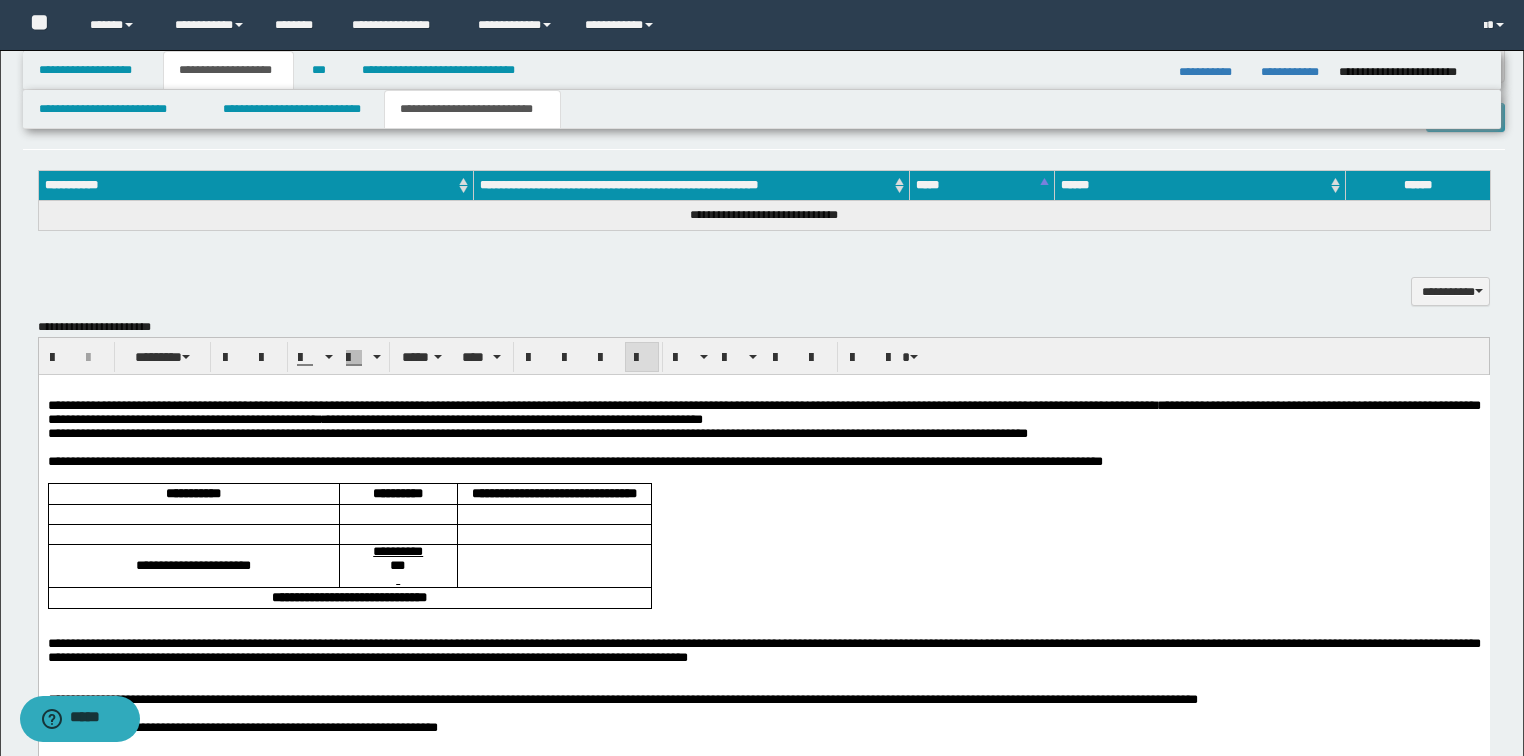 click on "**********" at bounding box center (763, 759) 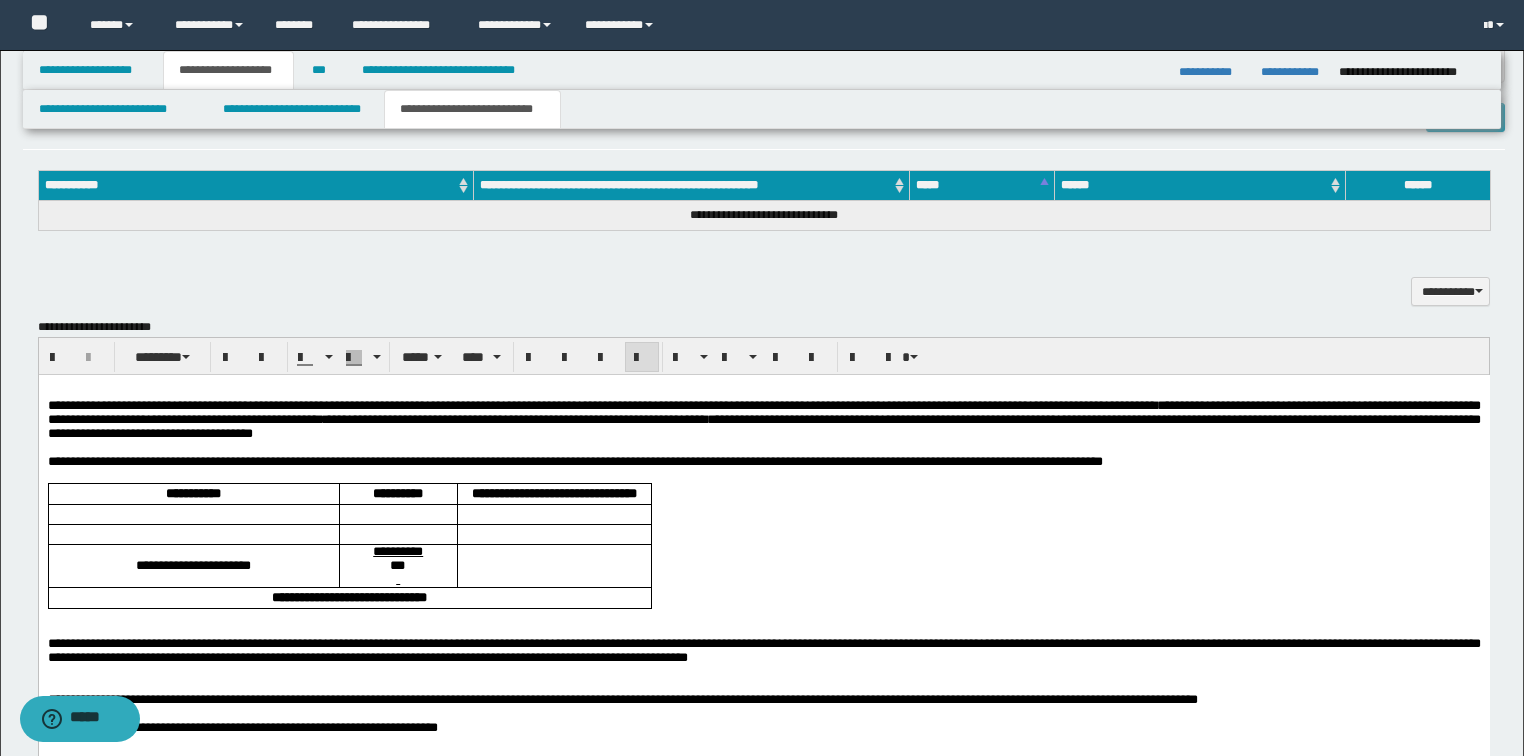 click on "**********" at bounding box center (763, 419) 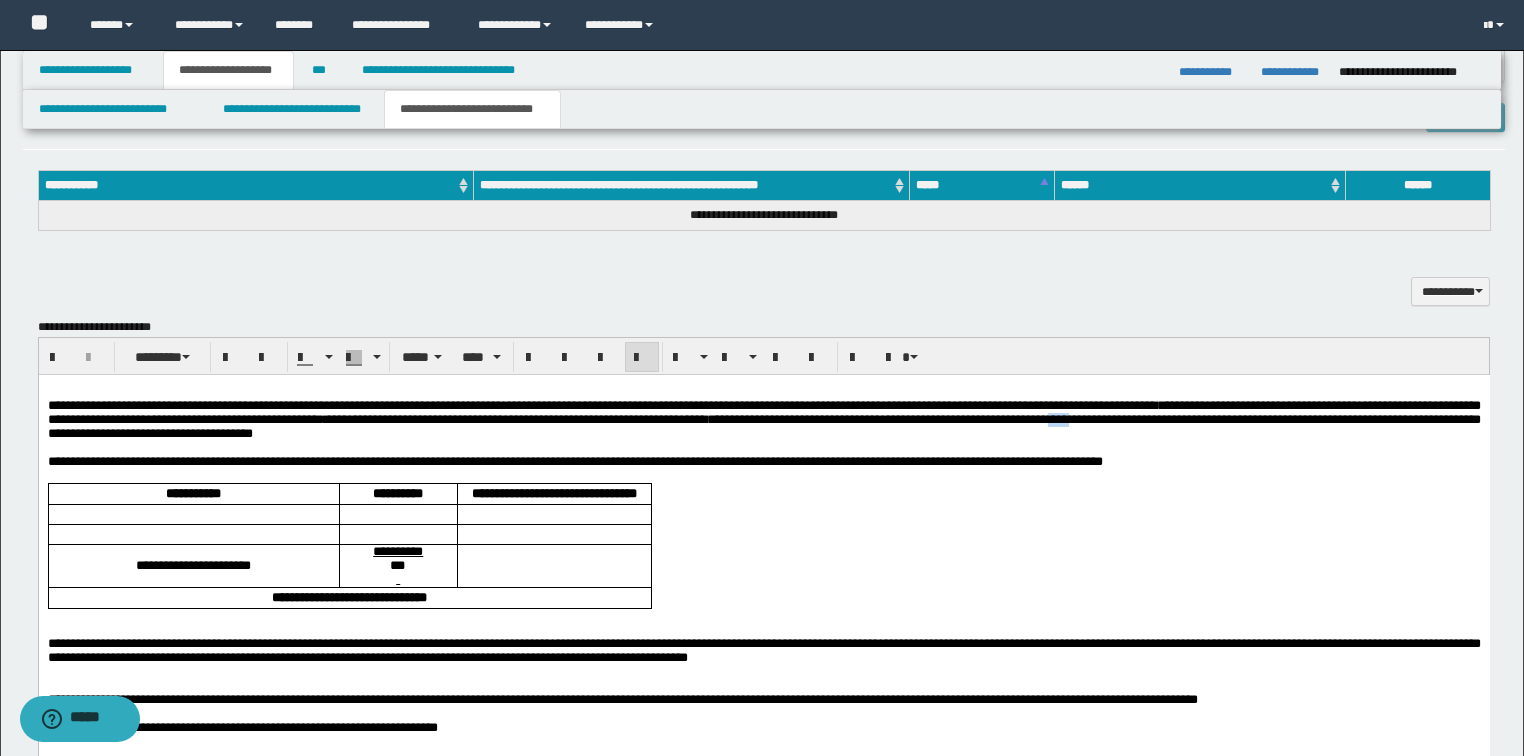 click on "**********" at bounding box center [763, 419] 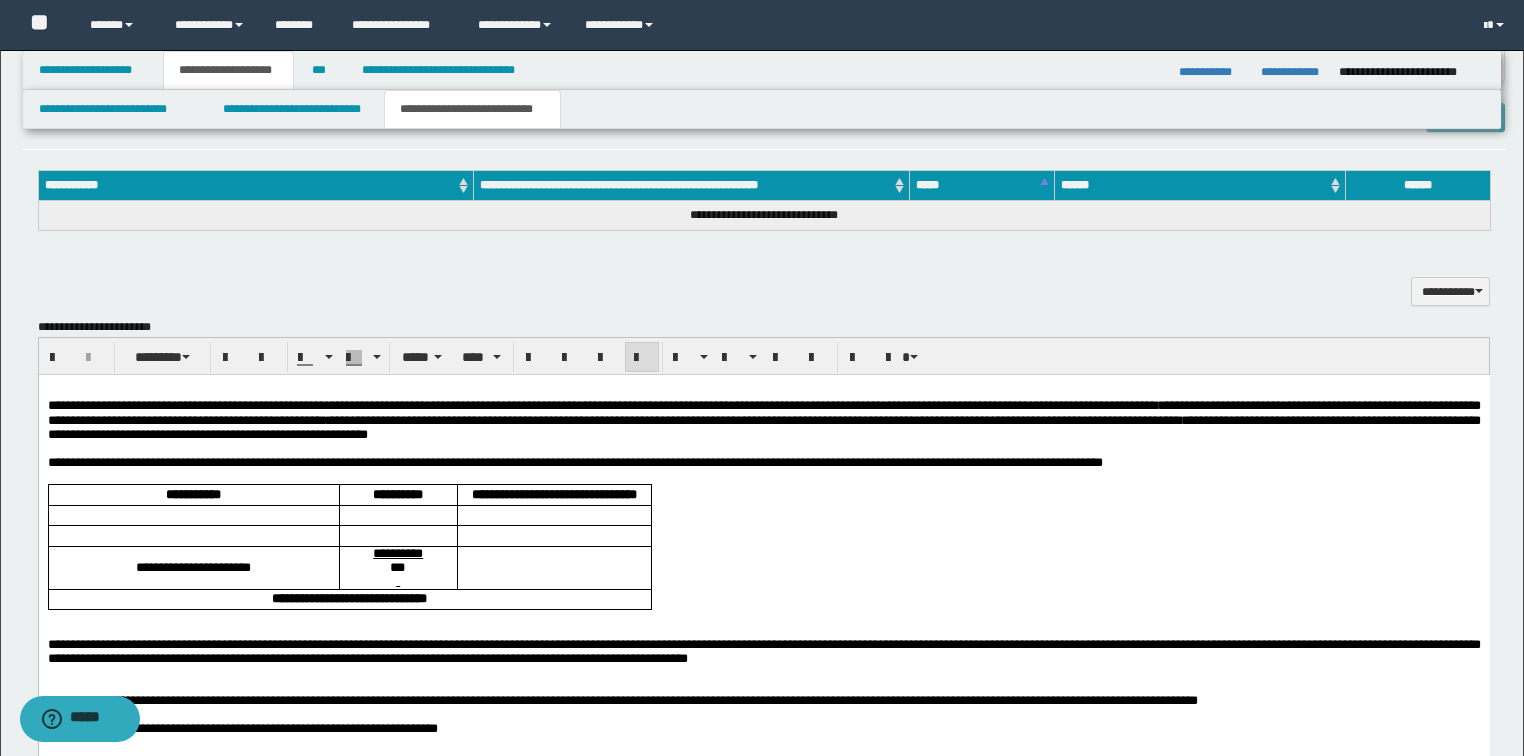 click on "**********" at bounding box center [763, 420] 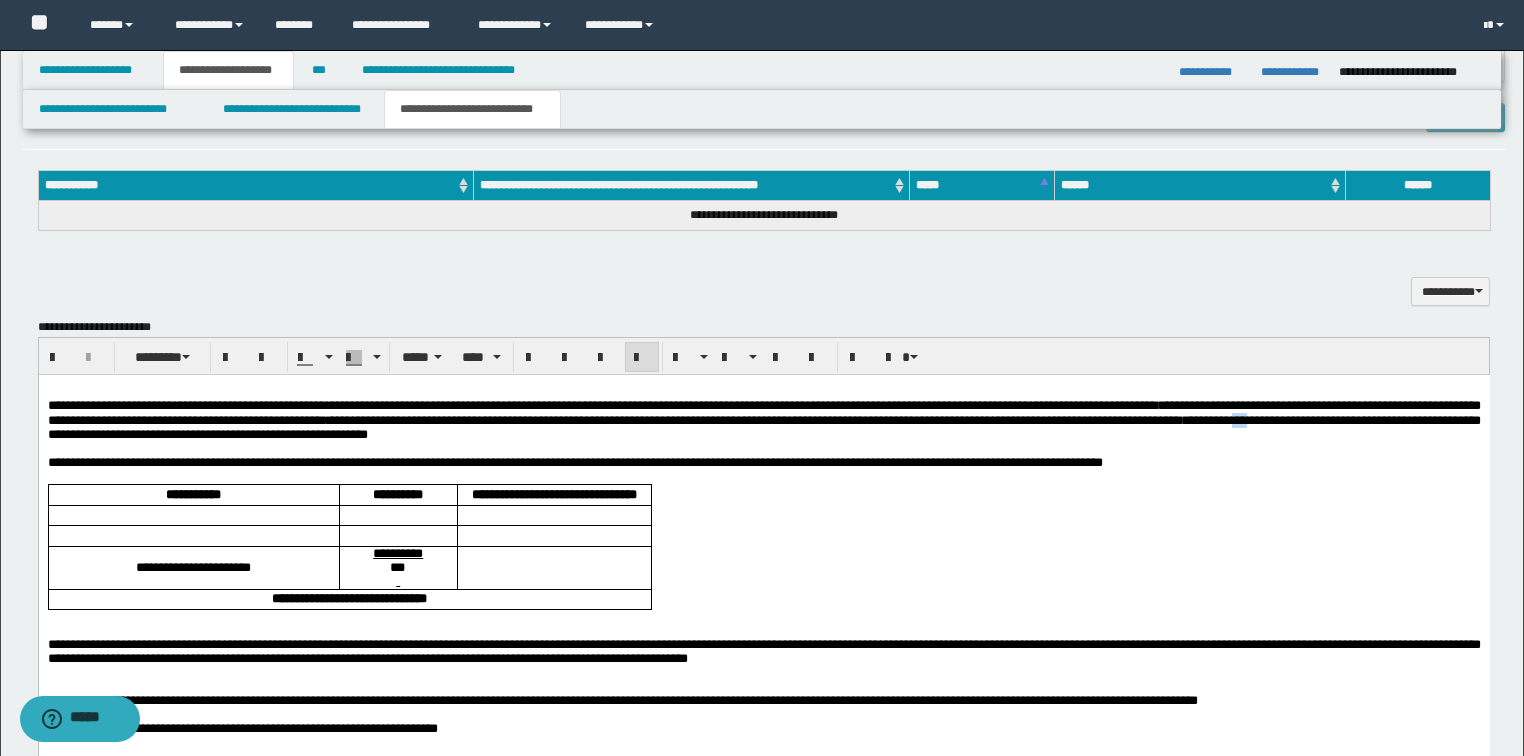 click on "**********" at bounding box center [763, 420] 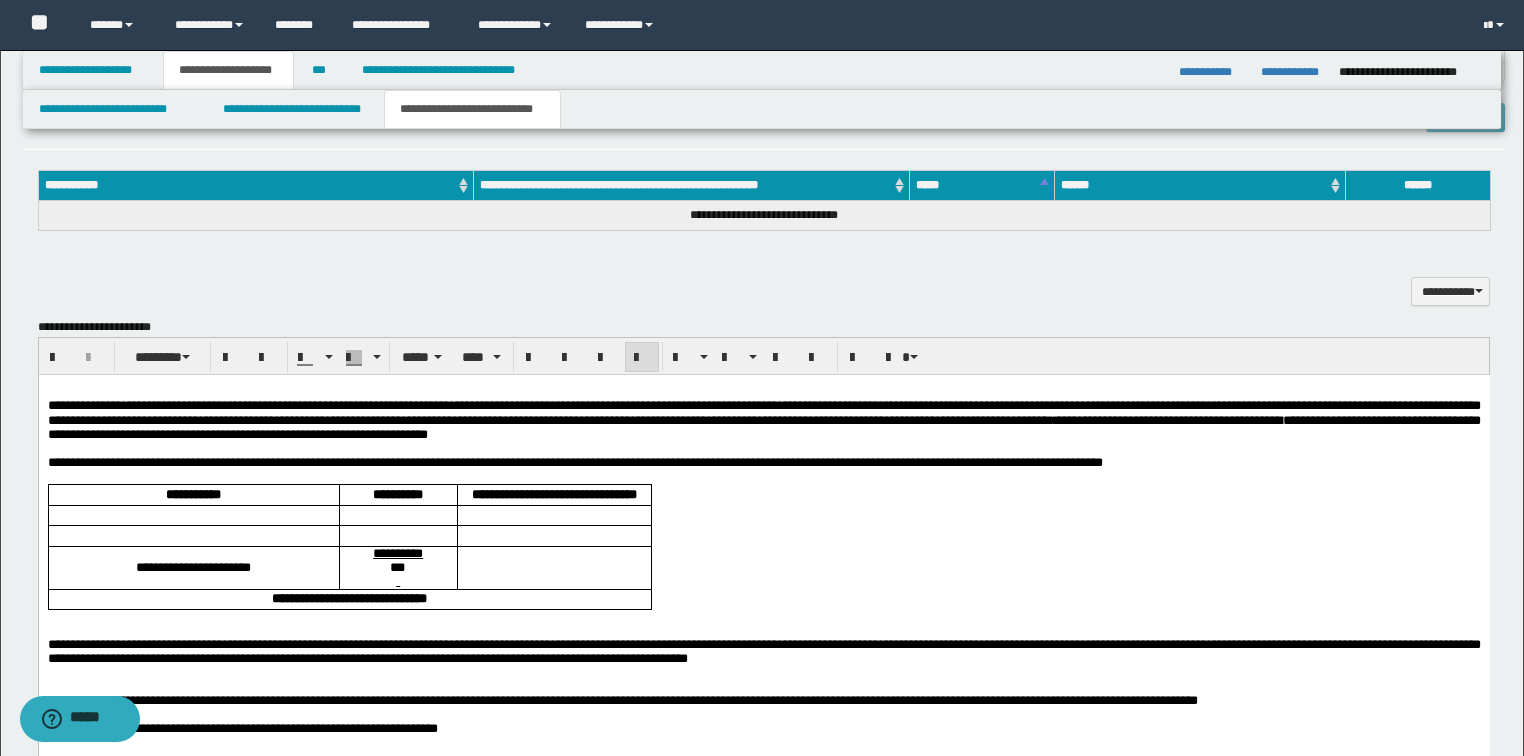 click on "**********" at bounding box center (763, 420) 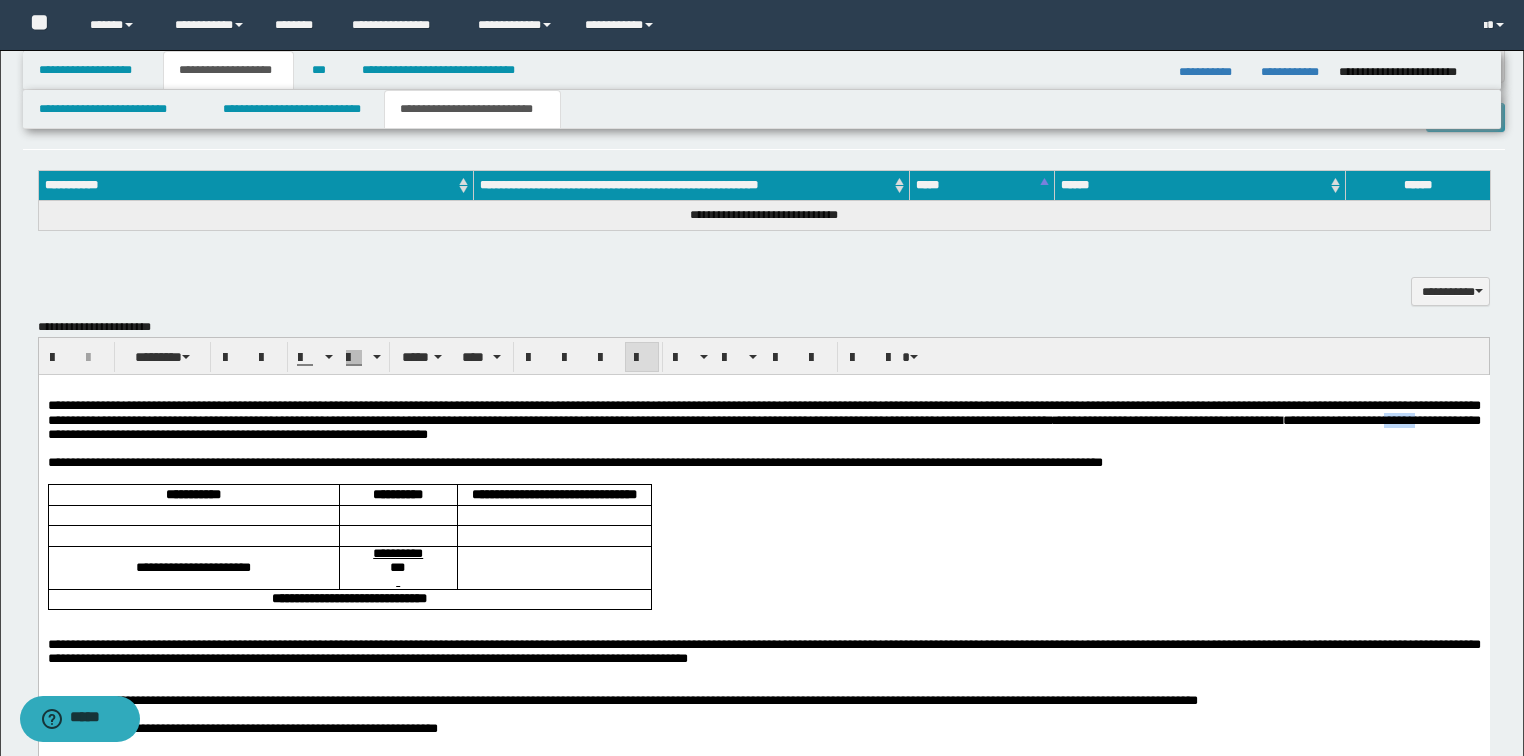 click on "**********" at bounding box center [763, 420] 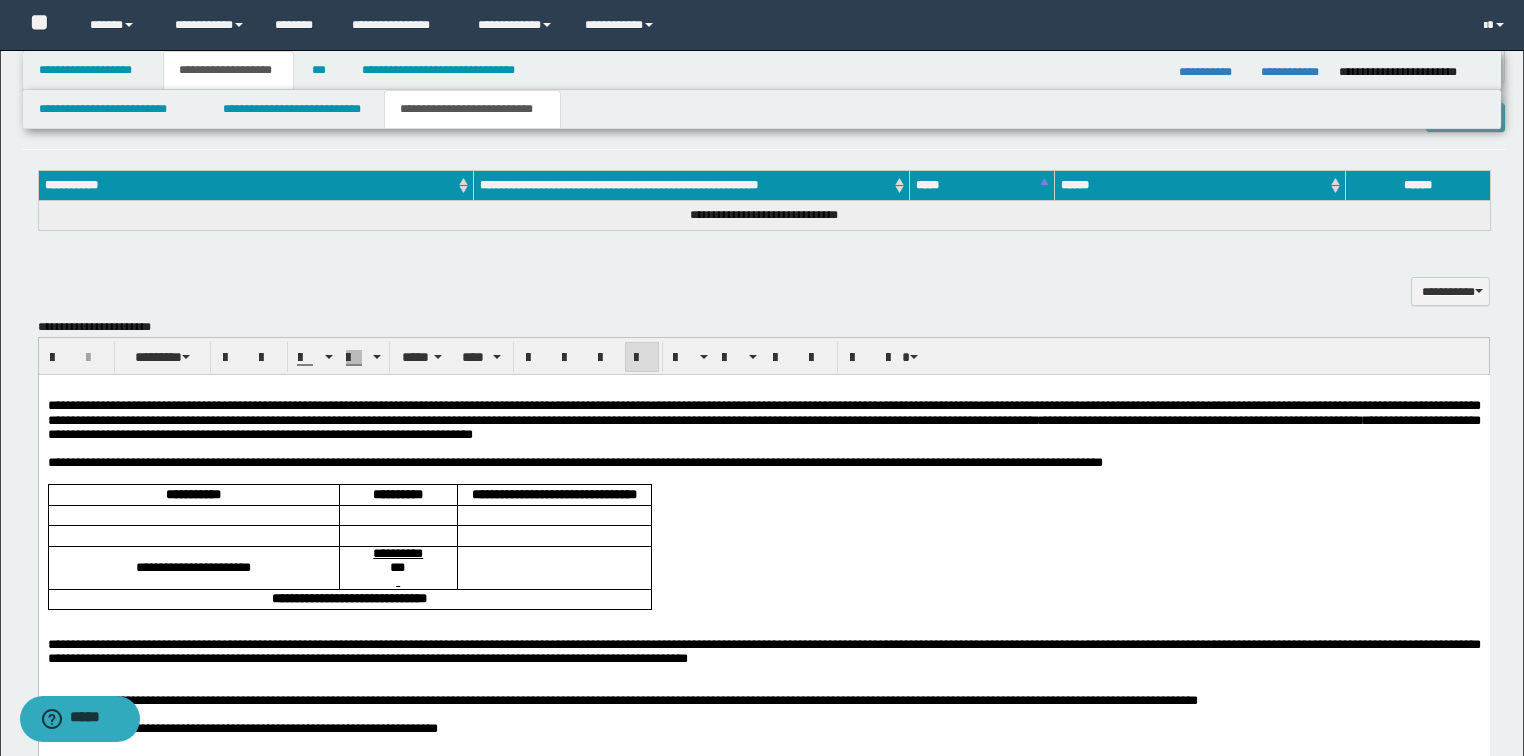 click on "**********" at bounding box center [763, 420] 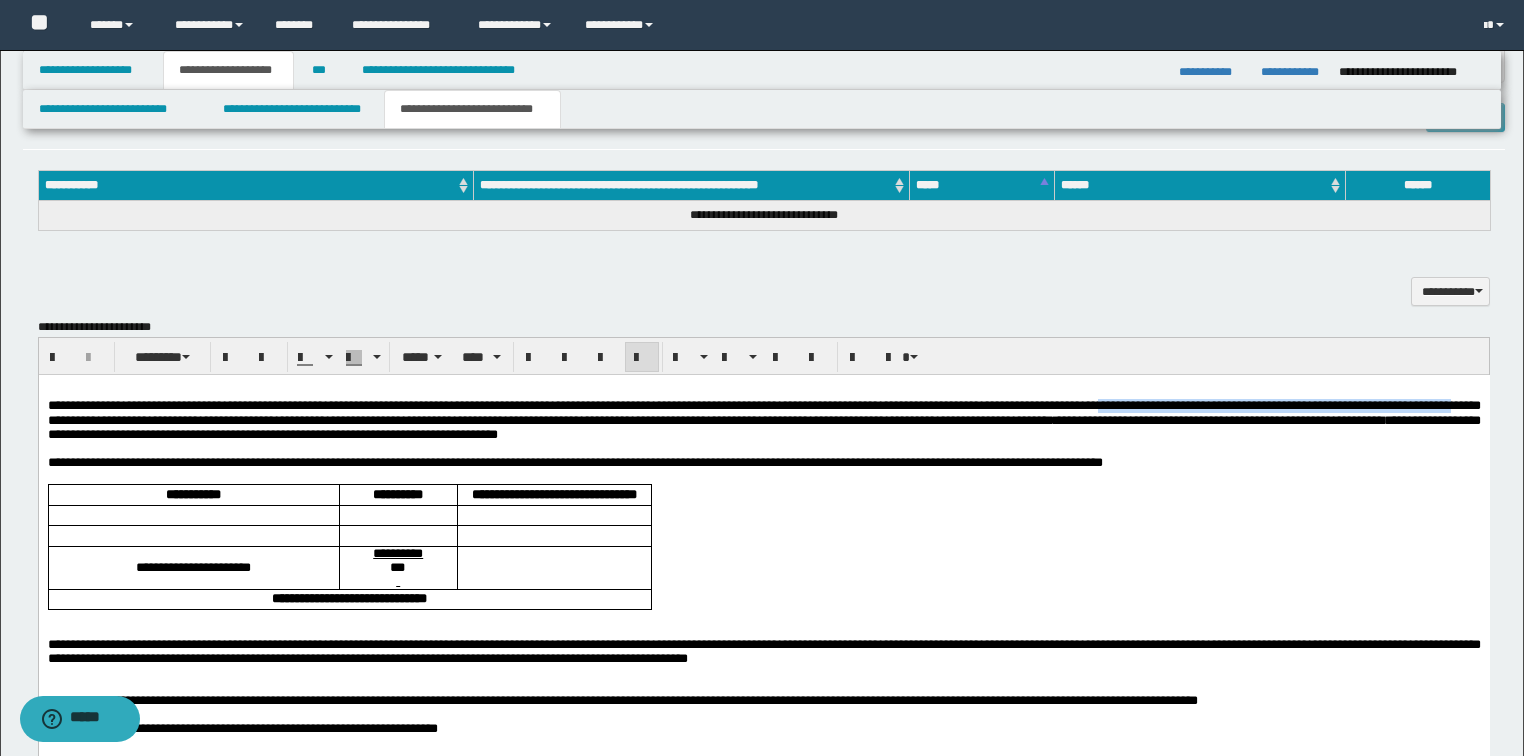 drag, startPoint x: 1316, startPoint y: 408, endPoint x: 315, endPoint y: 424, distance: 1001.12787 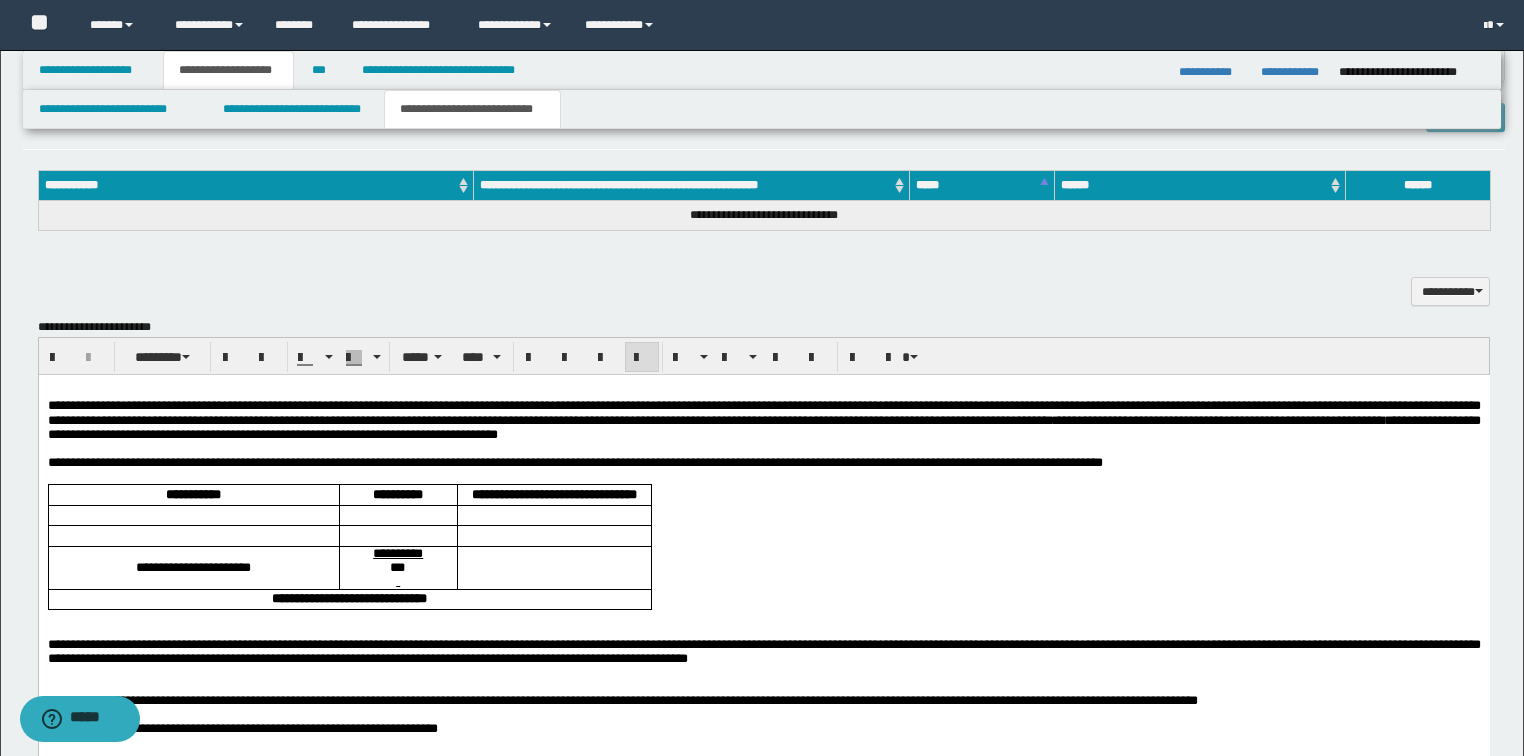 click at bounding box center [763, 477] 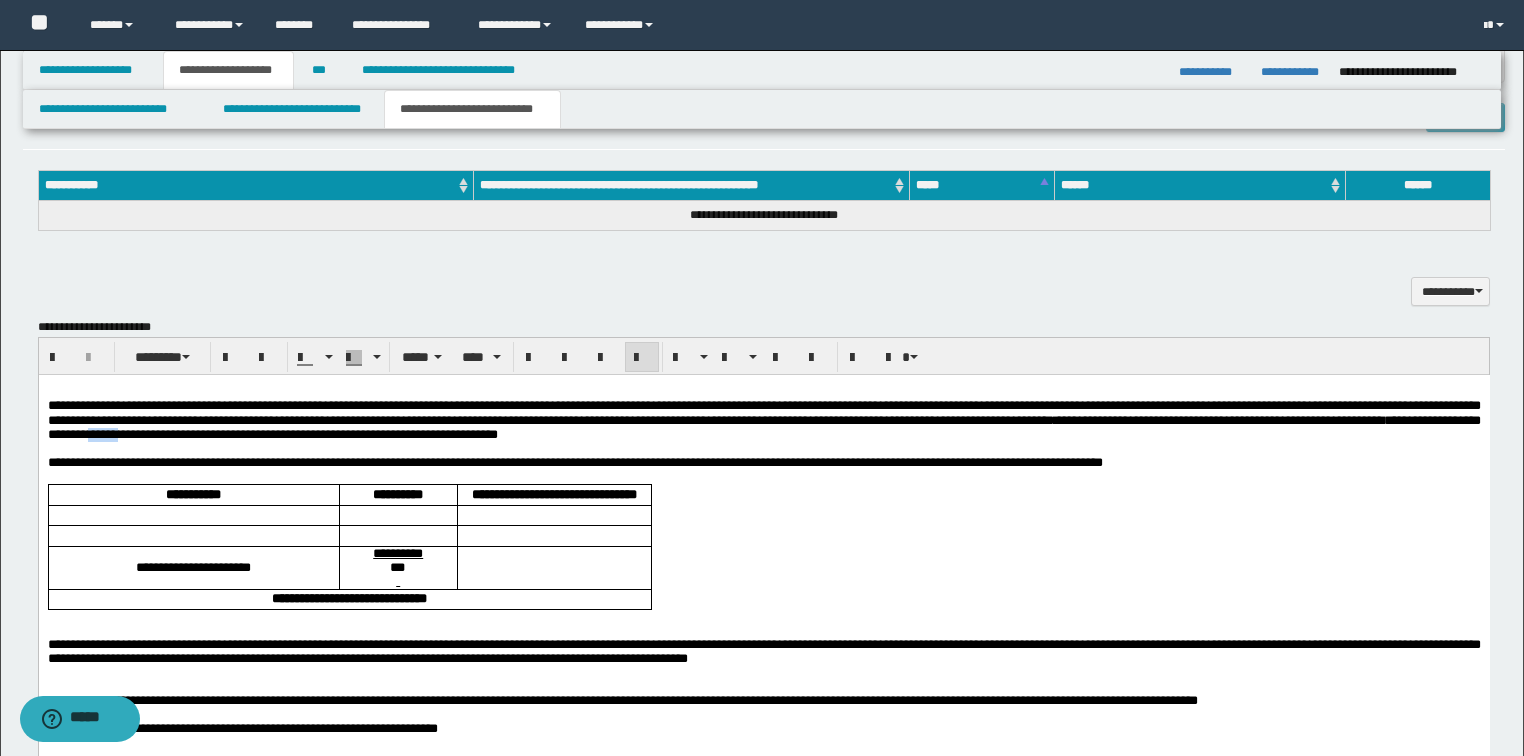 click on "**********" at bounding box center (763, 420) 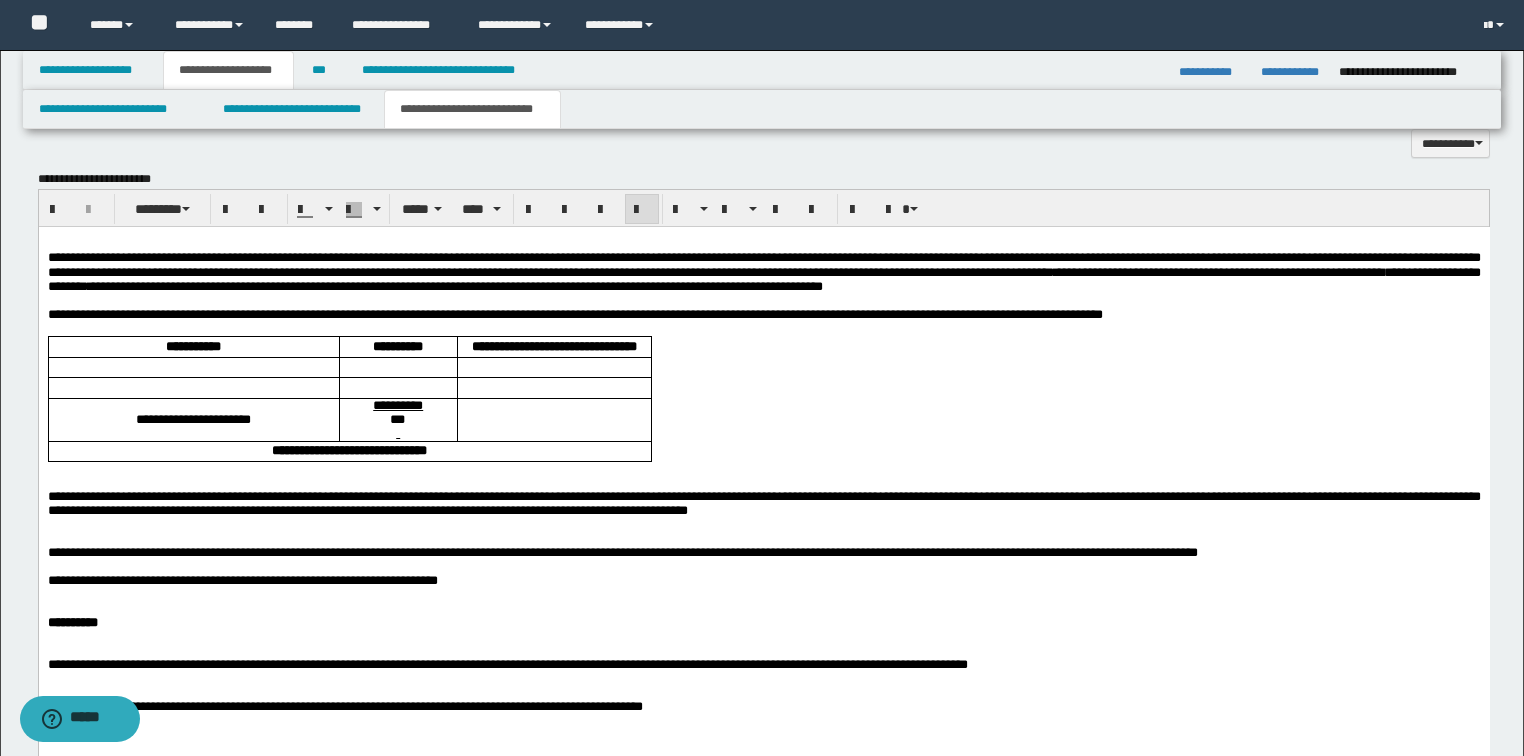 scroll, scrollTop: 1088, scrollLeft: 0, axis: vertical 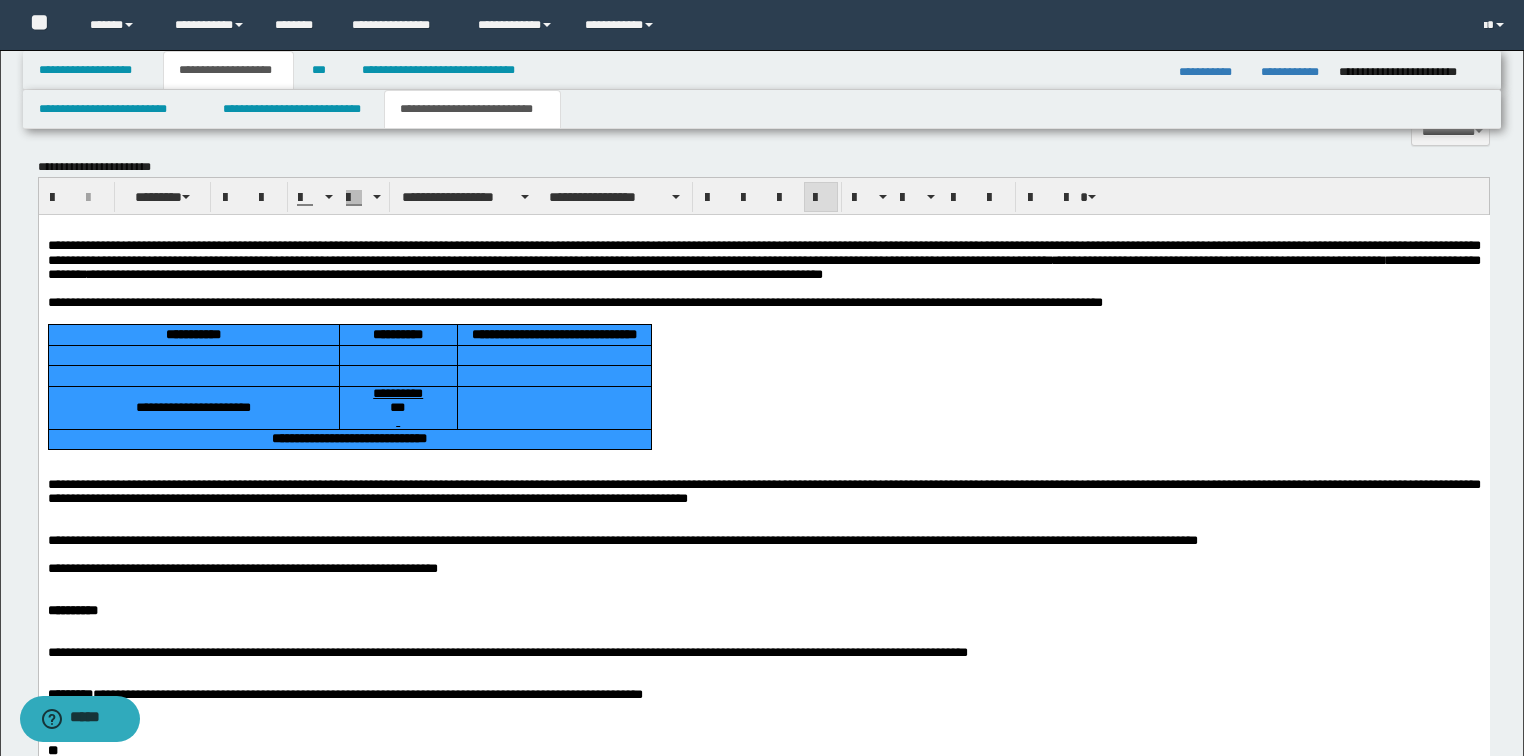 drag, startPoint x: 581, startPoint y: 485, endPoint x: 192, endPoint y: 363, distance: 407.68246 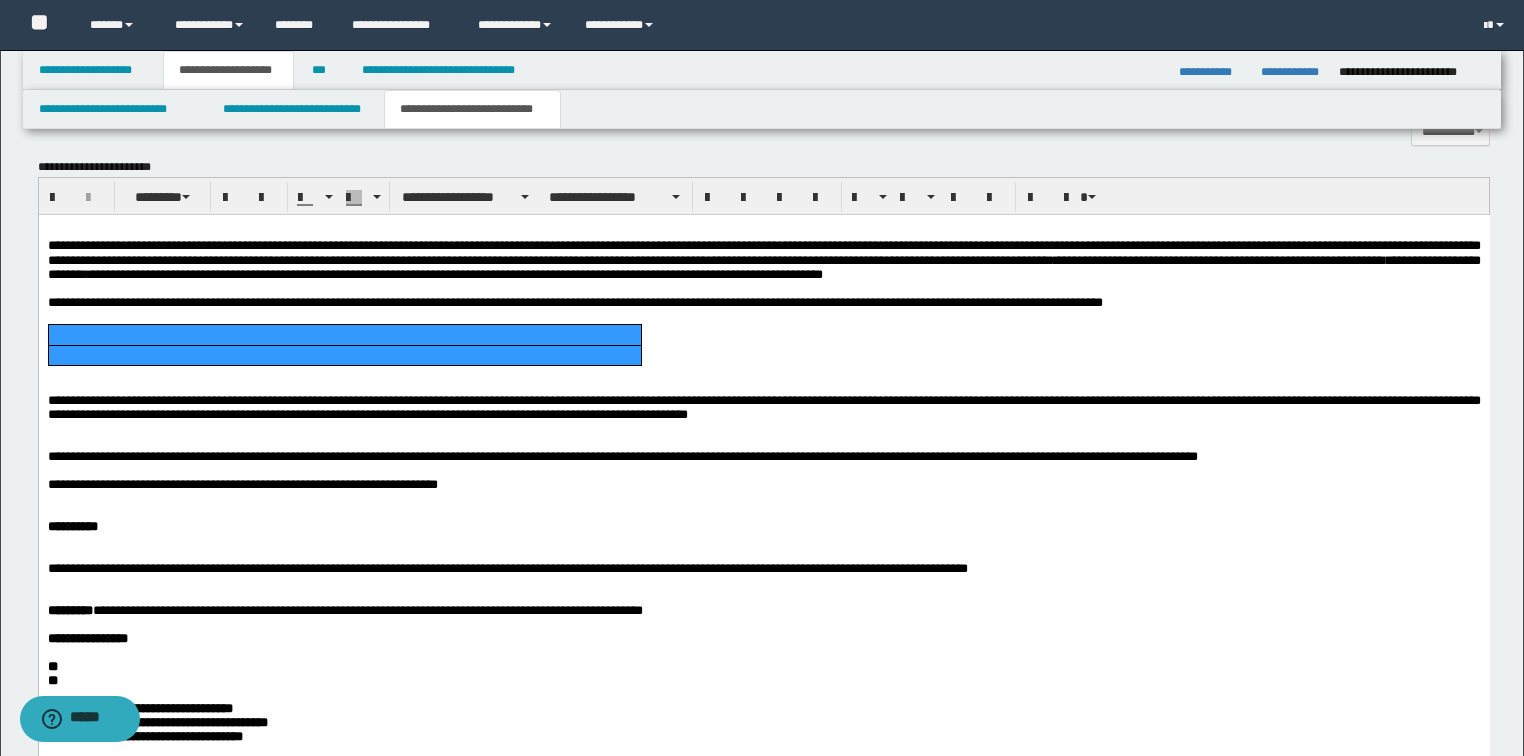 drag, startPoint x: 488, startPoint y: 375, endPoint x: 235, endPoint y: 323, distance: 258.2886 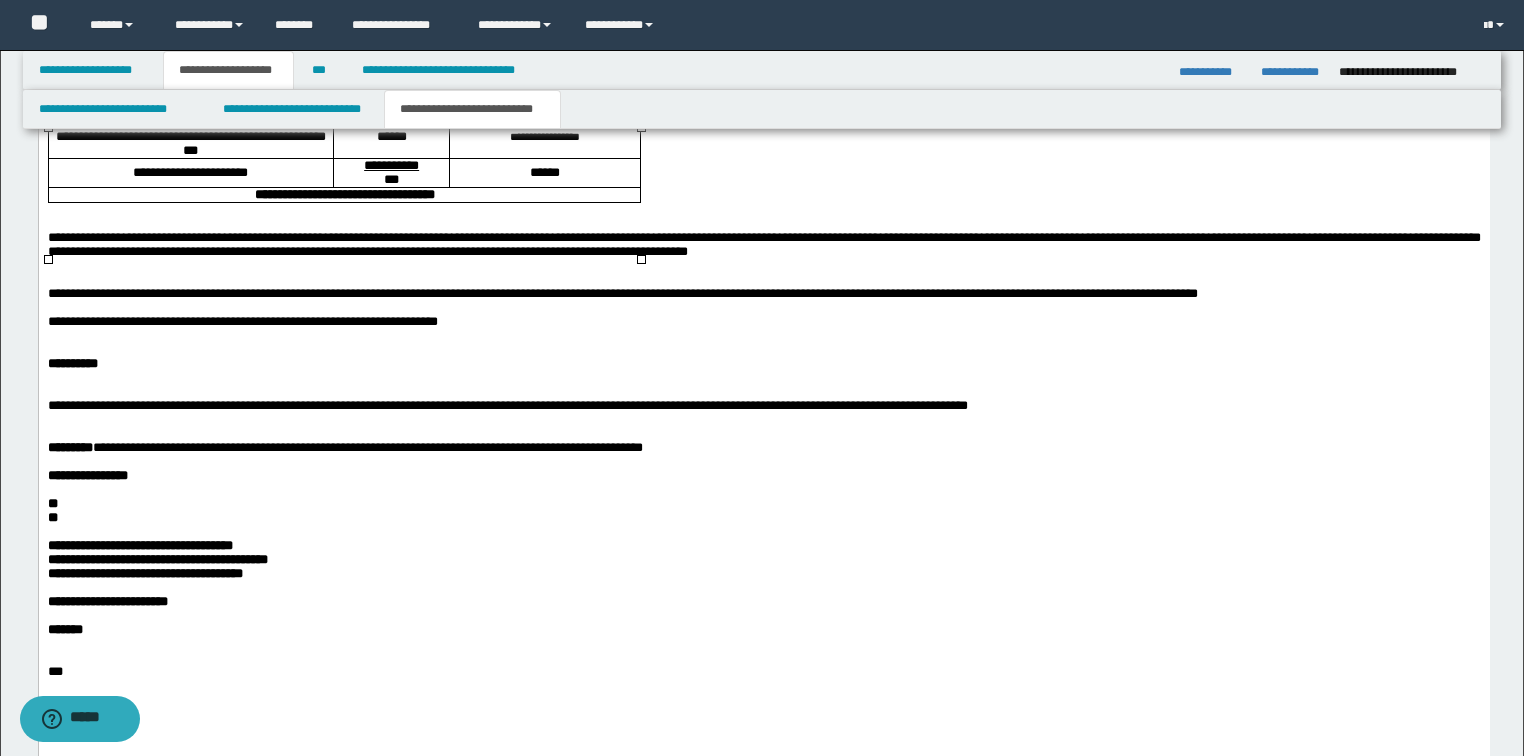 scroll, scrollTop: 1328, scrollLeft: 0, axis: vertical 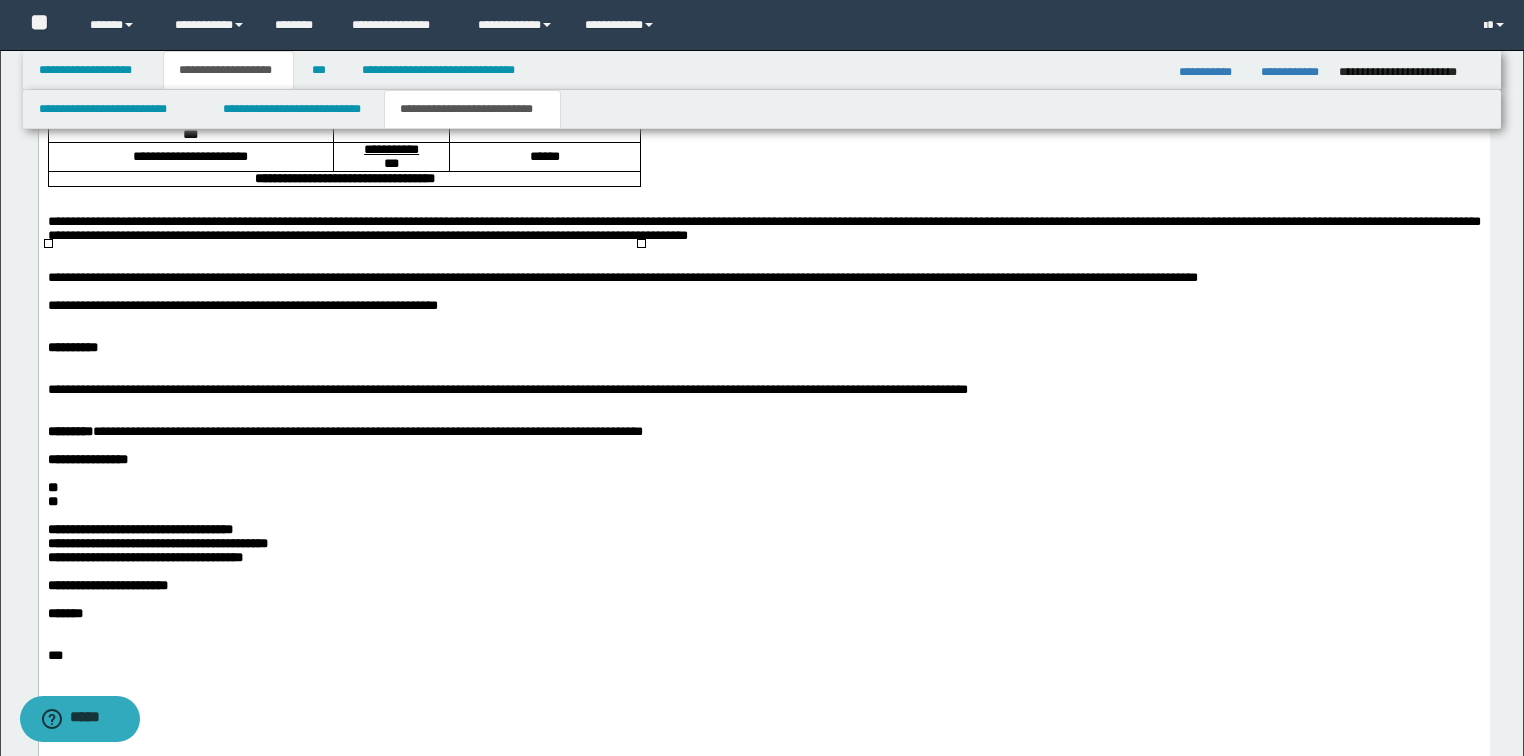 click on "**********" at bounding box center (344, 432) 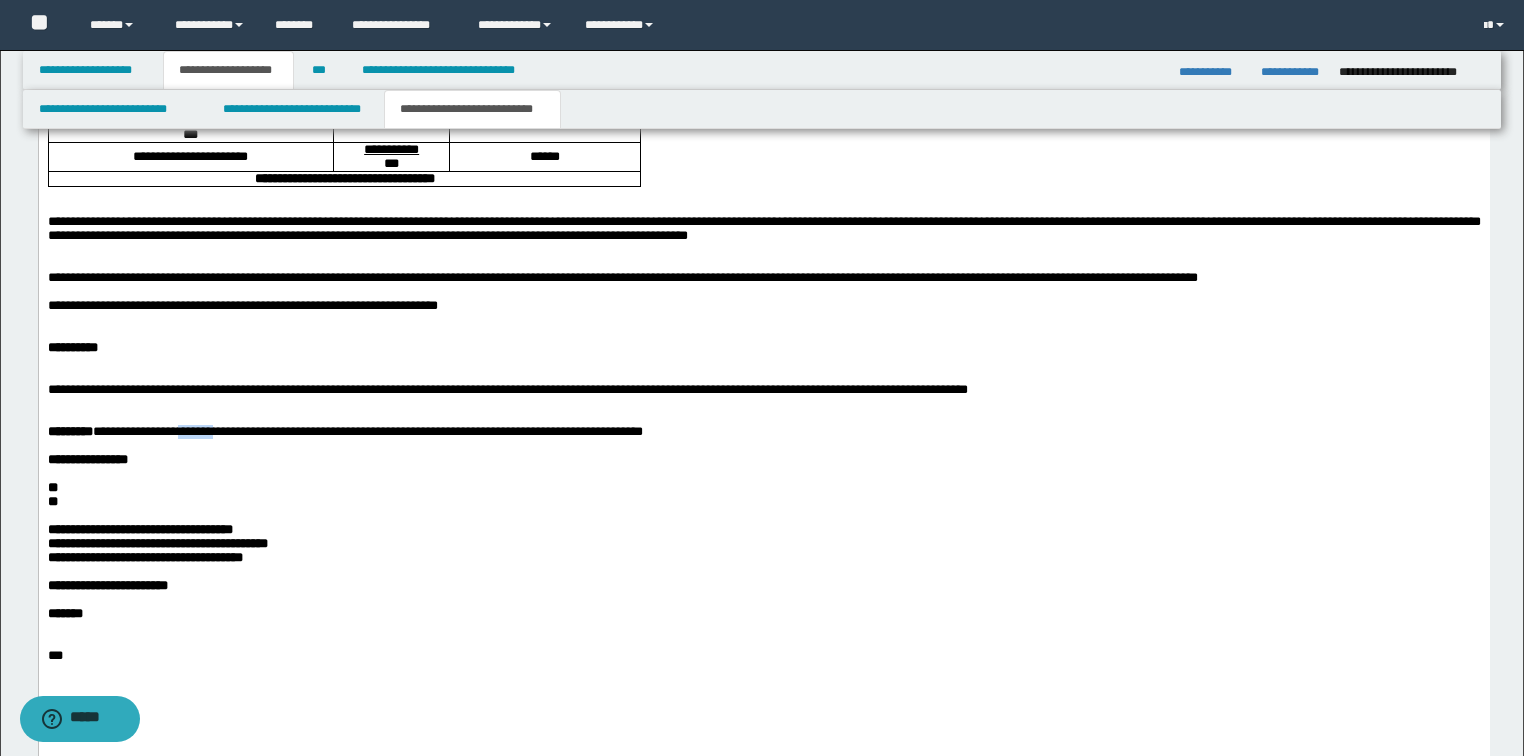 click on "**********" at bounding box center (344, 432) 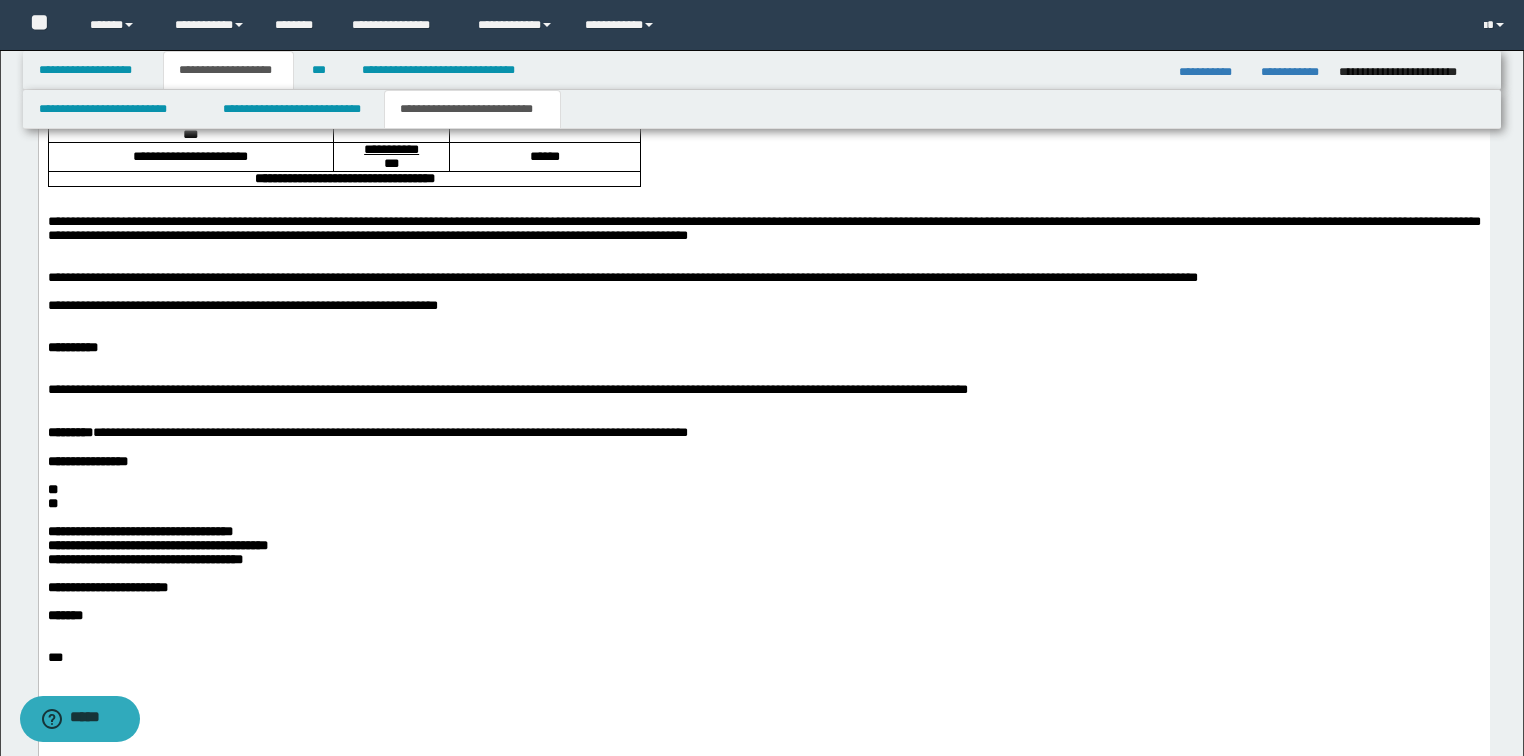 click on "**********" at bounding box center [367, 433] 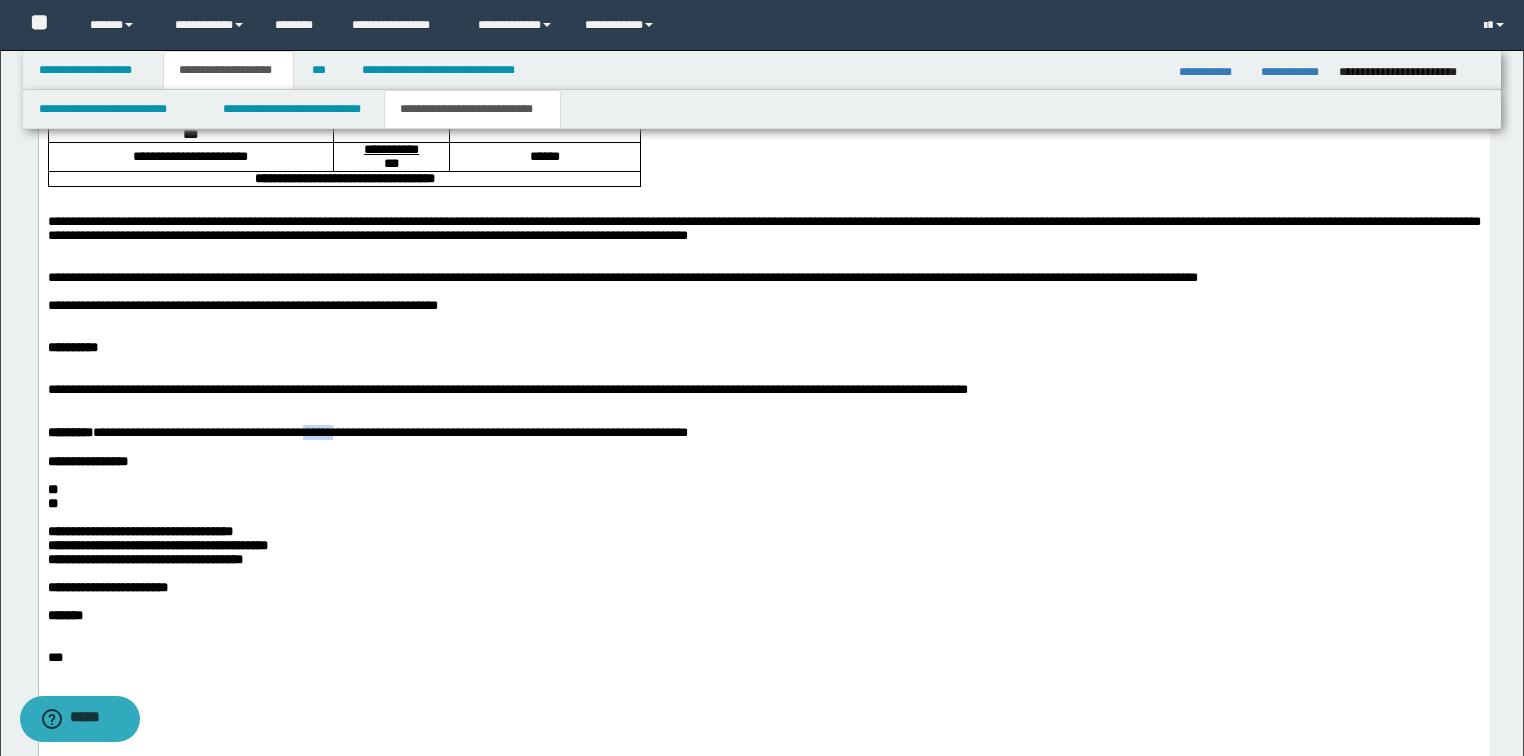 click on "**********" at bounding box center (367, 433) 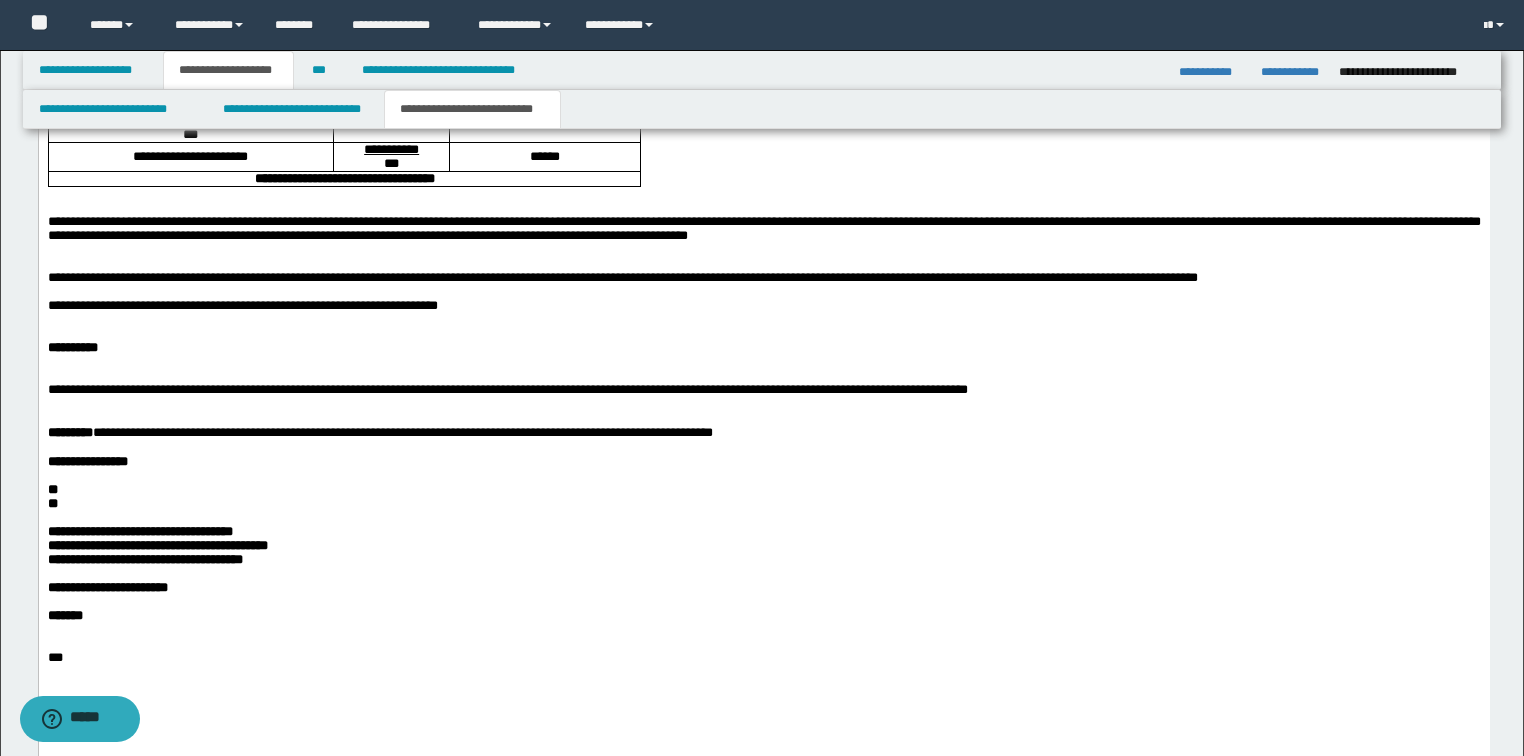 click at bounding box center (763, 449) 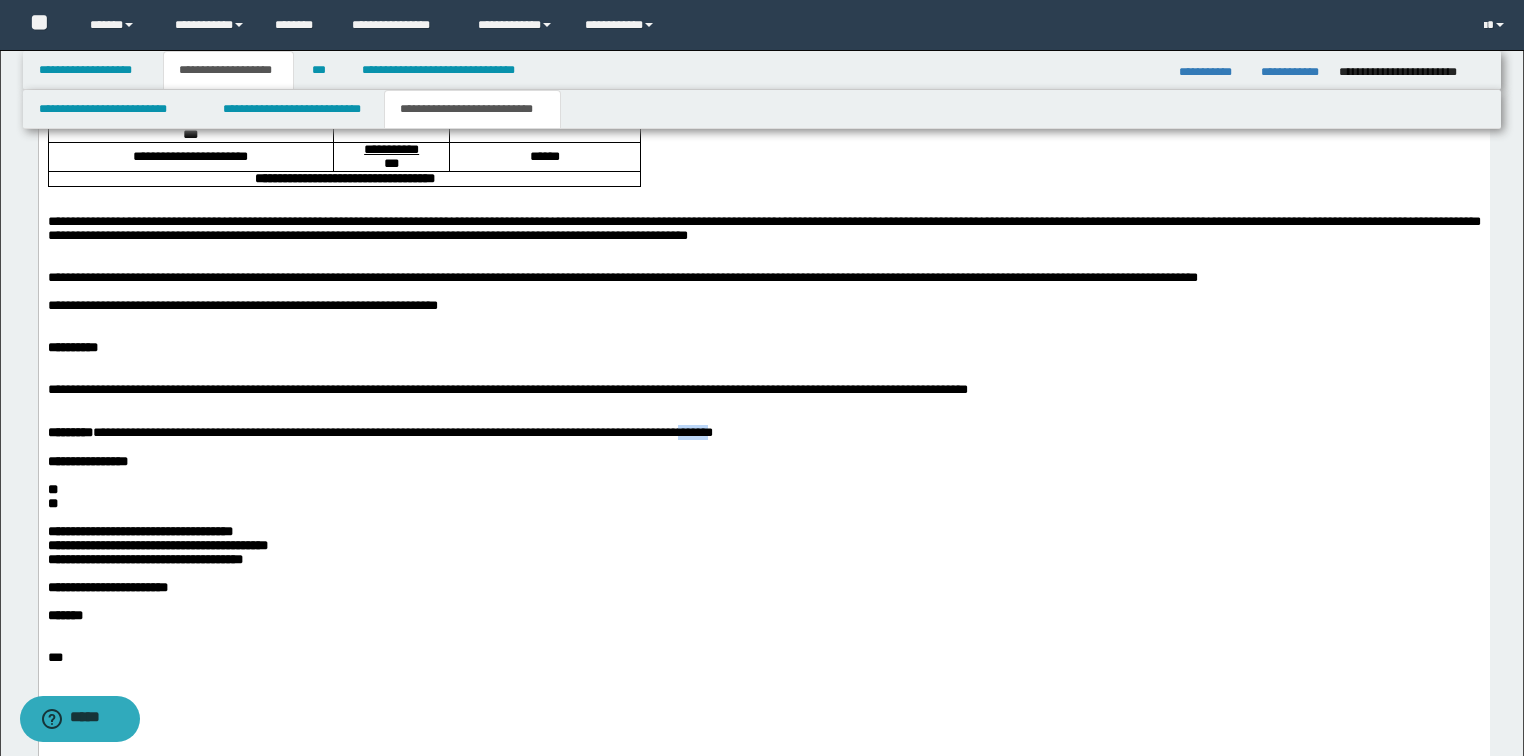 click on "**********" at bounding box center (379, 433) 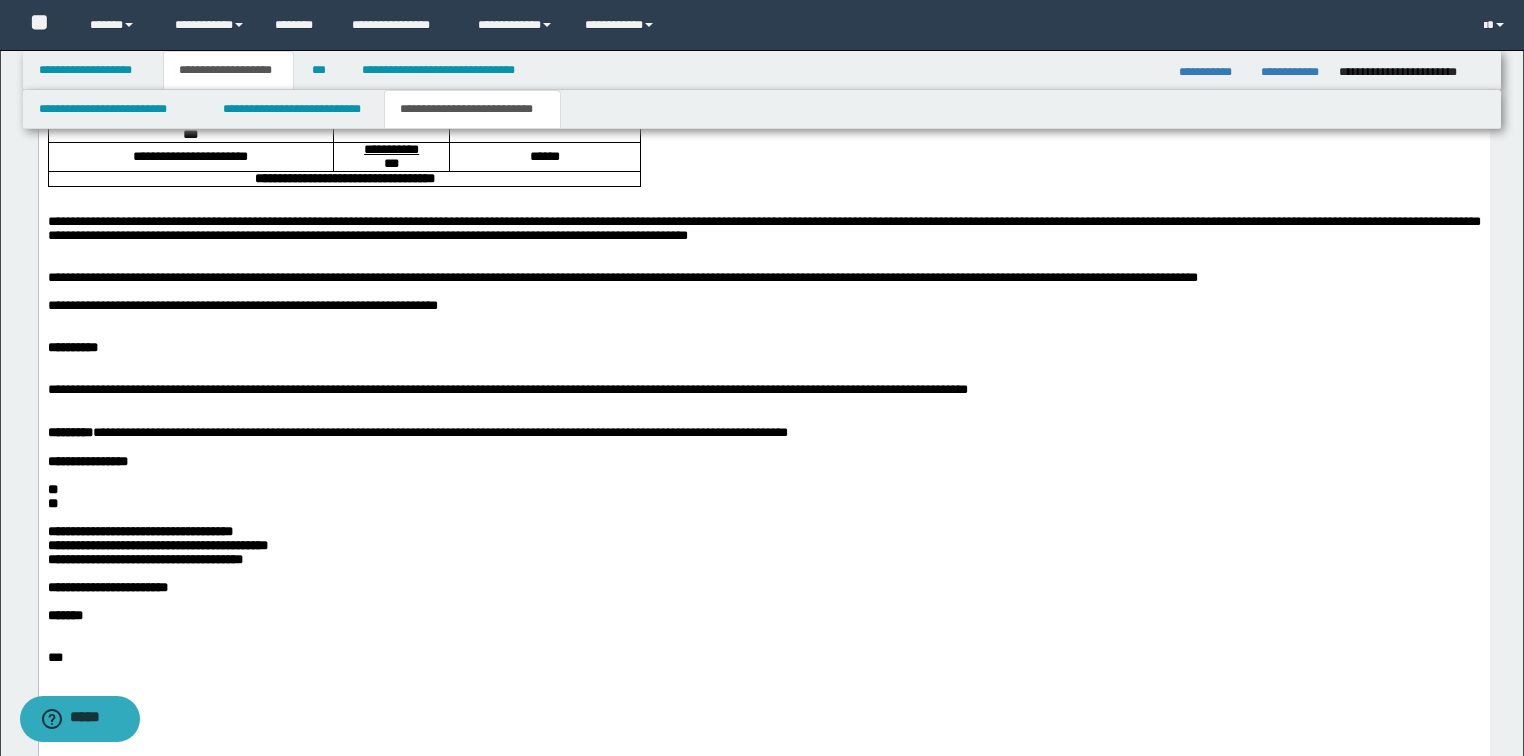 scroll, scrollTop: 1488, scrollLeft: 0, axis: vertical 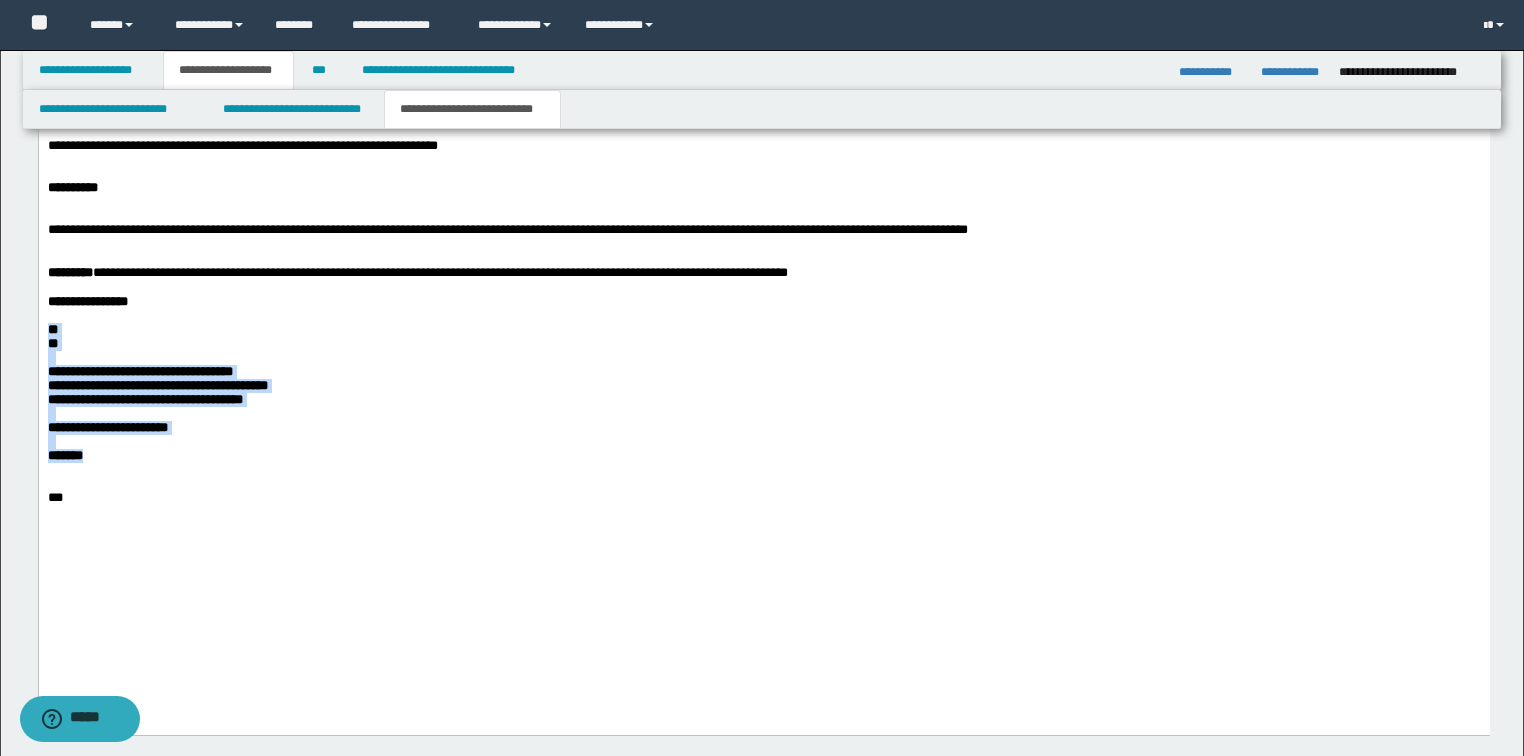 drag, startPoint x: 107, startPoint y: 577, endPoint x: 38, endPoint y: 245, distance: 339.0944 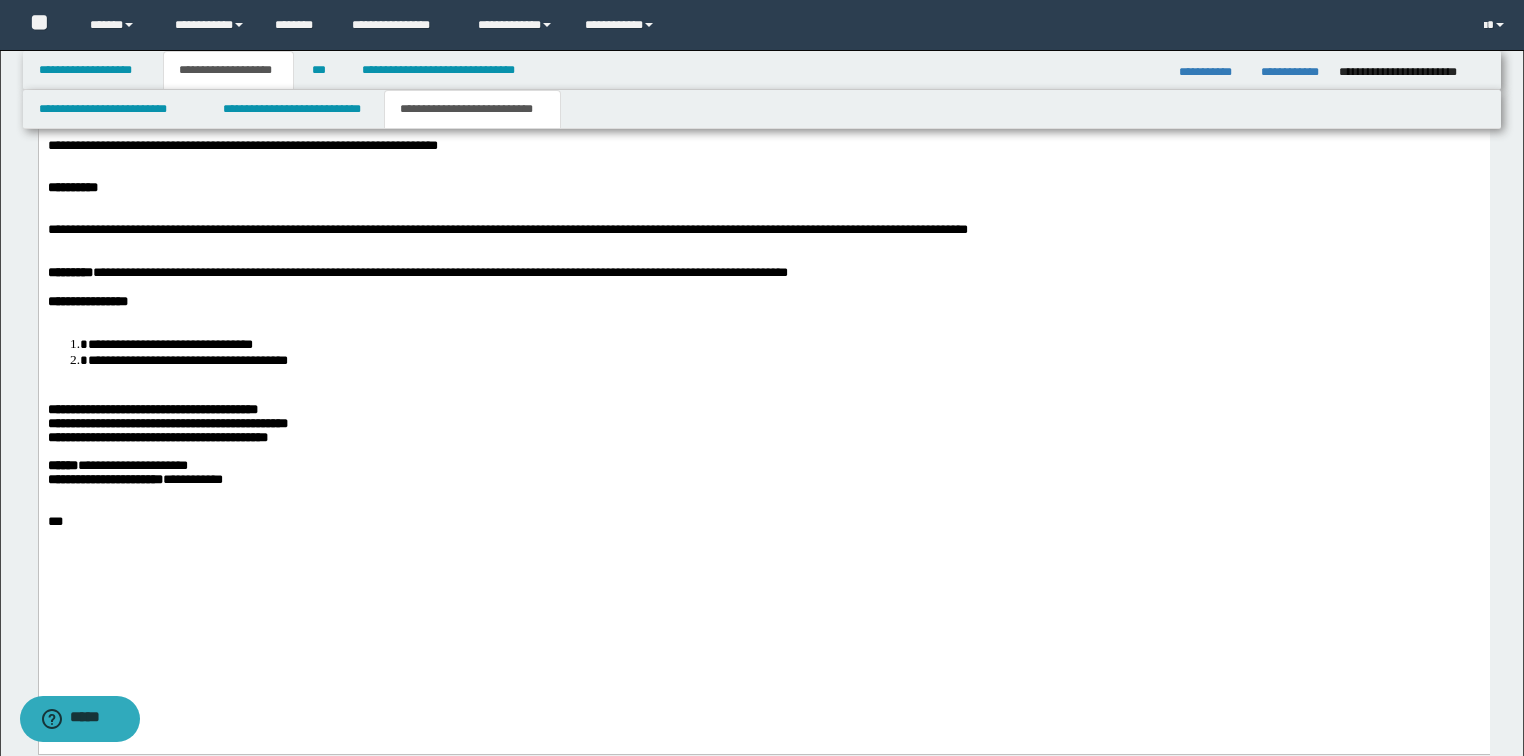 drag, startPoint x: 82, startPoint y: 435, endPoint x: 101, endPoint y: 488, distance: 56.302753 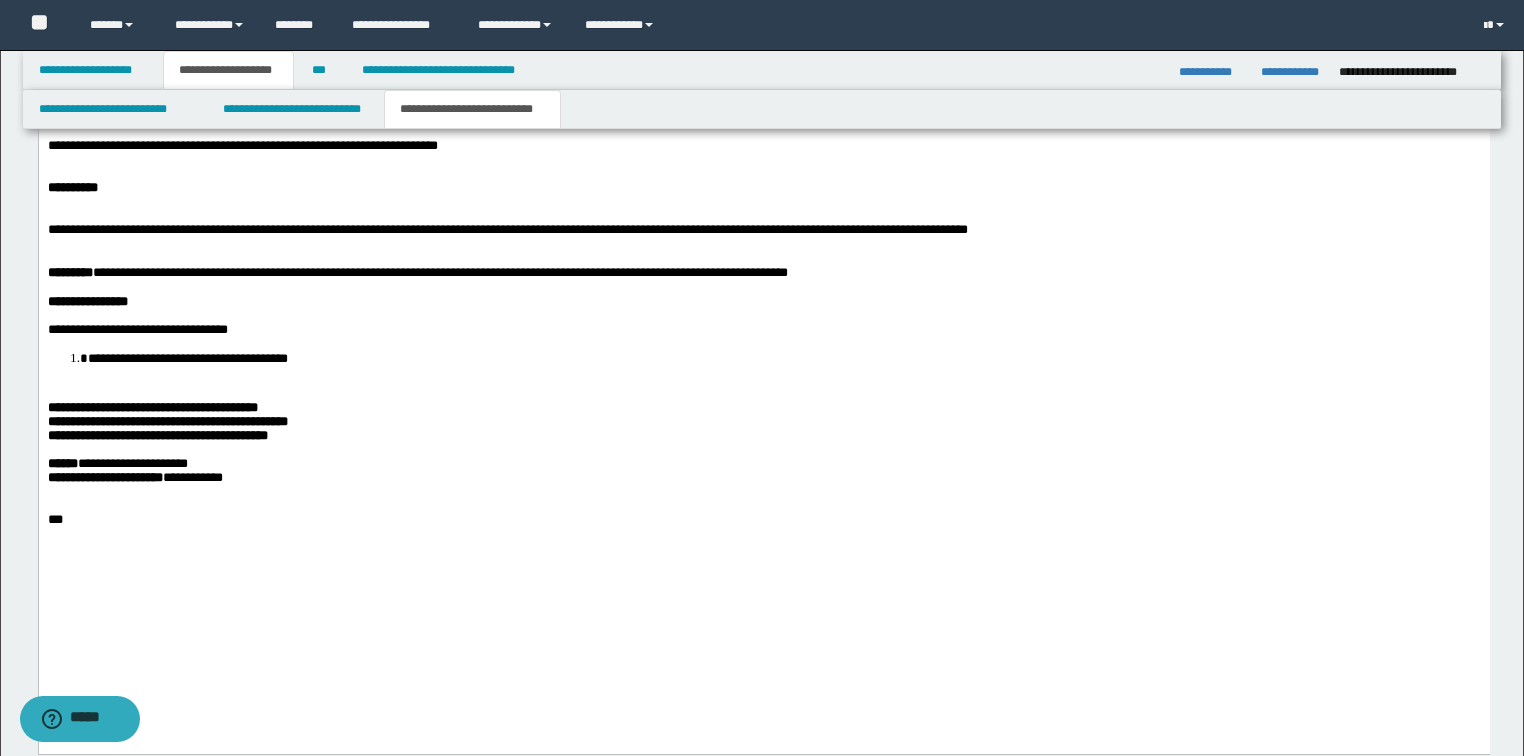 click on "**********" at bounding box center [187, 359] 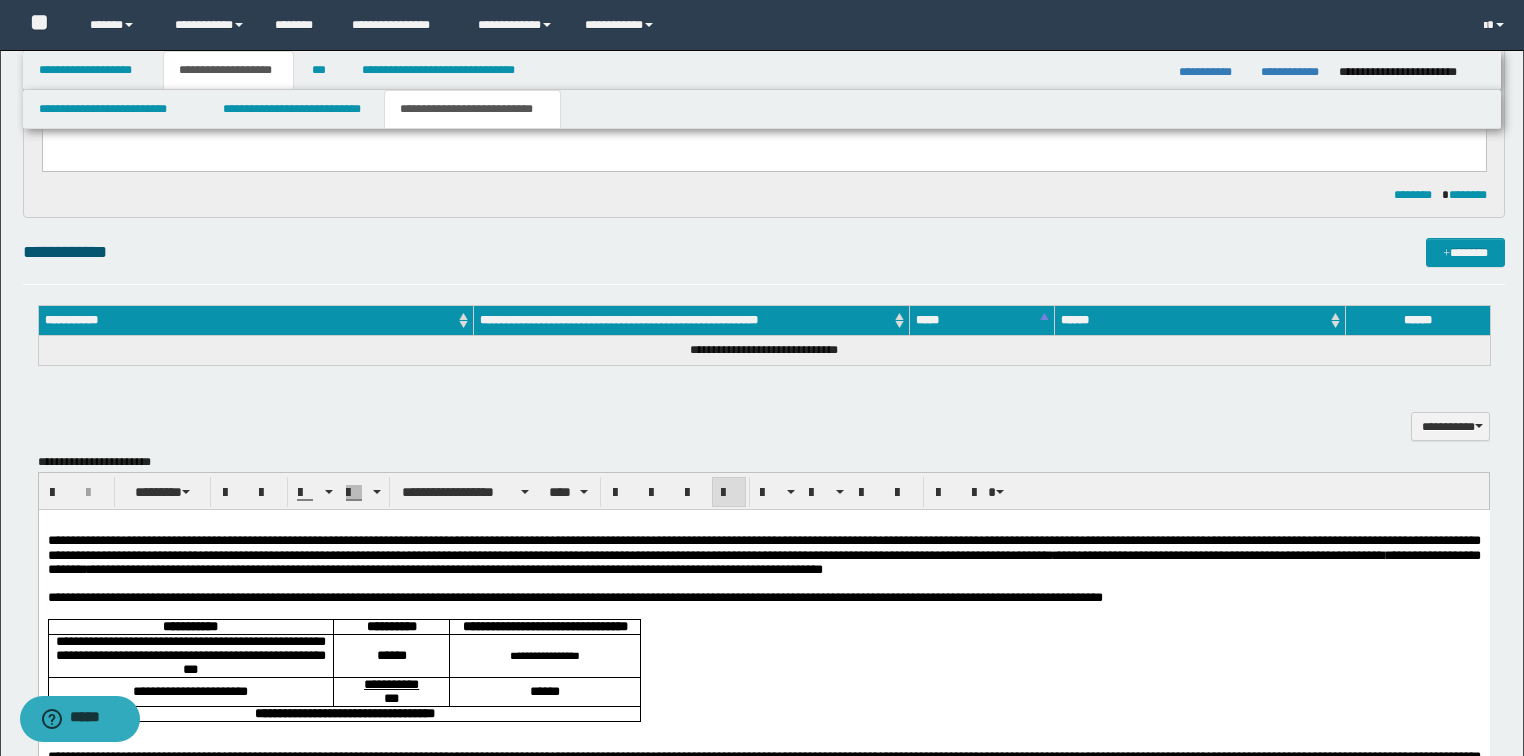 scroll, scrollTop: 768, scrollLeft: 0, axis: vertical 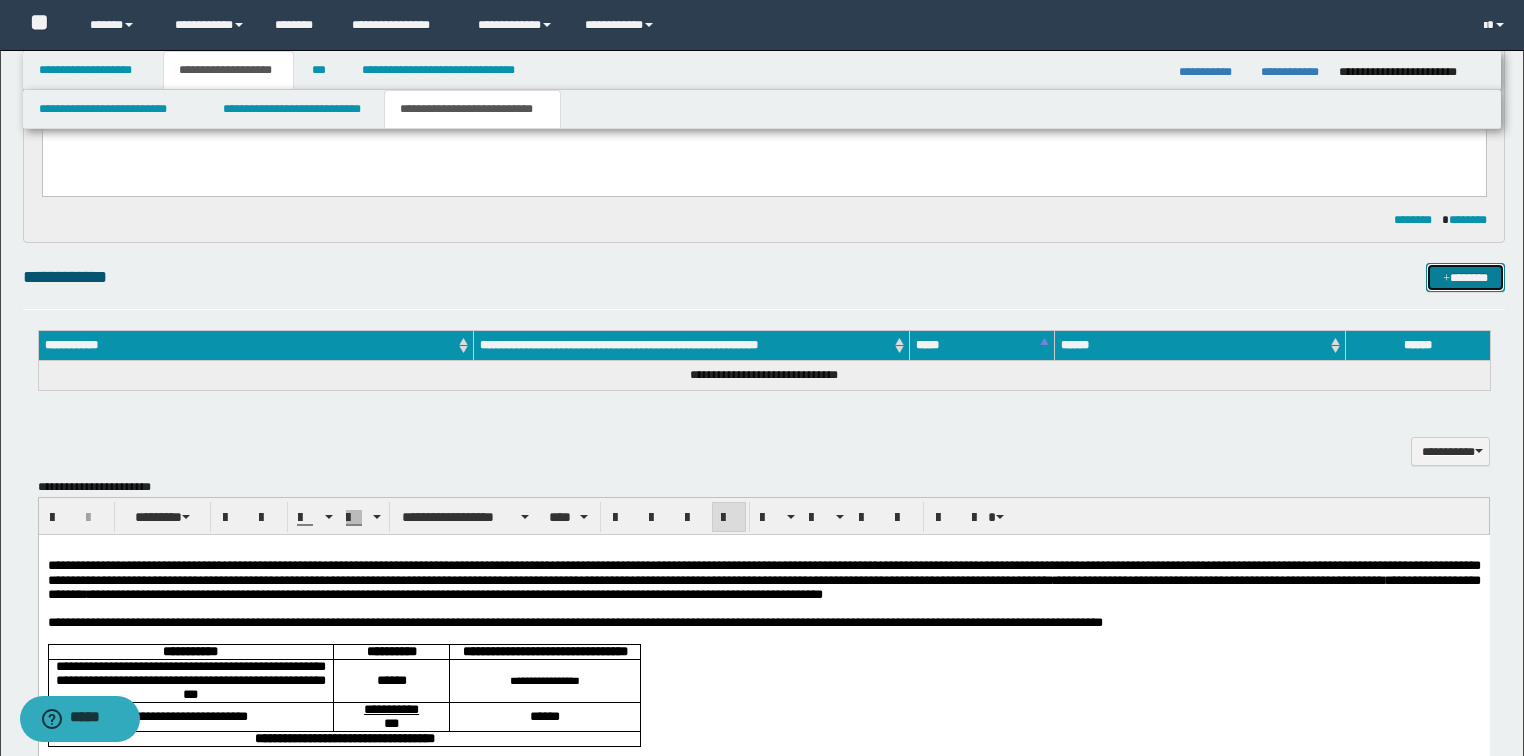 click on "*******" at bounding box center [1465, 278] 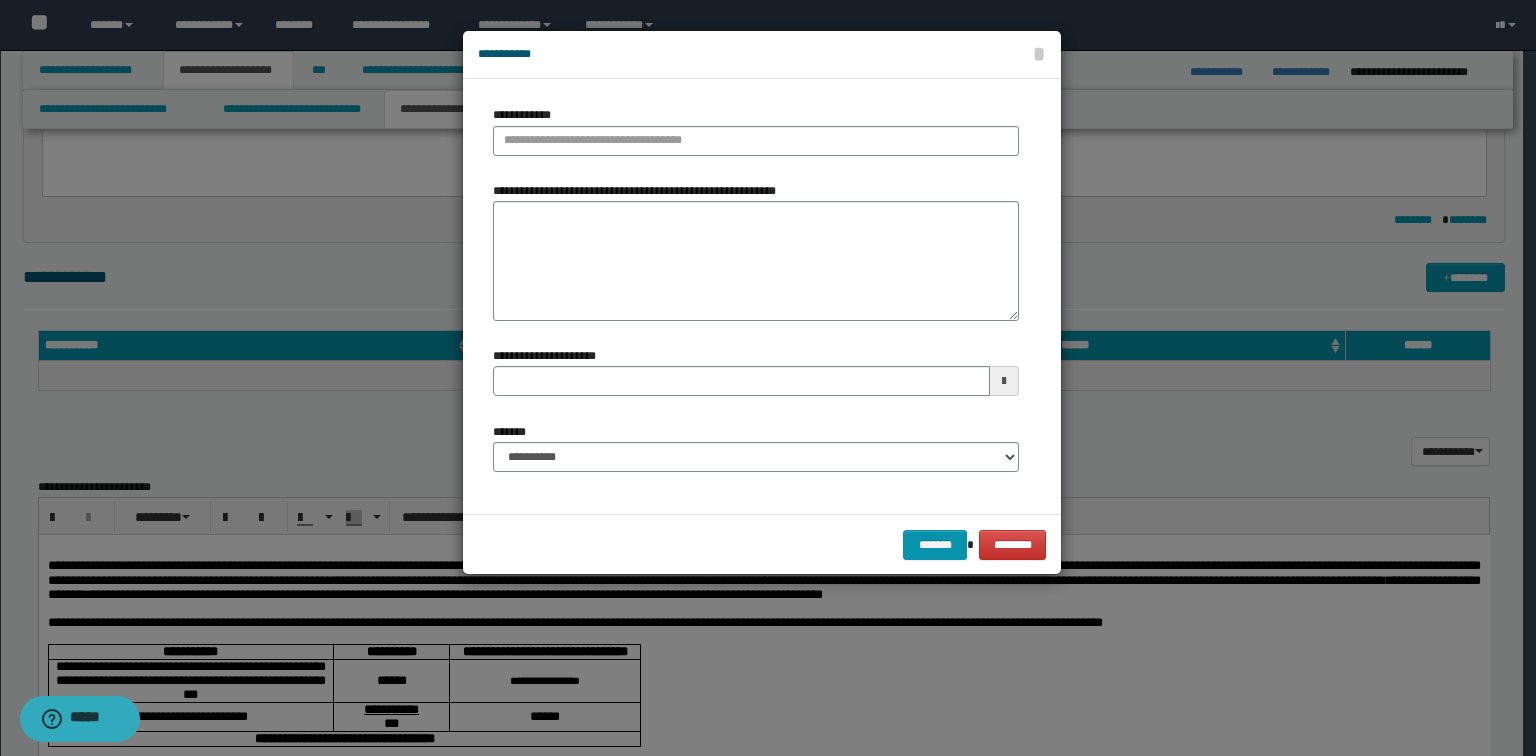 click on "**********" at bounding box center [762, 296] 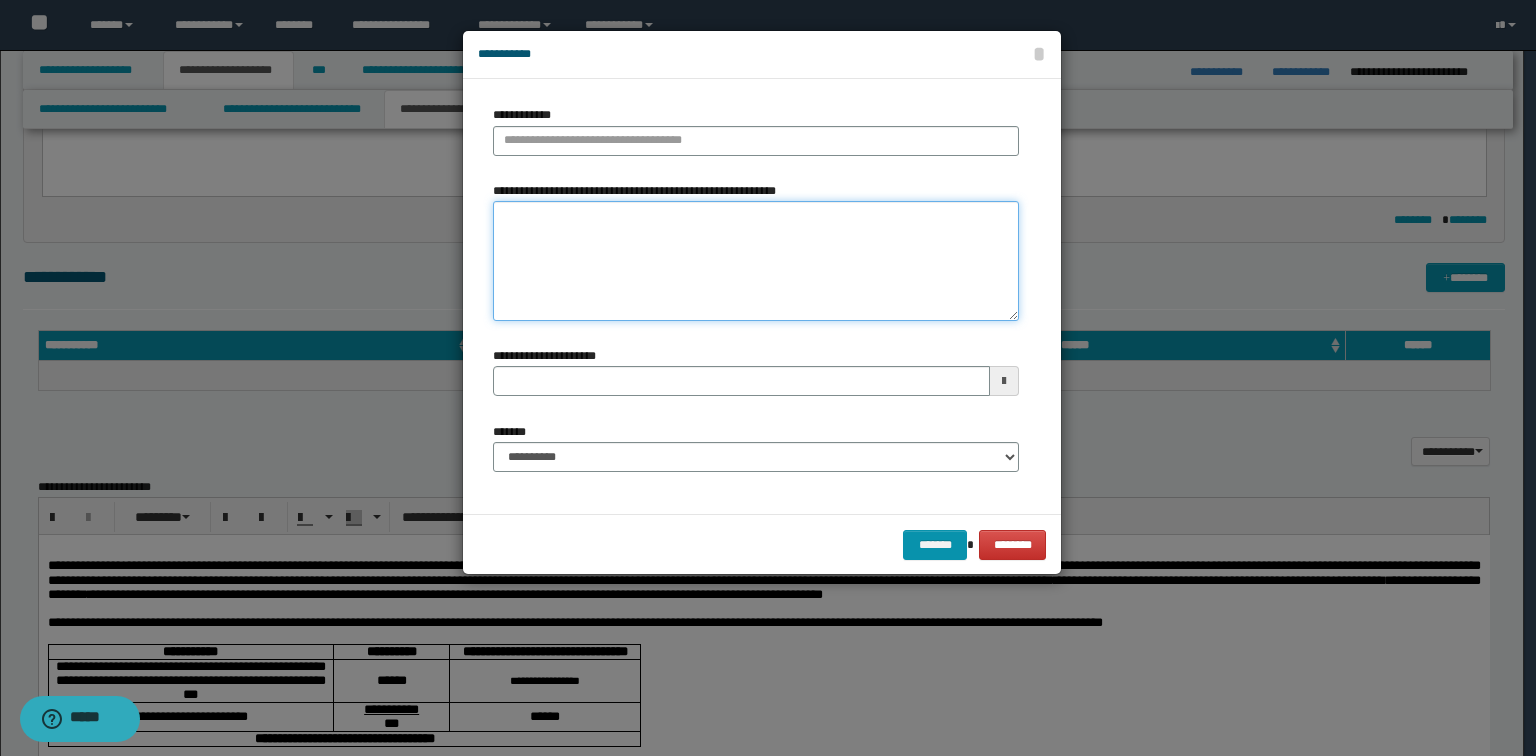 click on "**********" at bounding box center (756, 261) 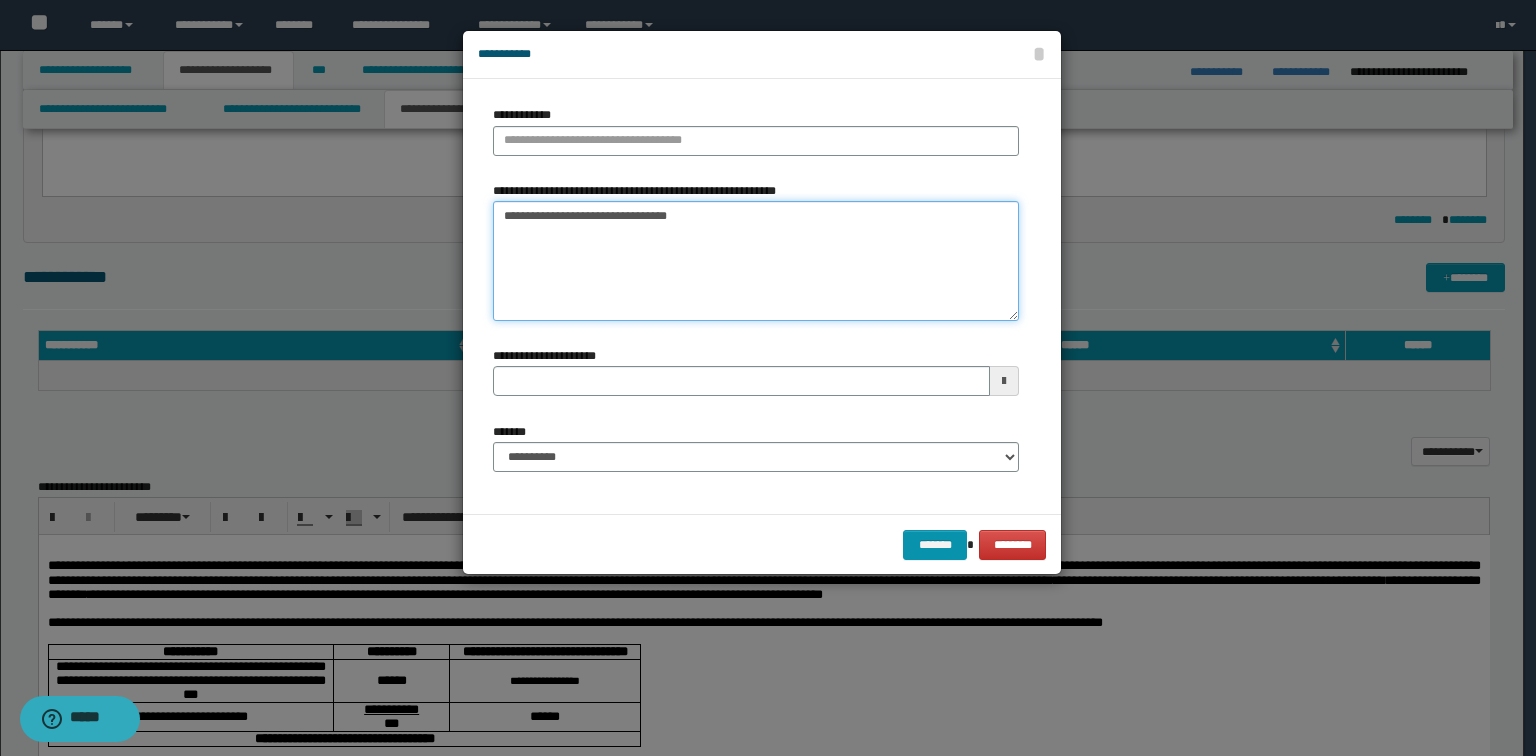 drag, startPoint x: 625, startPoint y: 225, endPoint x: 147, endPoint y: 216, distance: 478.08472 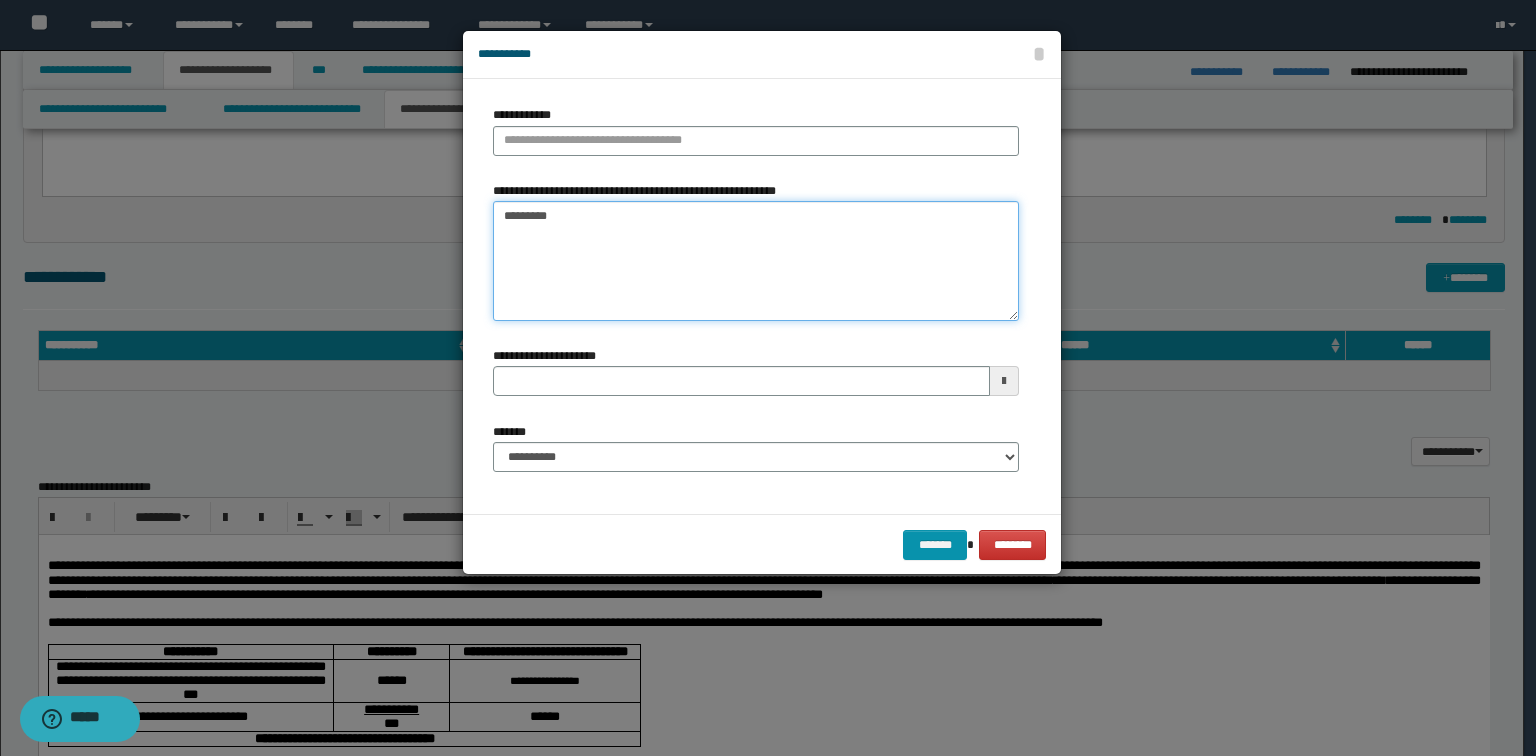 type on "*********" 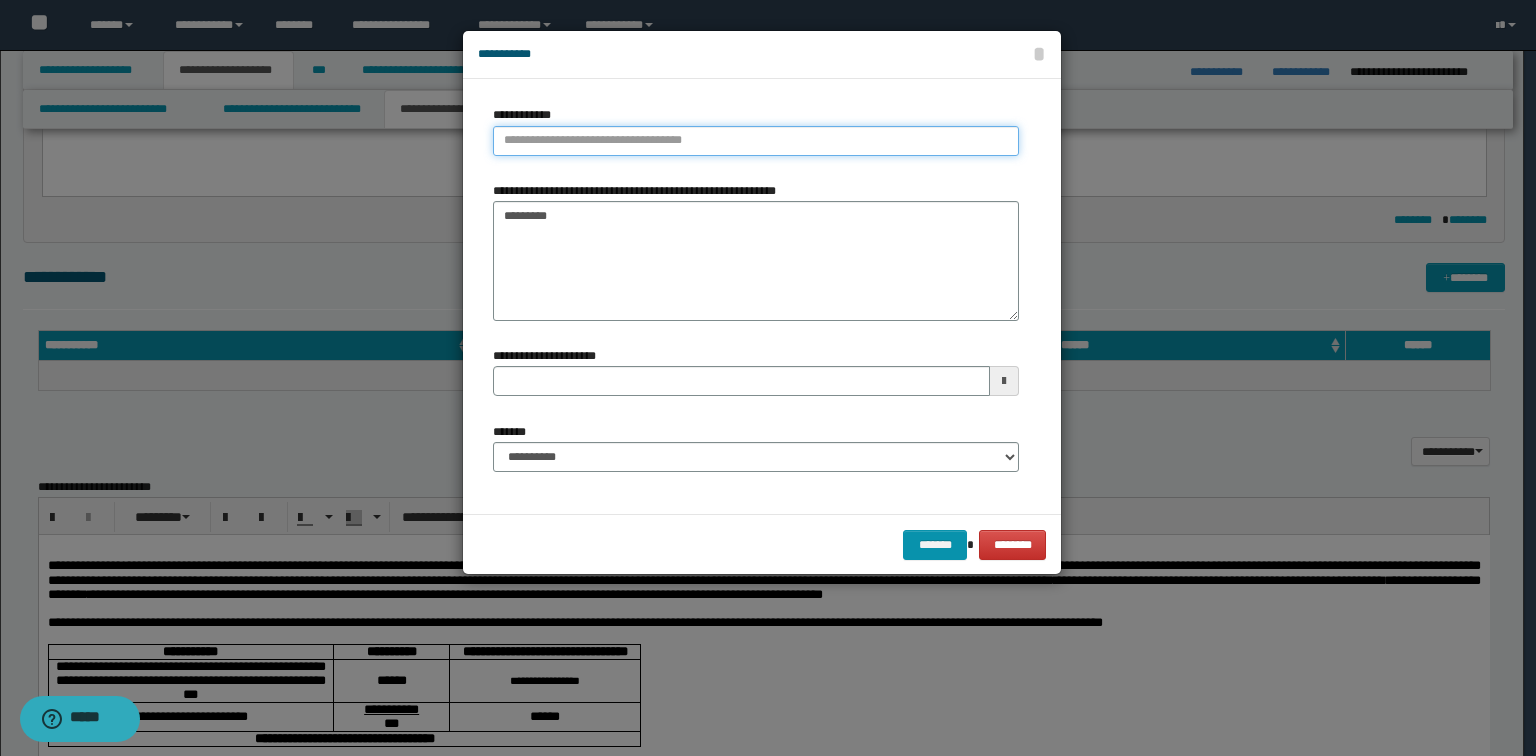 click on "**********" at bounding box center [756, 141] 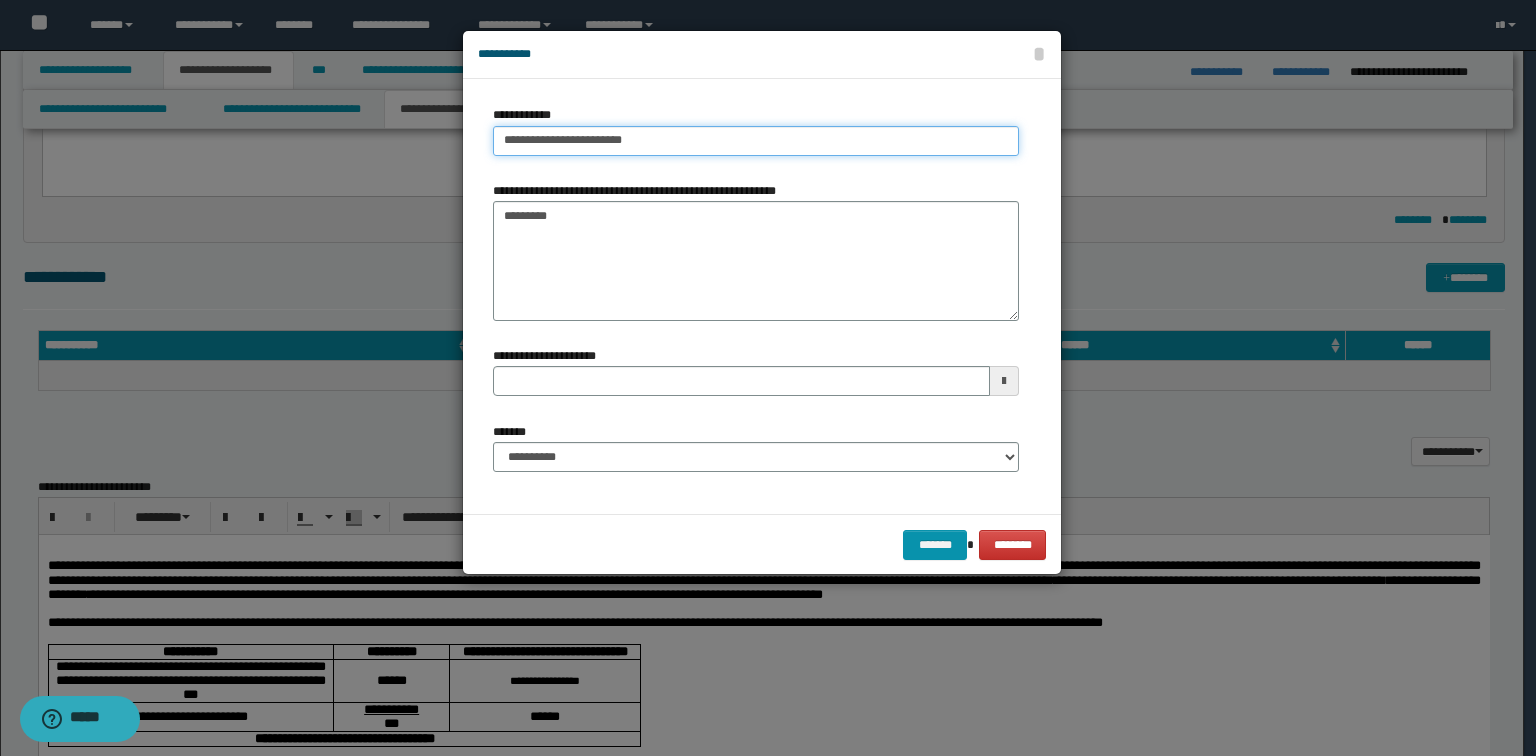 type on "**********" 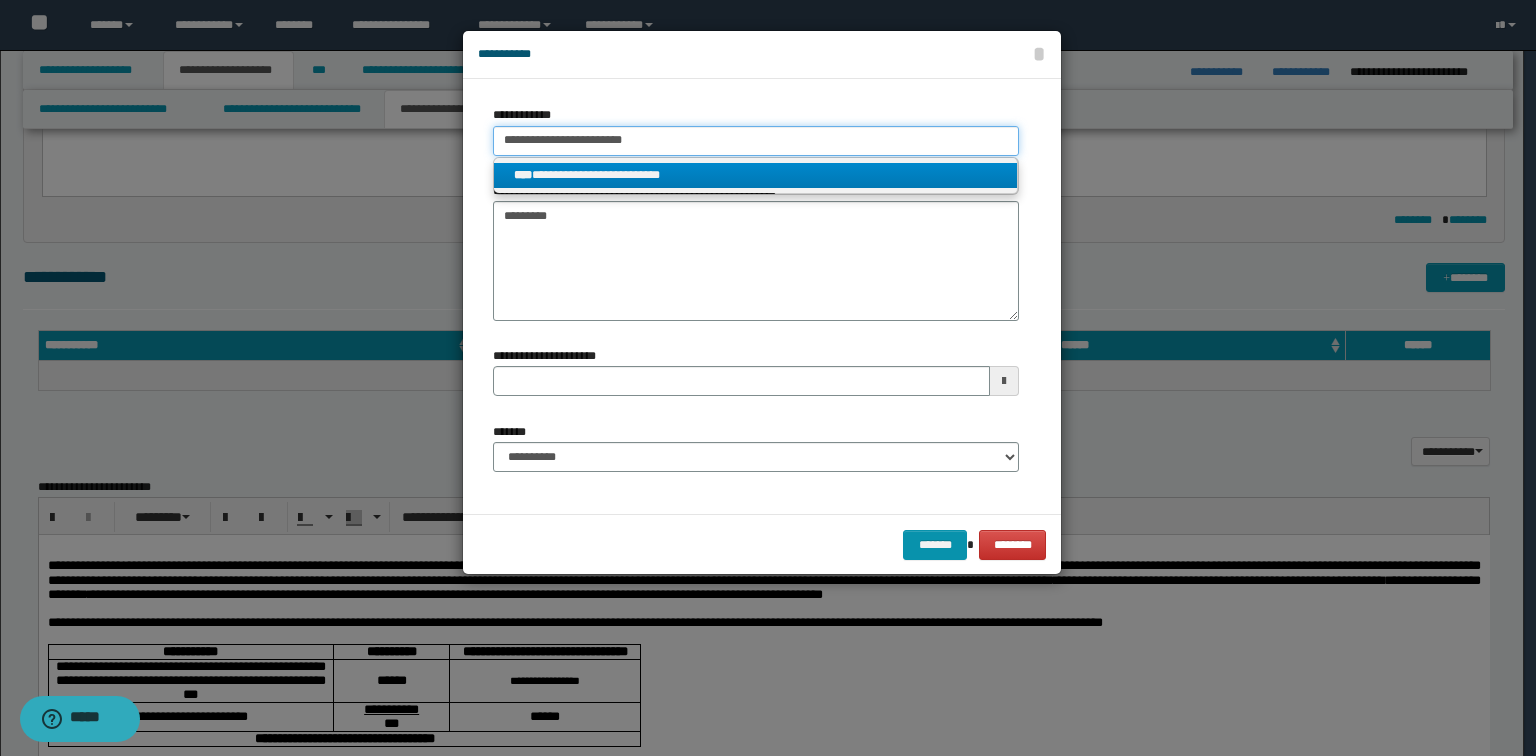 type on "**********" 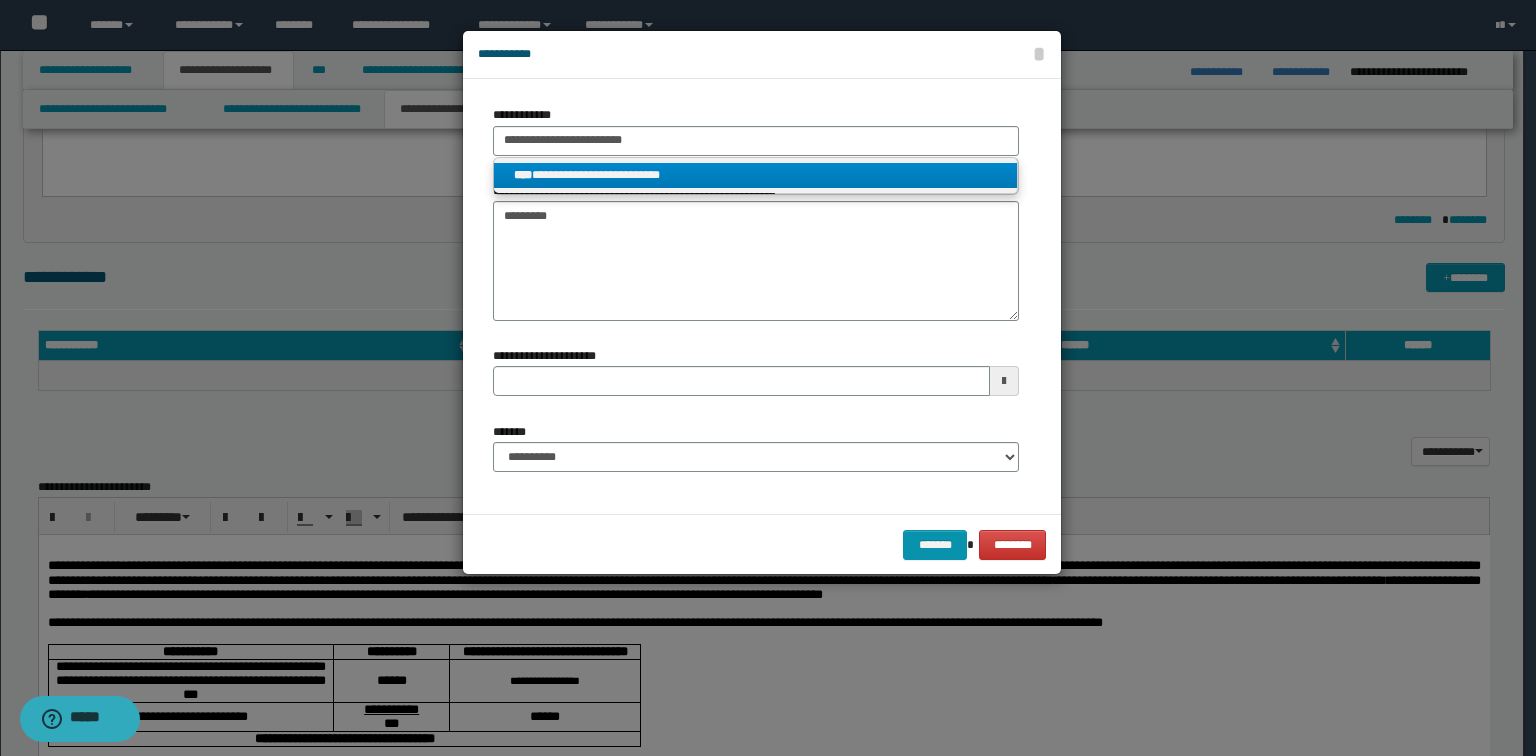 click on "**********" at bounding box center (756, 175) 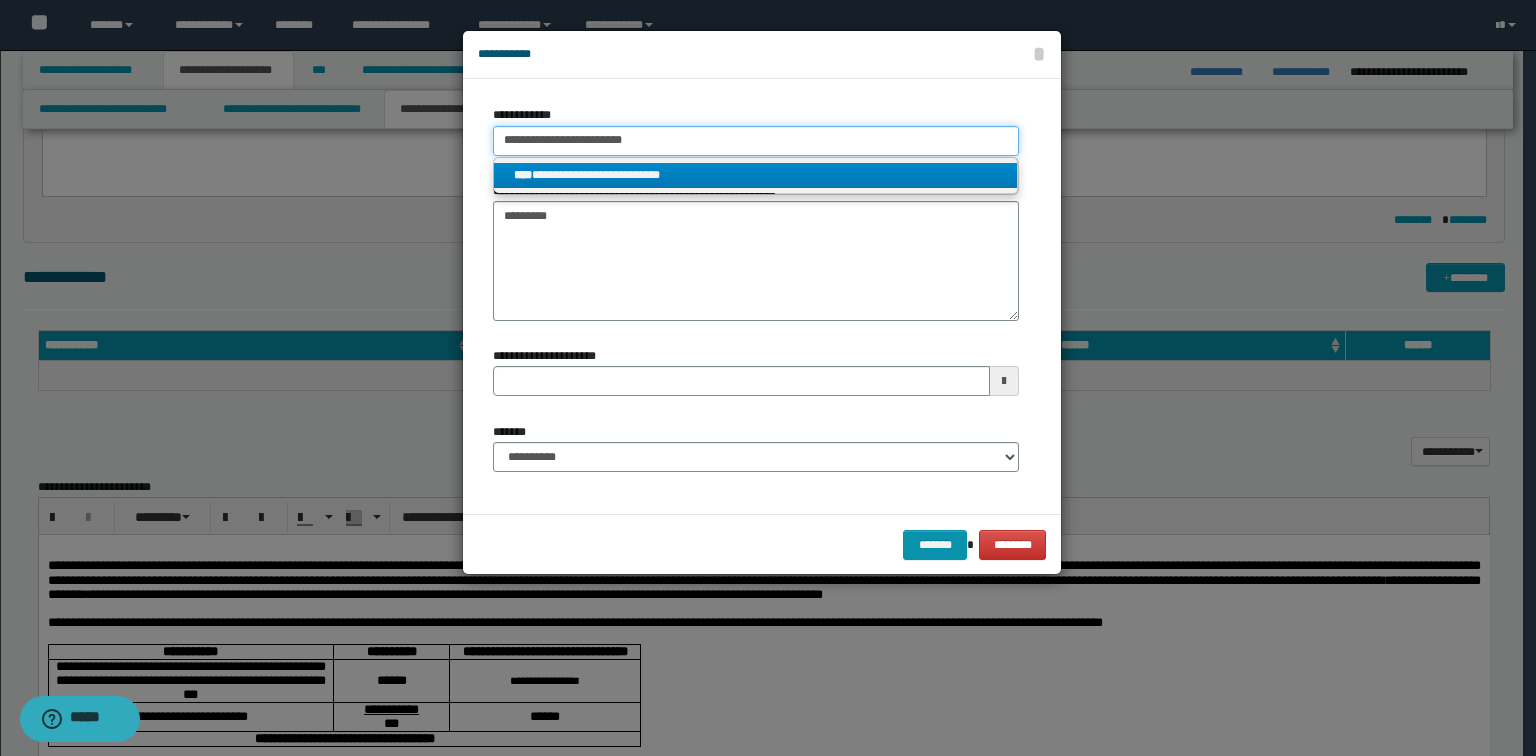 type 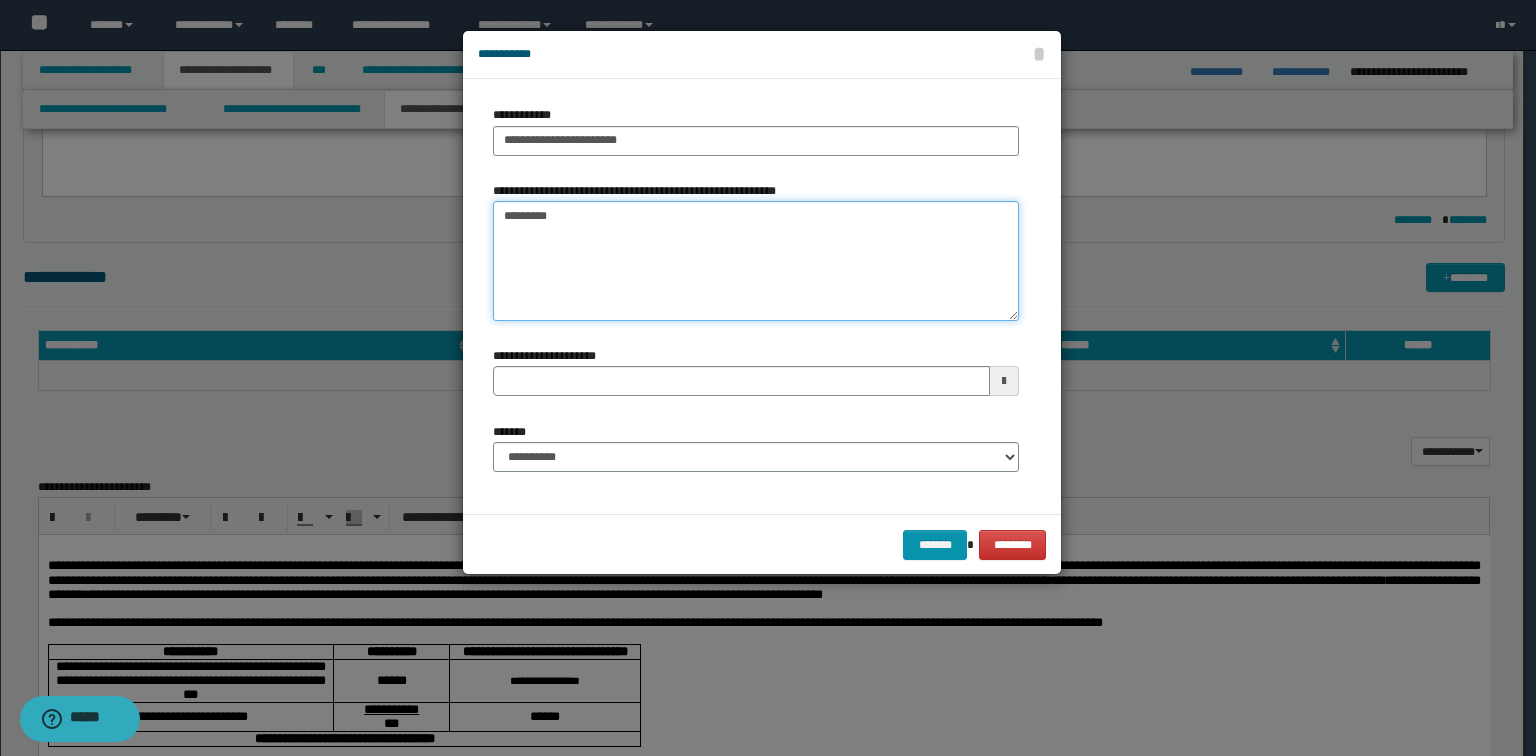 click on "*********" at bounding box center [756, 261] 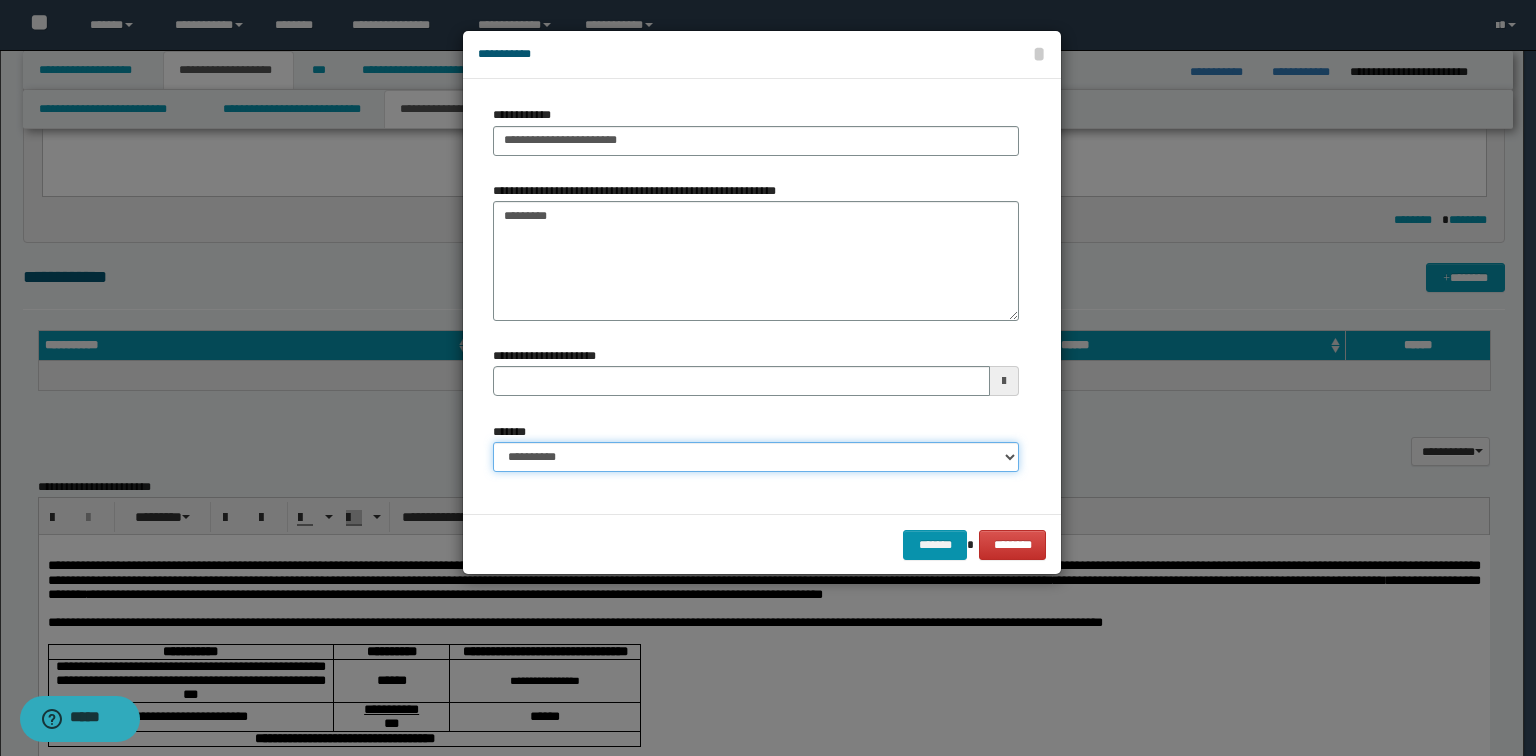click on "**********" at bounding box center [756, 457] 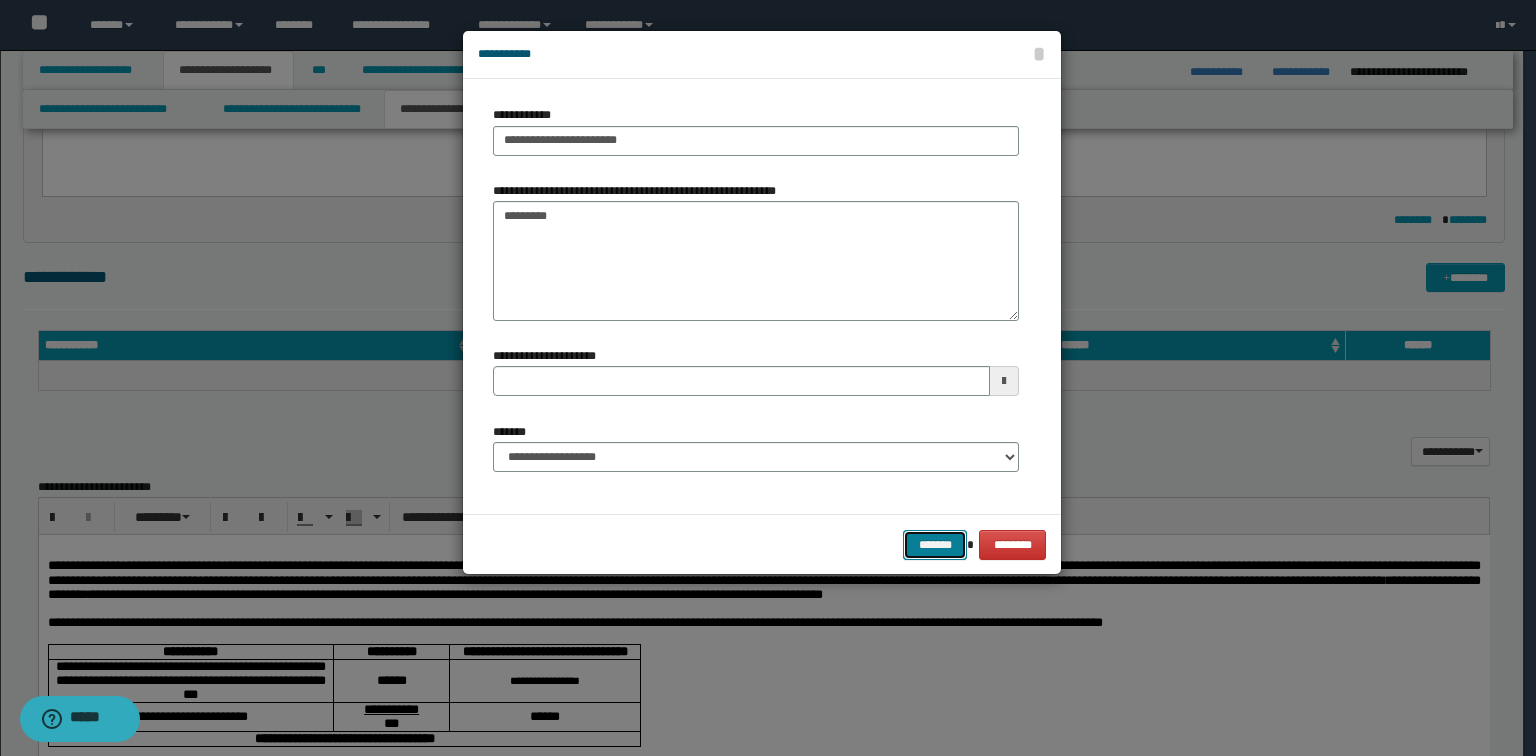click on "*******" at bounding box center [935, 545] 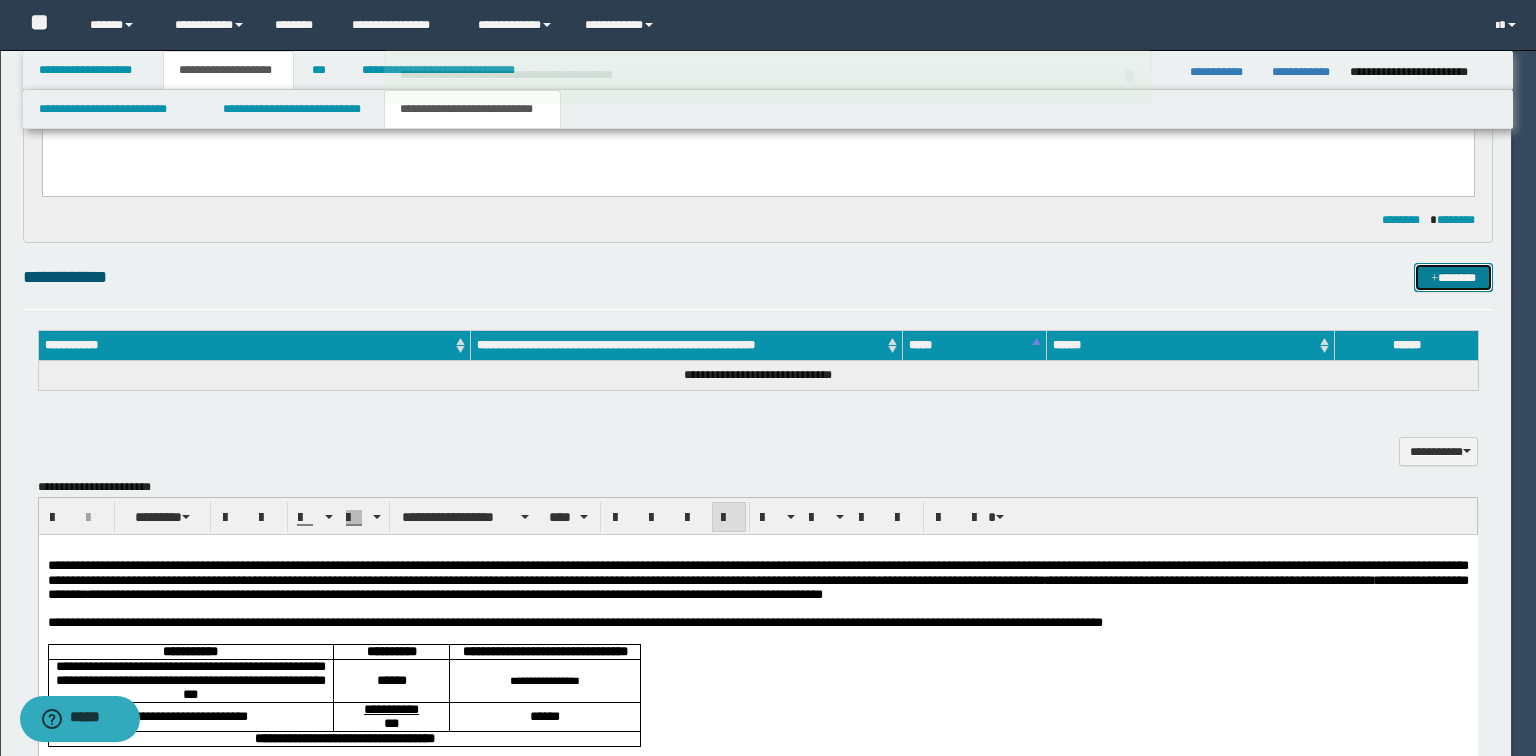 type 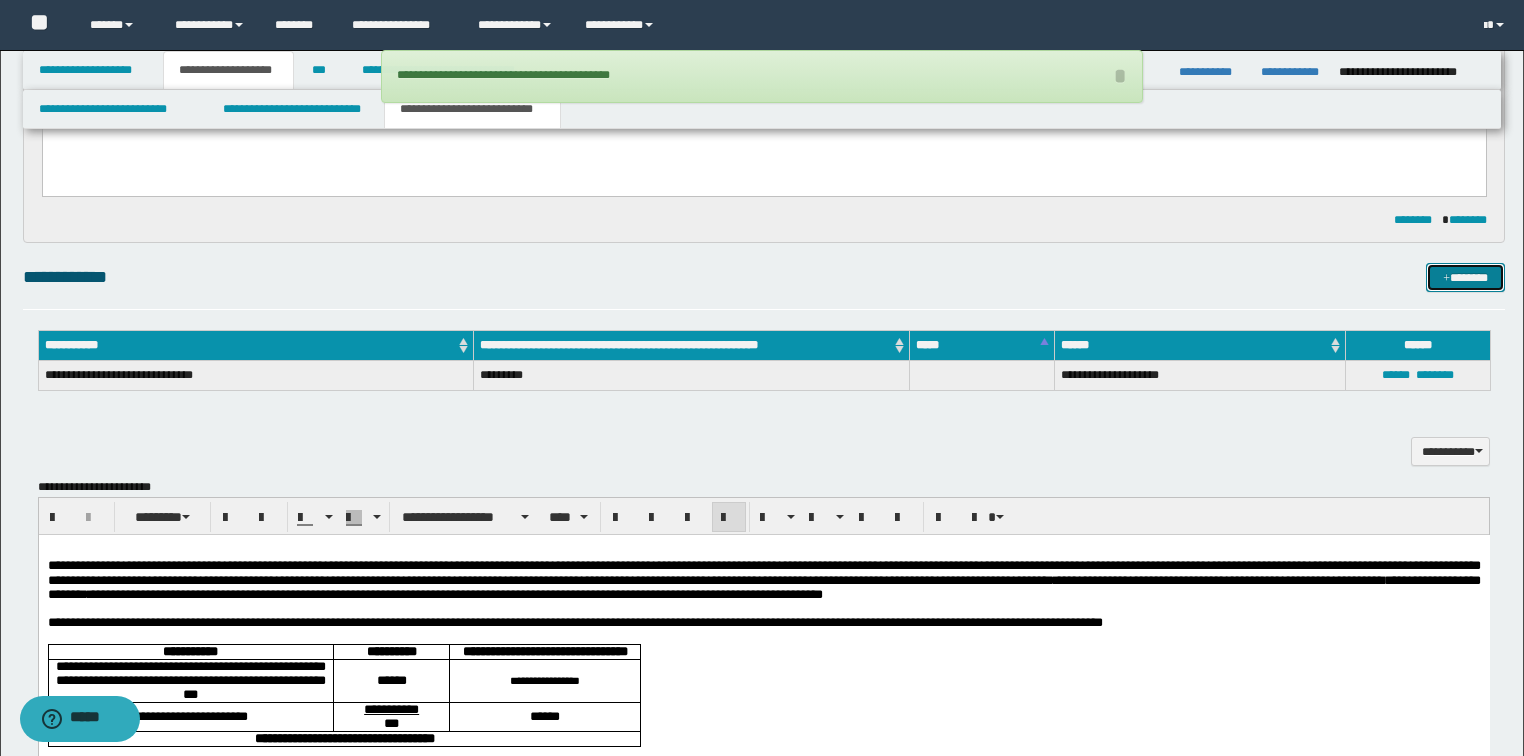 click on "*******" at bounding box center (1465, 278) 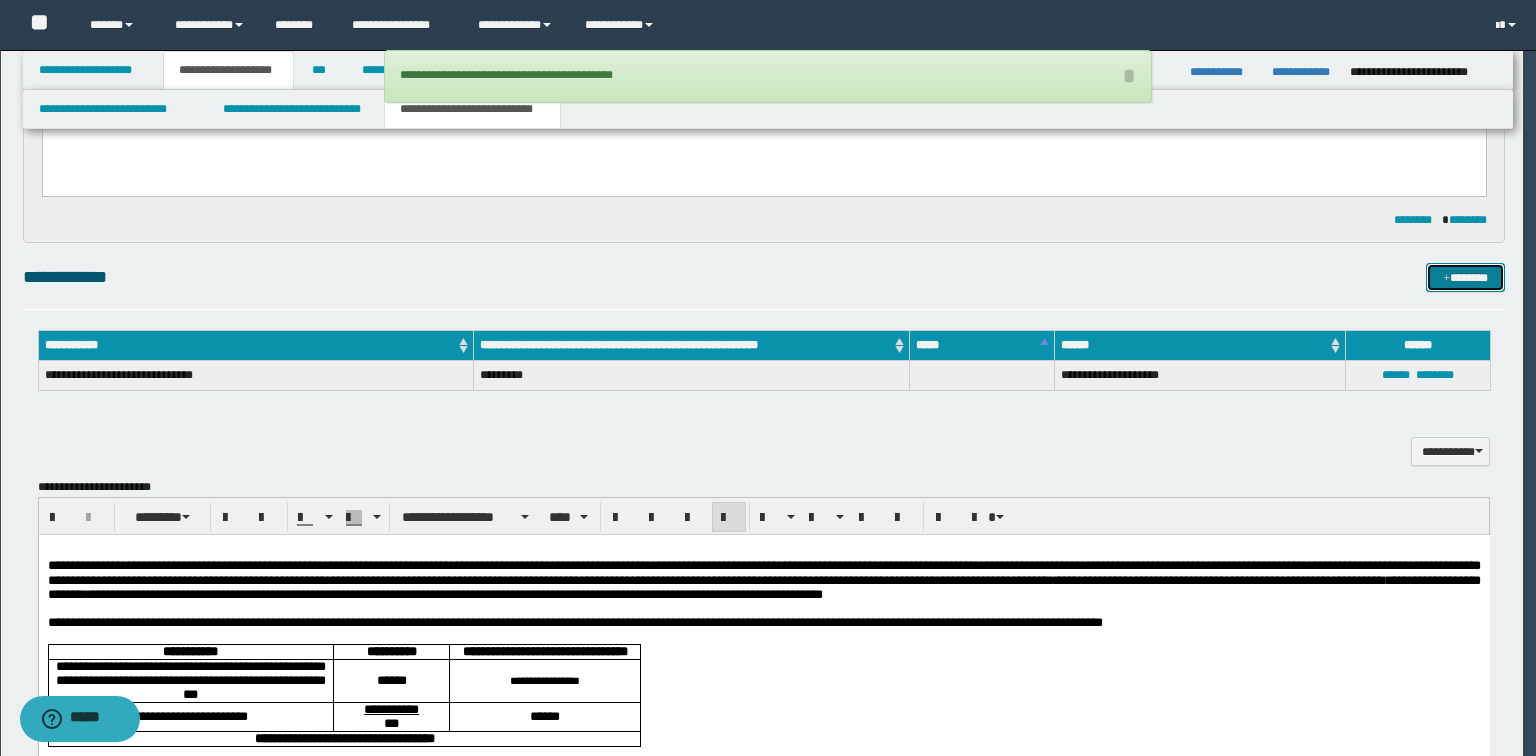type 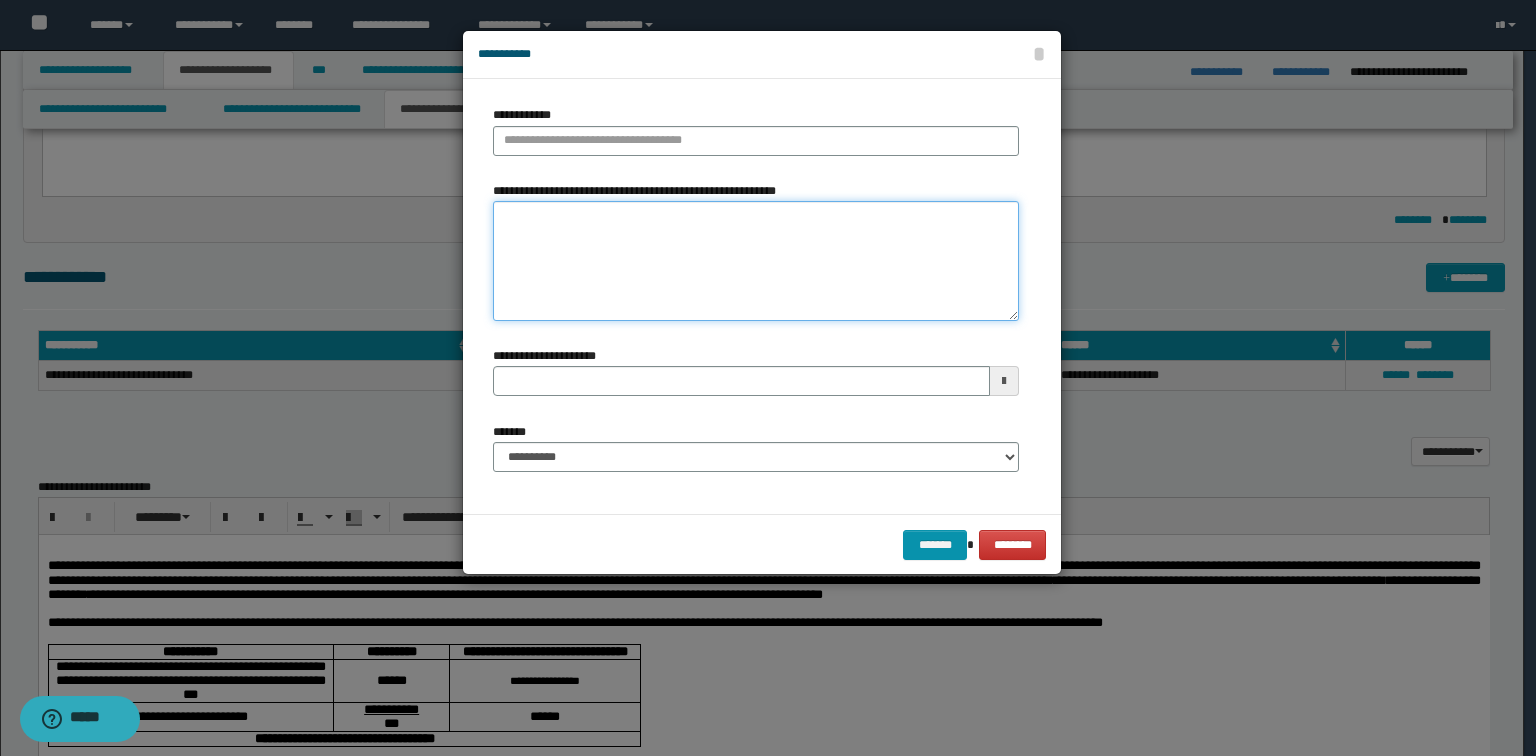 click on "**********" at bounding box center (756, 261) 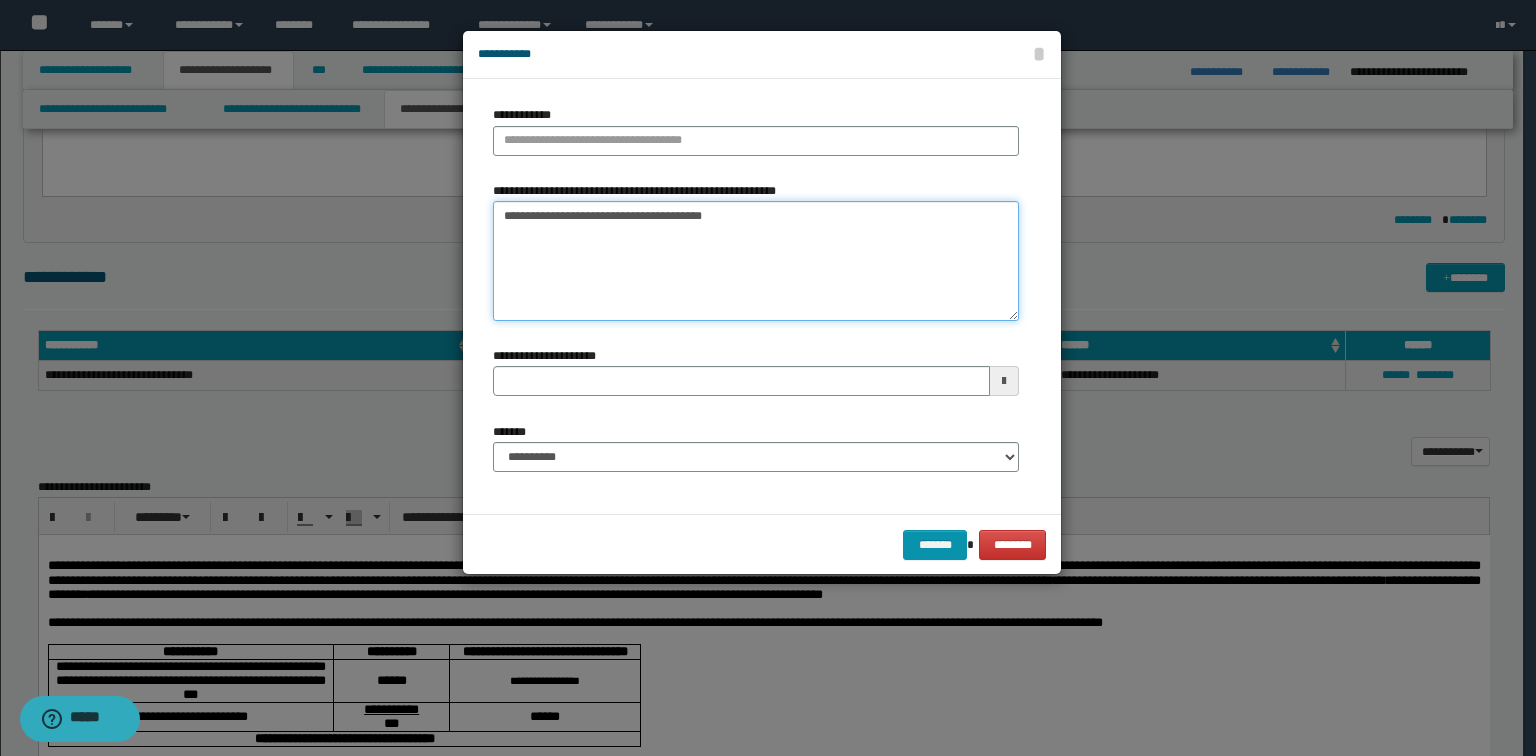 click on "**********" at bounding box center (756, 261) 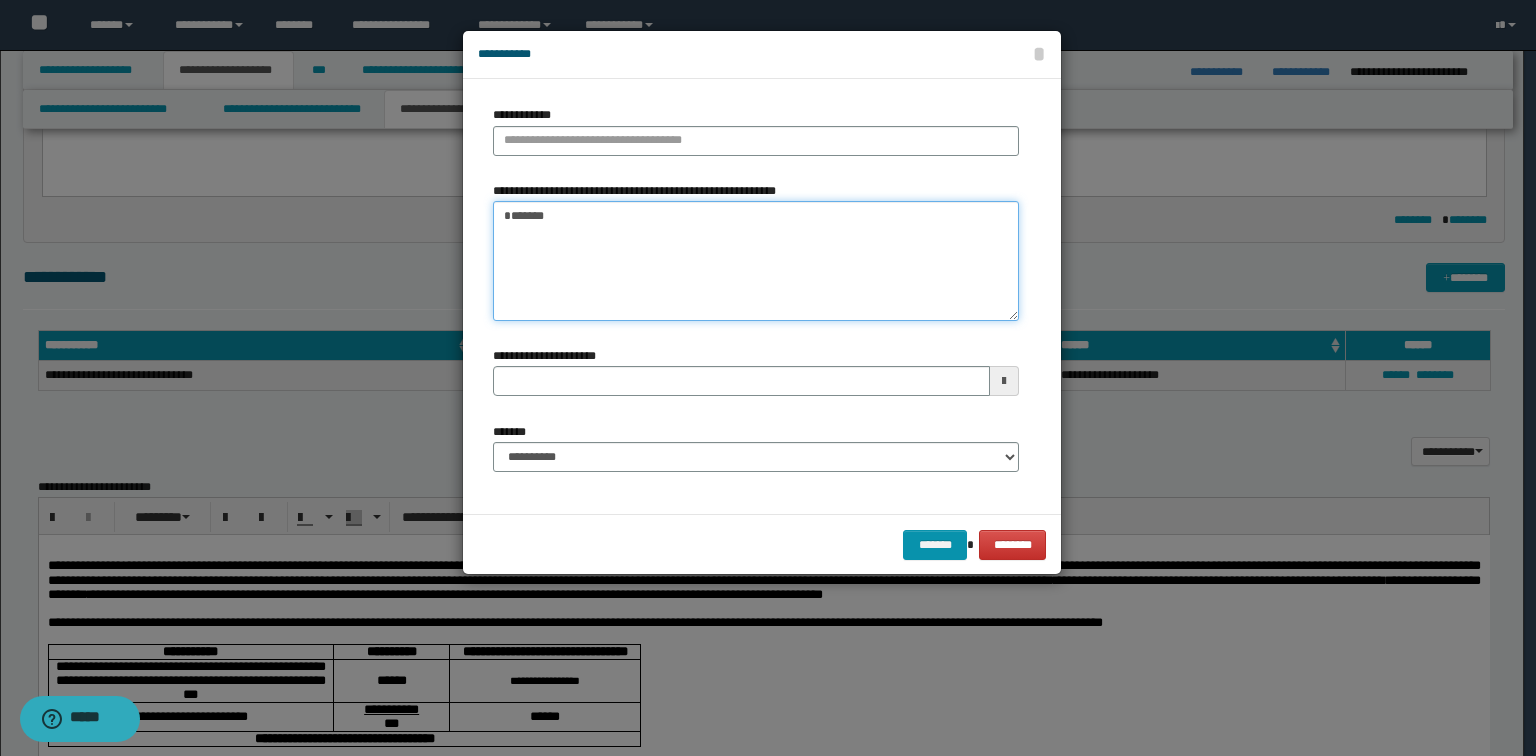 type on "*******" 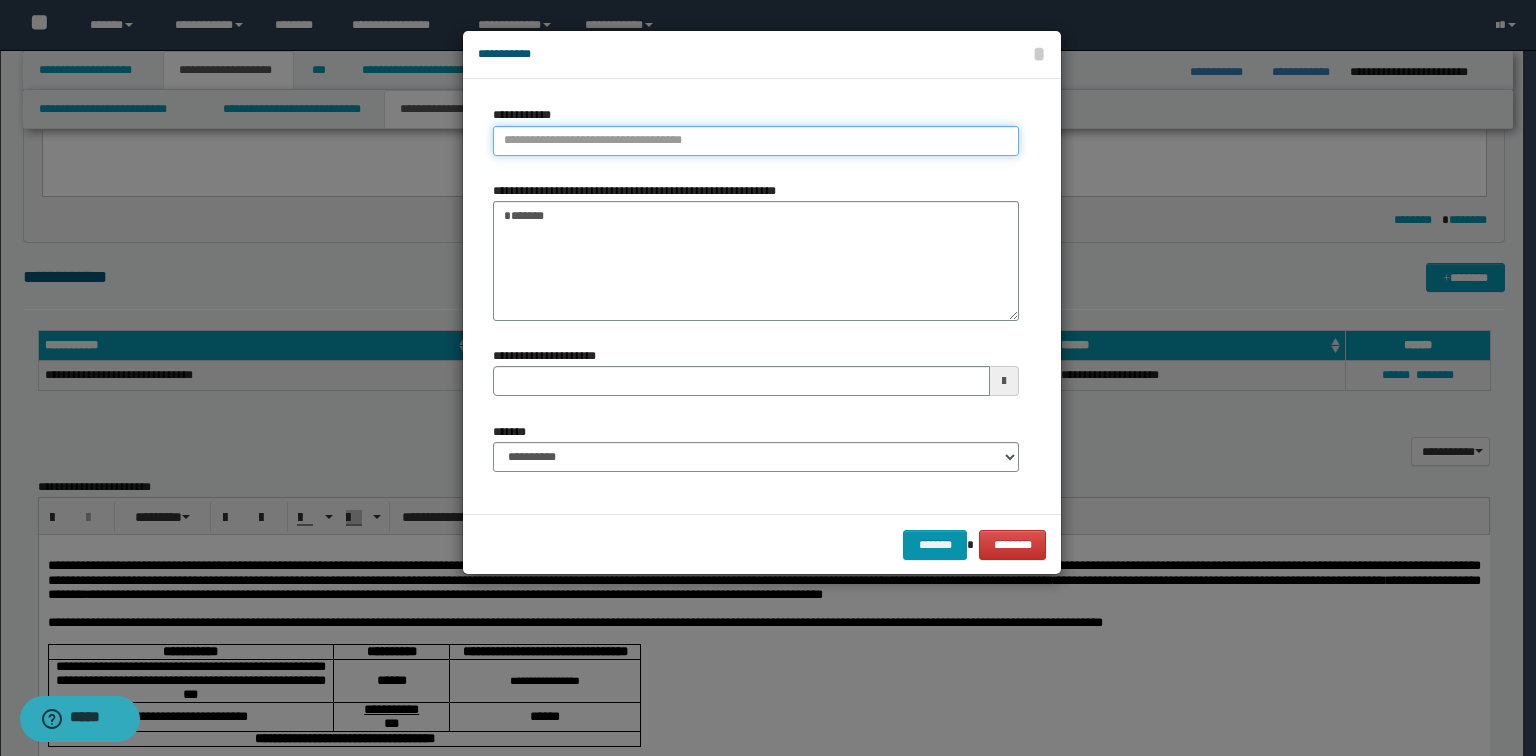 type on "**********" 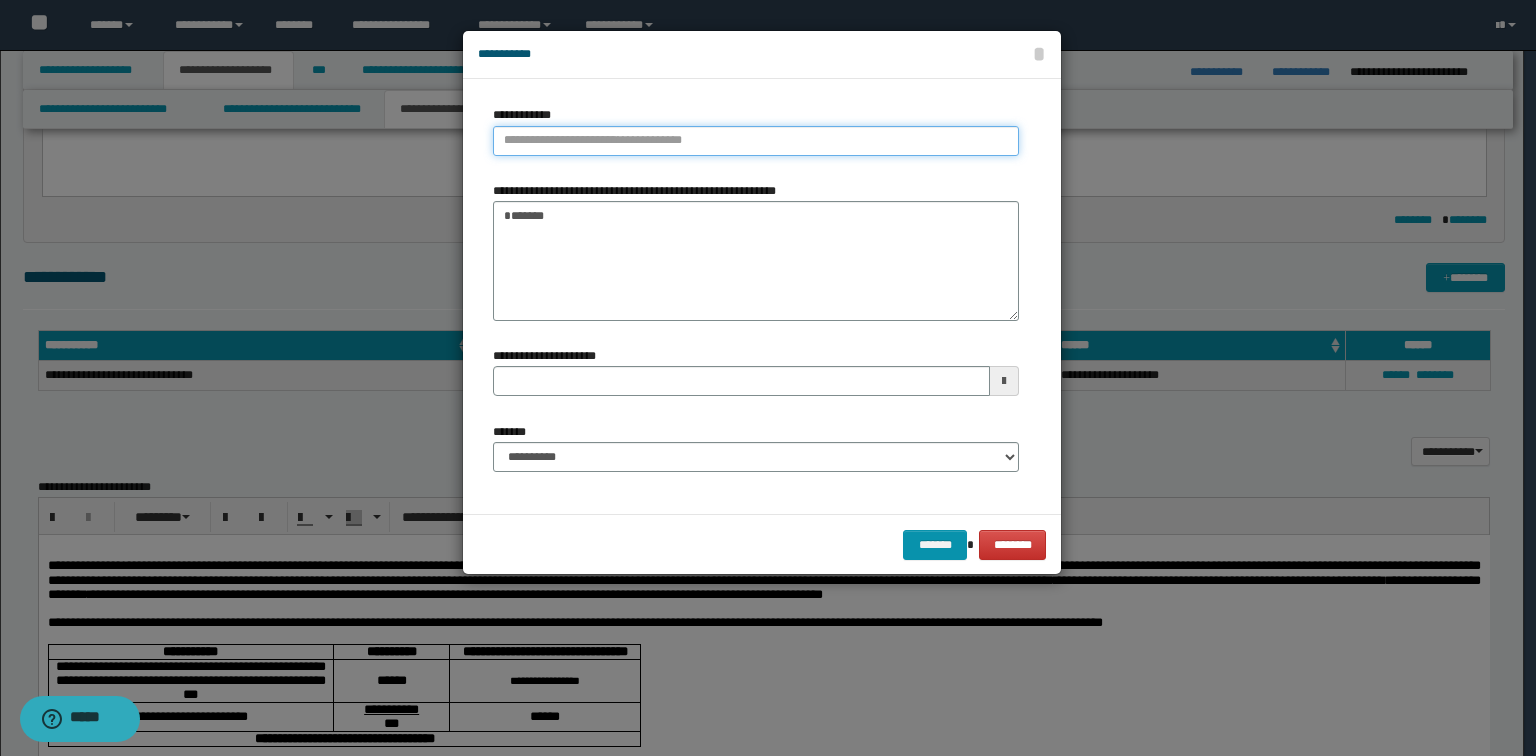 click on "**********" at bounding box center [756, 141] 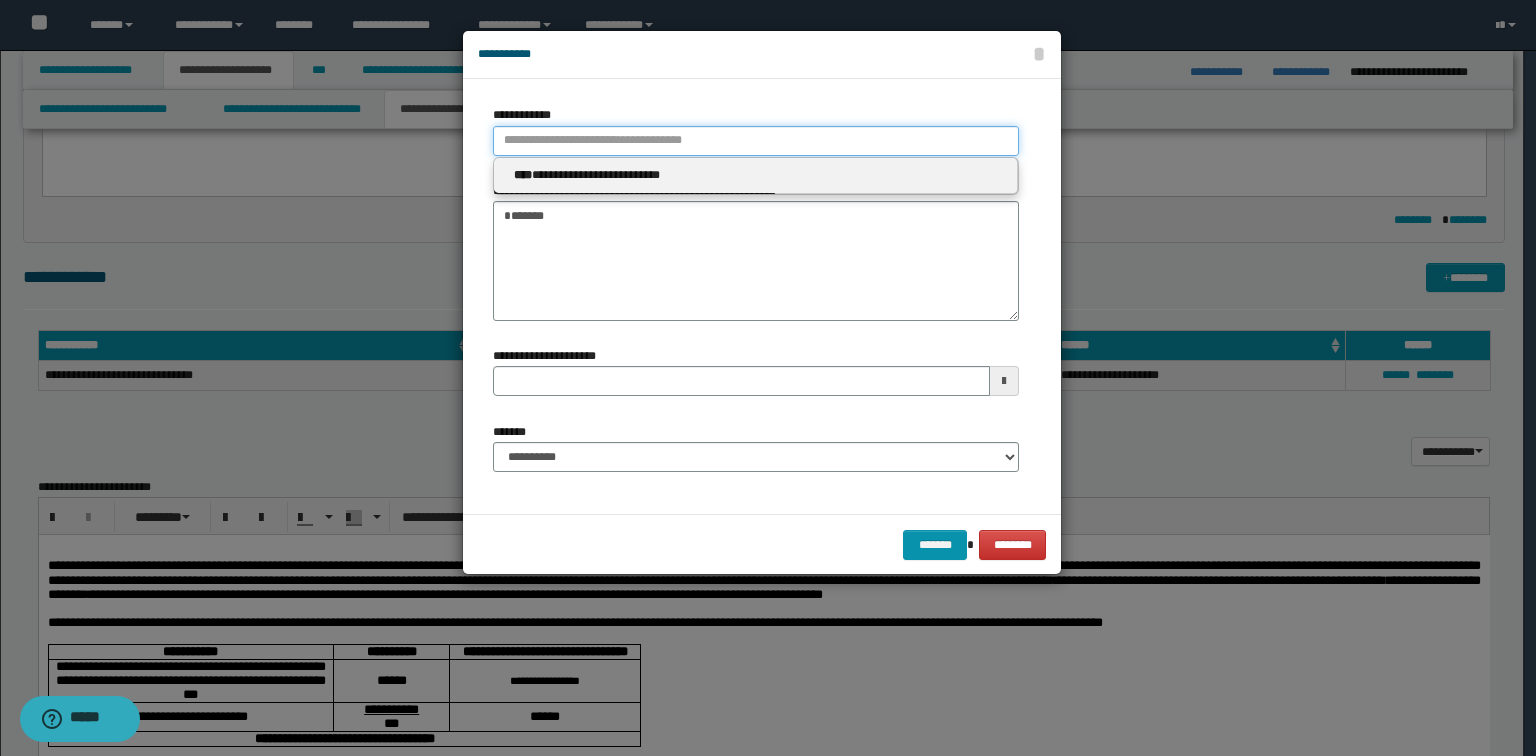 paste on "**********" 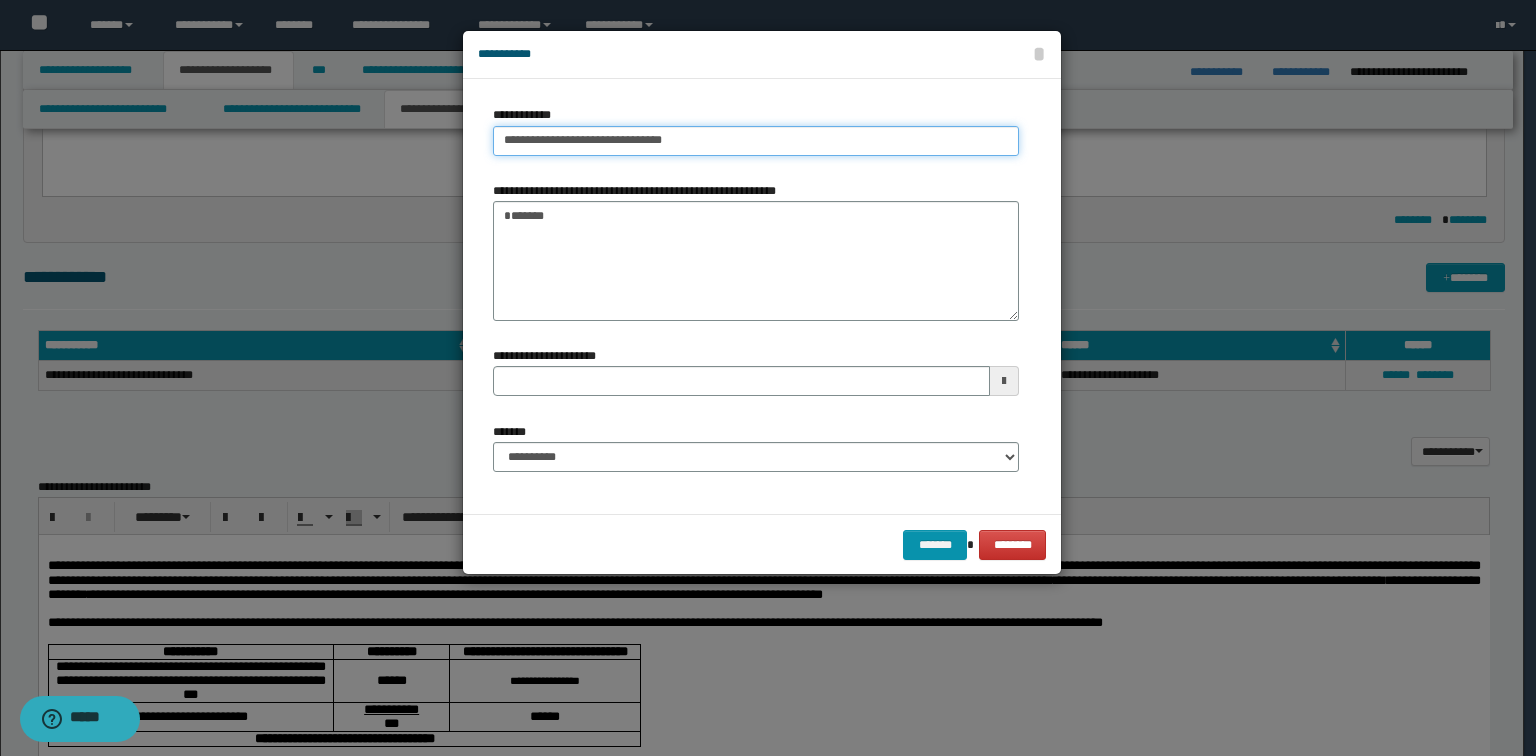 type on "**********" 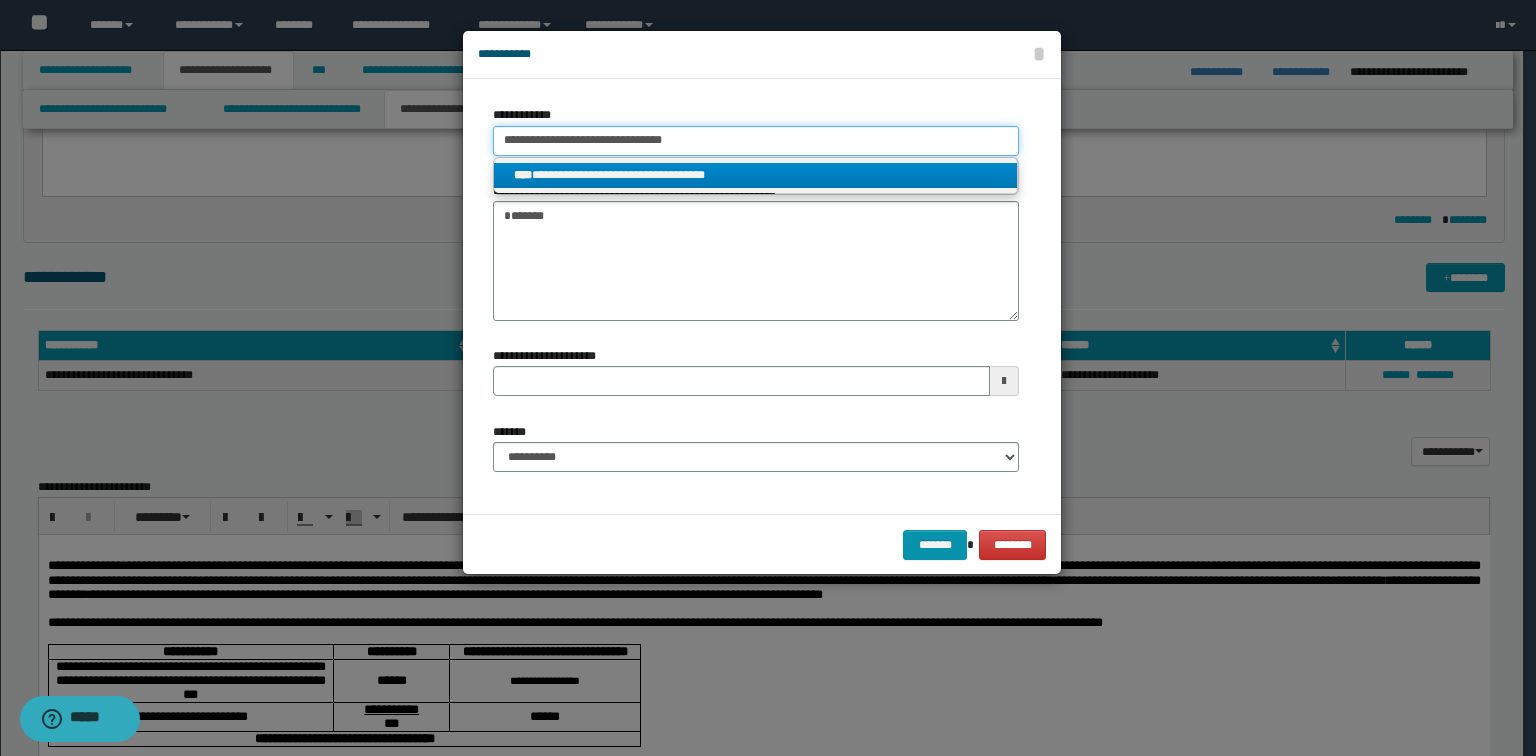 type on "**********" 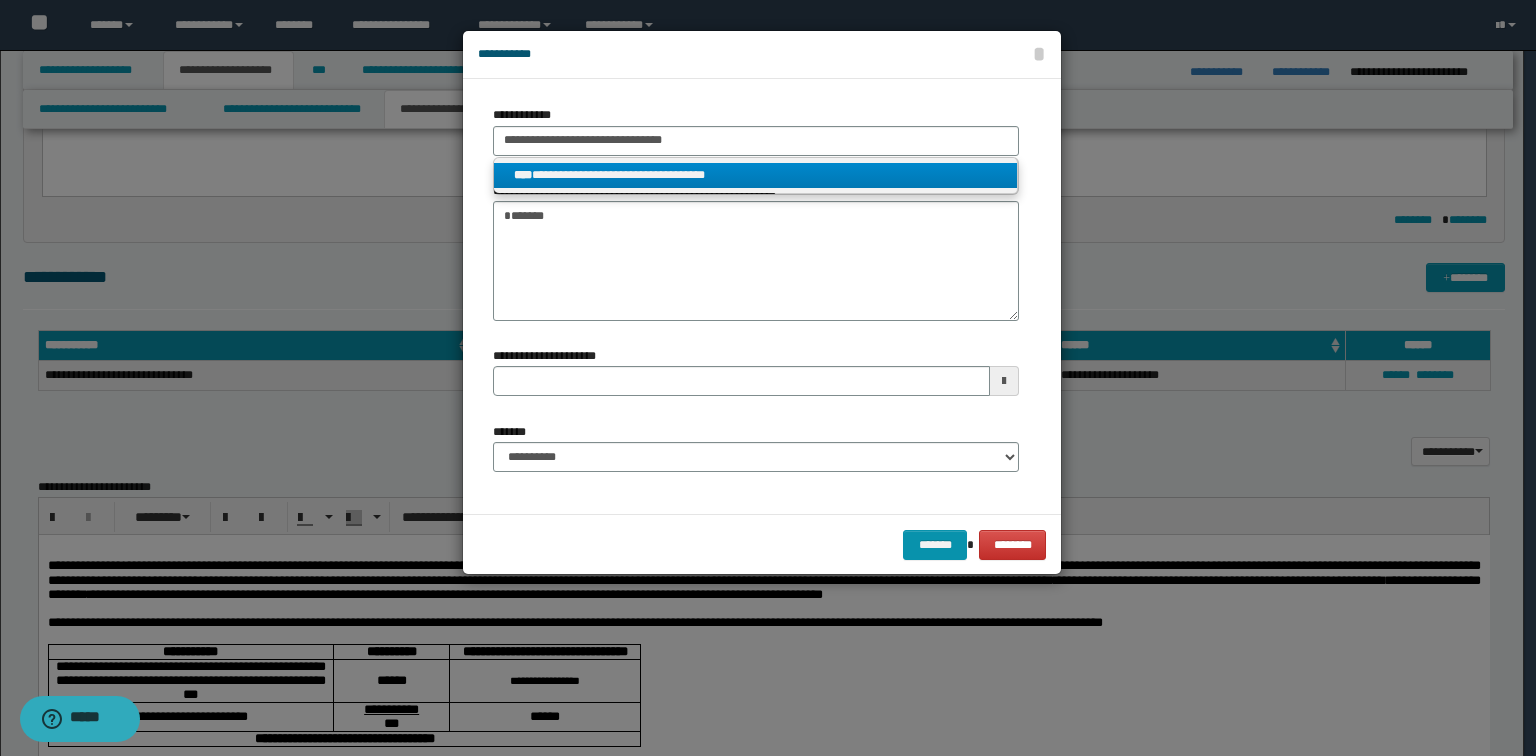 click on "**********" at bounding box center (756, 175) 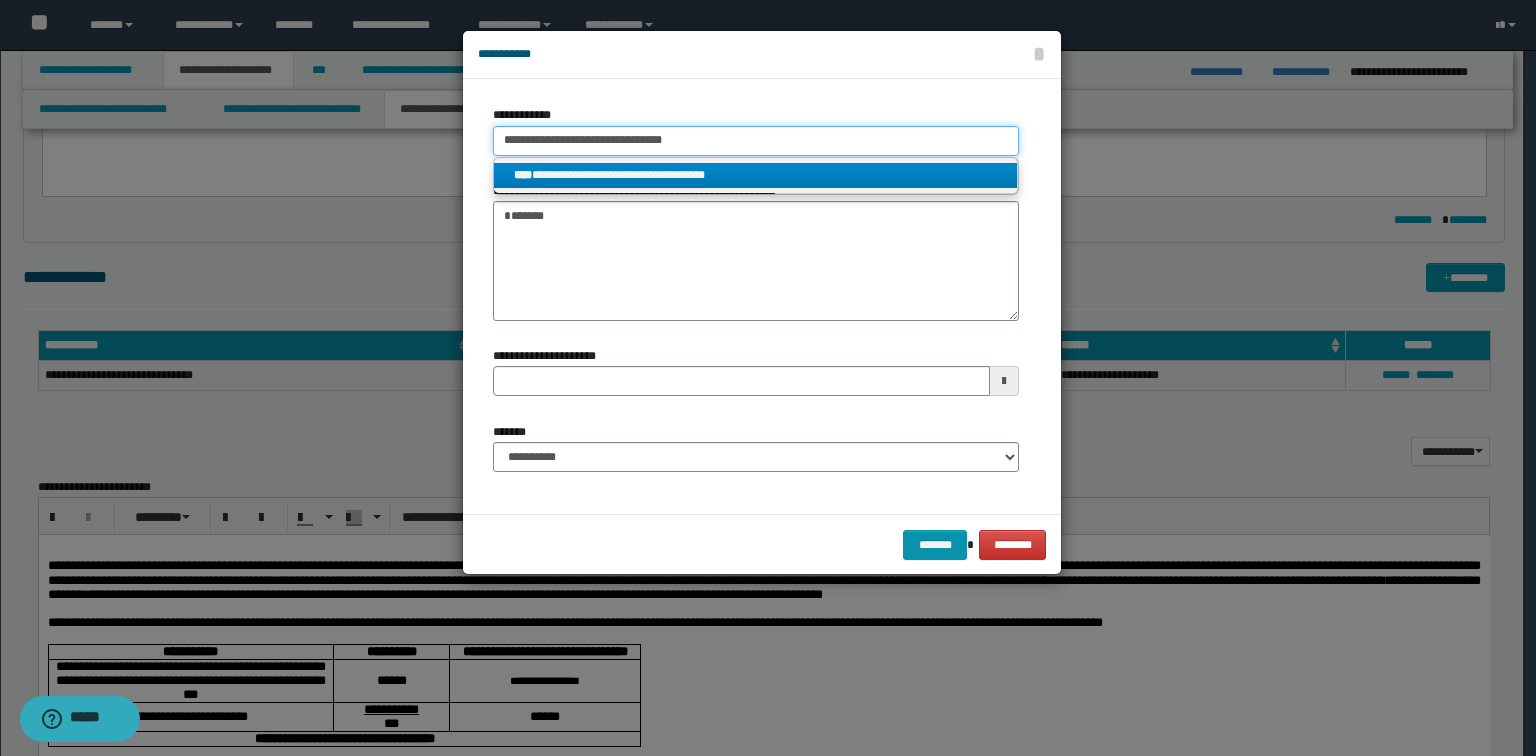 type 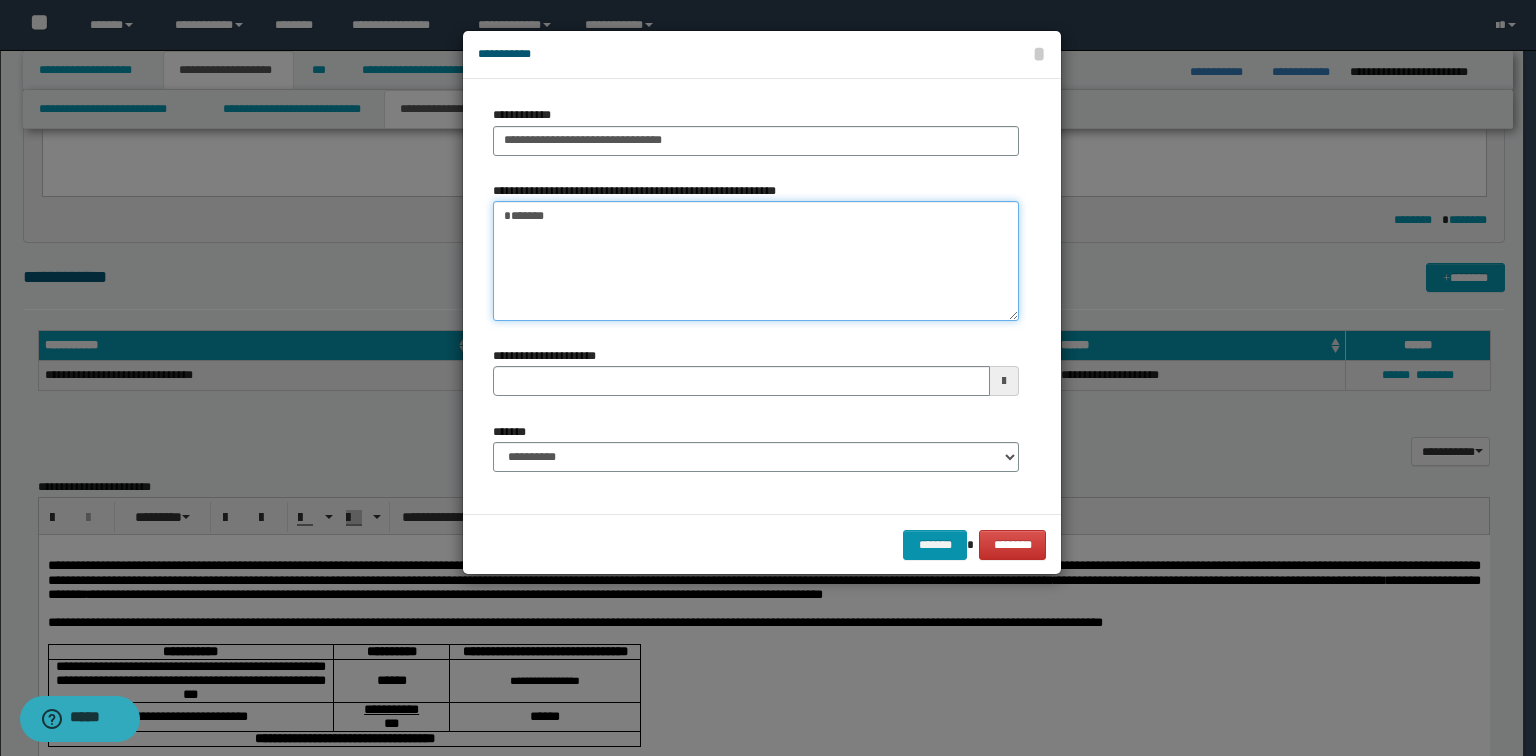 click on "*******" at bounding box center (756, 261) 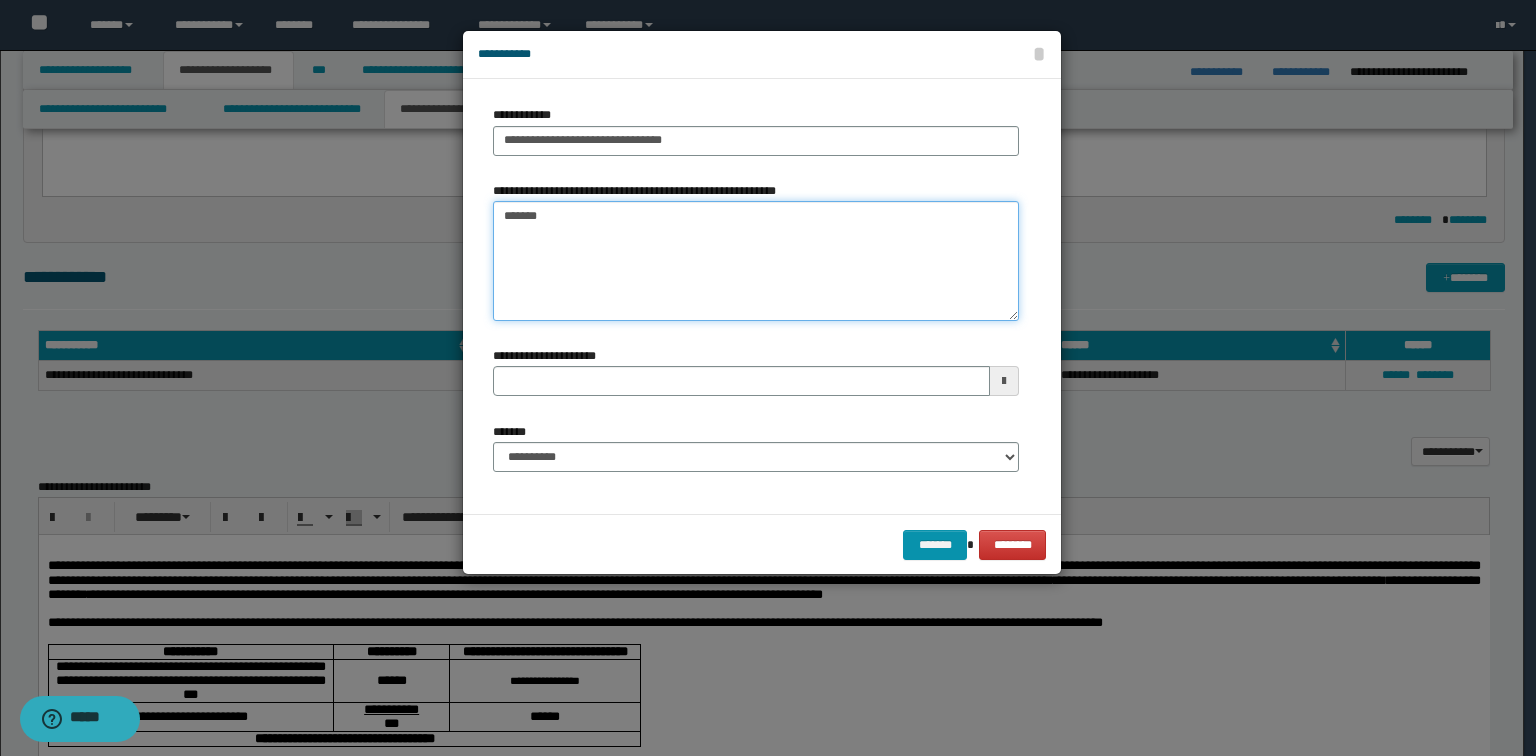 type on "*******" 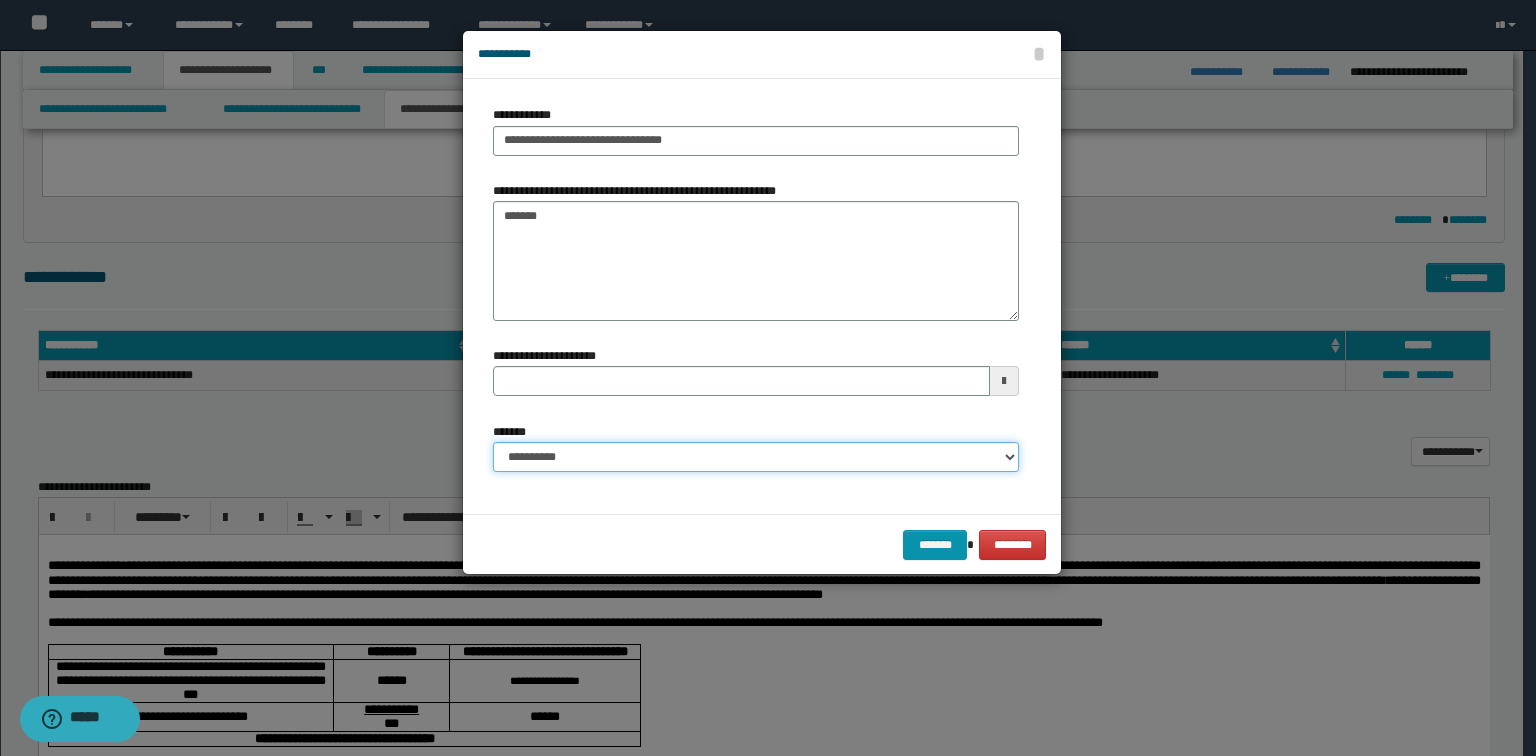 click on "**********" at bounding box center (756, 457) 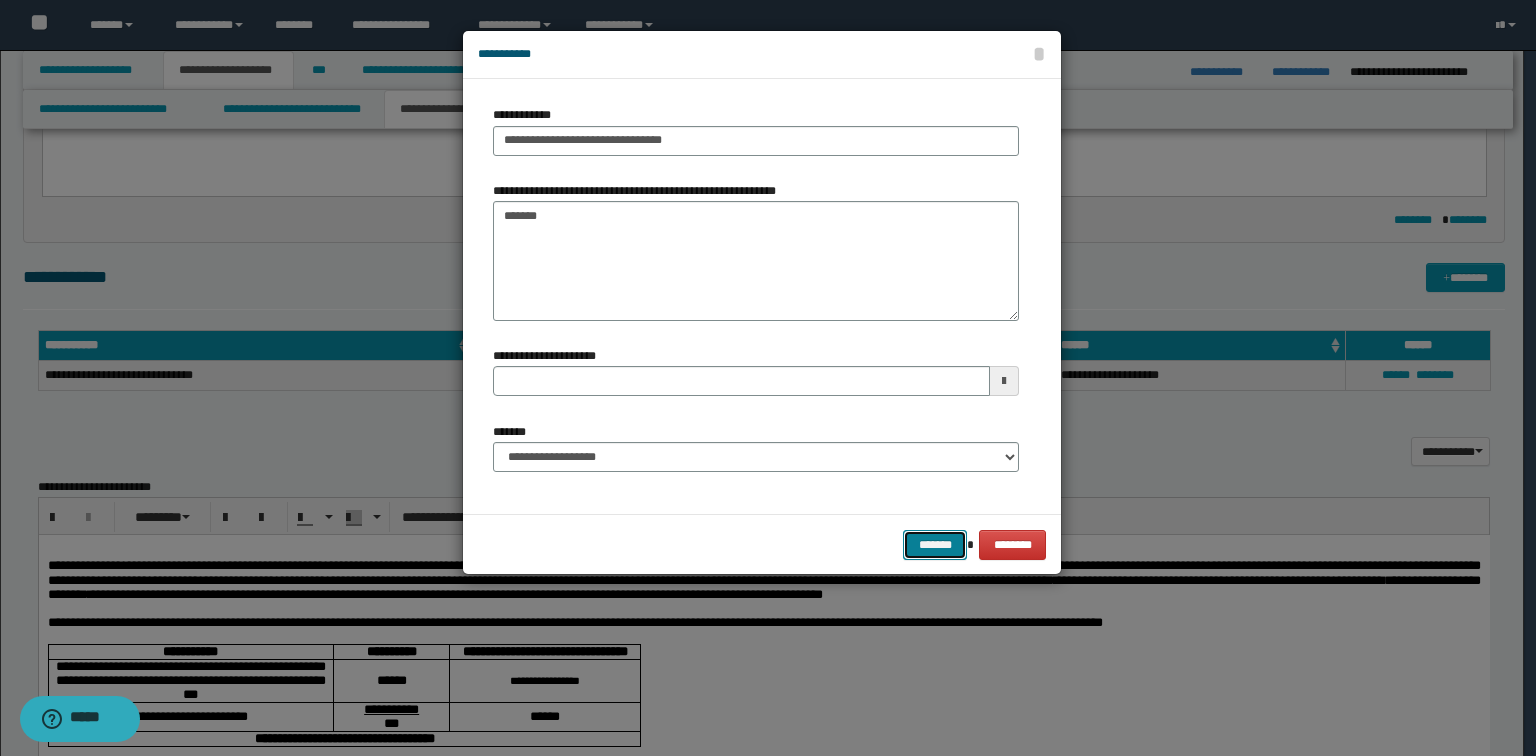 click on "*******" at bounding box center [935, 545] 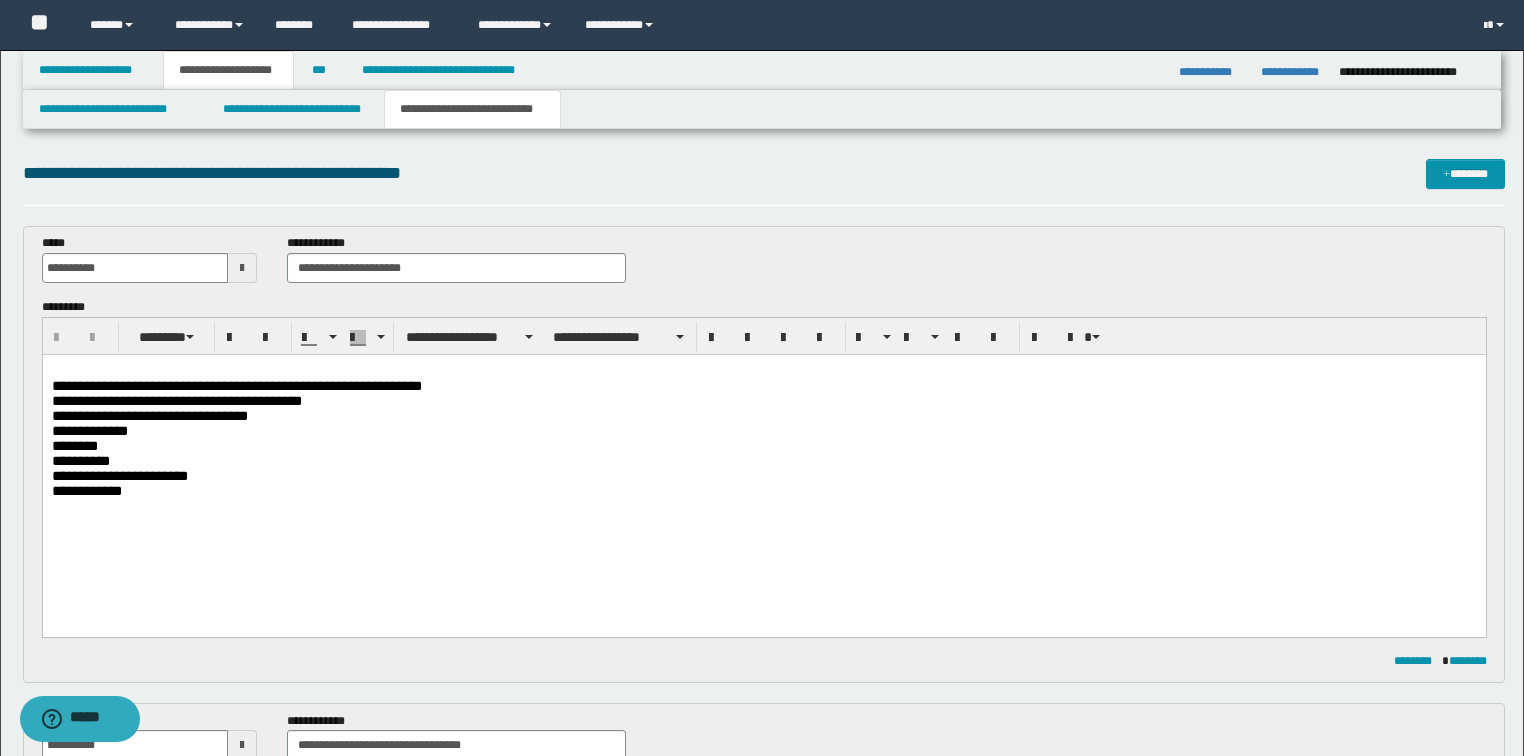 scroll, scrollTop: 0, scrollLeft: 0, axis: both 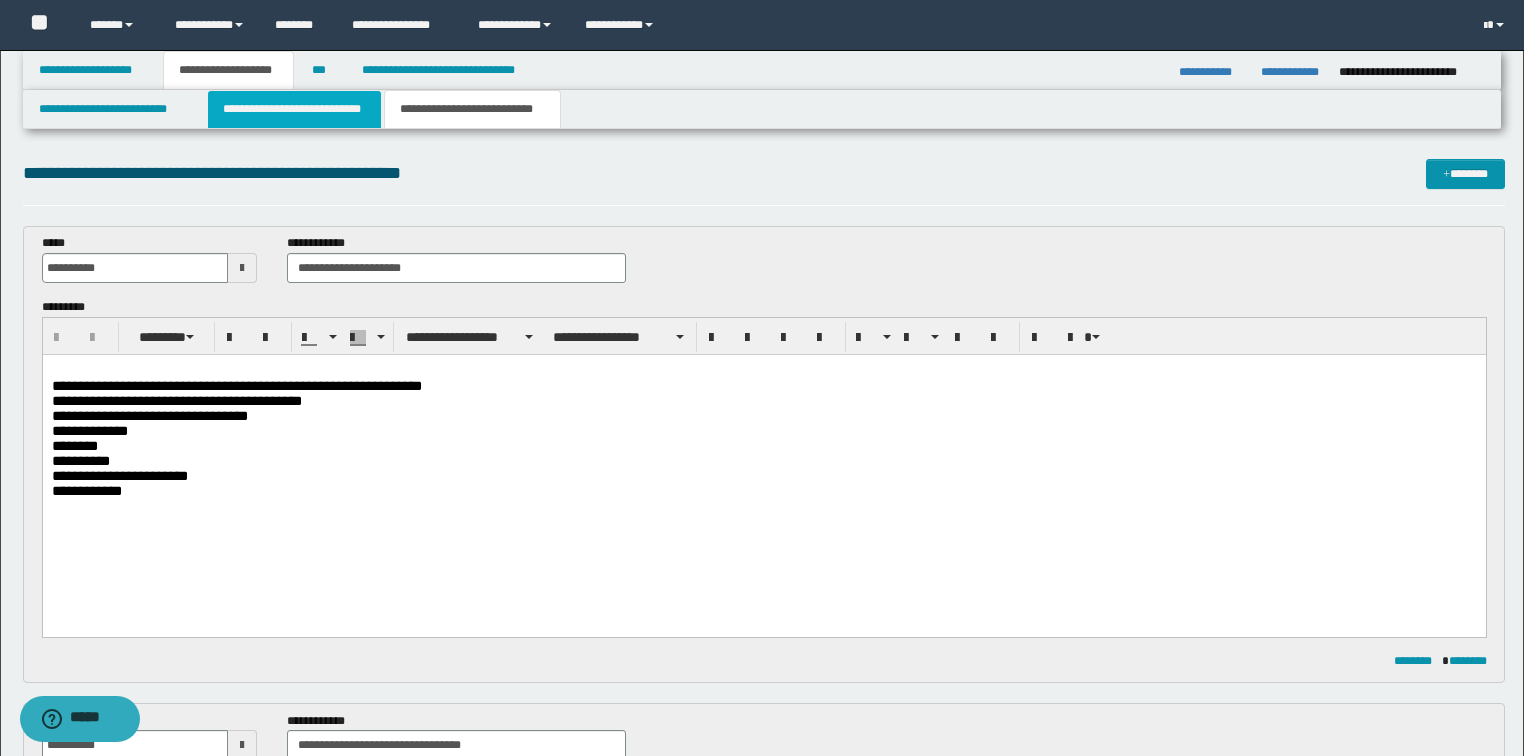click on "**********" at bounding box center (294, 109) 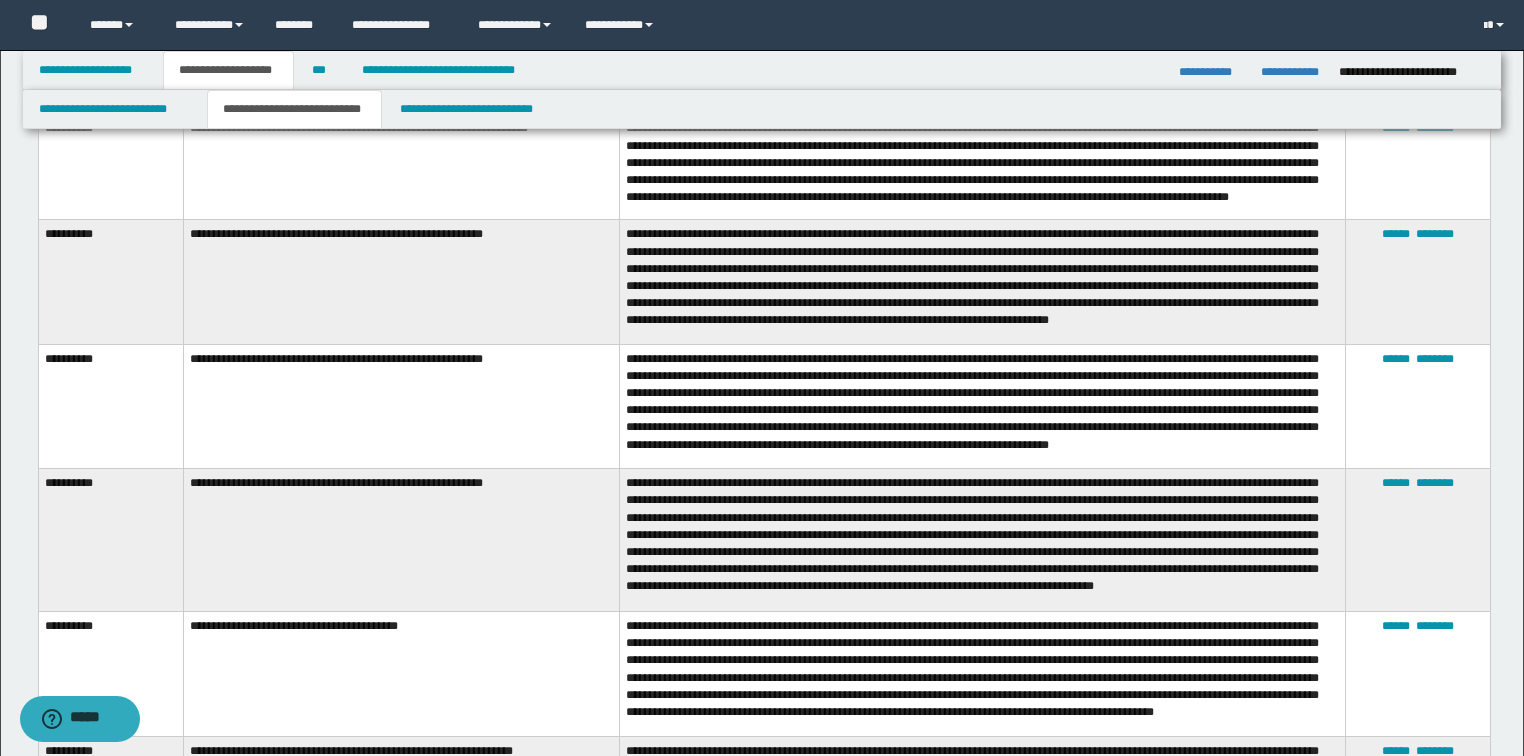 scroll, scrollTop: 5920, scrollLeft: 0, axis: vertical 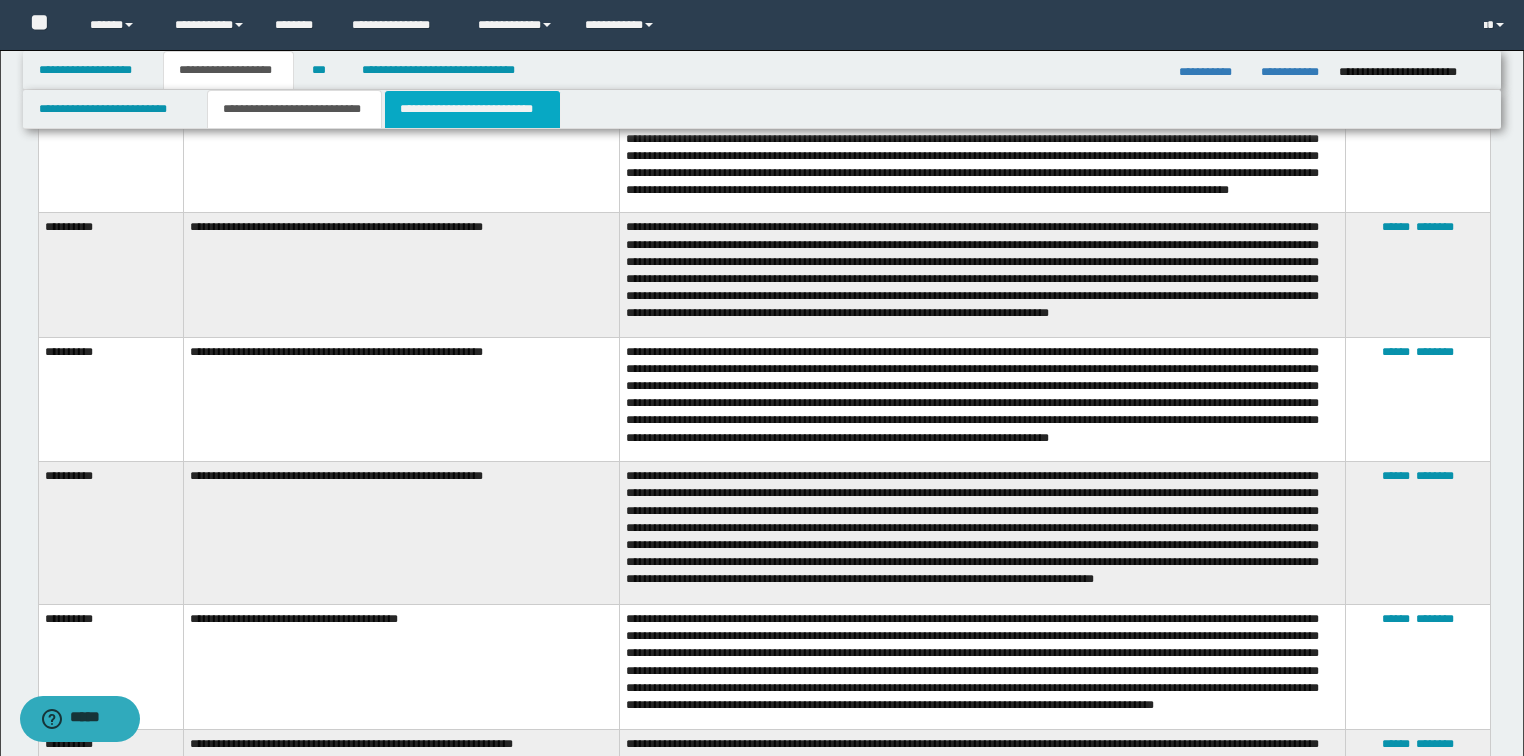 click on "**********" at bounding box center [472, 109] 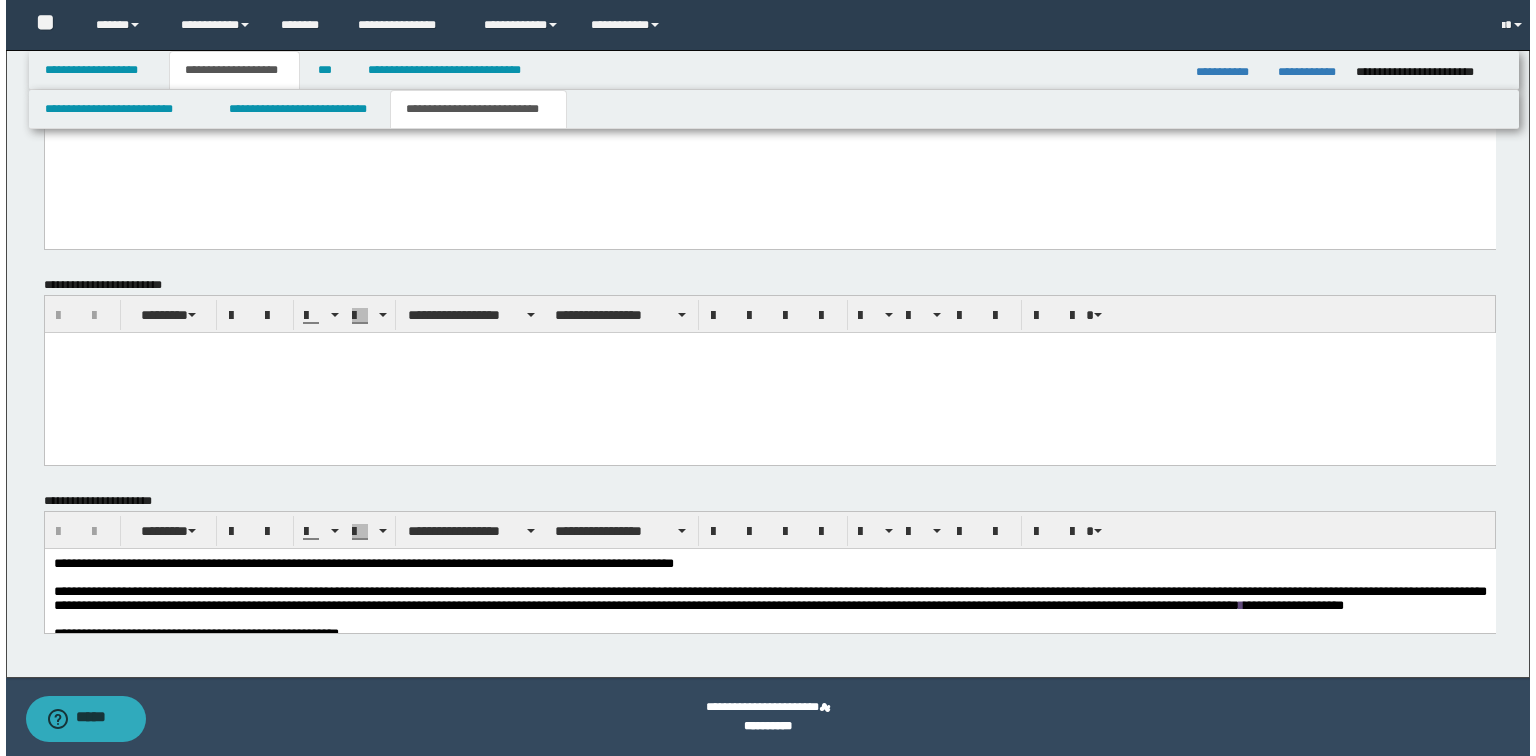 scroll, scrollTop: 1995, scrollLeft: 0, axis: vertical 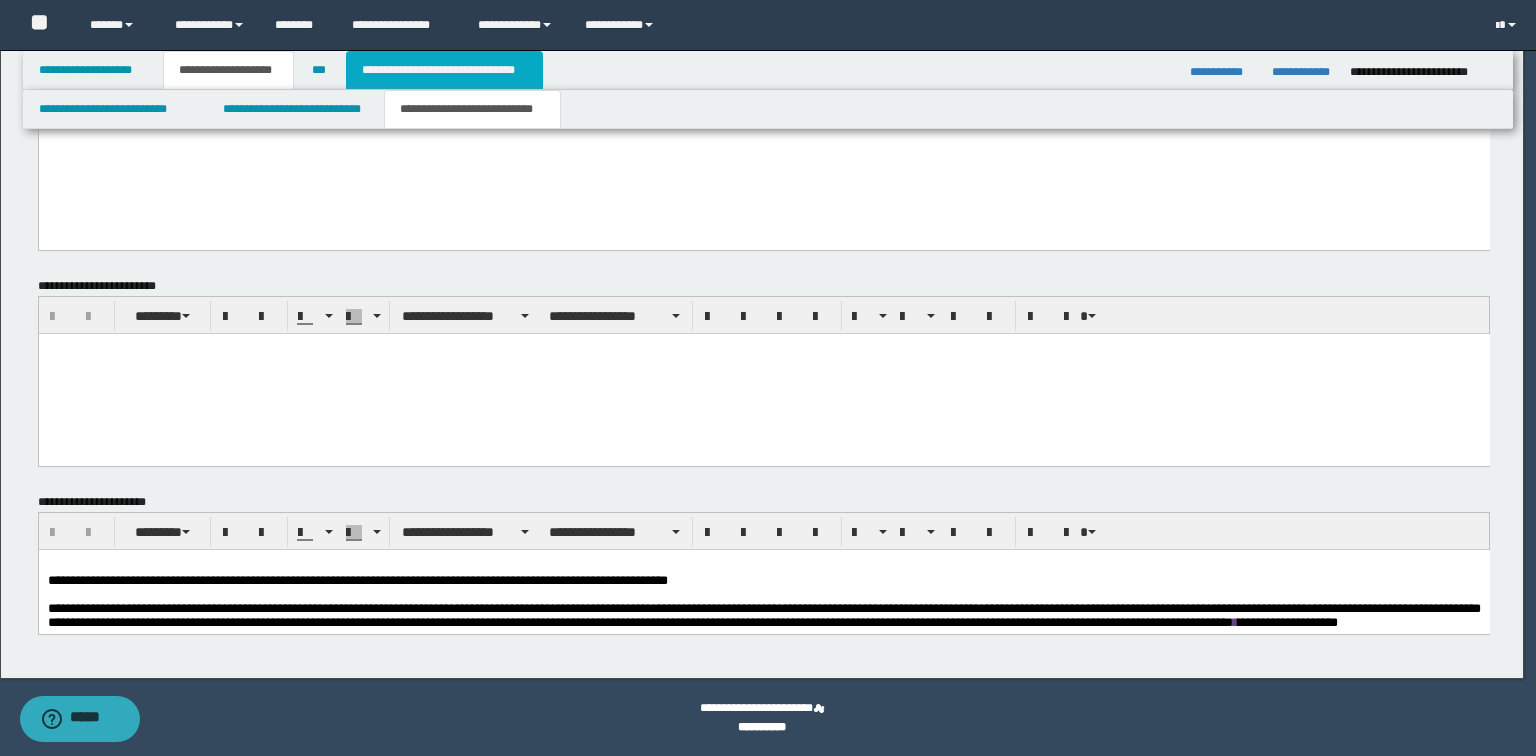 click on "**********" at bounding box center [444, 70] 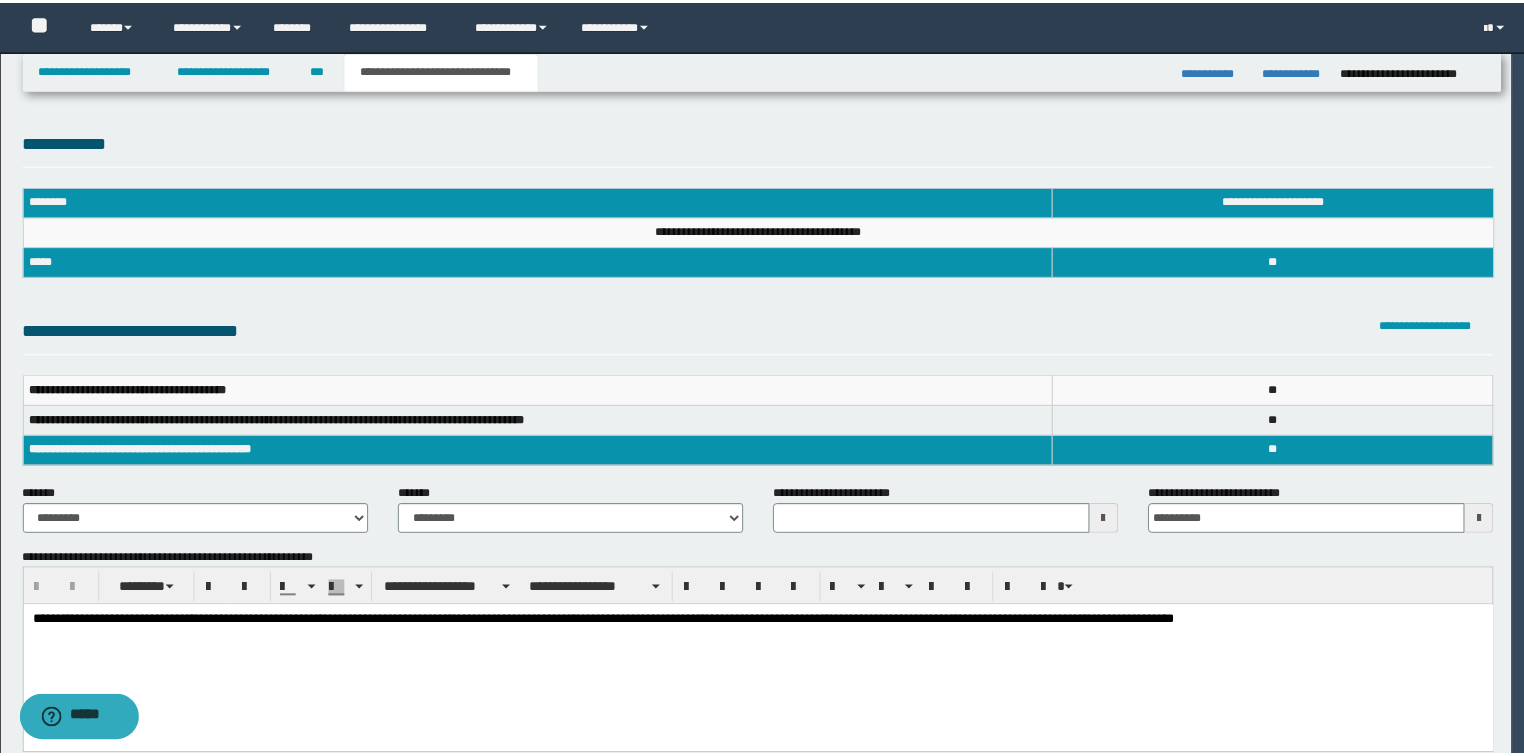 scroll, scrollTop: 0, scrollLeft: 0, axis: both 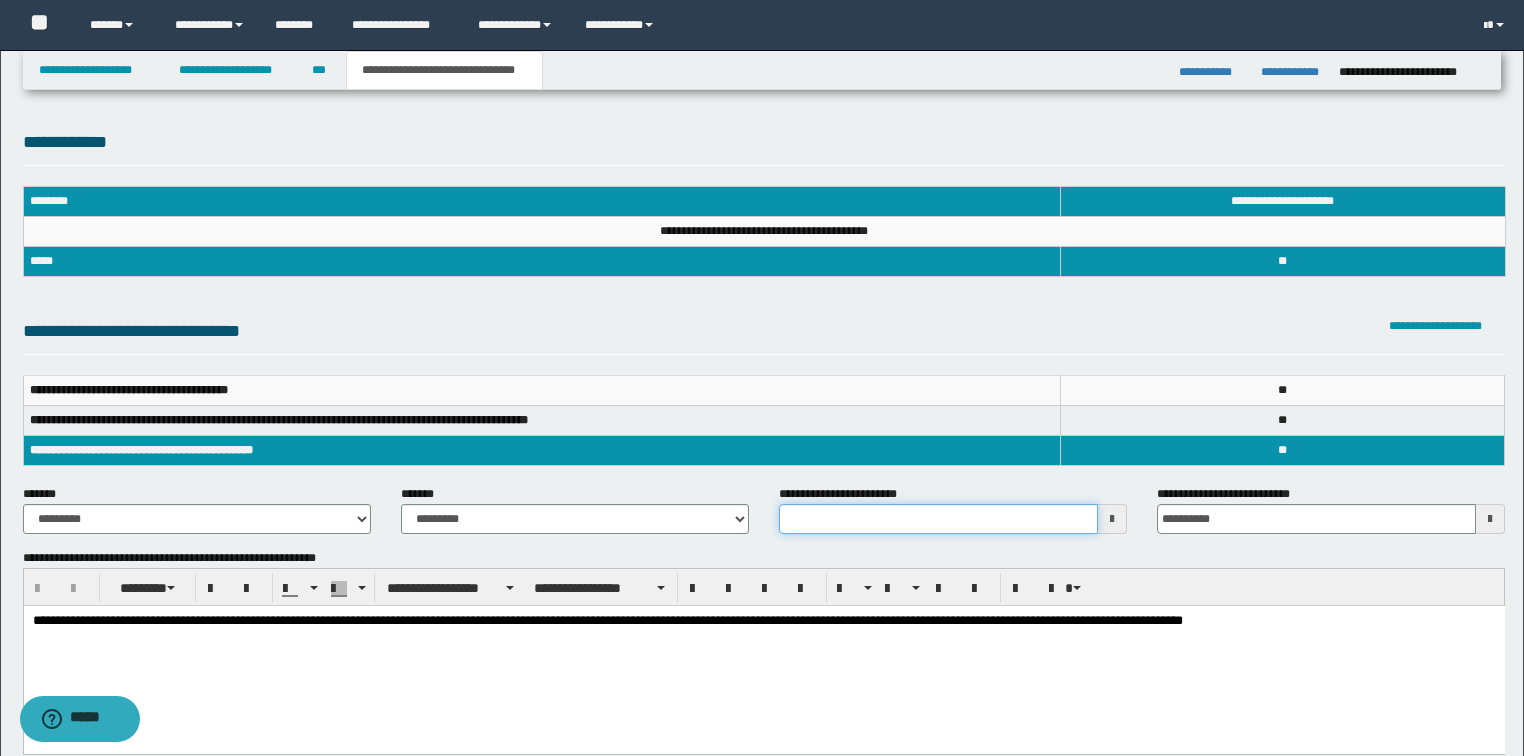 click on "**********" at bounding box center (938, 519) 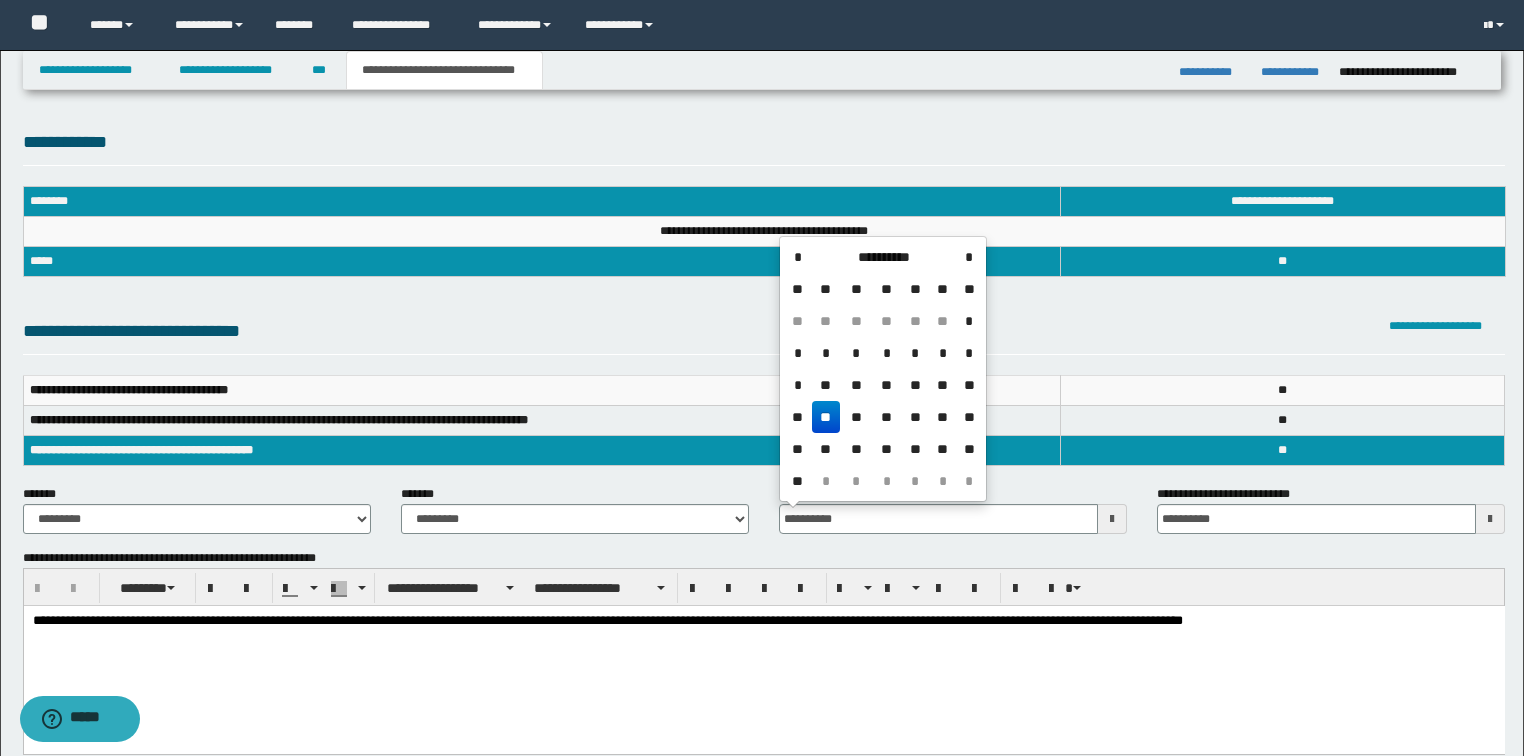 type on "**********" 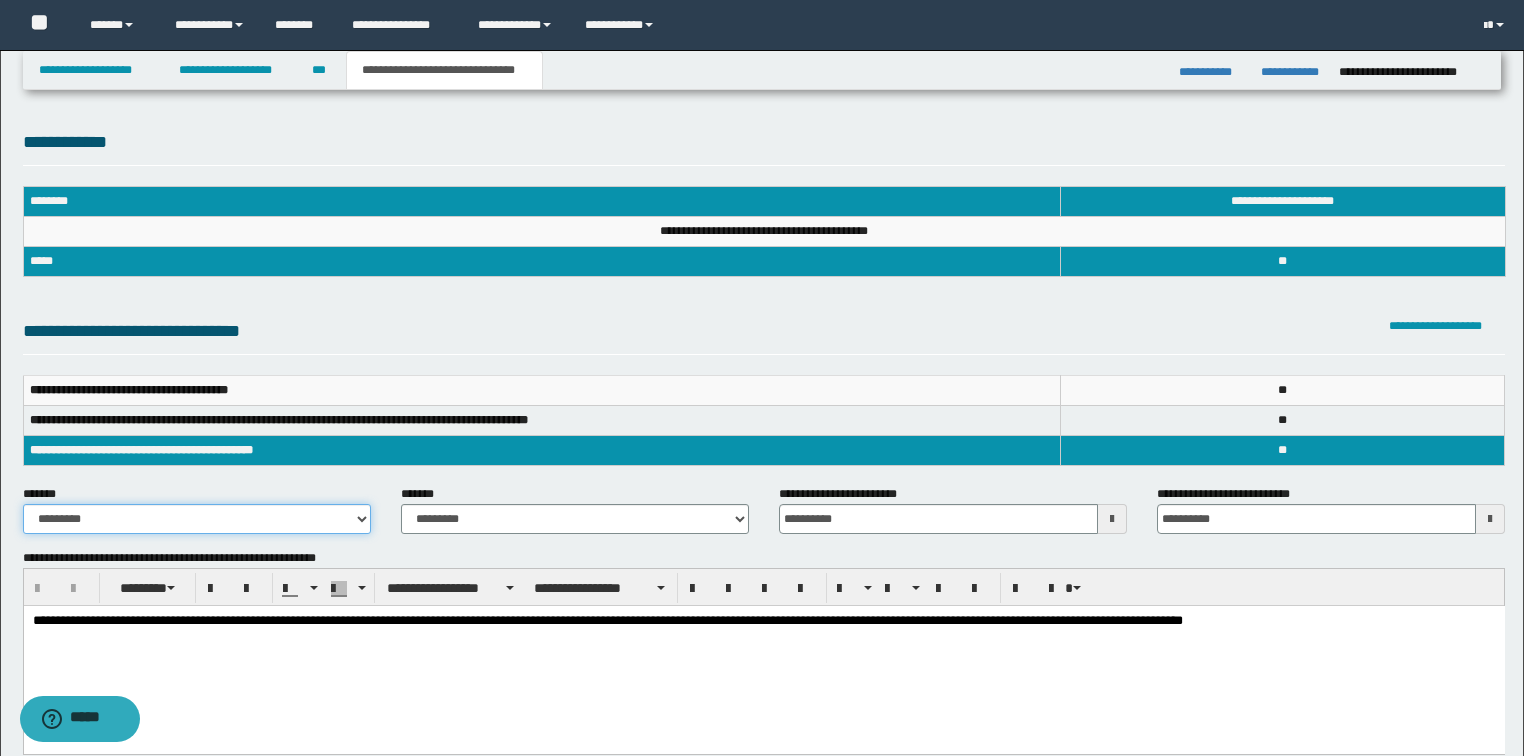 click on "**********" at bounding box center [197, 519] 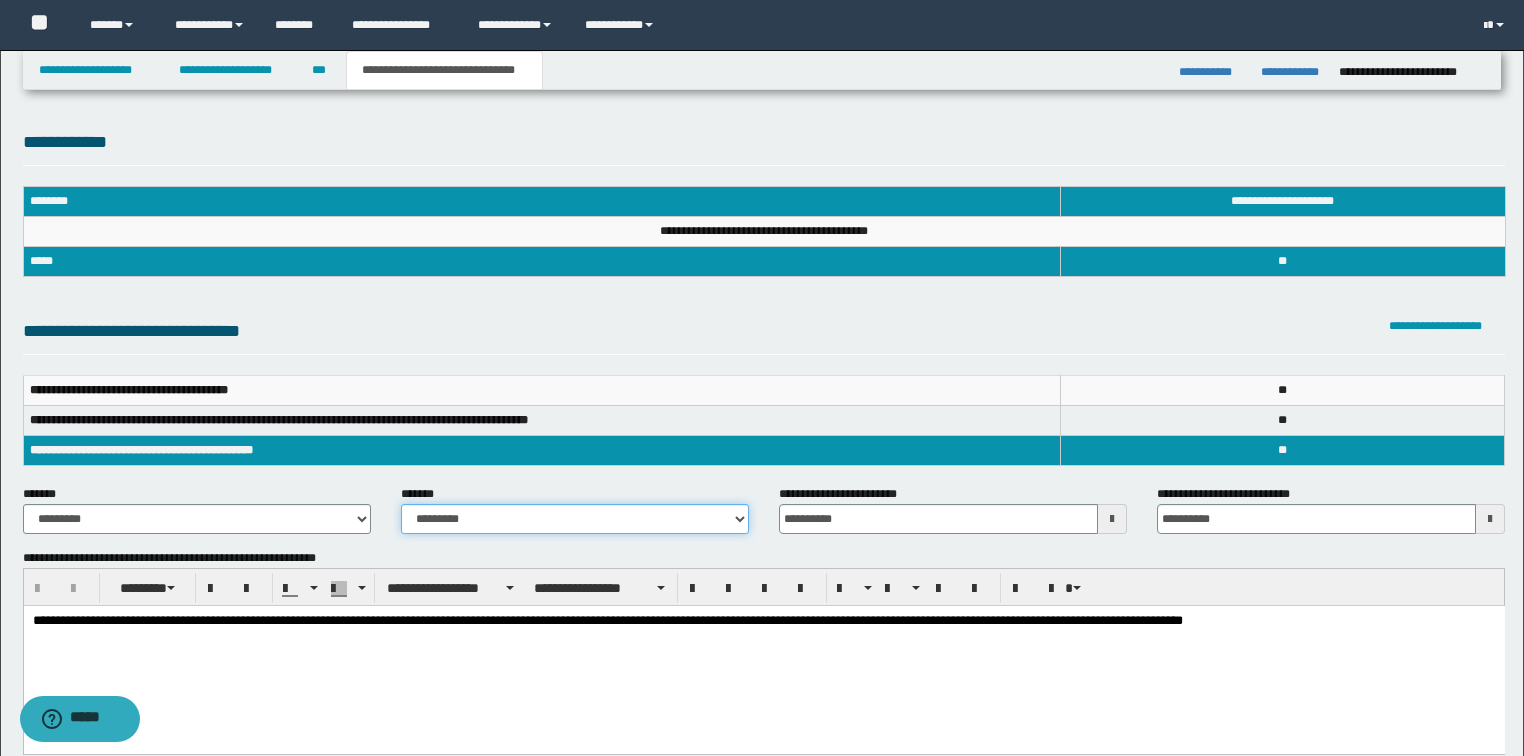 click on "**********" at bounding box center [575, 519] 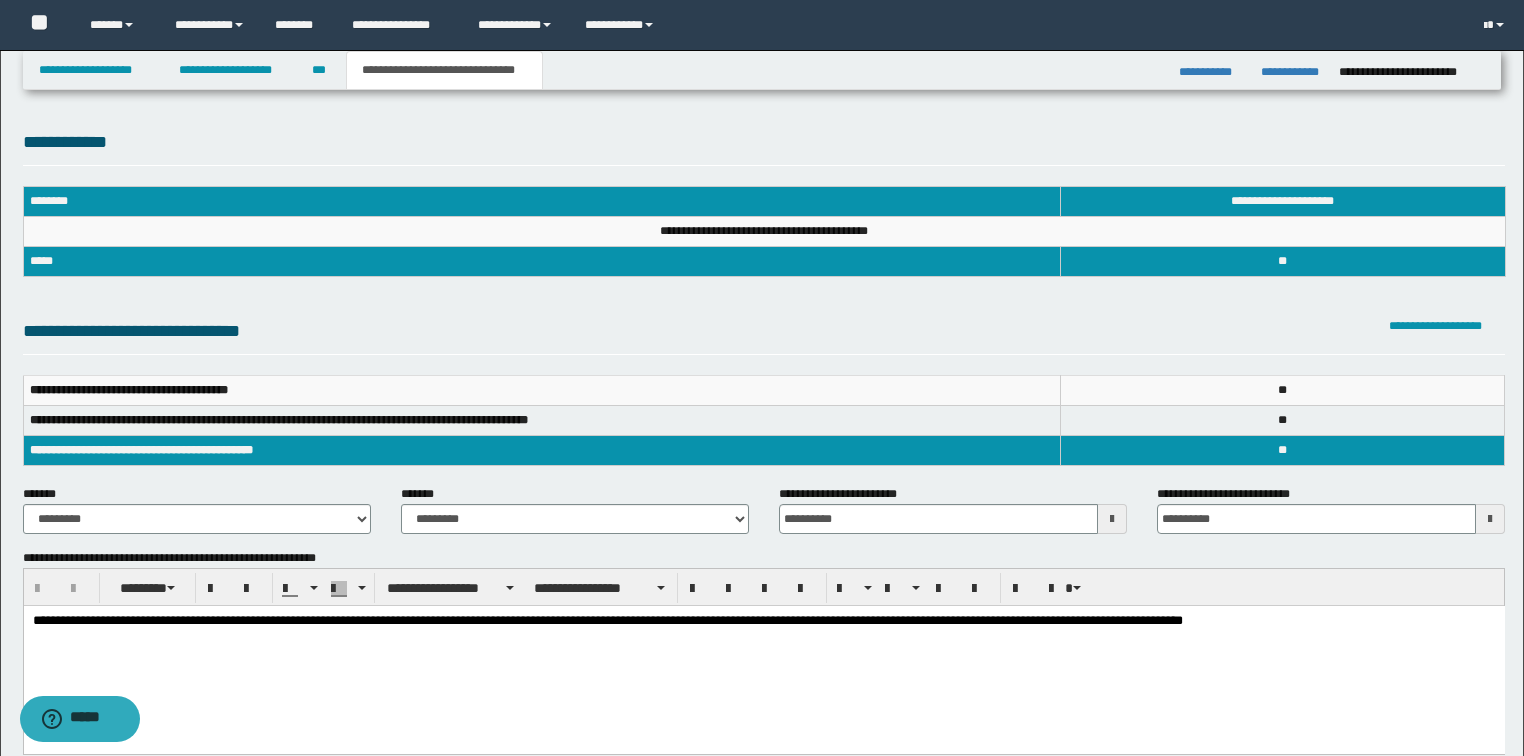 click on "**********" at bounding box center [763, 654] 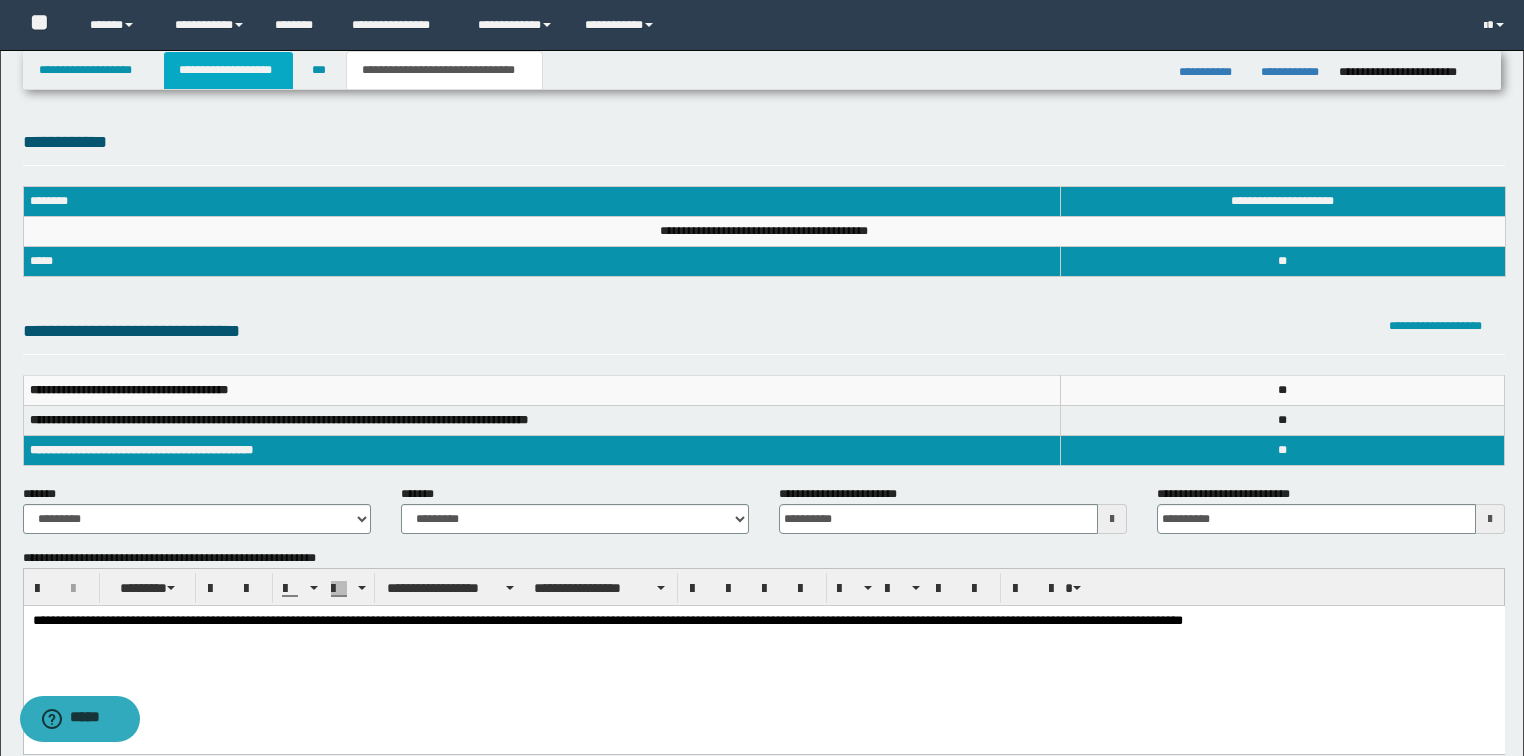click on "**********" at bounding box center (228, 70) 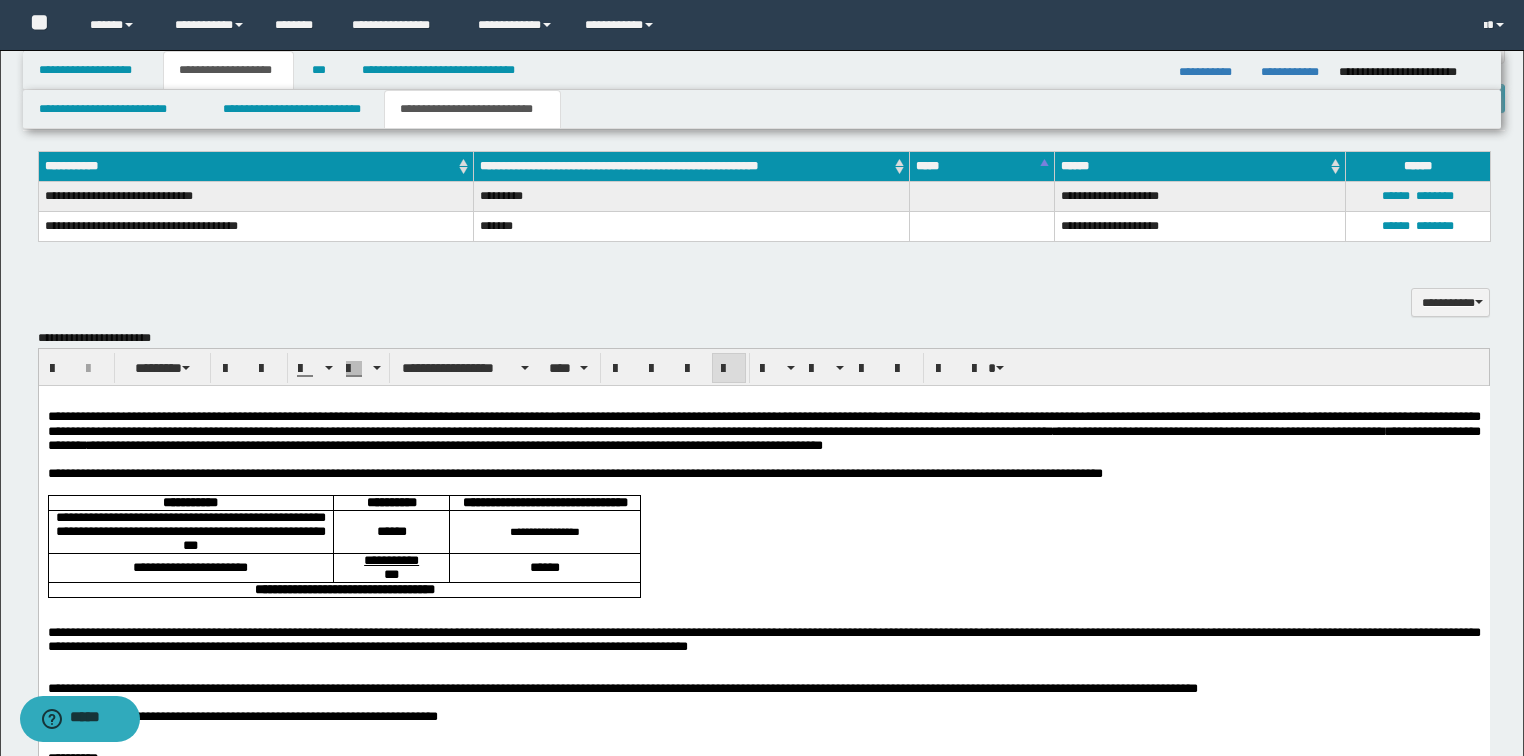 scroll, scrollTop: 1040, scrollLeft: 0, axis: vertical 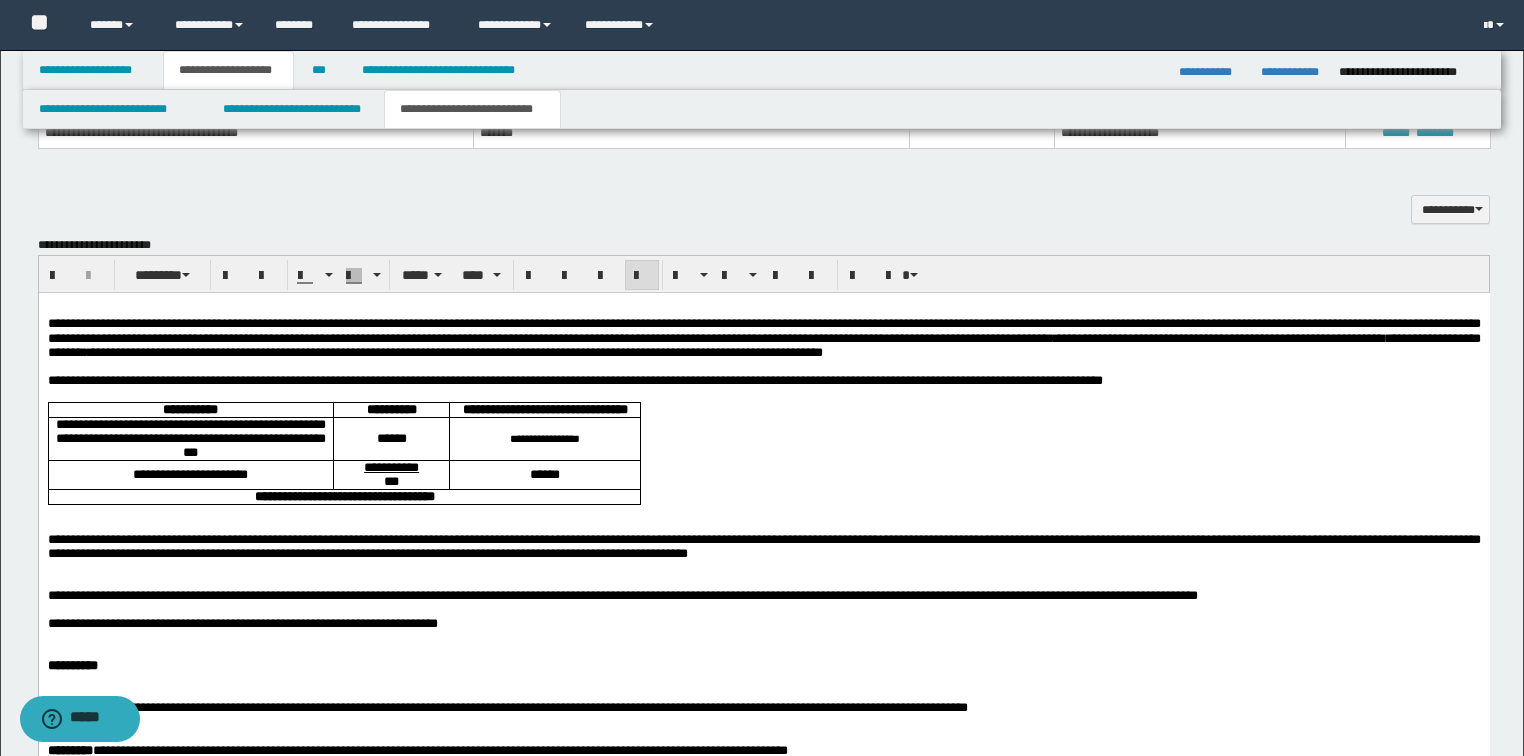 click on "**********" at bounding box center [763, 338] 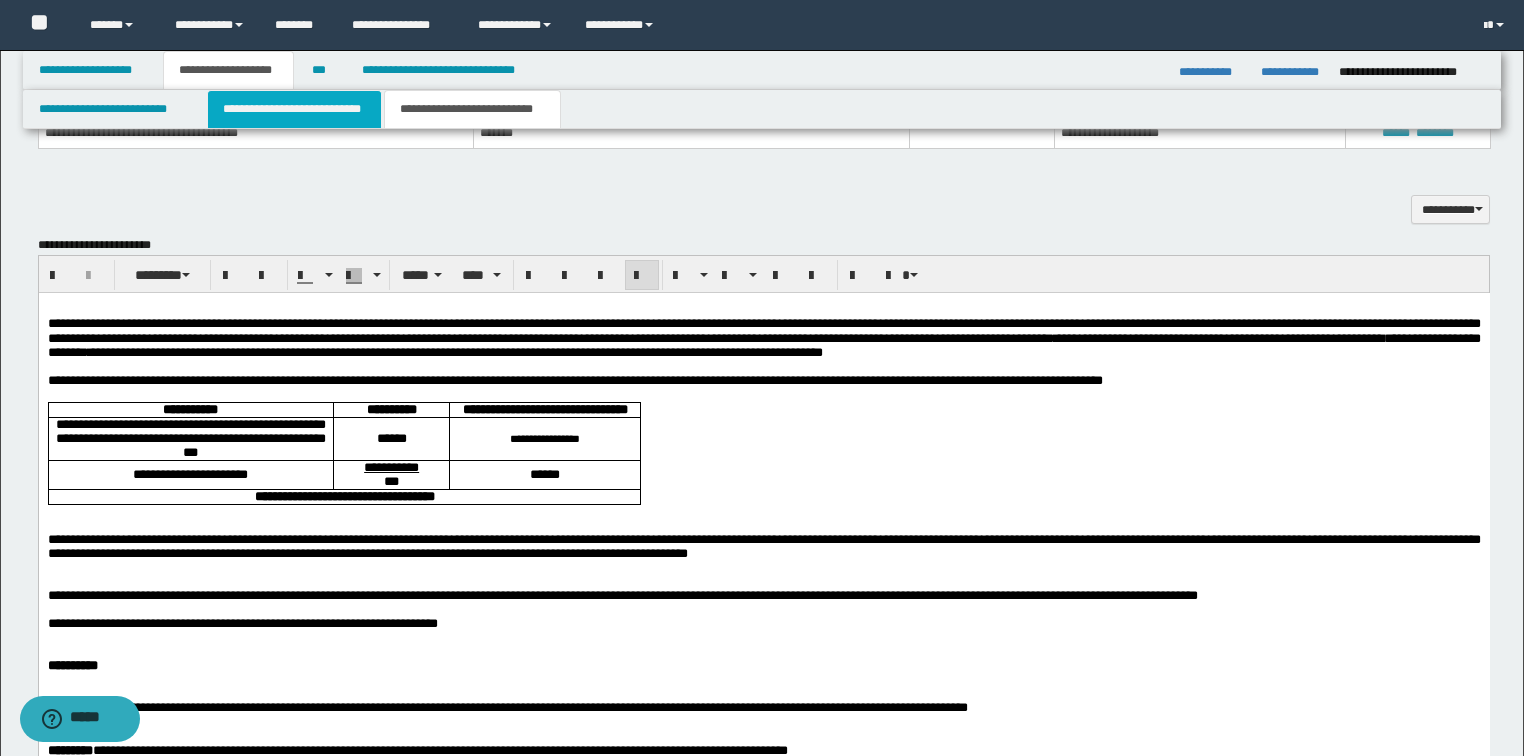 click on "**********" at bounding box center (294, 109) 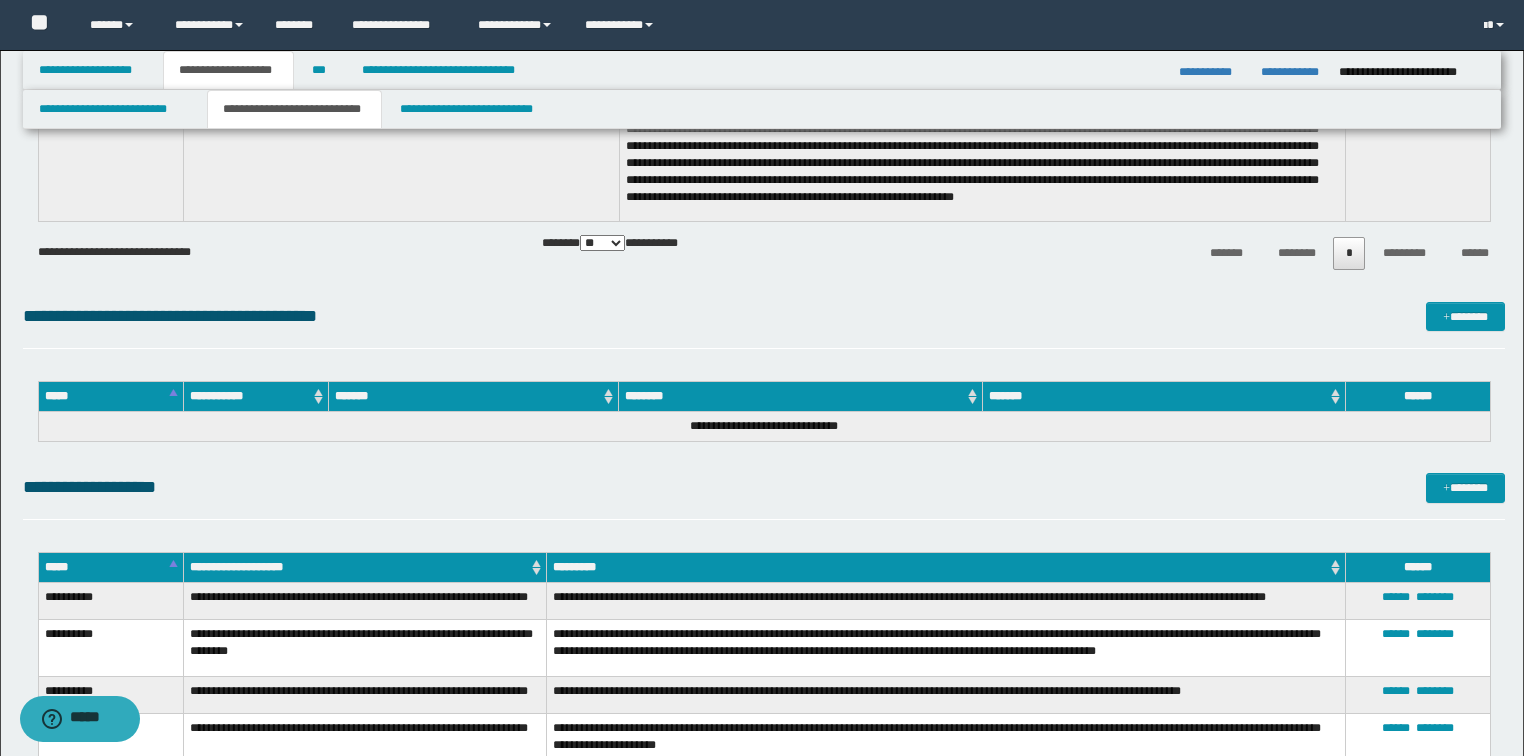 scroll, scrollTop: 6640, scrollLeft: 0, axis: vertical 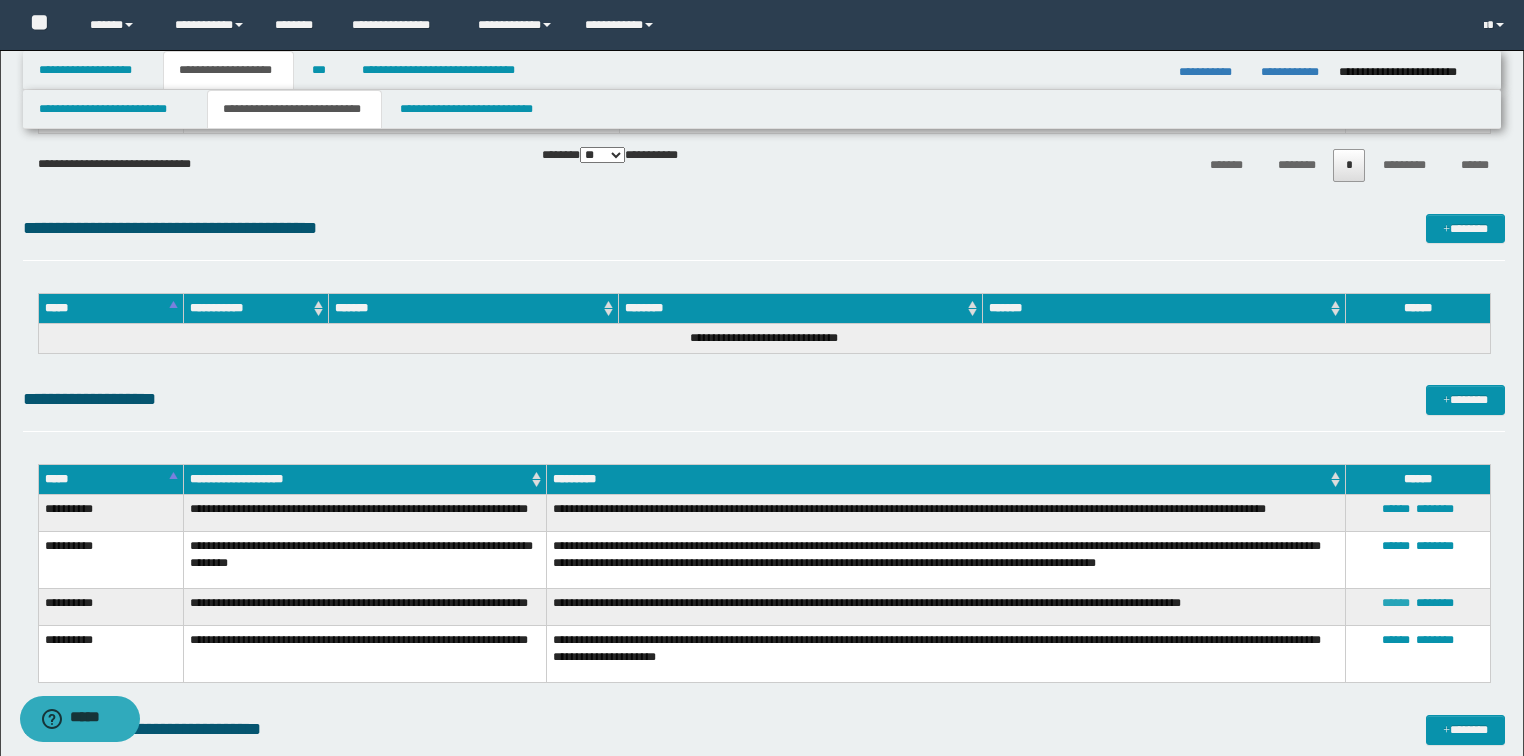 click on "******" at bounding box center (1396, 603) 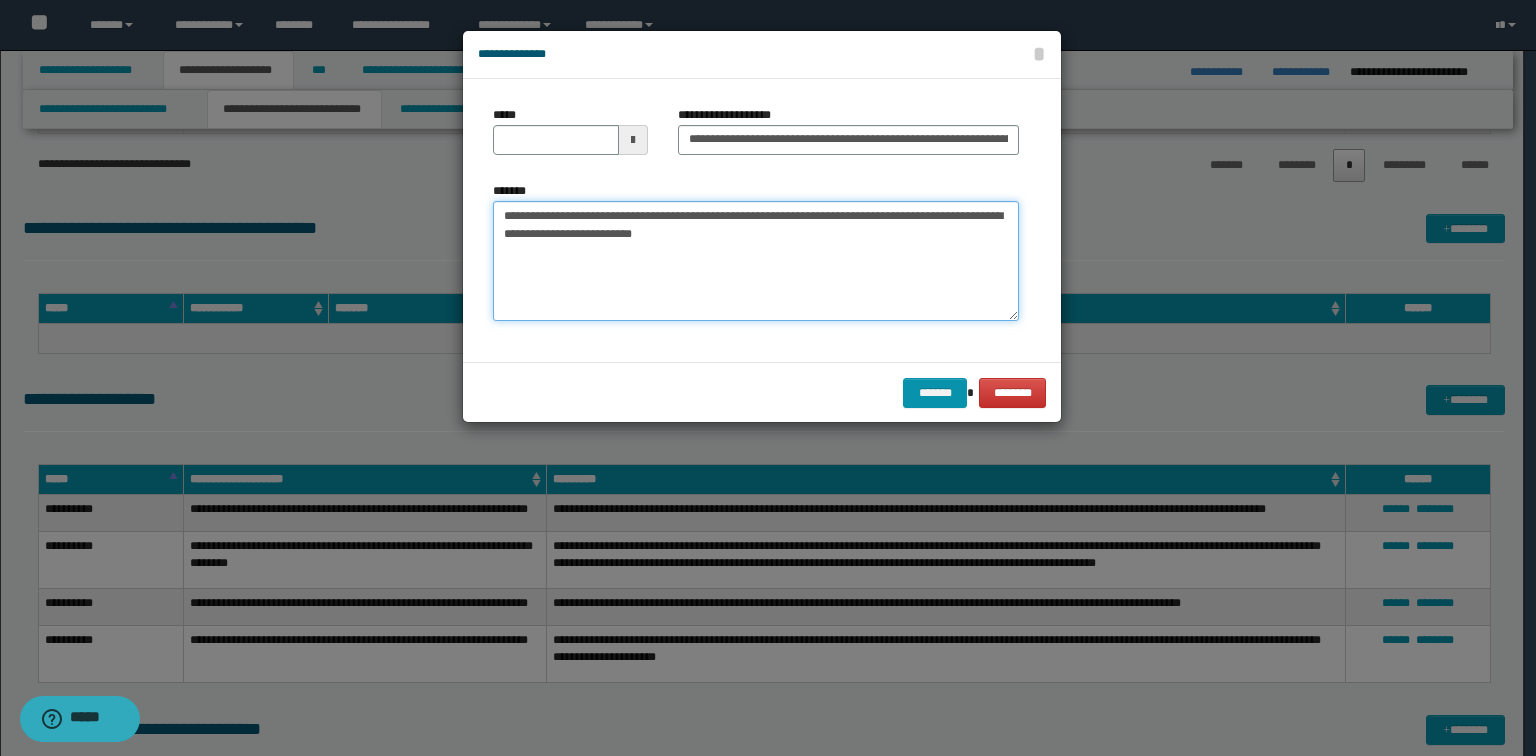 click on "**********" at bounding box center [756, 261] 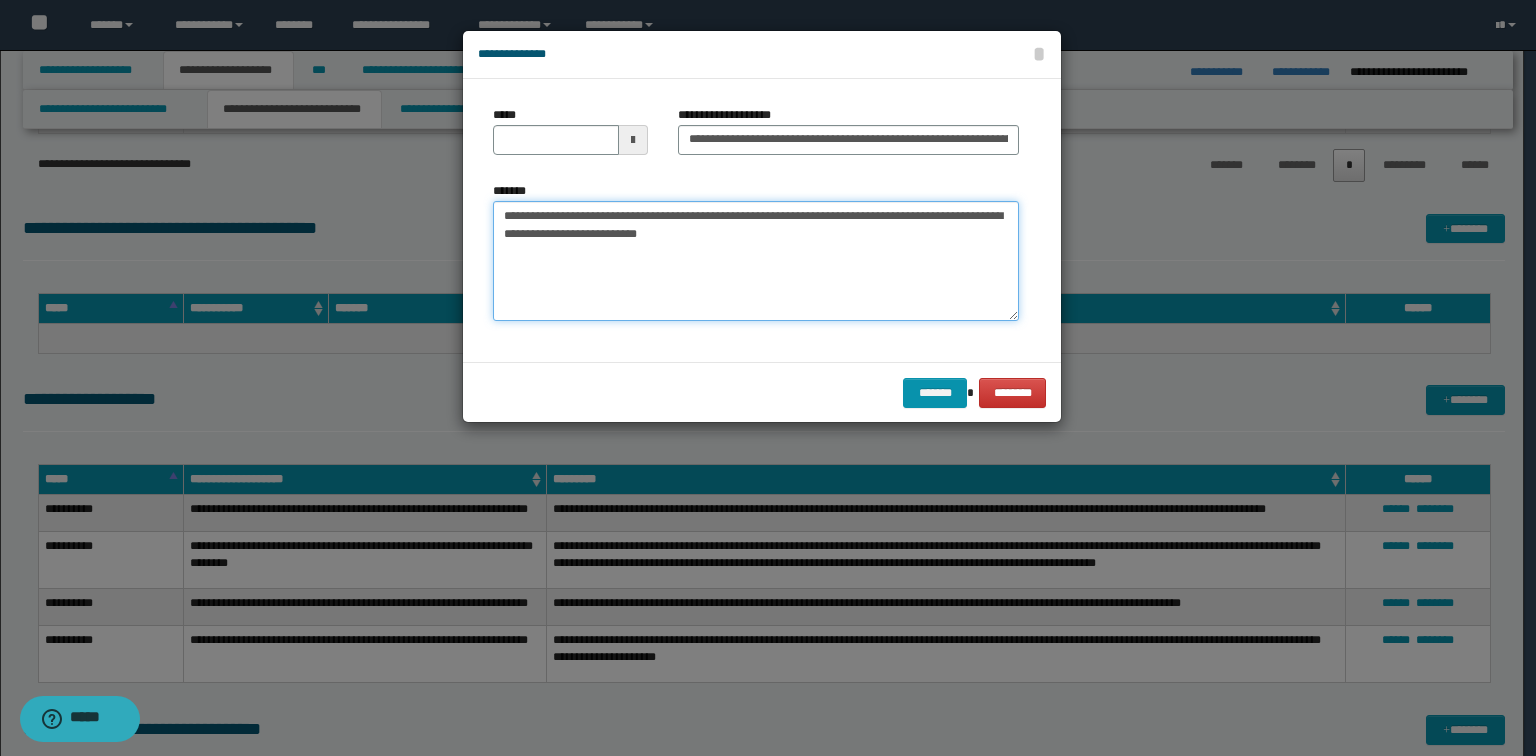paste on "**********" 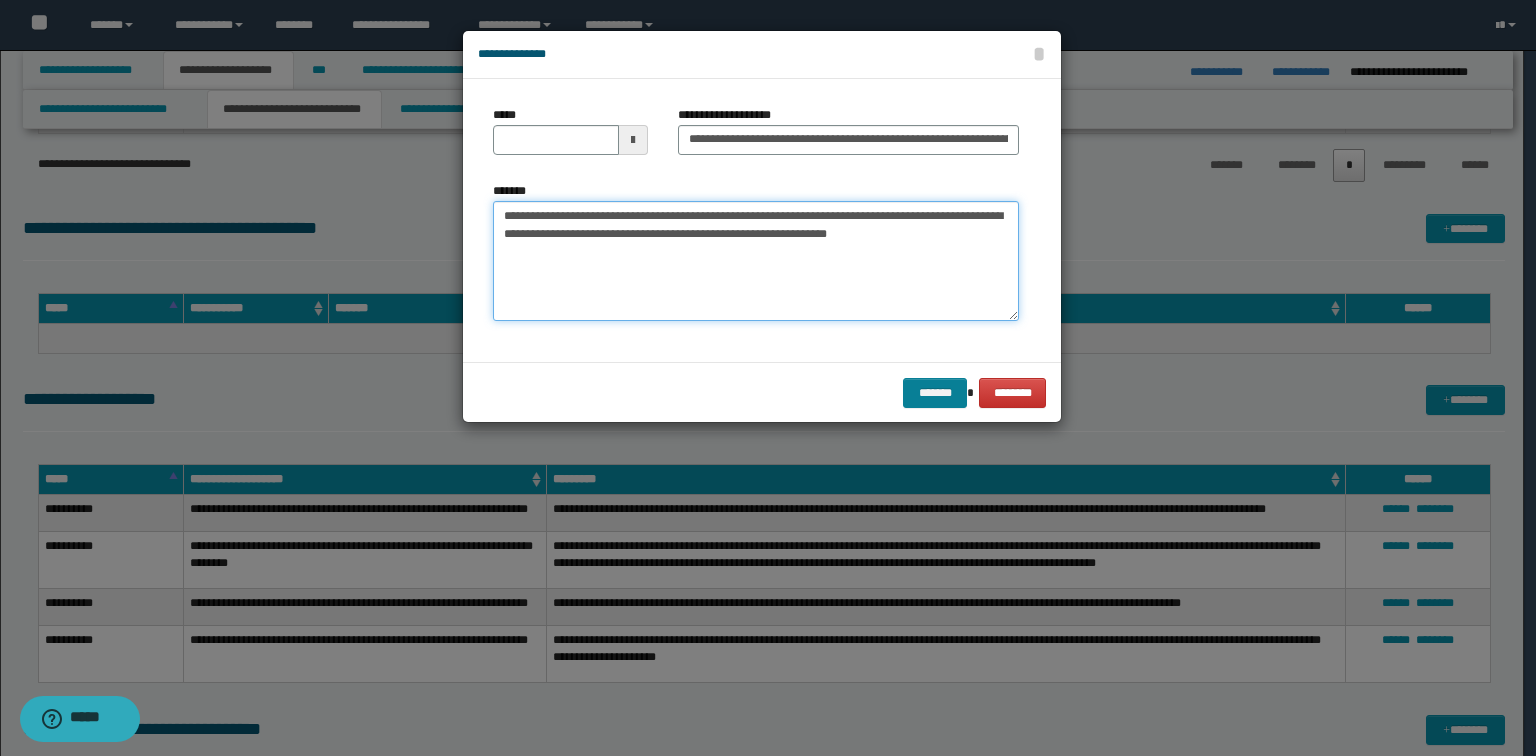 type on "**********" 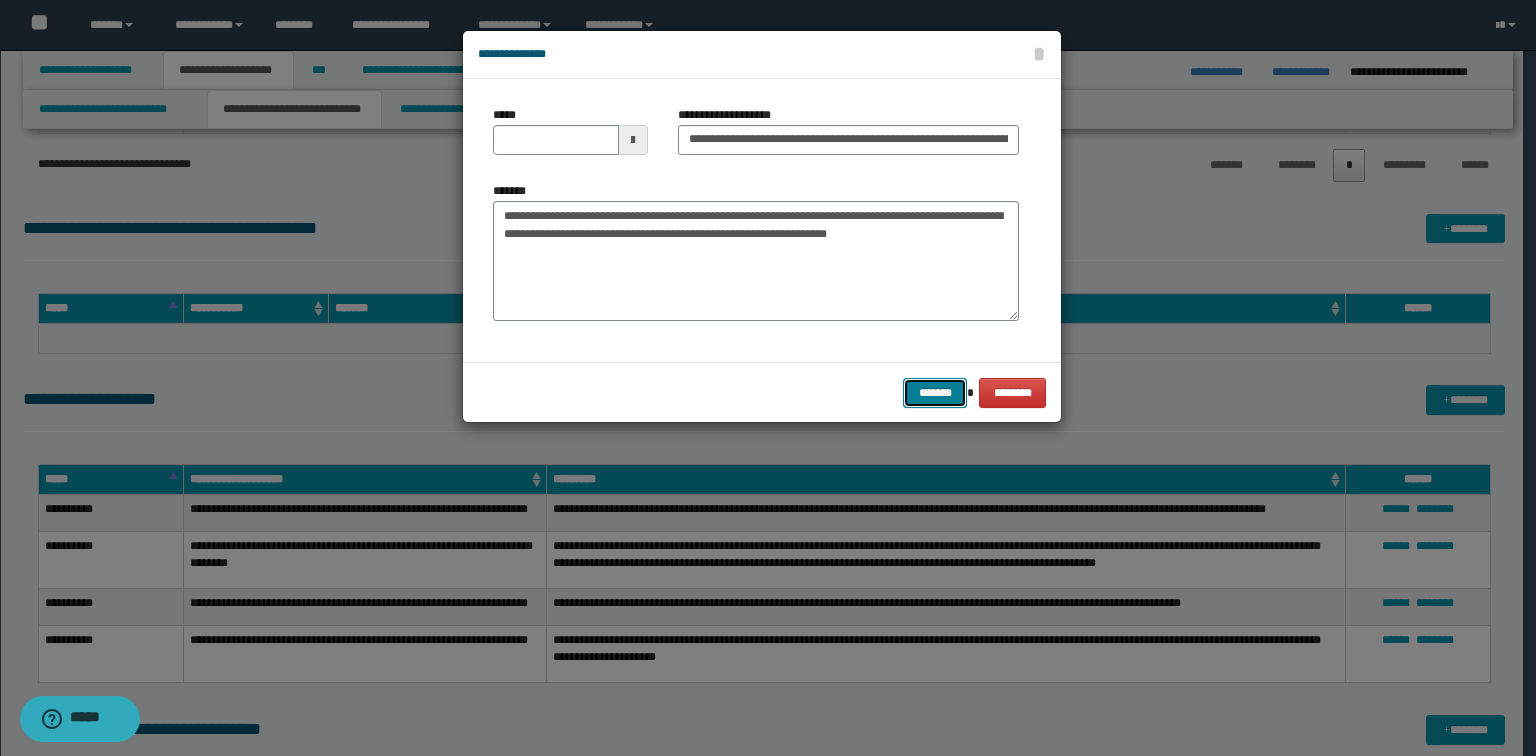 click on "*******" at bounding box center [935, 393] 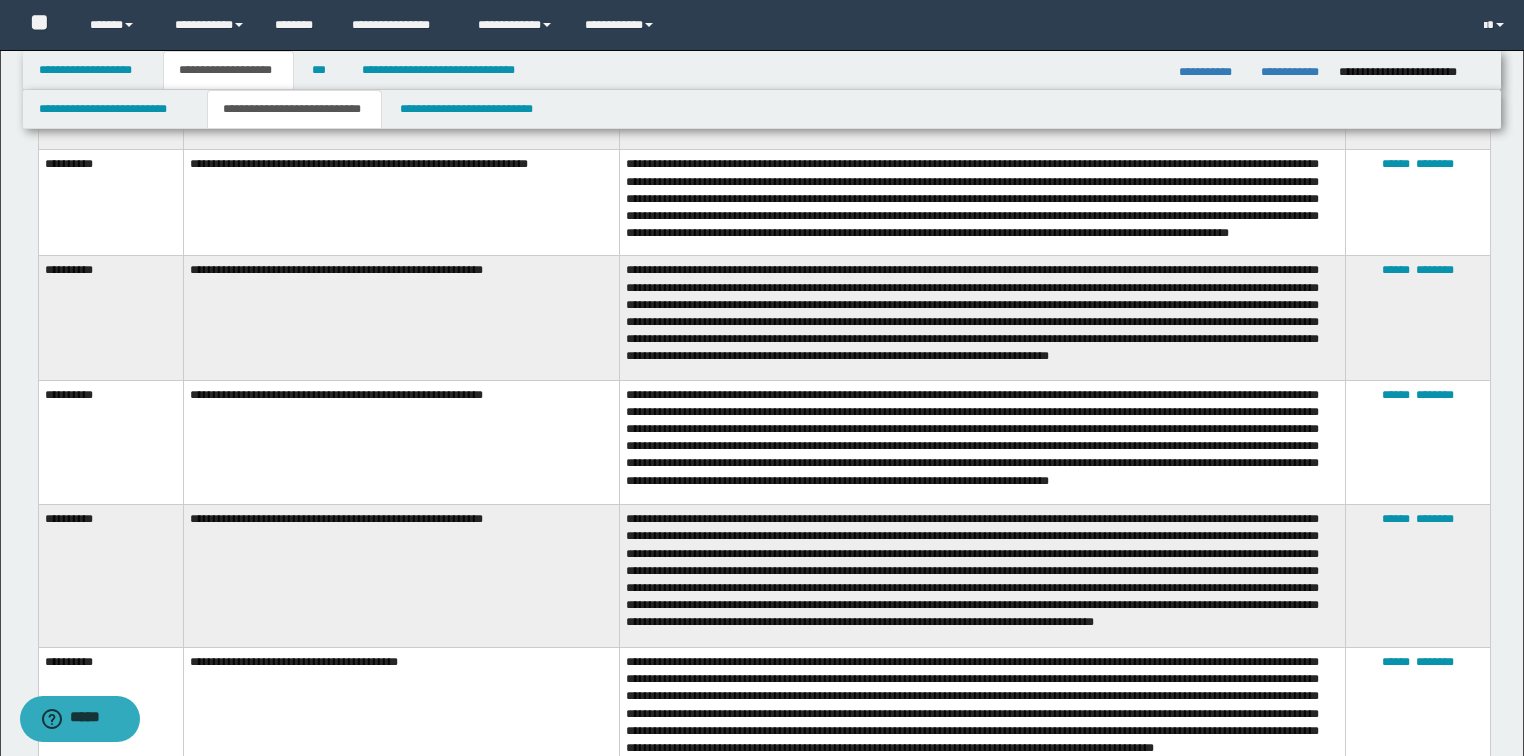 scroll, scrollTop: 5840, scrollLeft: 0, axis: vertical 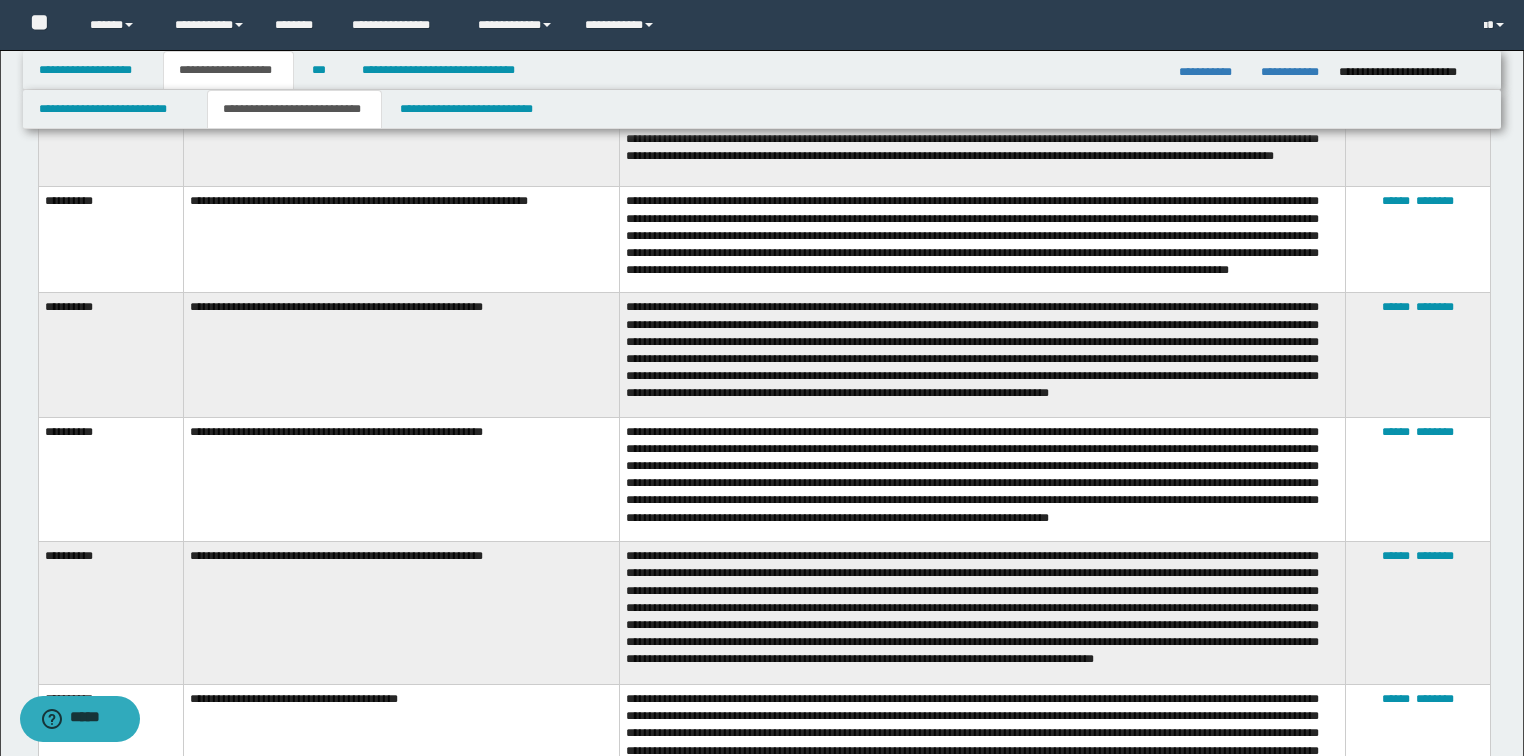 click on "**********" at bounding box center [402, 479] 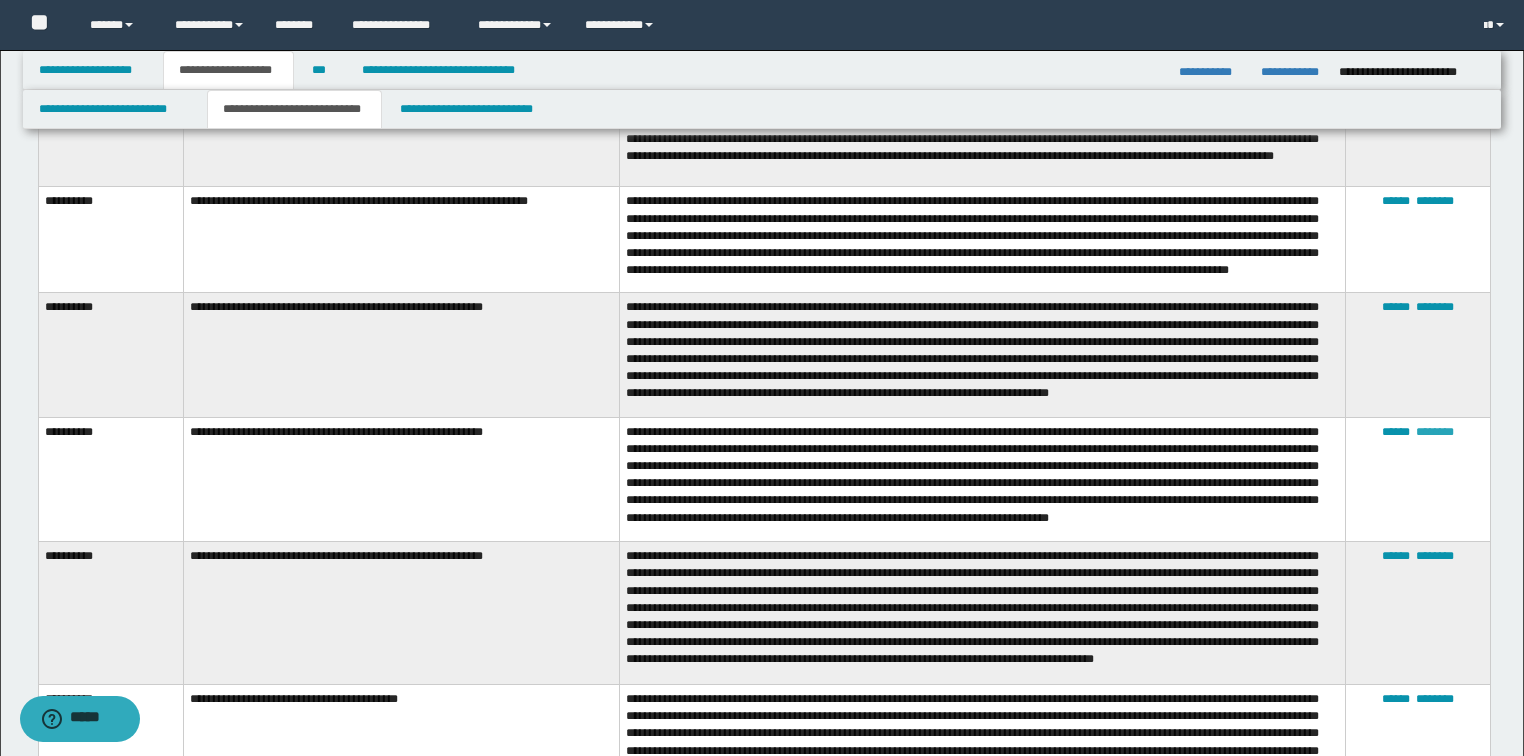 click on "********" at bounding box center [1435, 432] 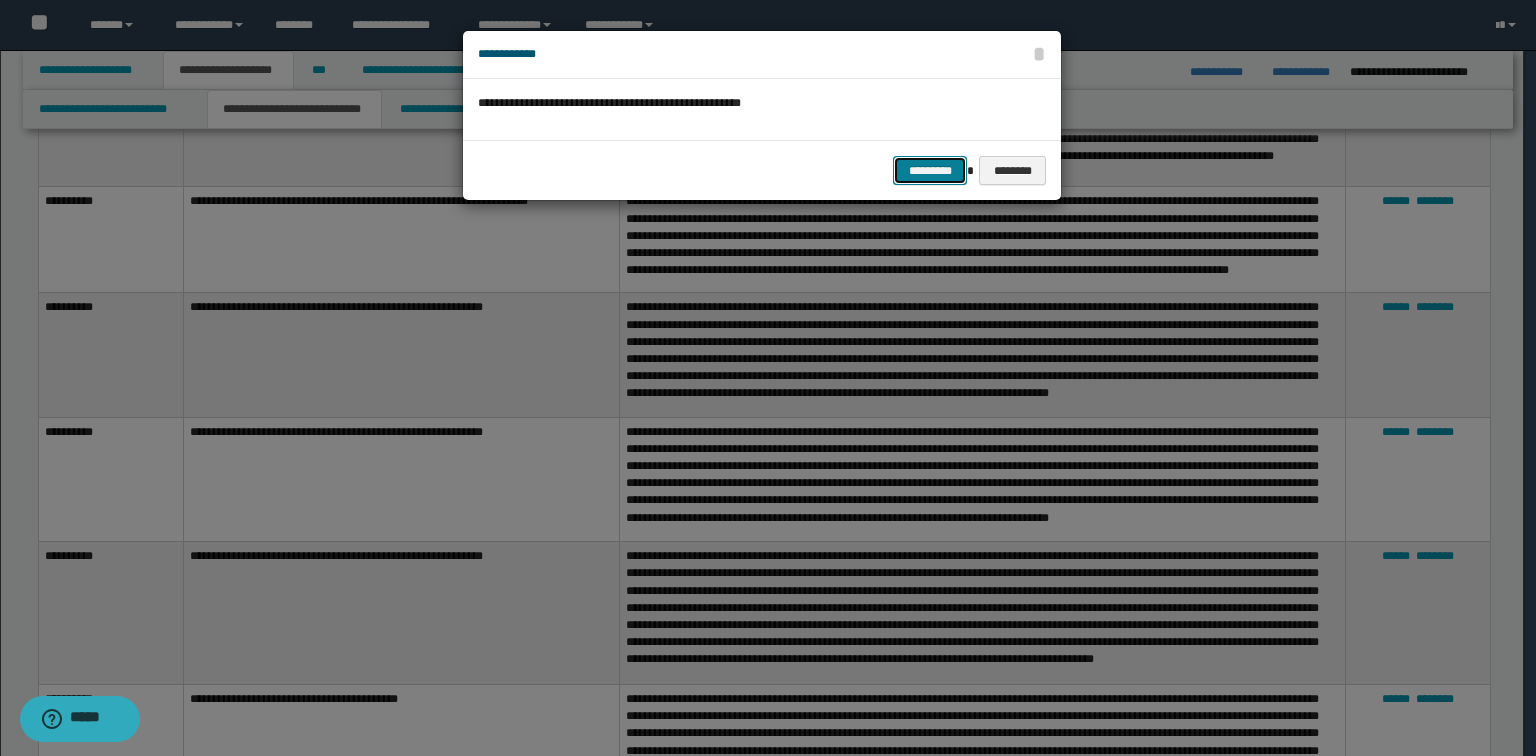 click on "*********" at bounding box center (930, 171) 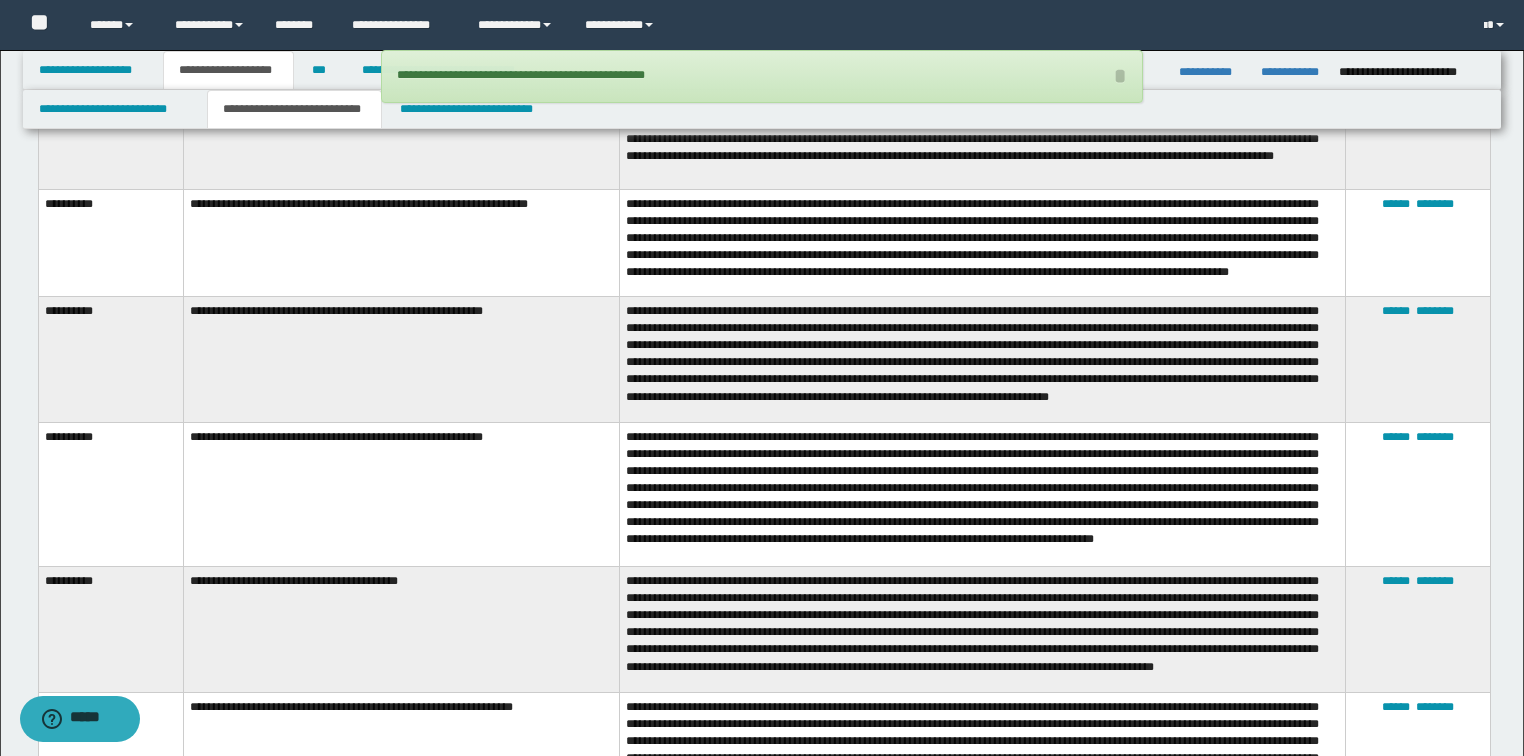 click on "**********" at bounding box center [982, 359] 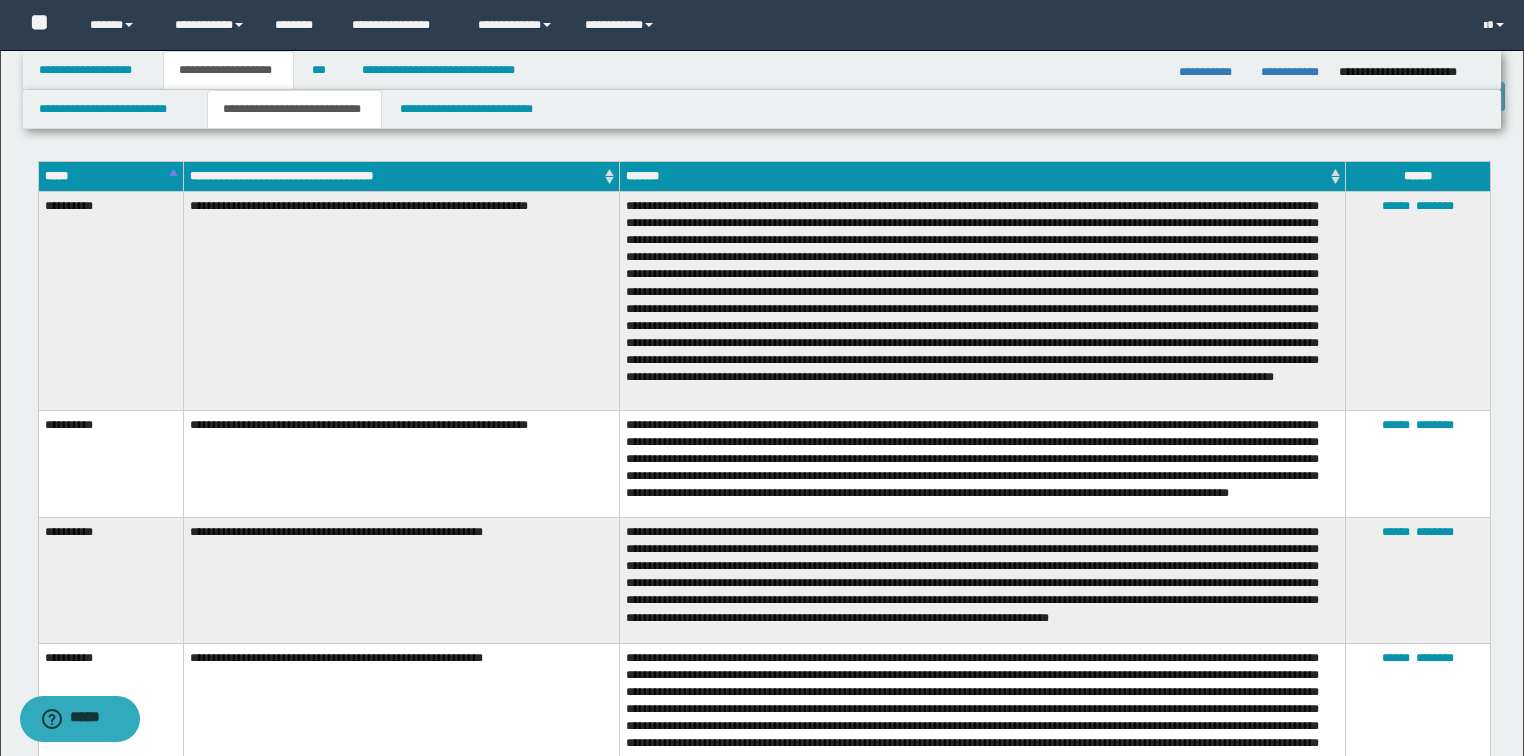 scroll, scrollTop: 5600, scrollLeft: 0, axis: vertical 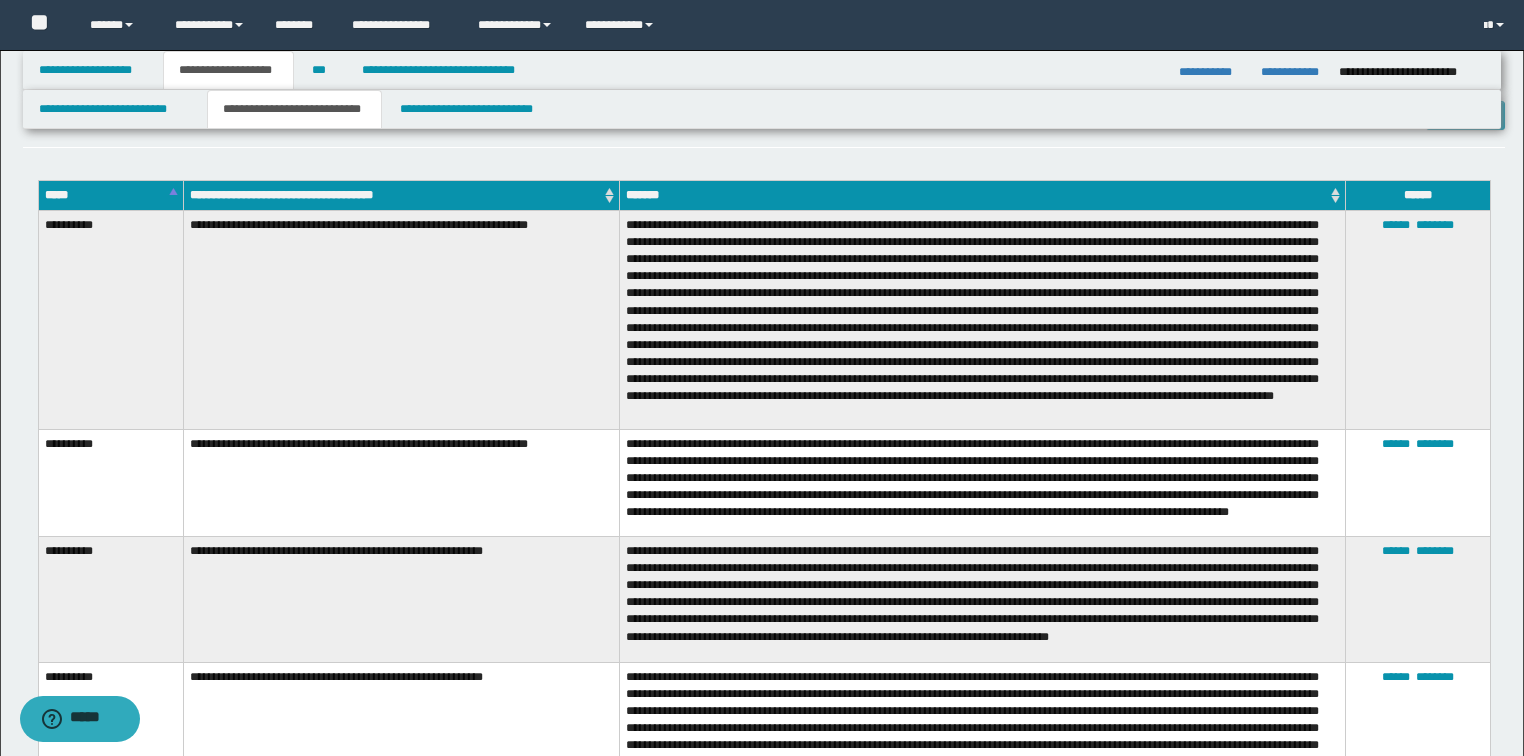 click on "**********" at bounding box center (402, 482) 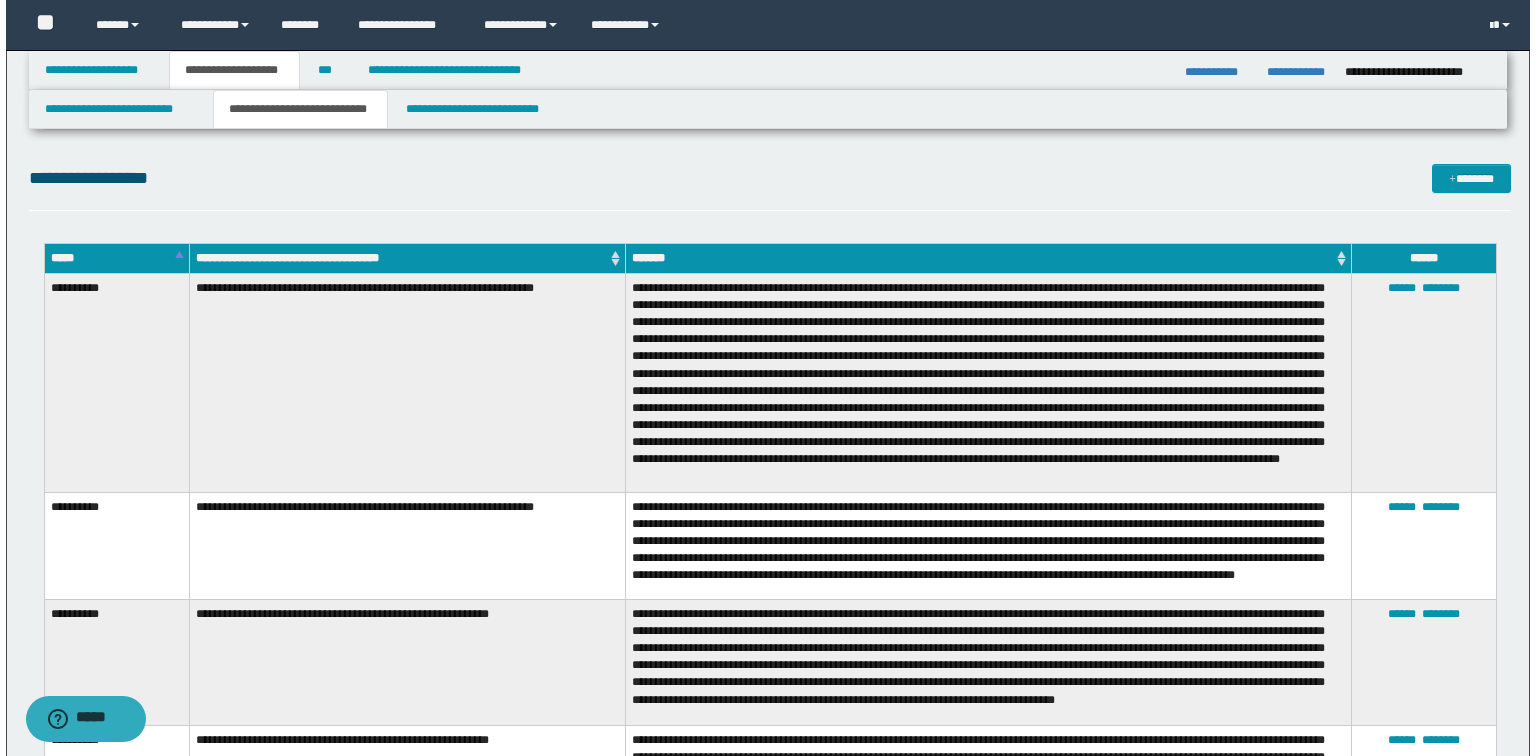 scroll, scrollTop: 5440, scrollLeft: 0, axis: vertical 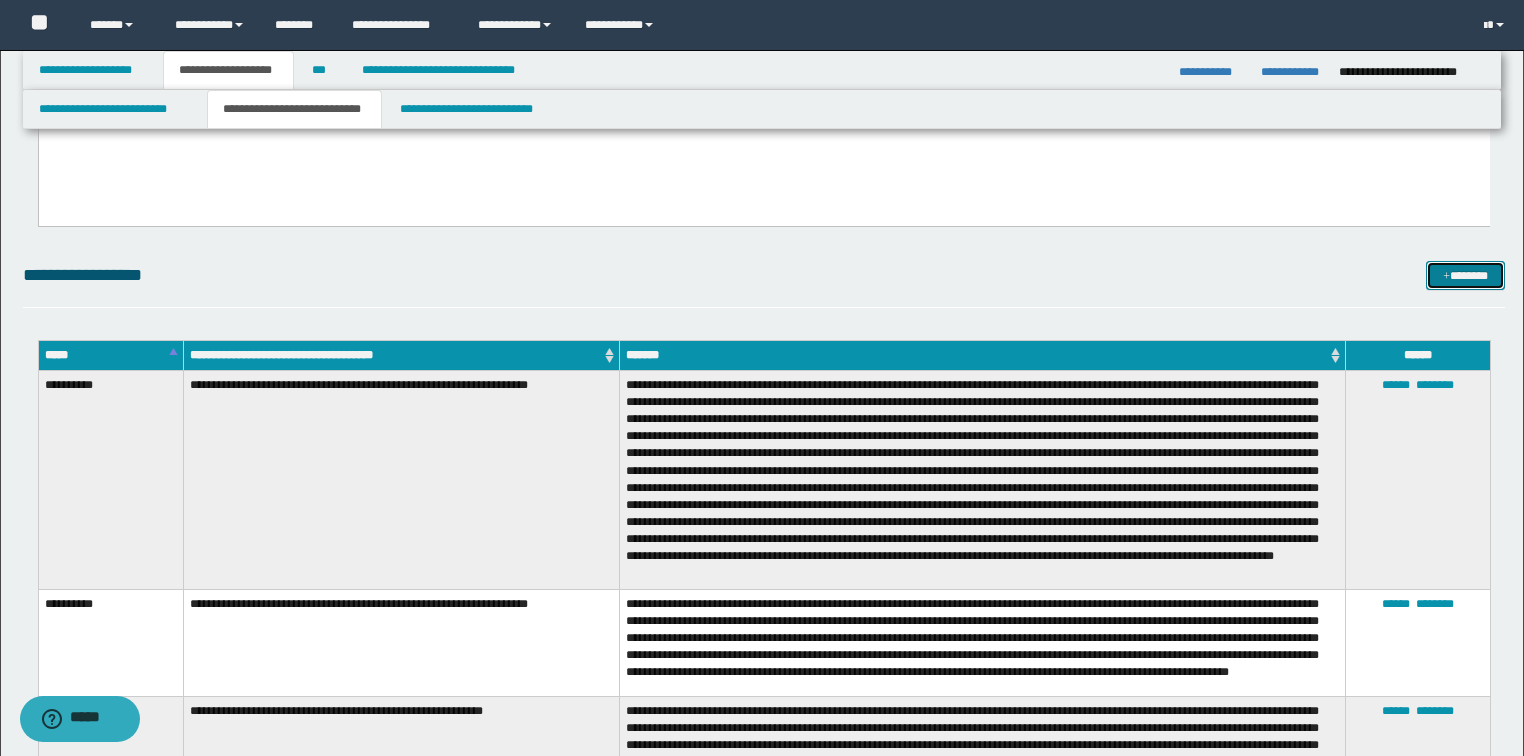 click on "*******" at bounding box center (1465, 276) 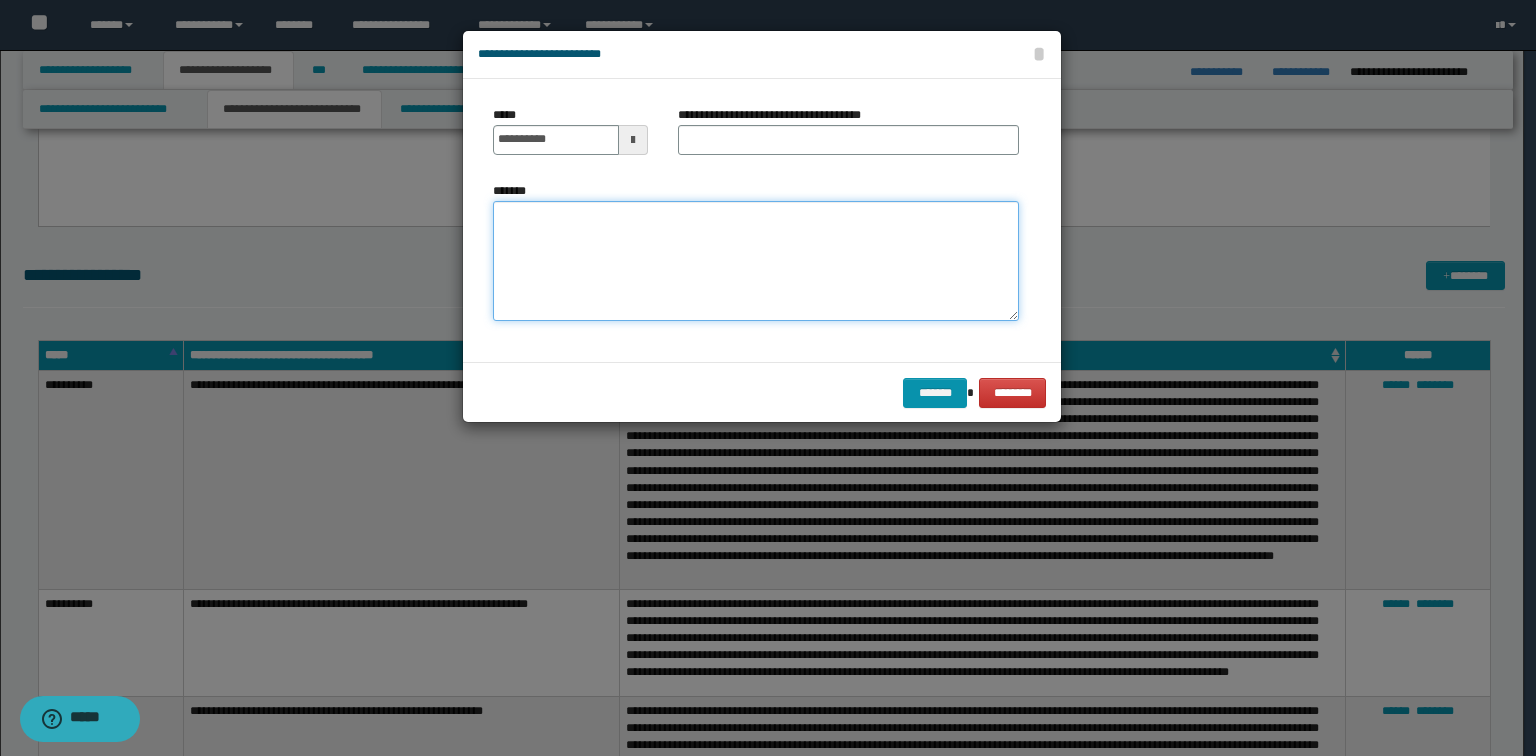click on "*******" at bounding box center [756, 261] 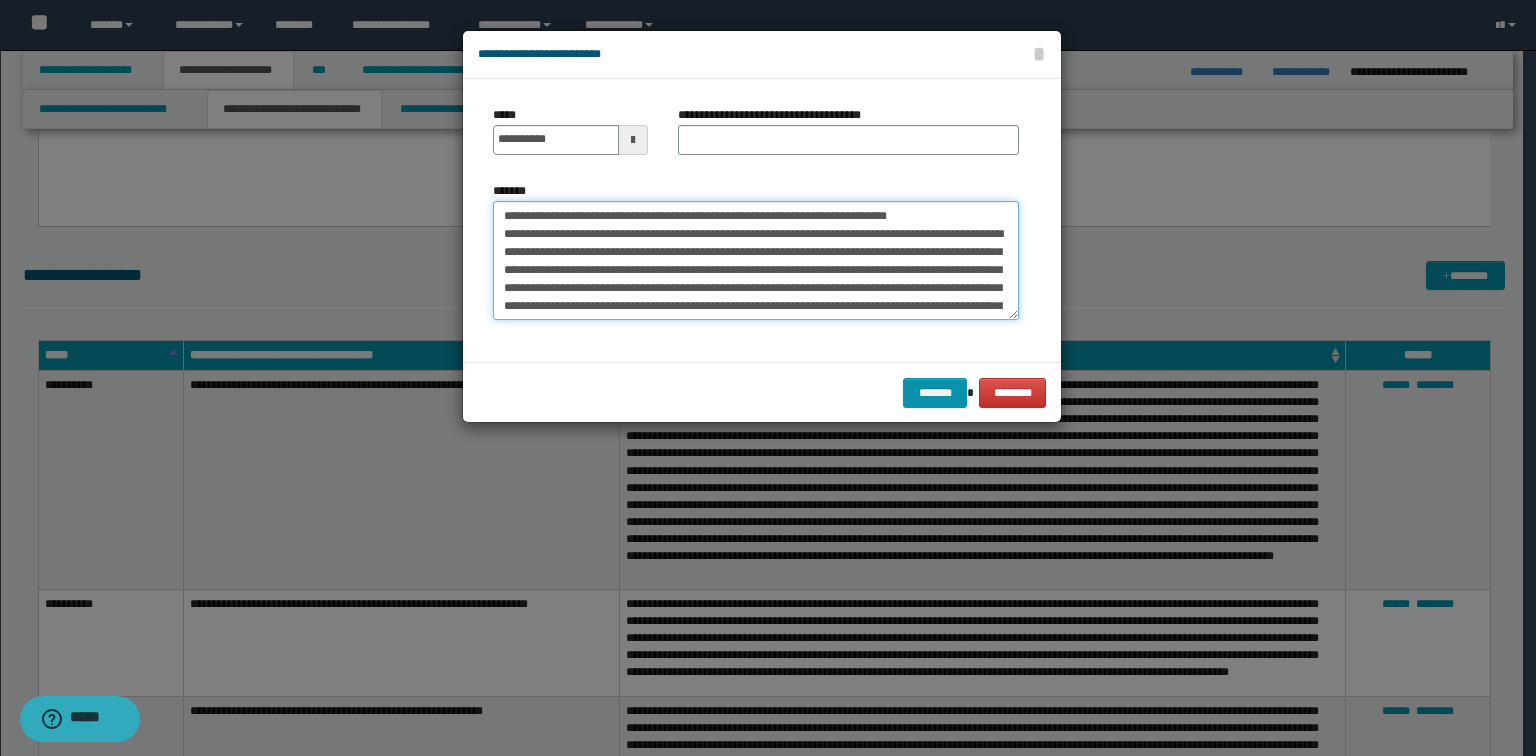 scroll, scrollTop: 0, scrollLeft: 0, axis: both 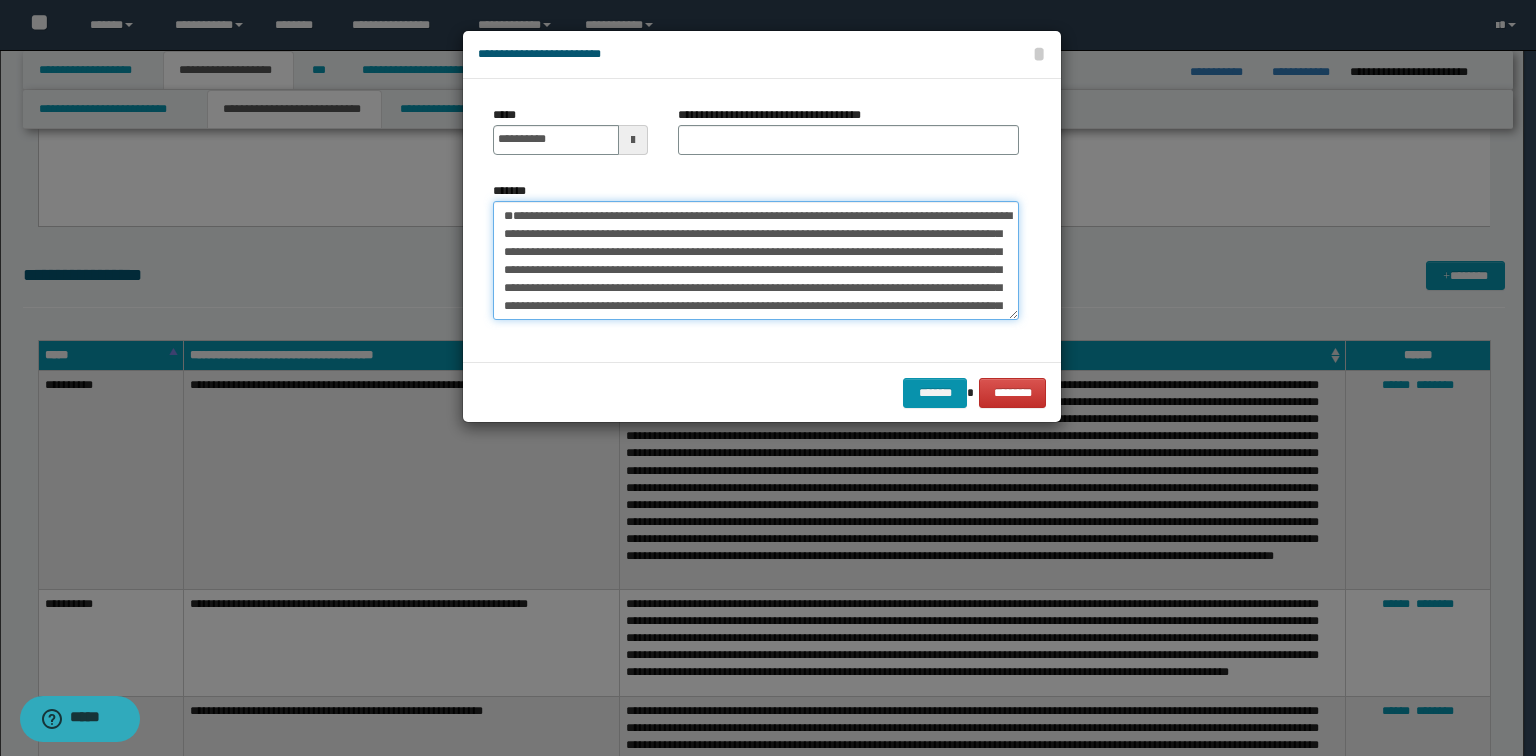 type on "**********" 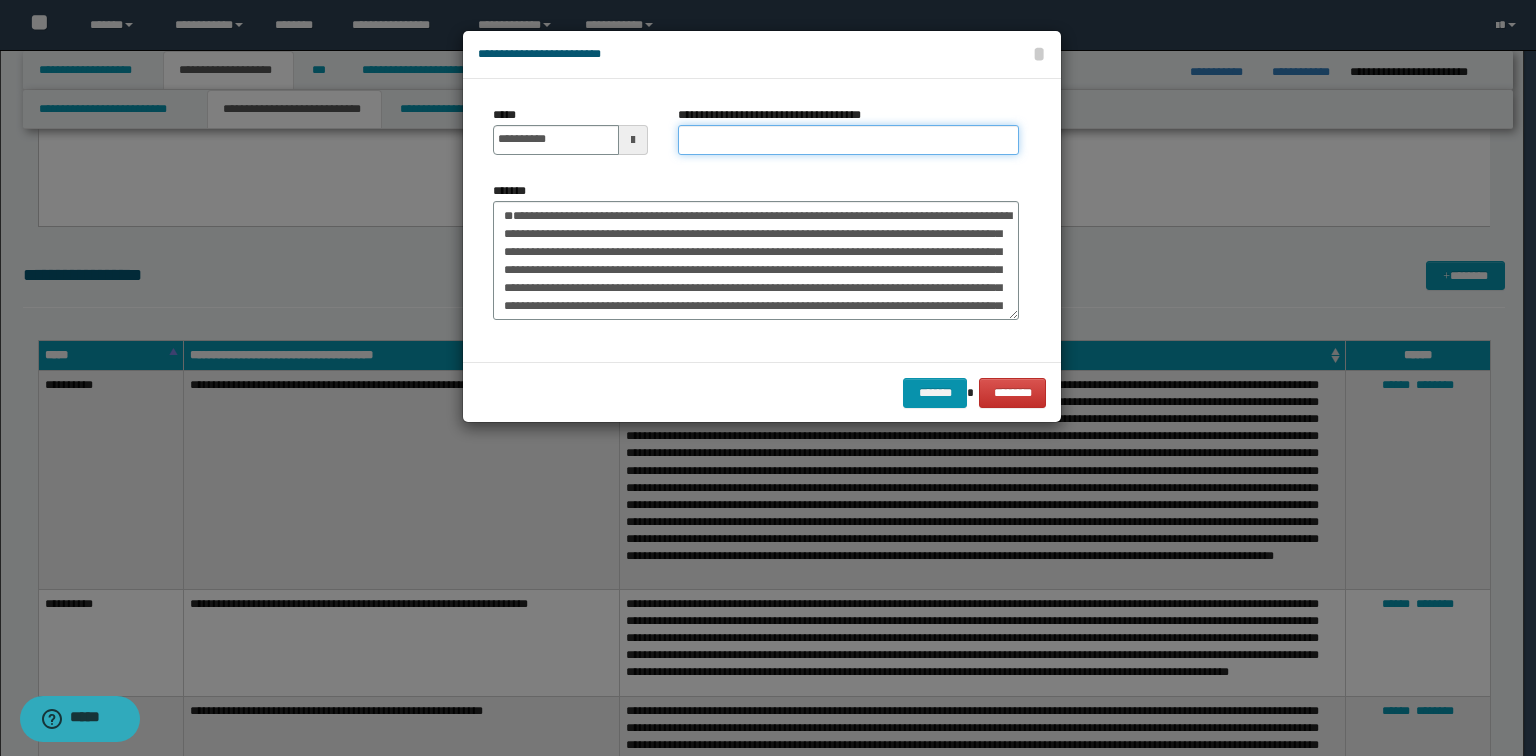 click on "**********" at bounding box center [848, 140] 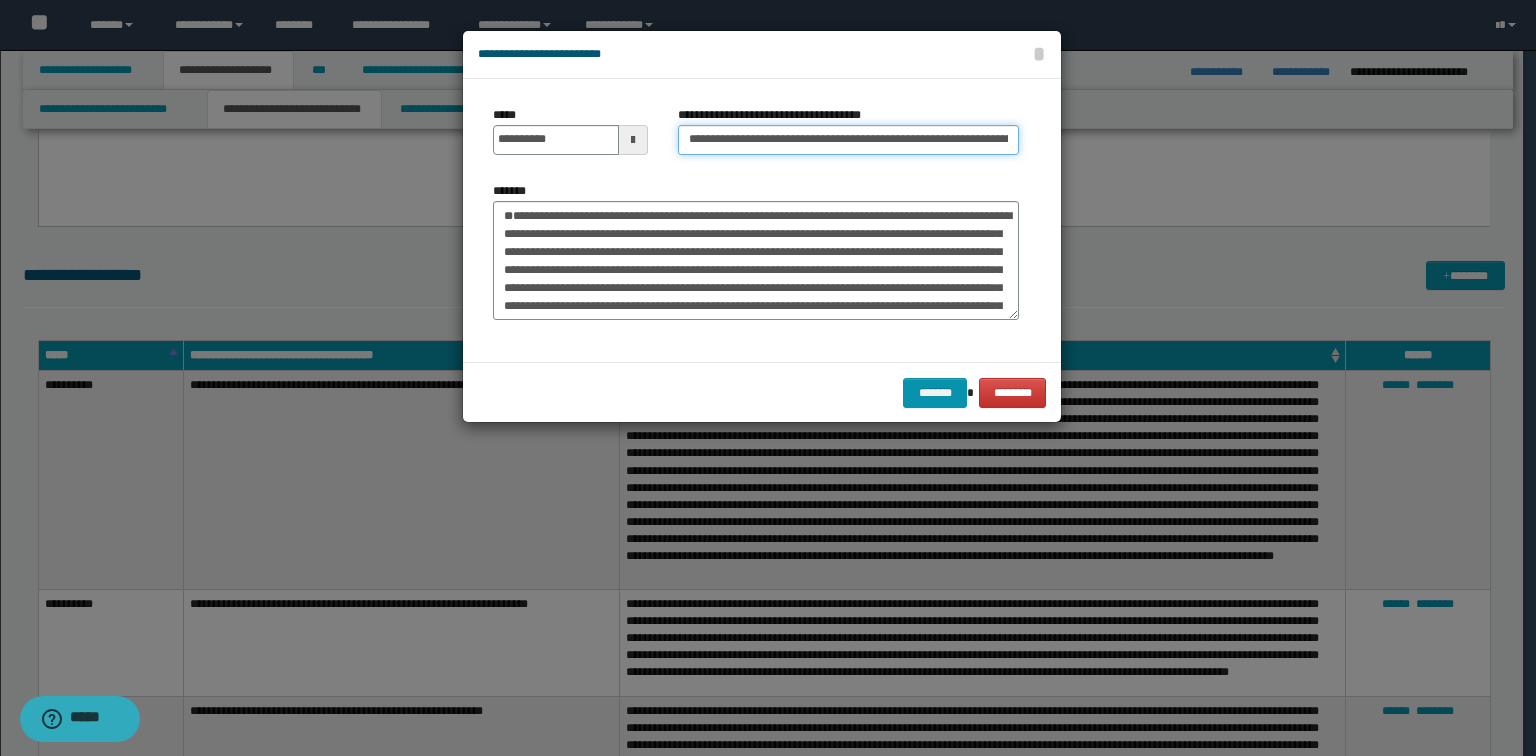 scroll, scrollTop: 0, scrollLeft: 126, axis: horizontal 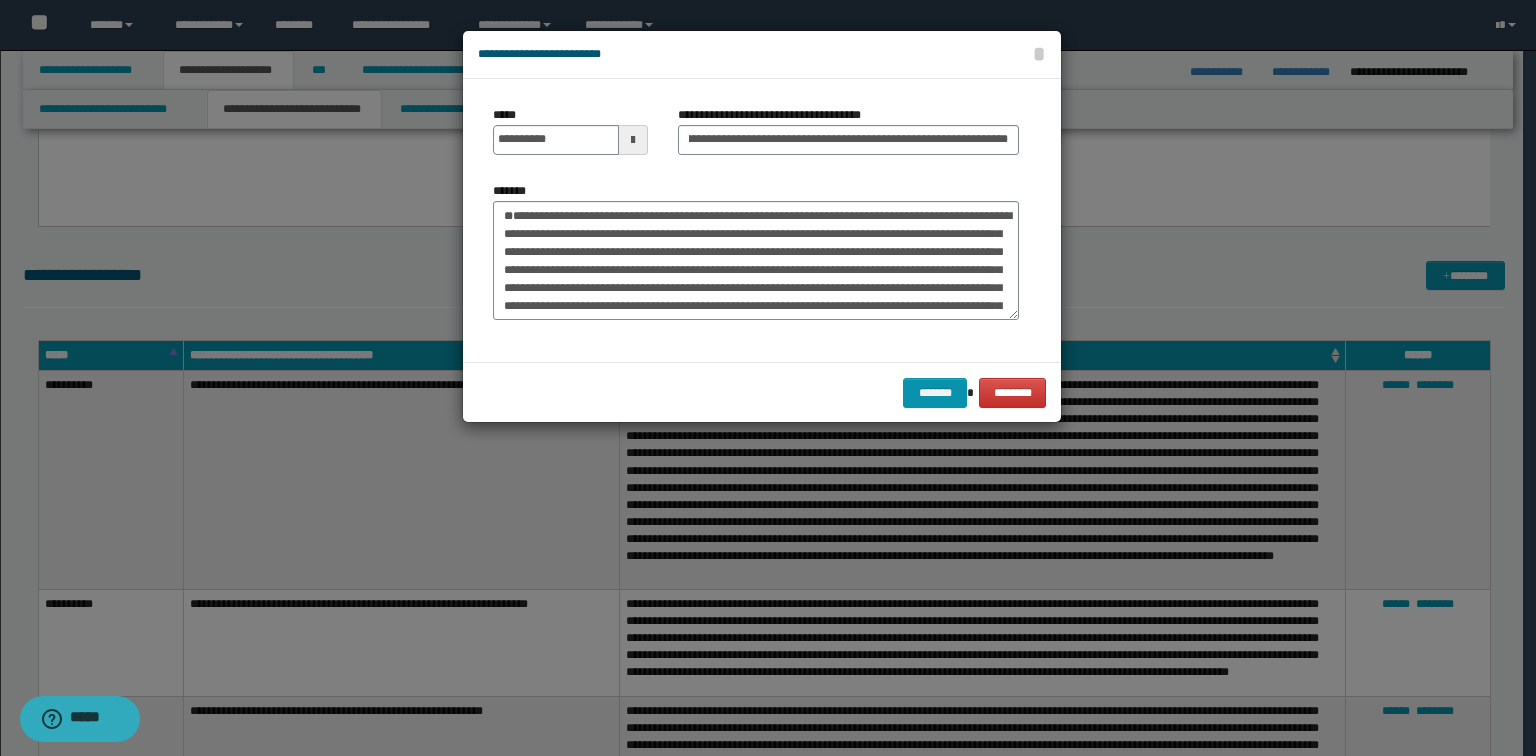 click on "**********" at bounding box center [756, 251] 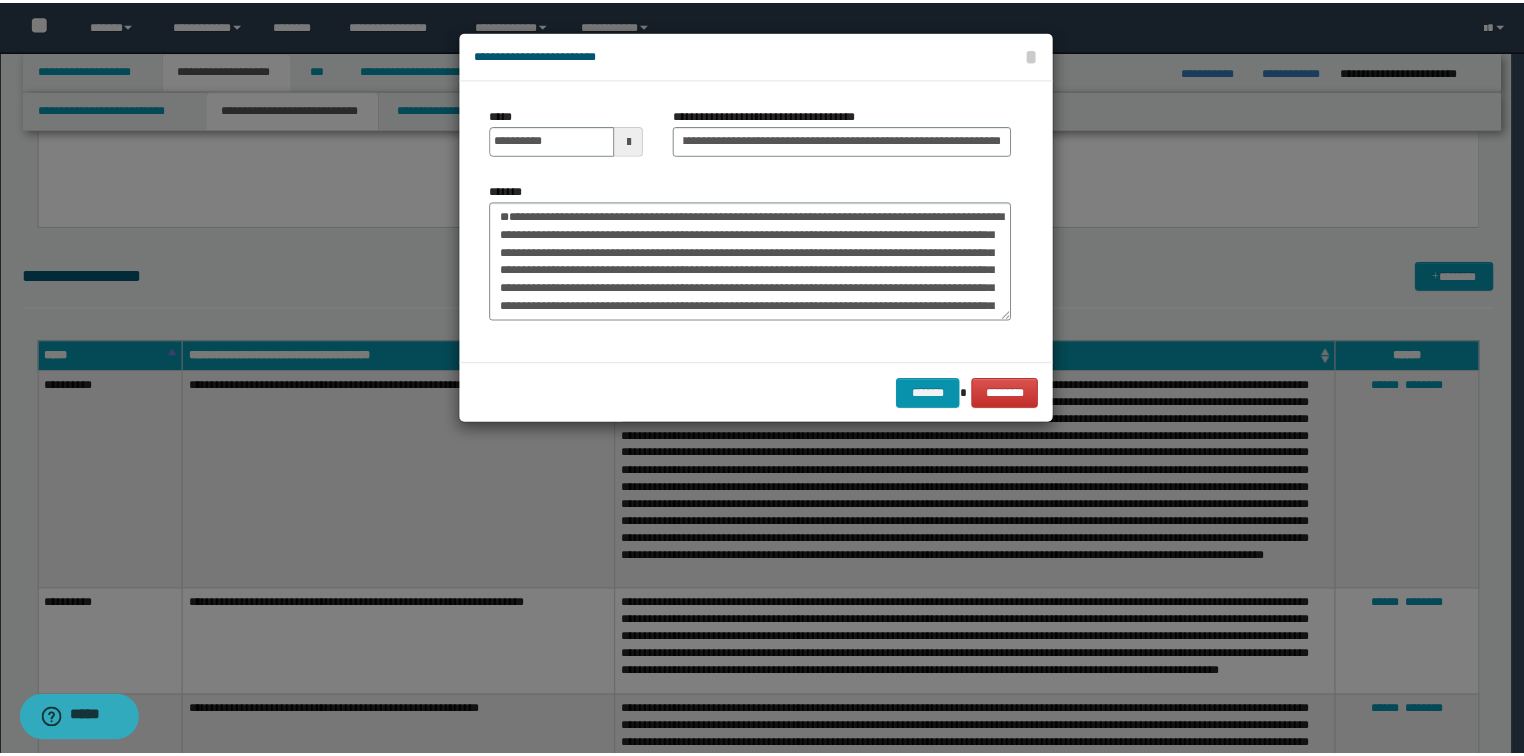 scroll, scrollTop: 0, scrollLeft: 0, axis: both 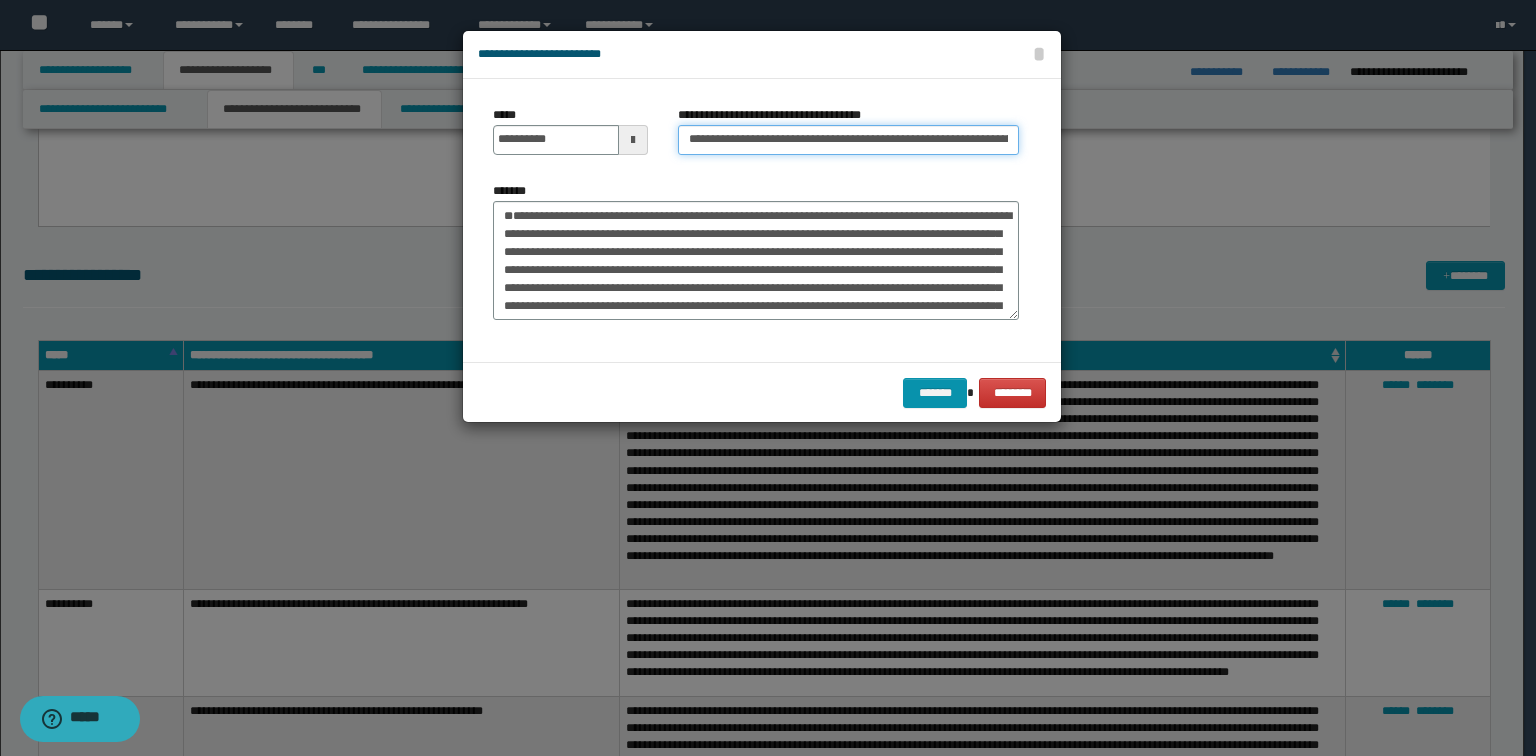drag, startPoint x: 768, startPoint y: 136, endPoint x: 540, endPoint y: 135, distance: 228.0022 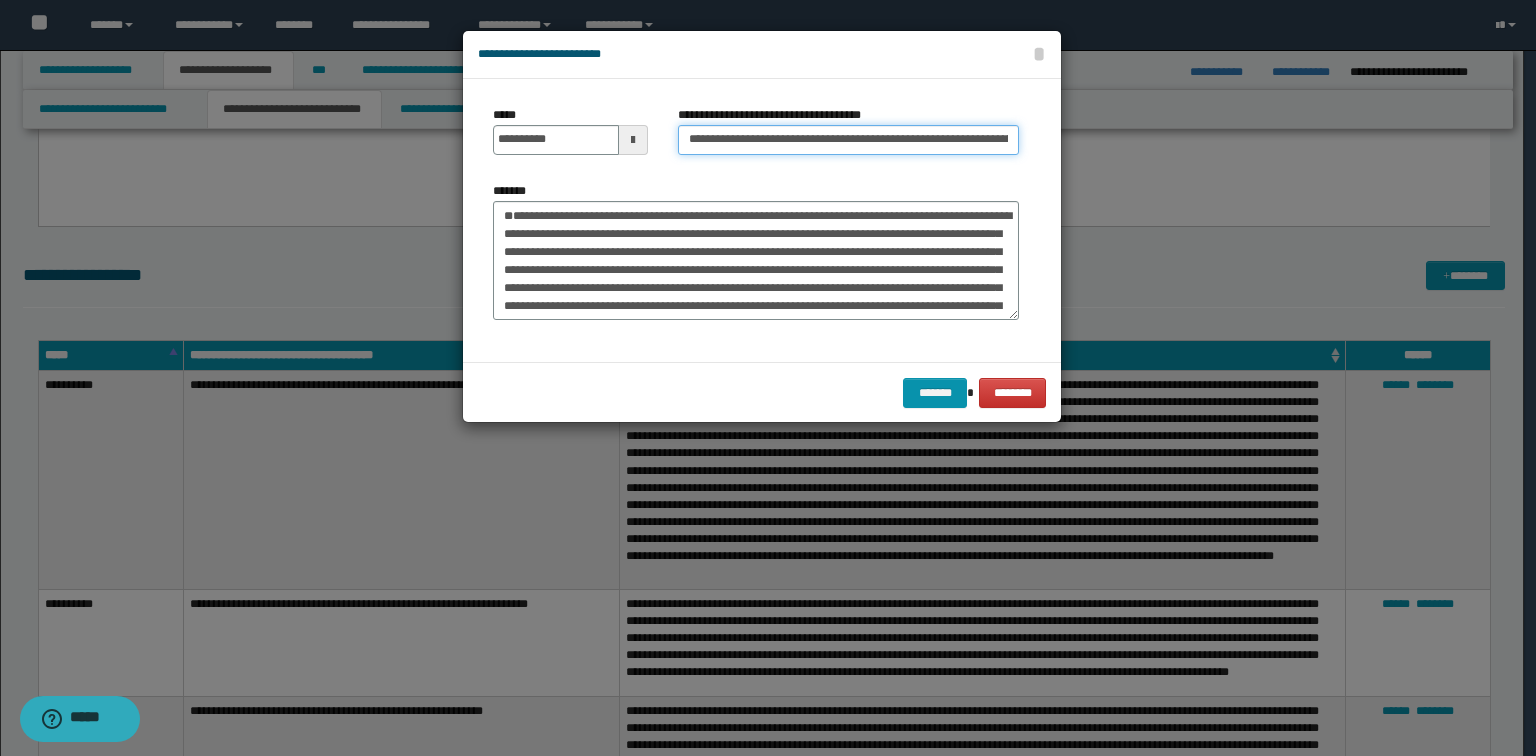 type on "**********" 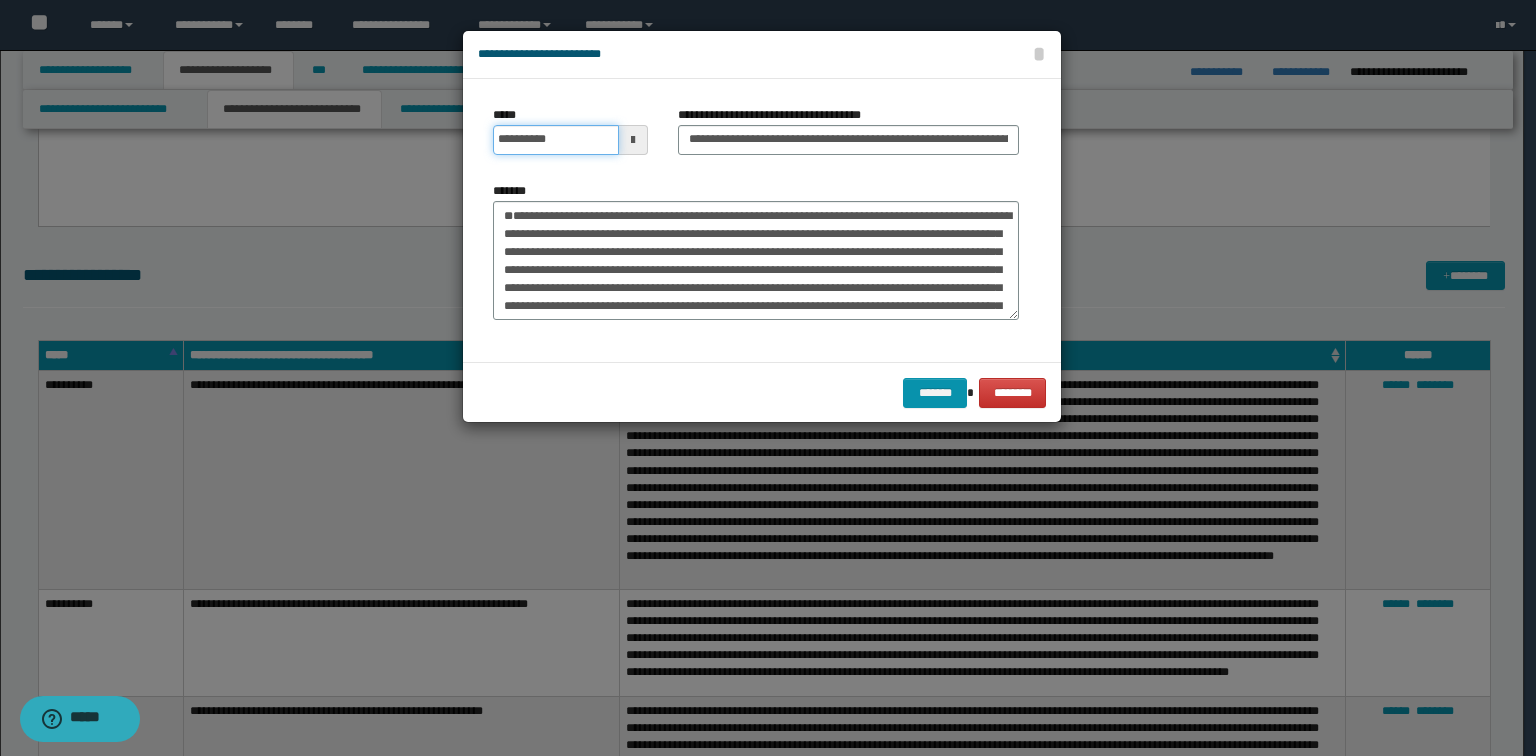click on "**********" at bounding box center [556, 140] 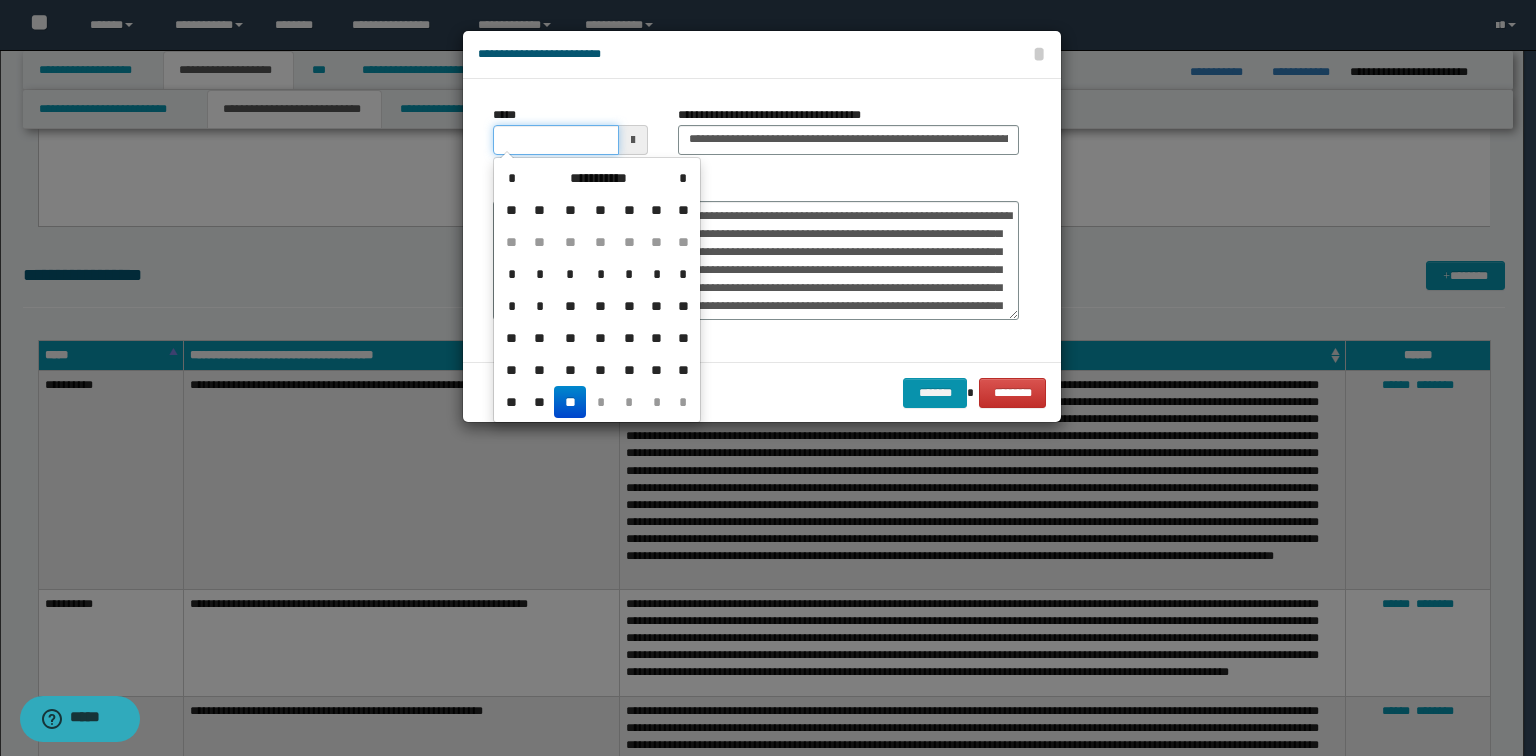type on "**********" 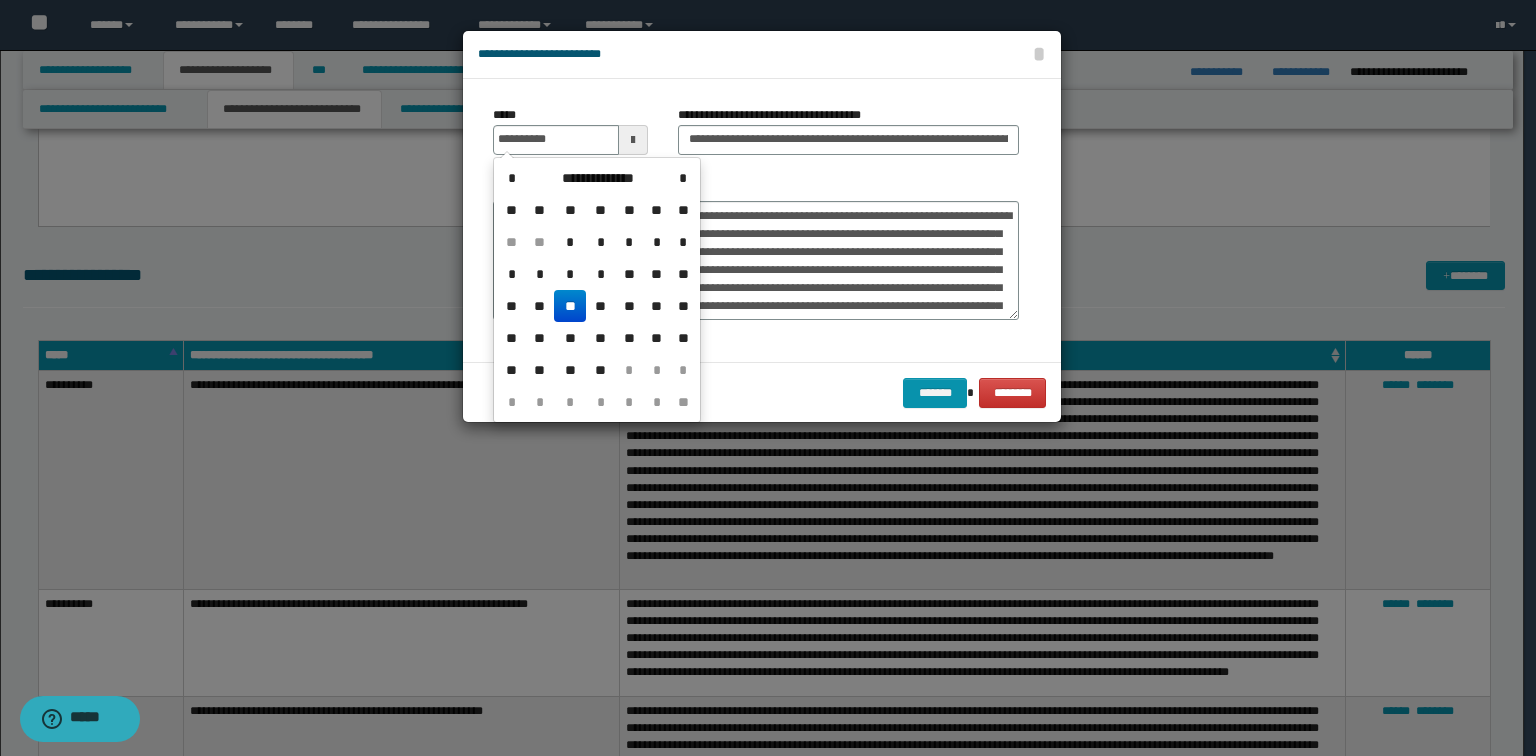 click on "**********" at bounding box center [756, 220] 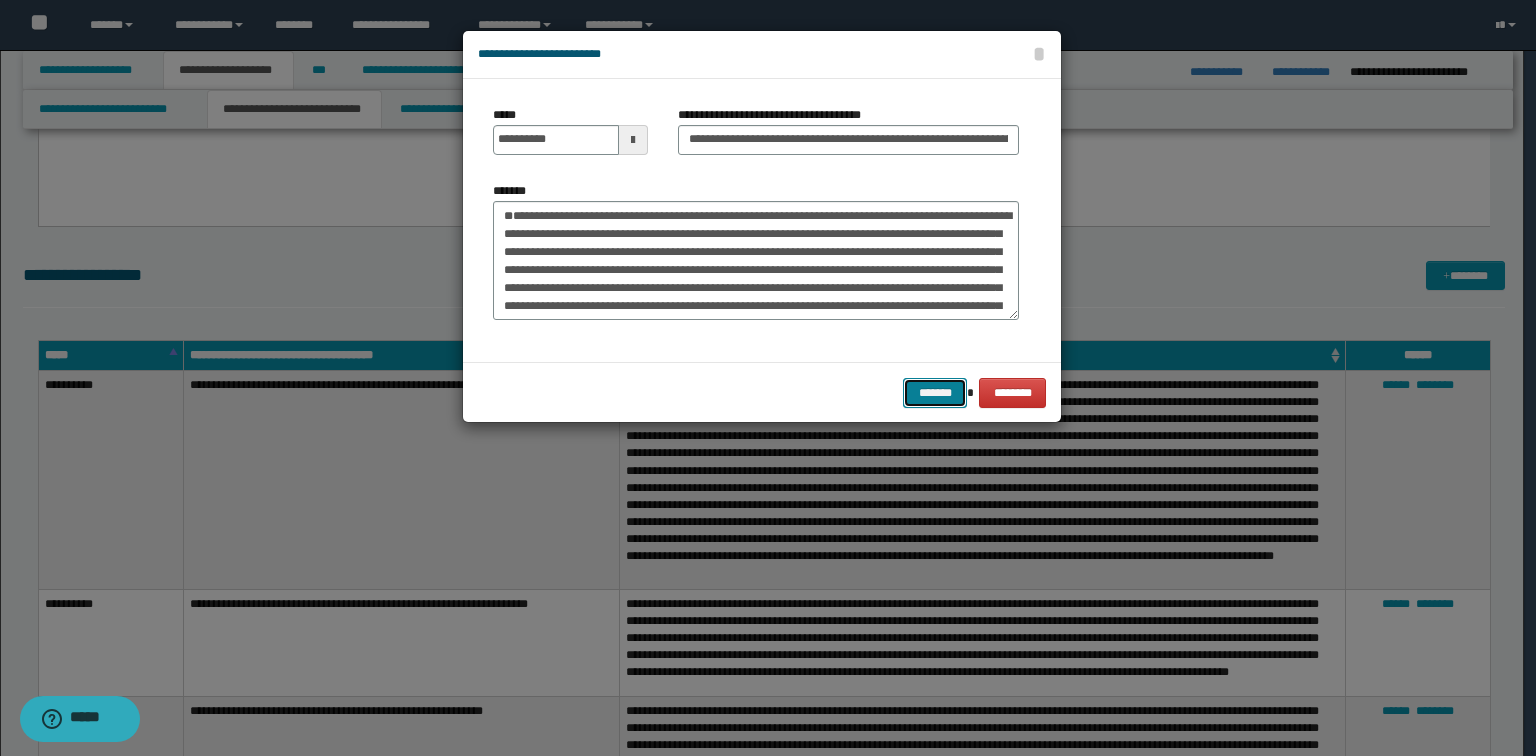 click on "*******" at bounding box center (935, 393) 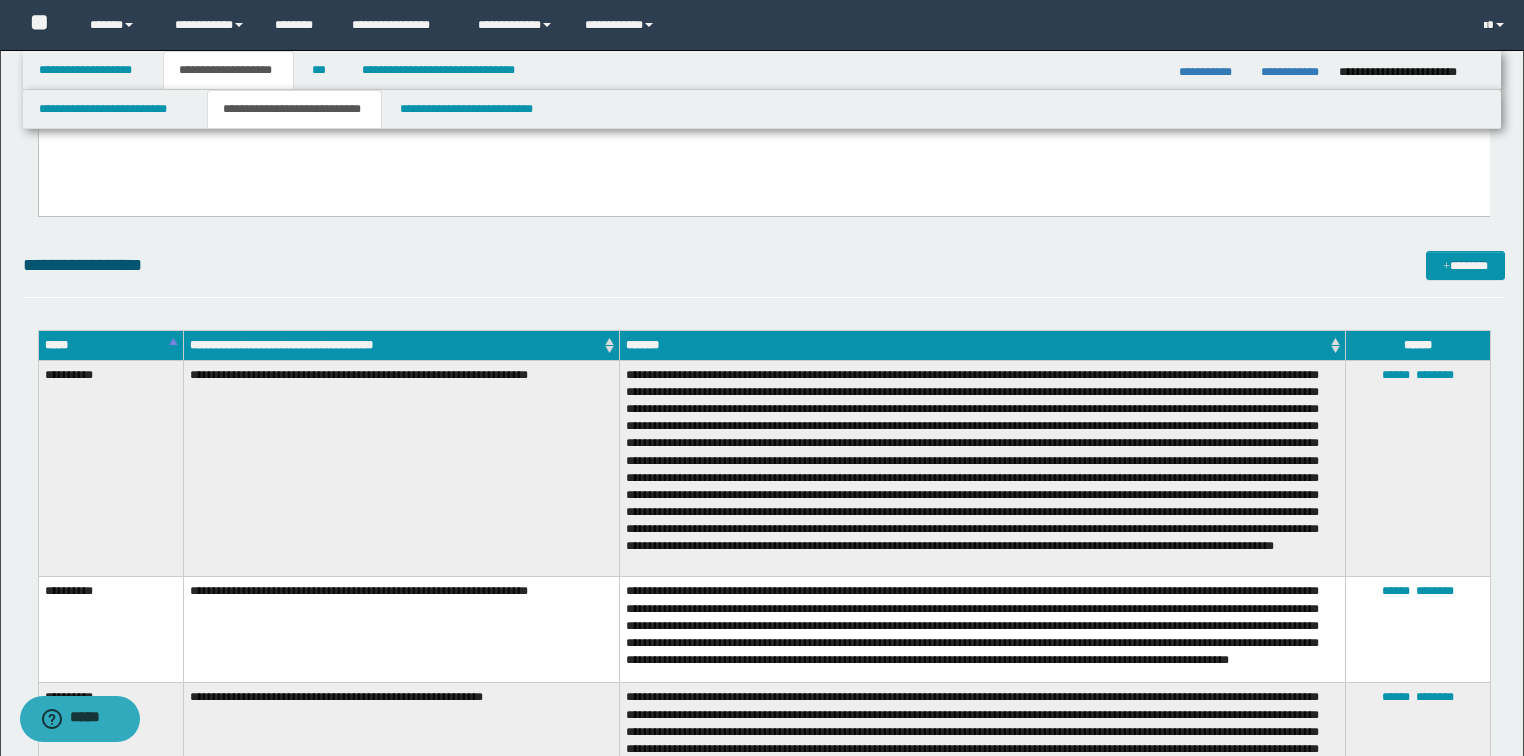 scroll, scrollTop: 5520, scrollLeft: 0, axis: vertical 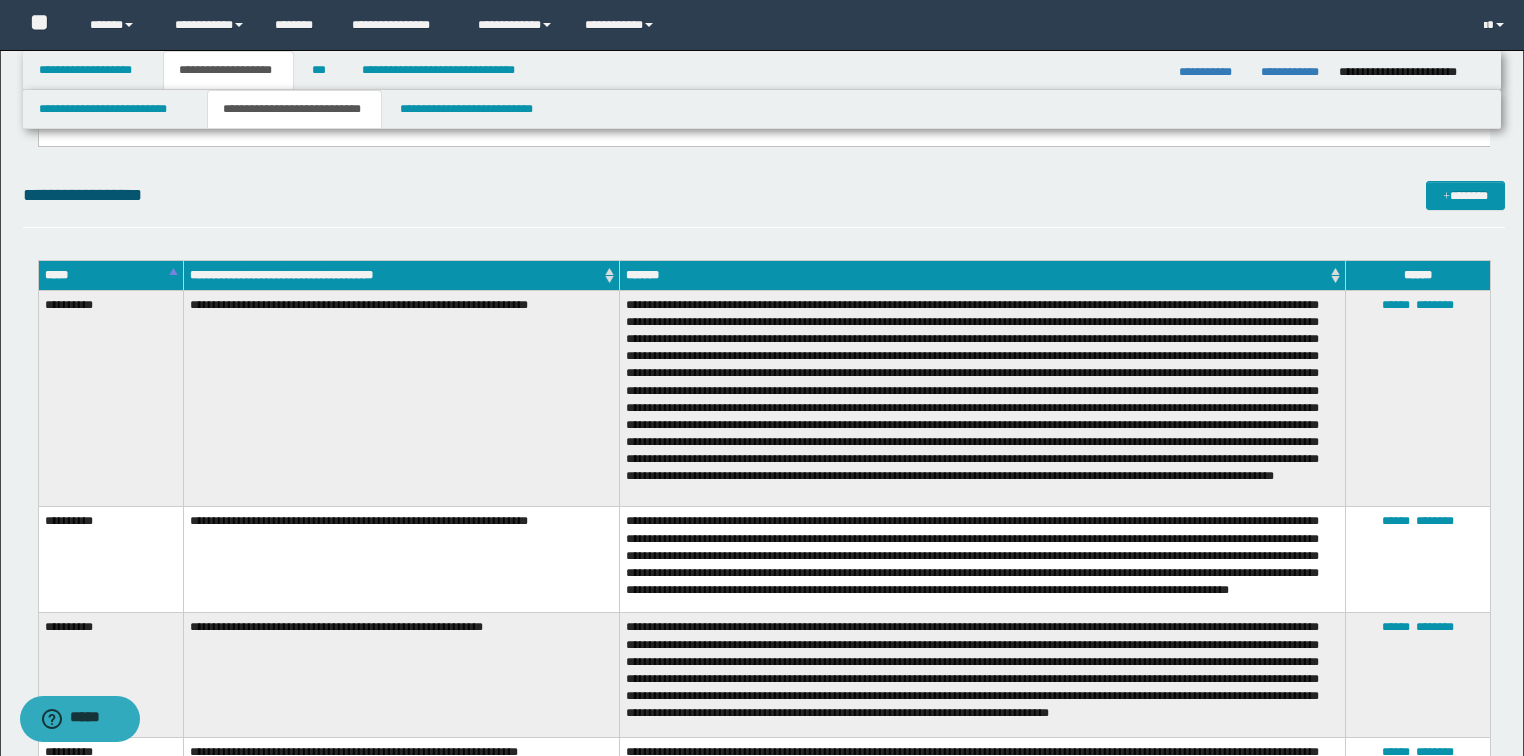 click on "*****" at bounding box center [110, 275] 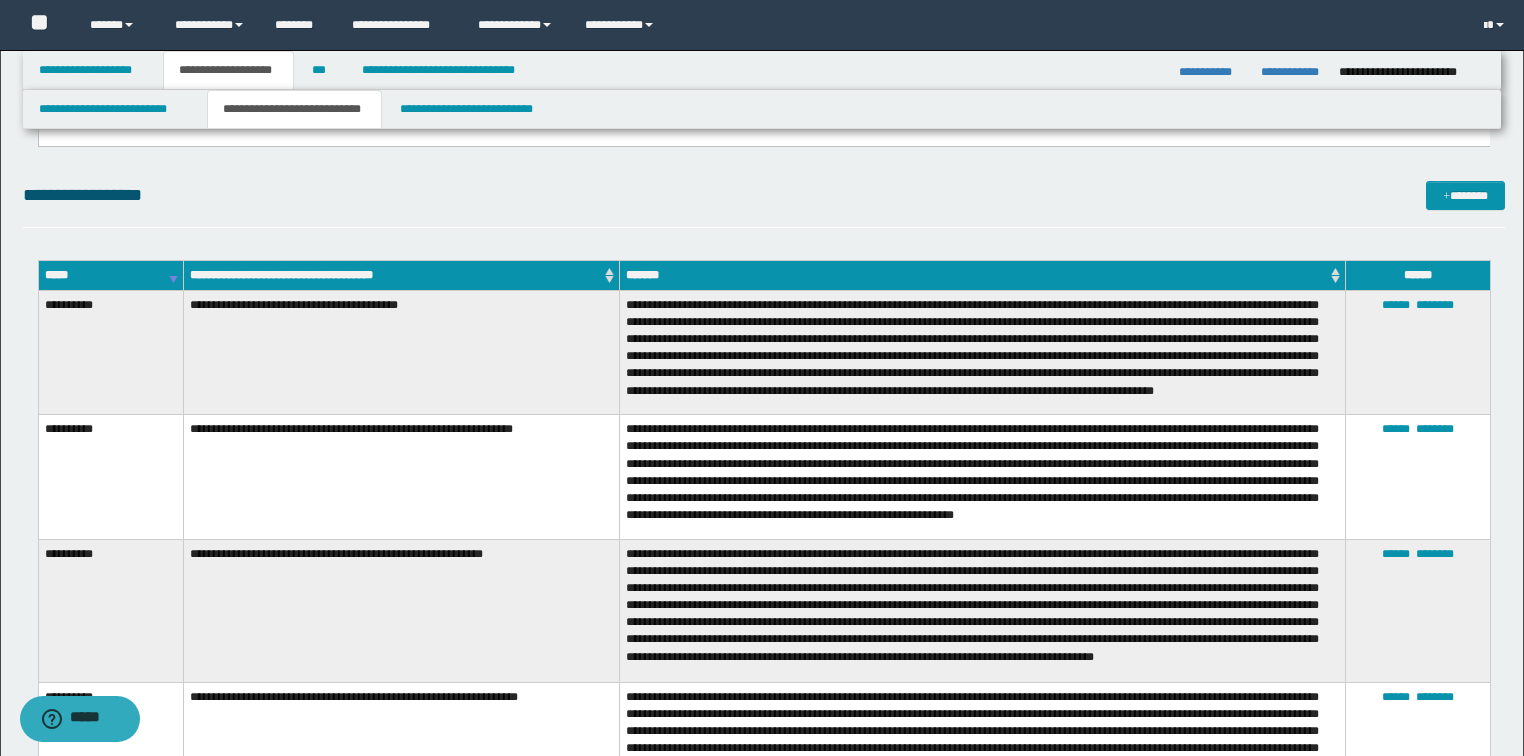 click on "*****" at bounding box center (110, 275) 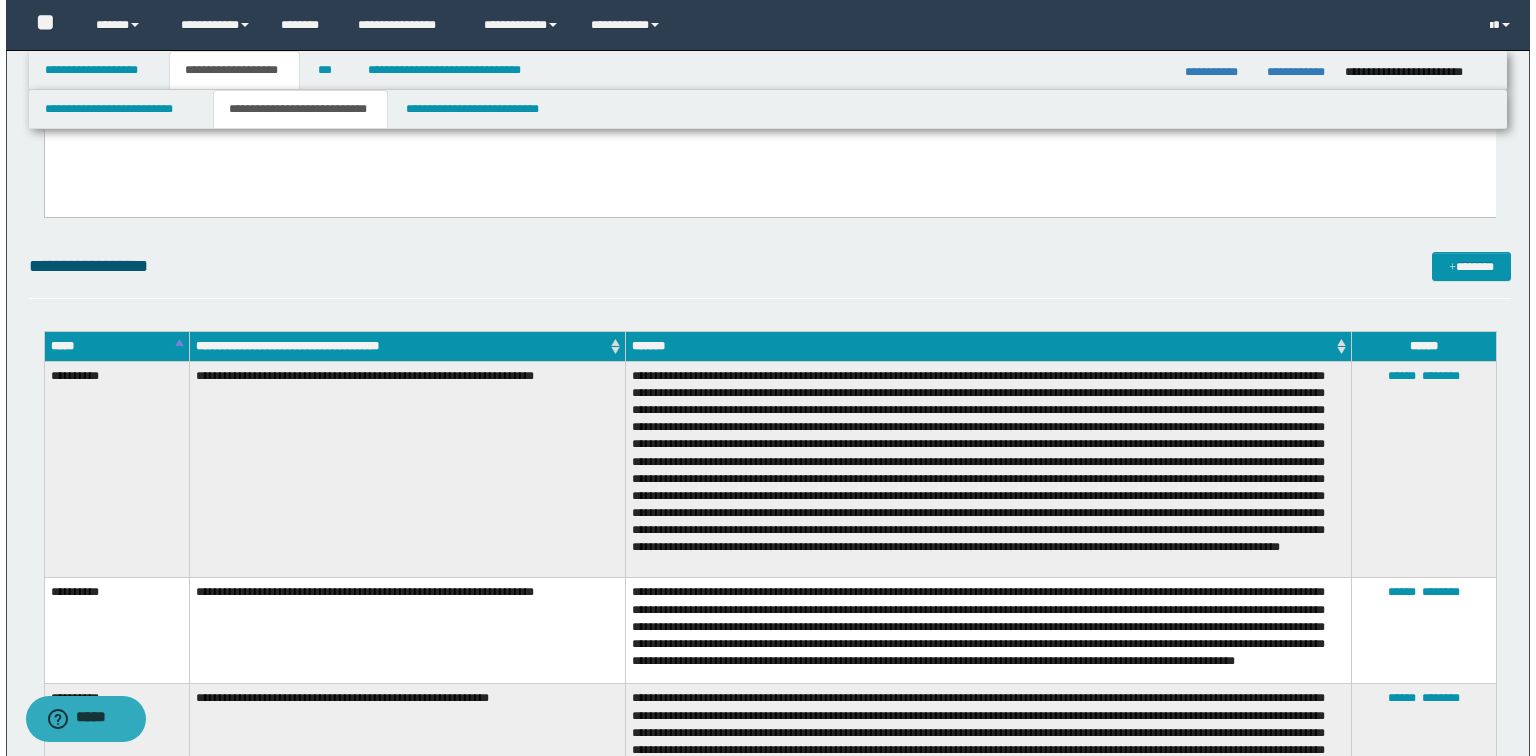 scroll, scrollTop: 5440, scrollLeft: 0, axis: vertical 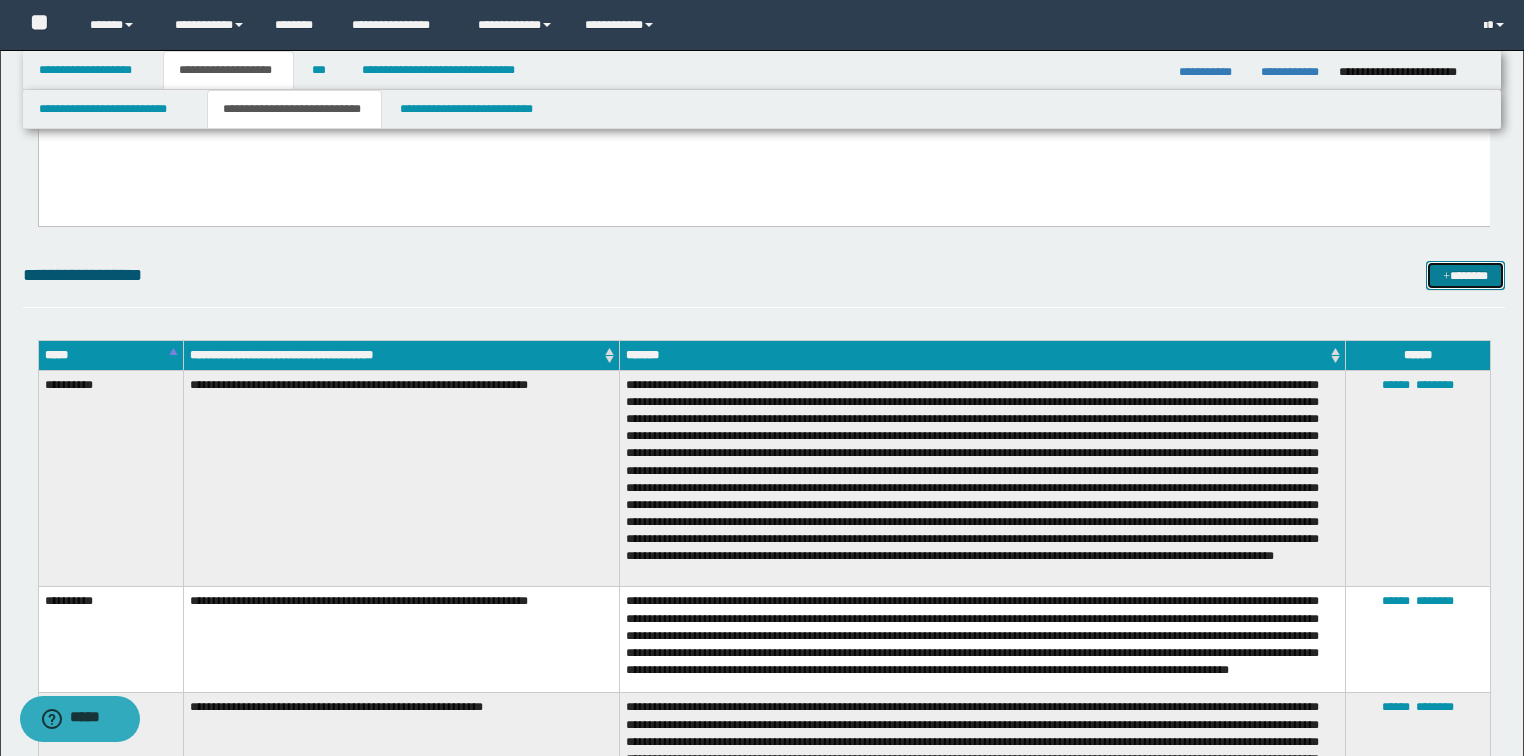 click on "*******" at bounding box center [1465, 276] 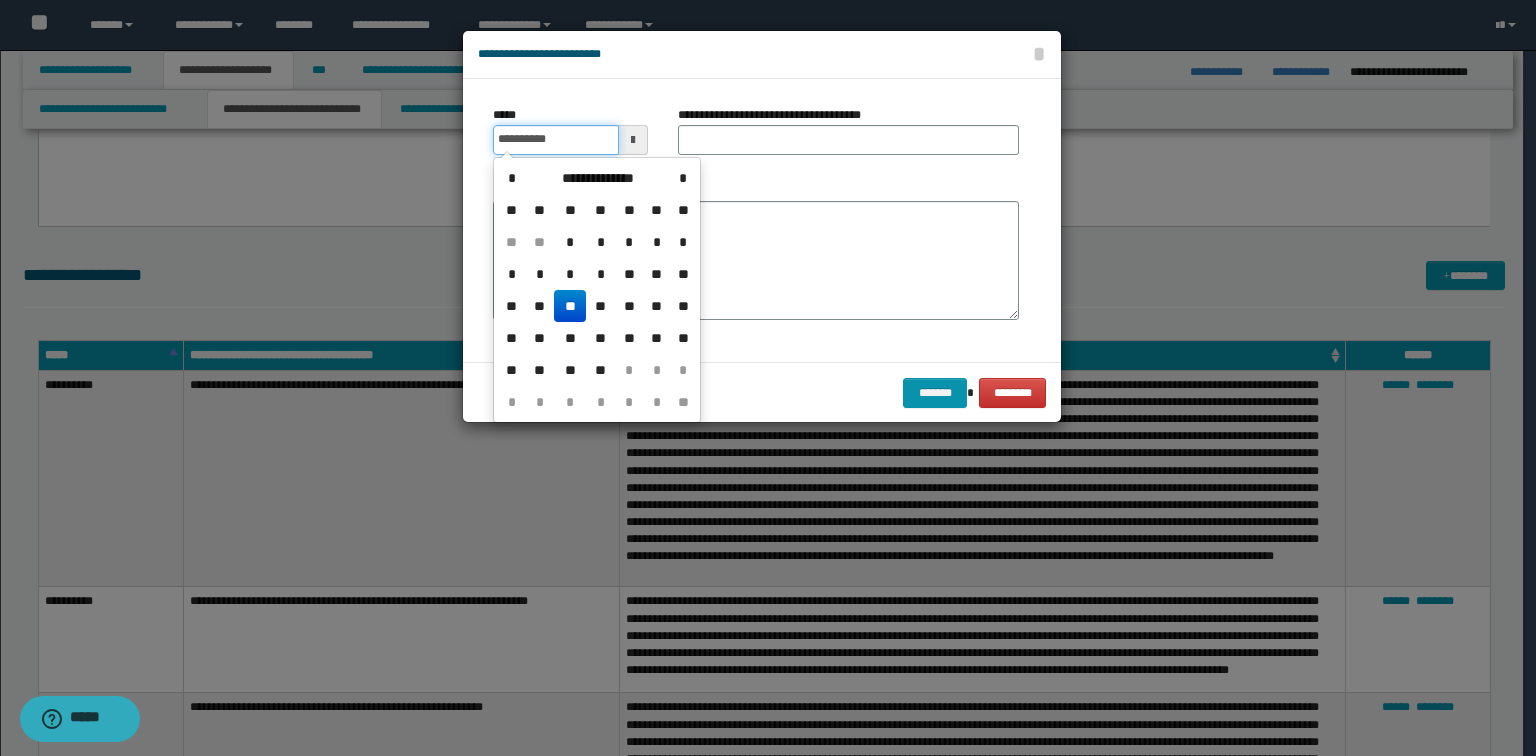 click on "**********" at bounding box center (556, 140) 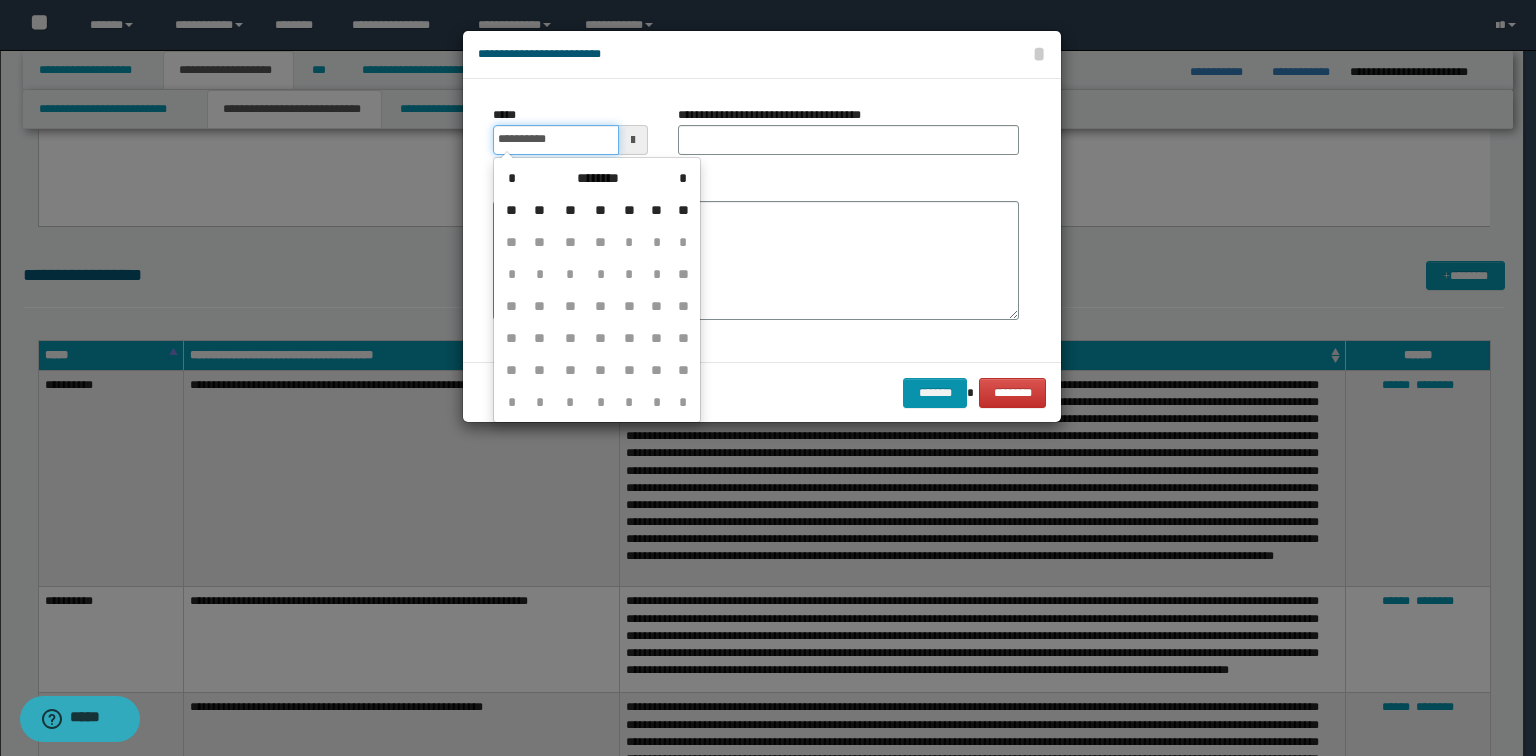 type on "**********" 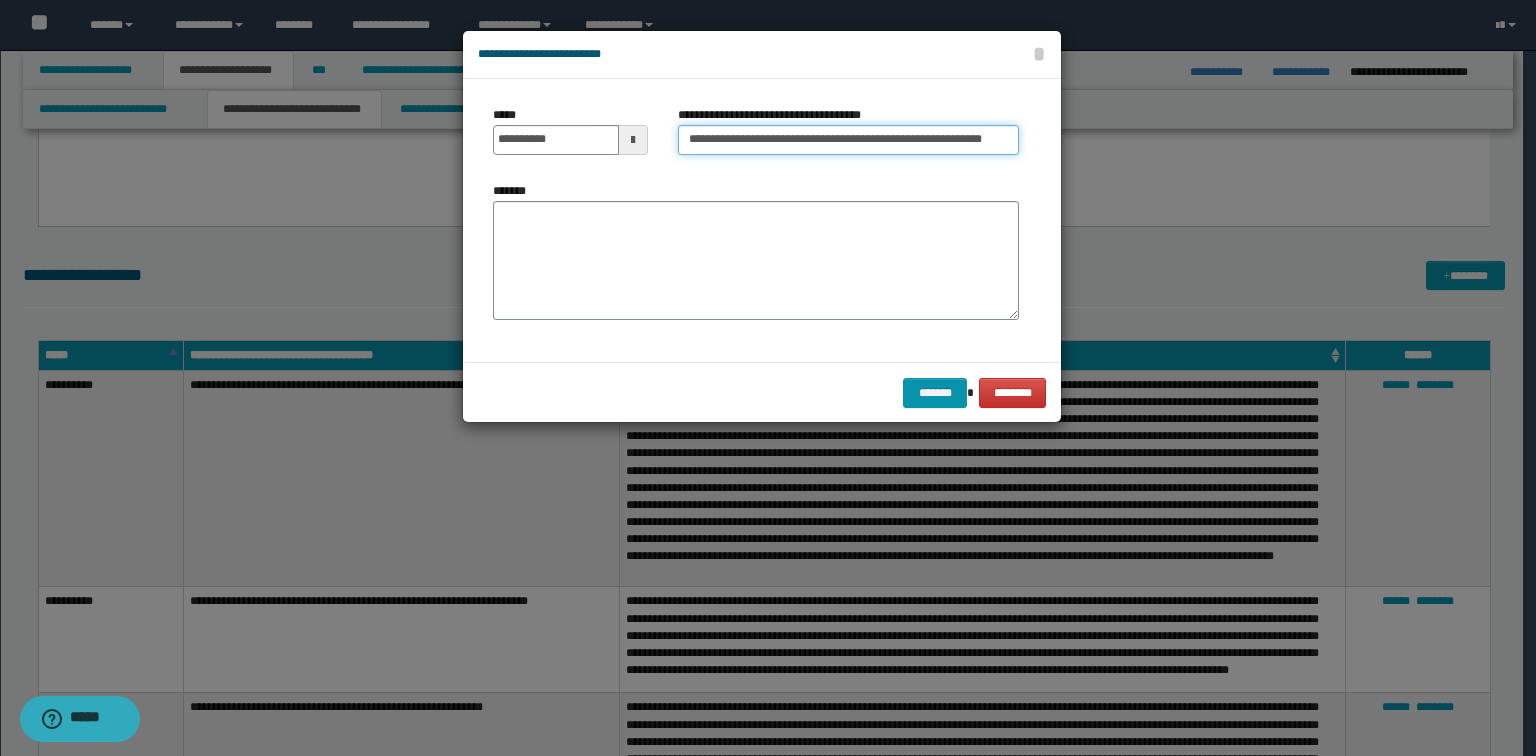 scroll, scrollTop: 0, scrollLeft: 1, axis: horizontal 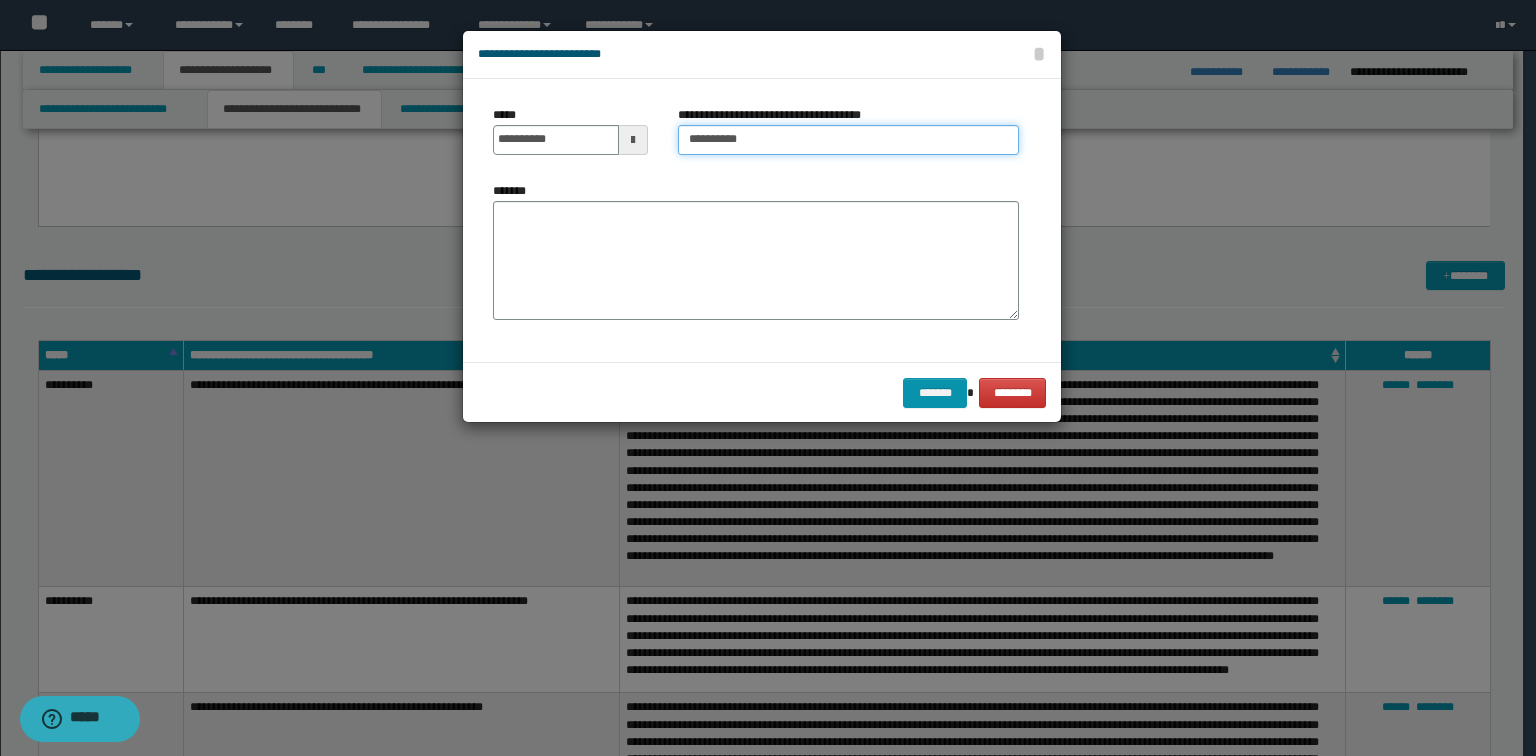type on "*********" 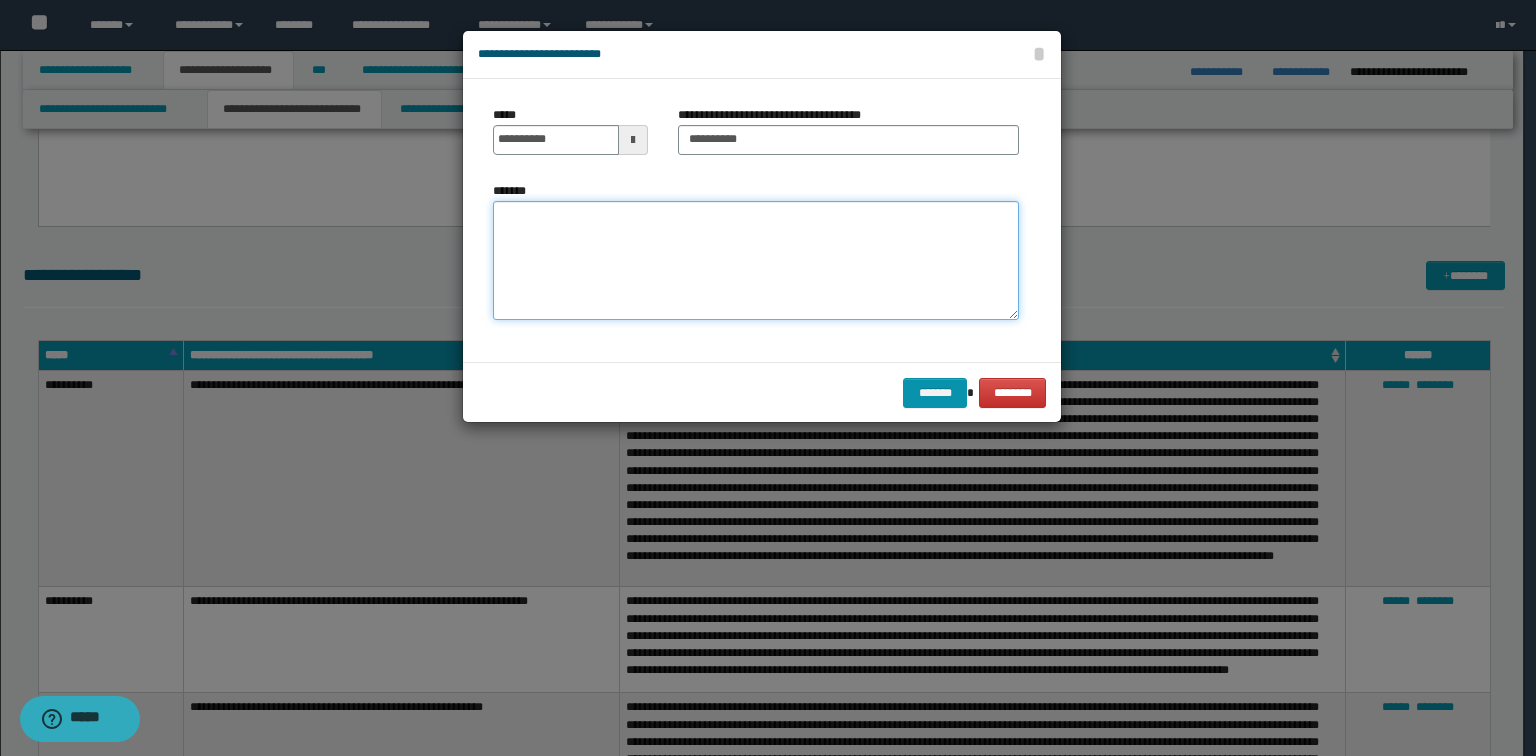 click on "*******" at bounding box center (756, 261) 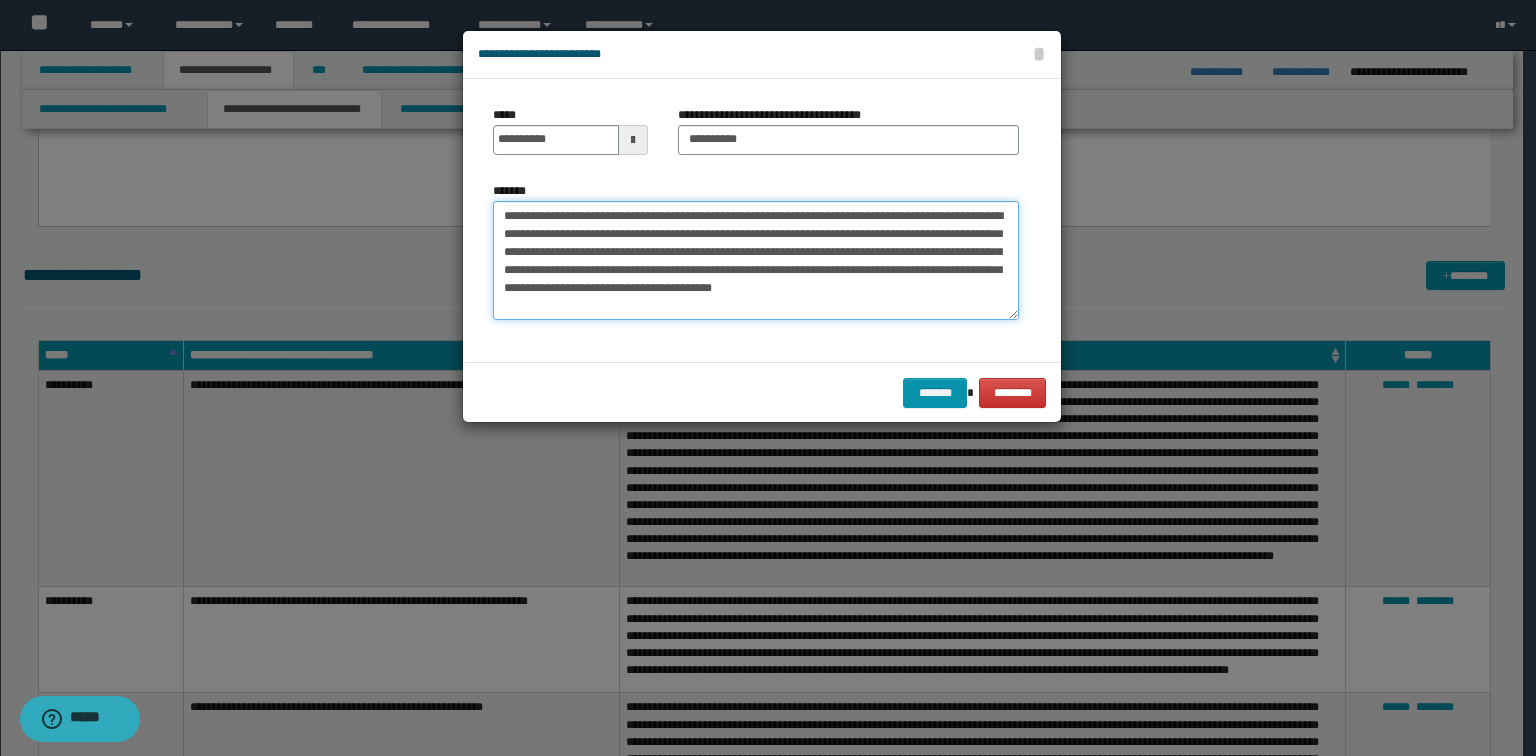 type on "**********" 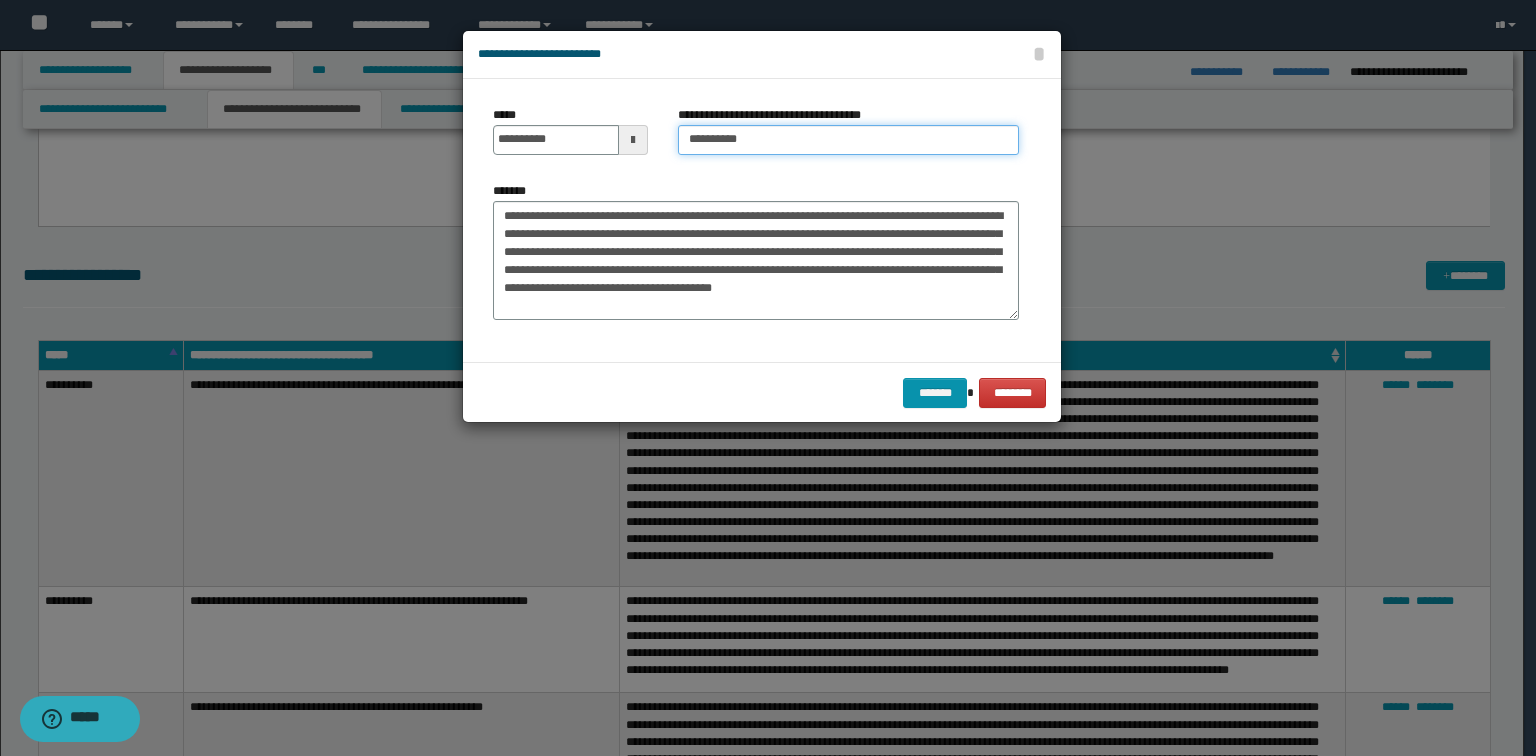 click on "*********" at bounding box center (848, 140) 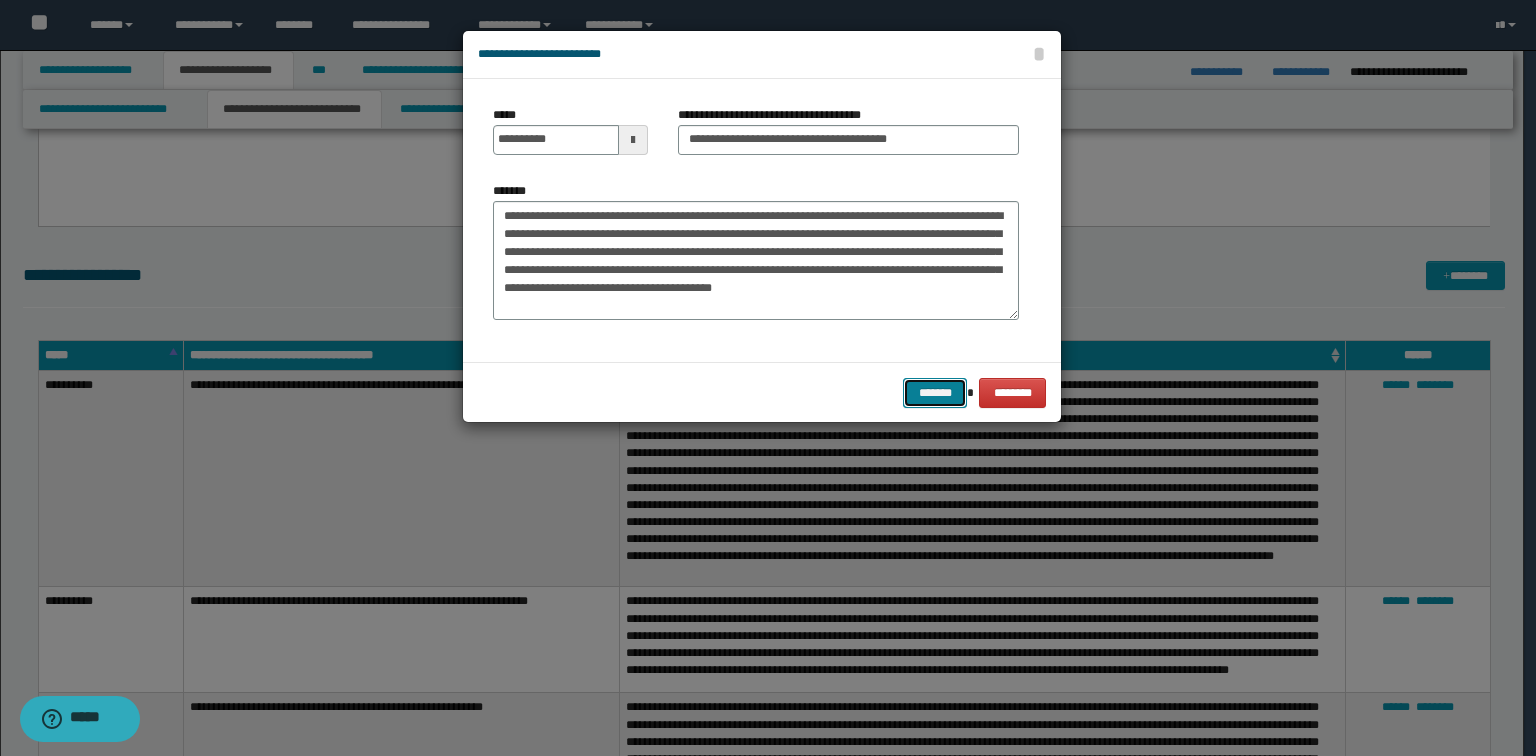 click on "*******" at bounding box center [935, 393] 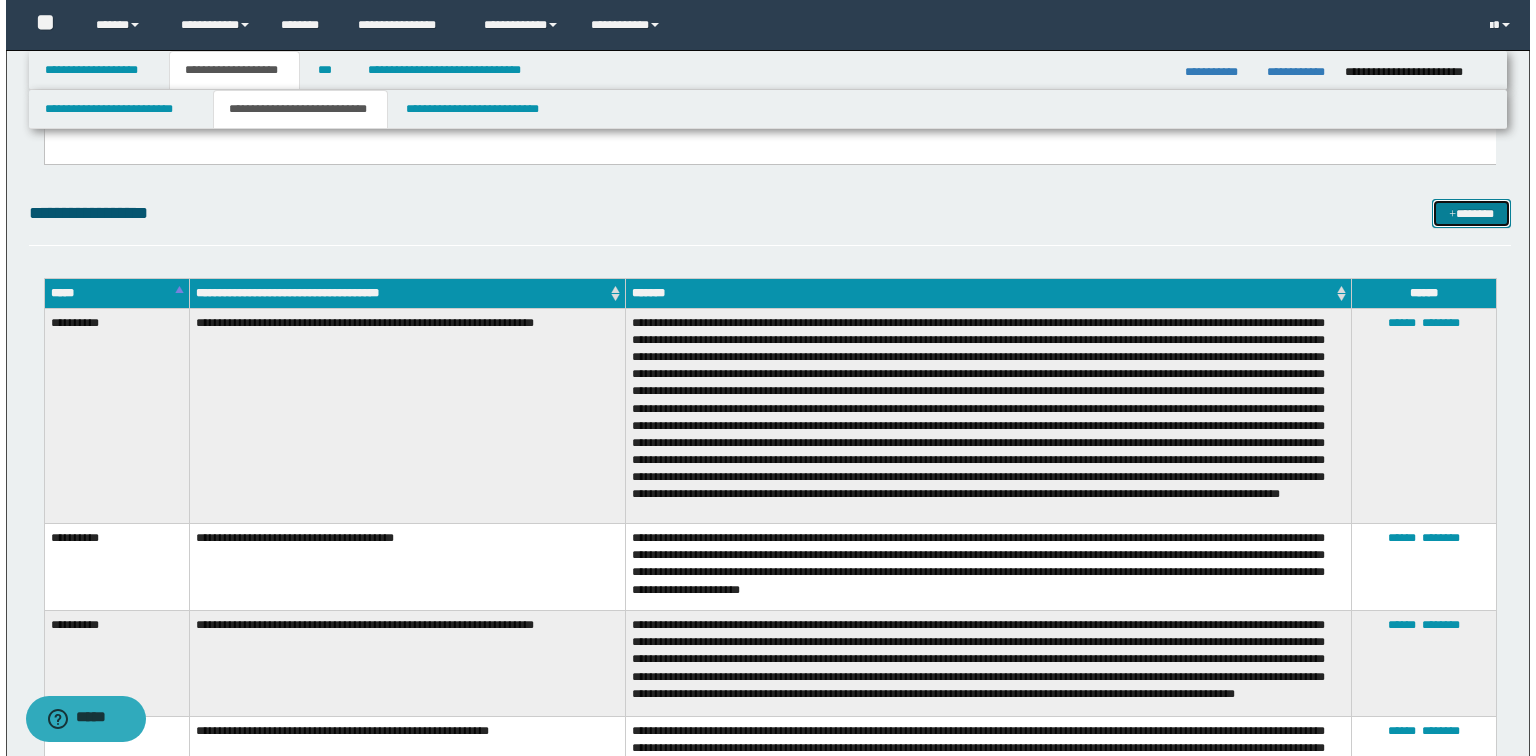 scroll, scrollTop: 5600, scrollLeft: 0, axis: vertical 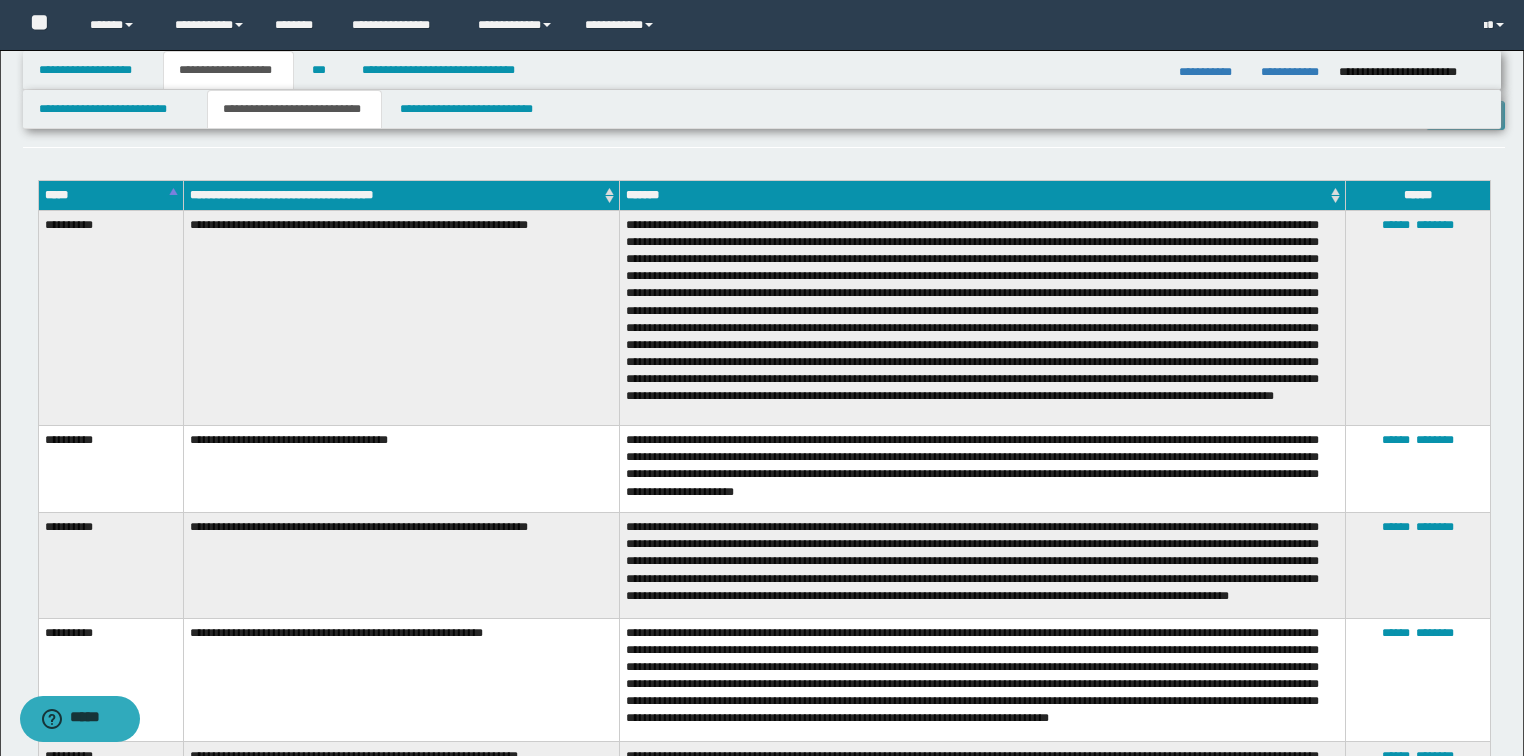 click on "**********" at bounding box center [982, 565] 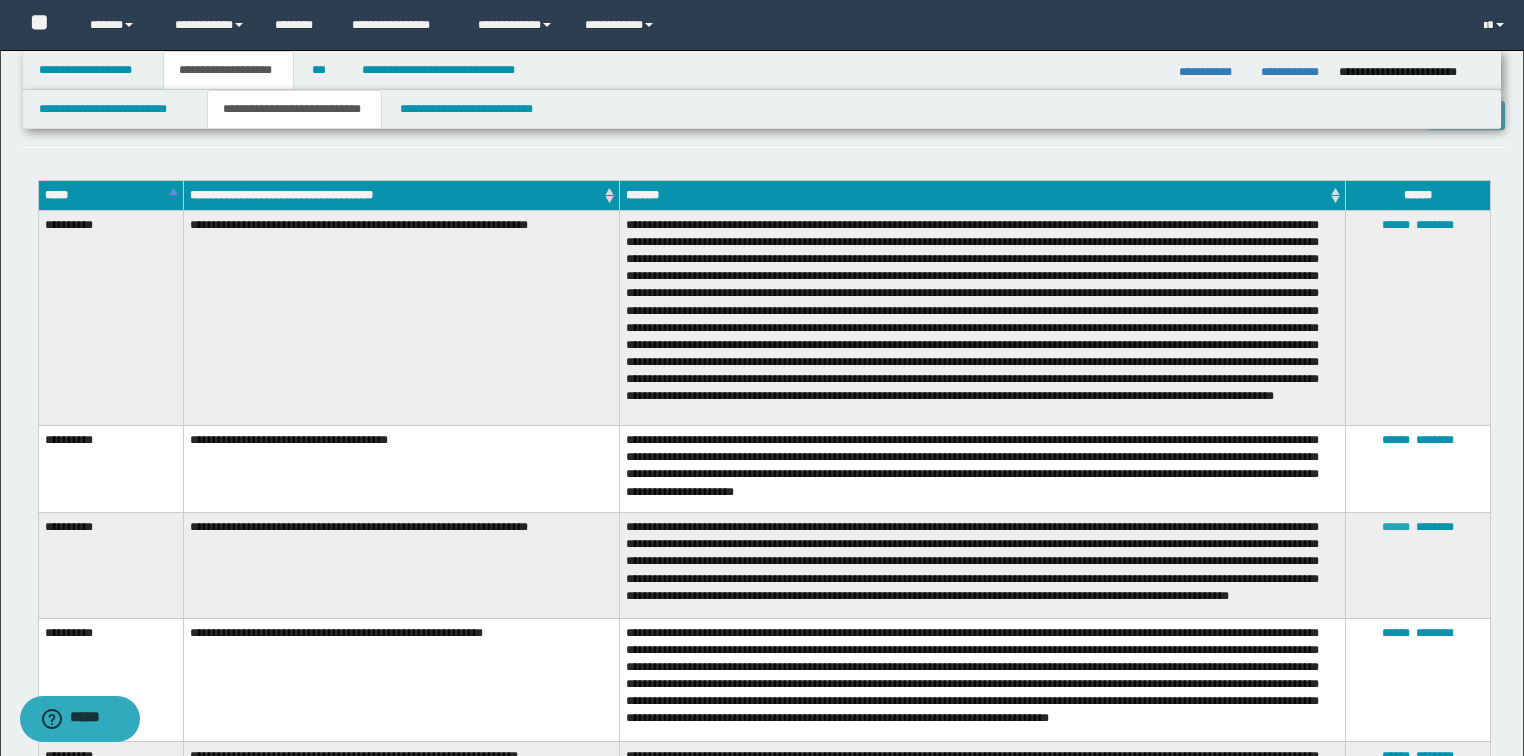 click on "******" at bounding box center [1396, 527] 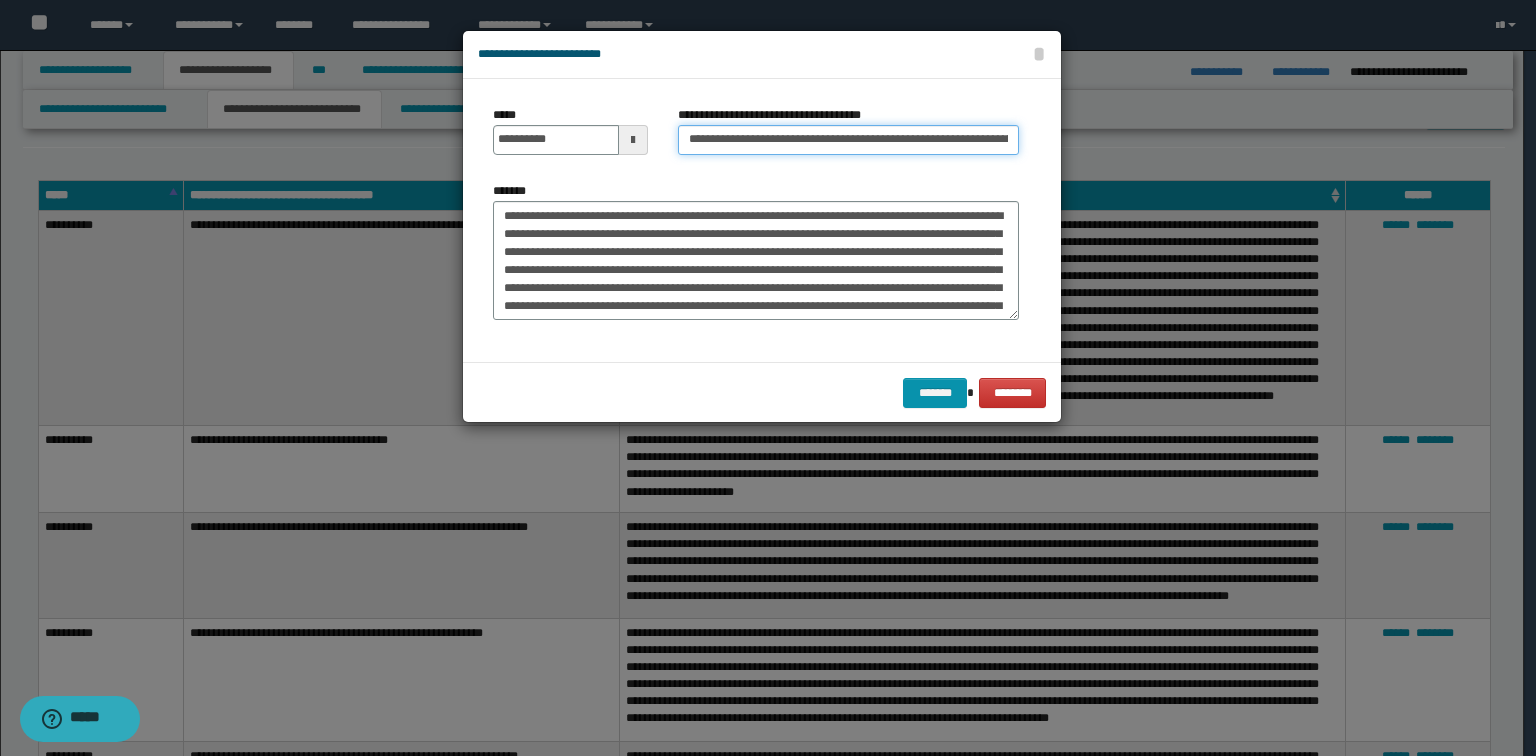 scroll, scrollTop: 0, scrollLeft: 34, axis: horizontal 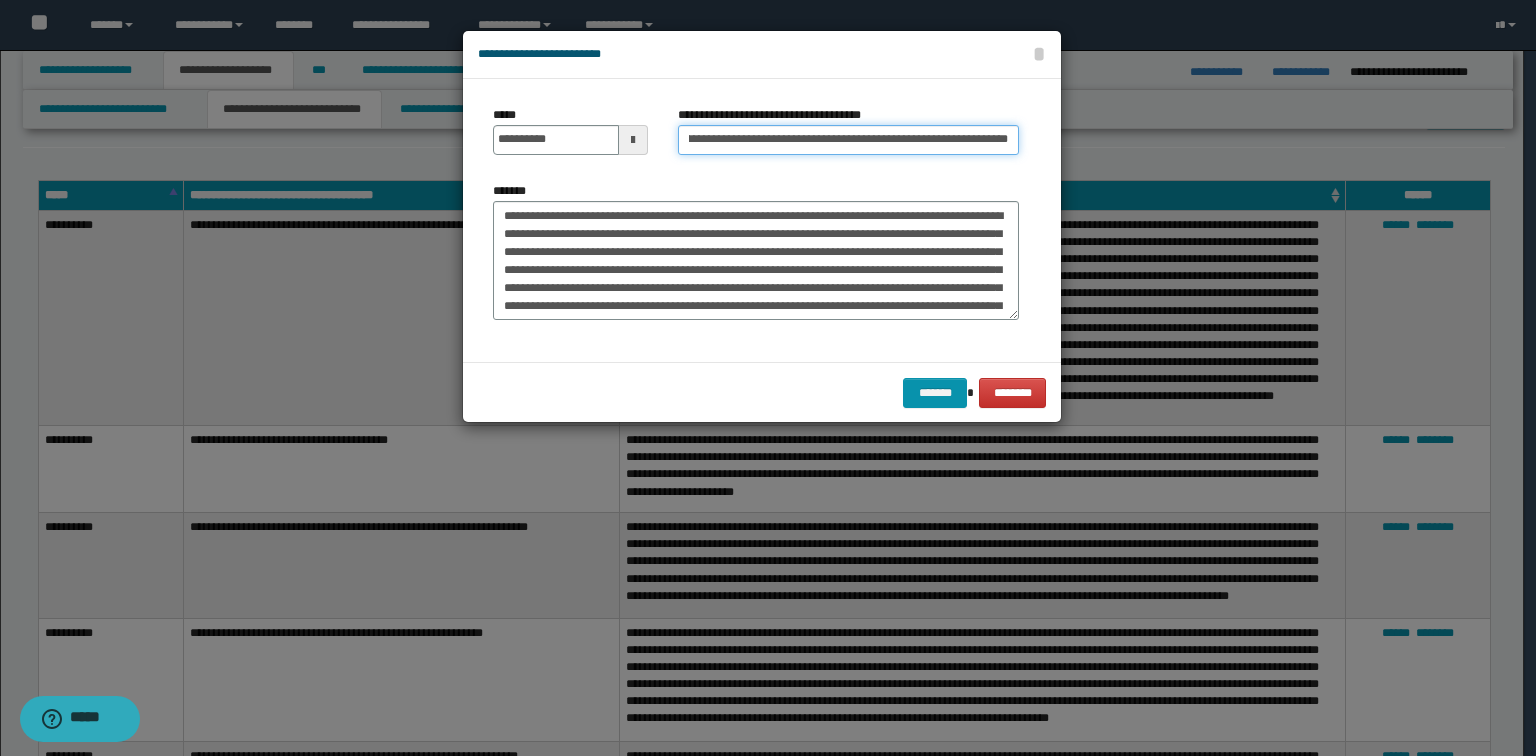 drag, startPoint x: 741, startPoint y: 136, endPoint x: 1091, endPoint y: 138, distance: 350.0057 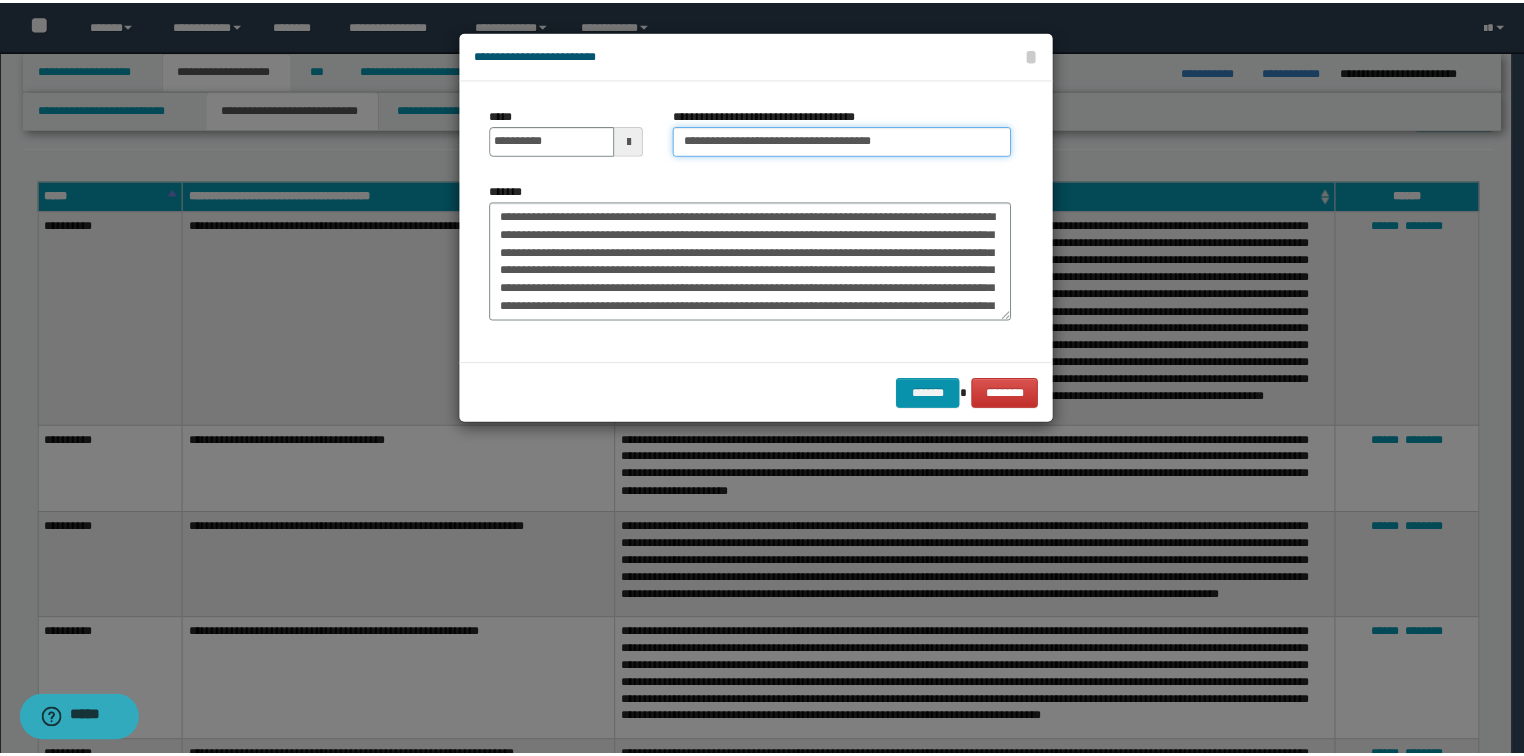 scroll, scrollTop: 0, scrollLeft: 0, axis: both 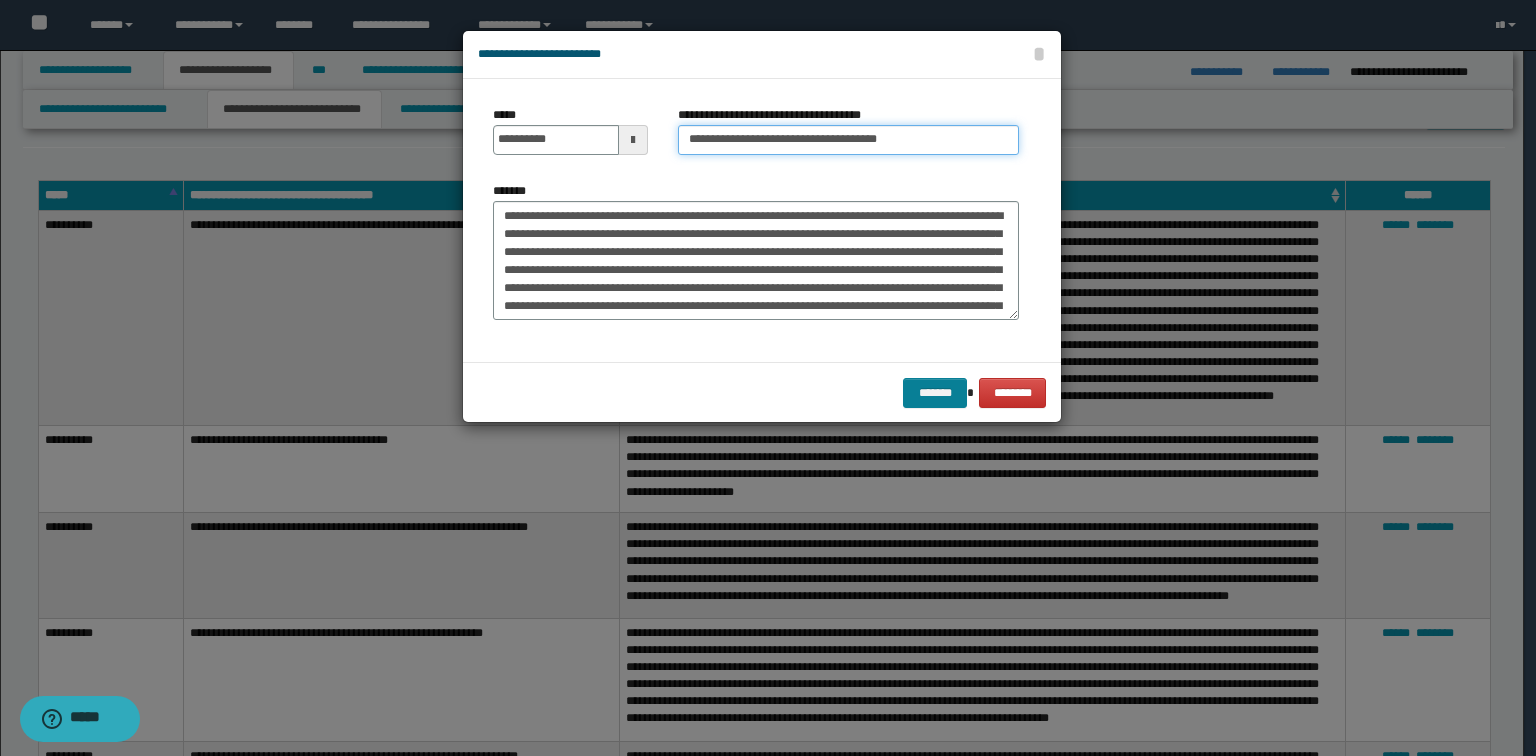 type on "**********" 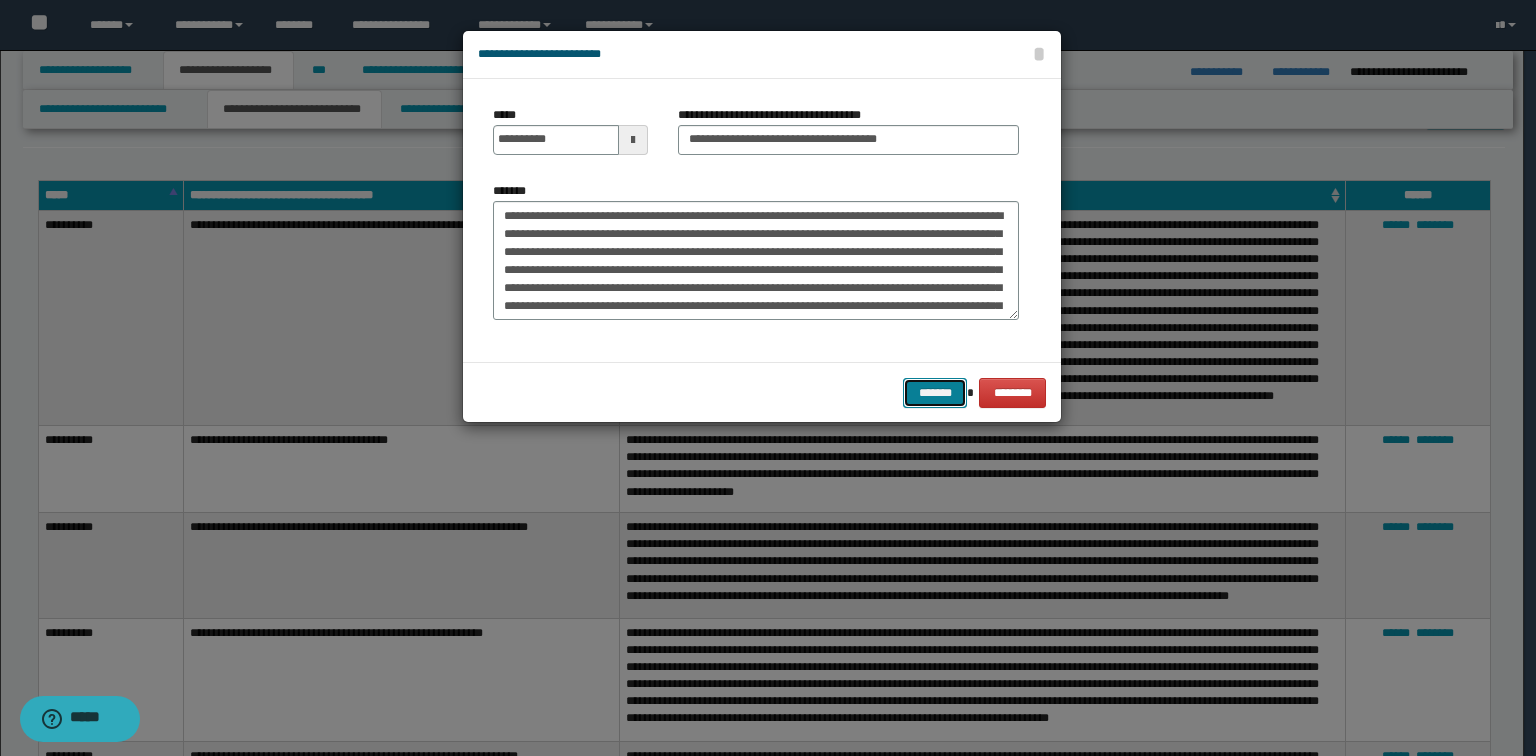click on "*******" at bounding box center [935, 393] 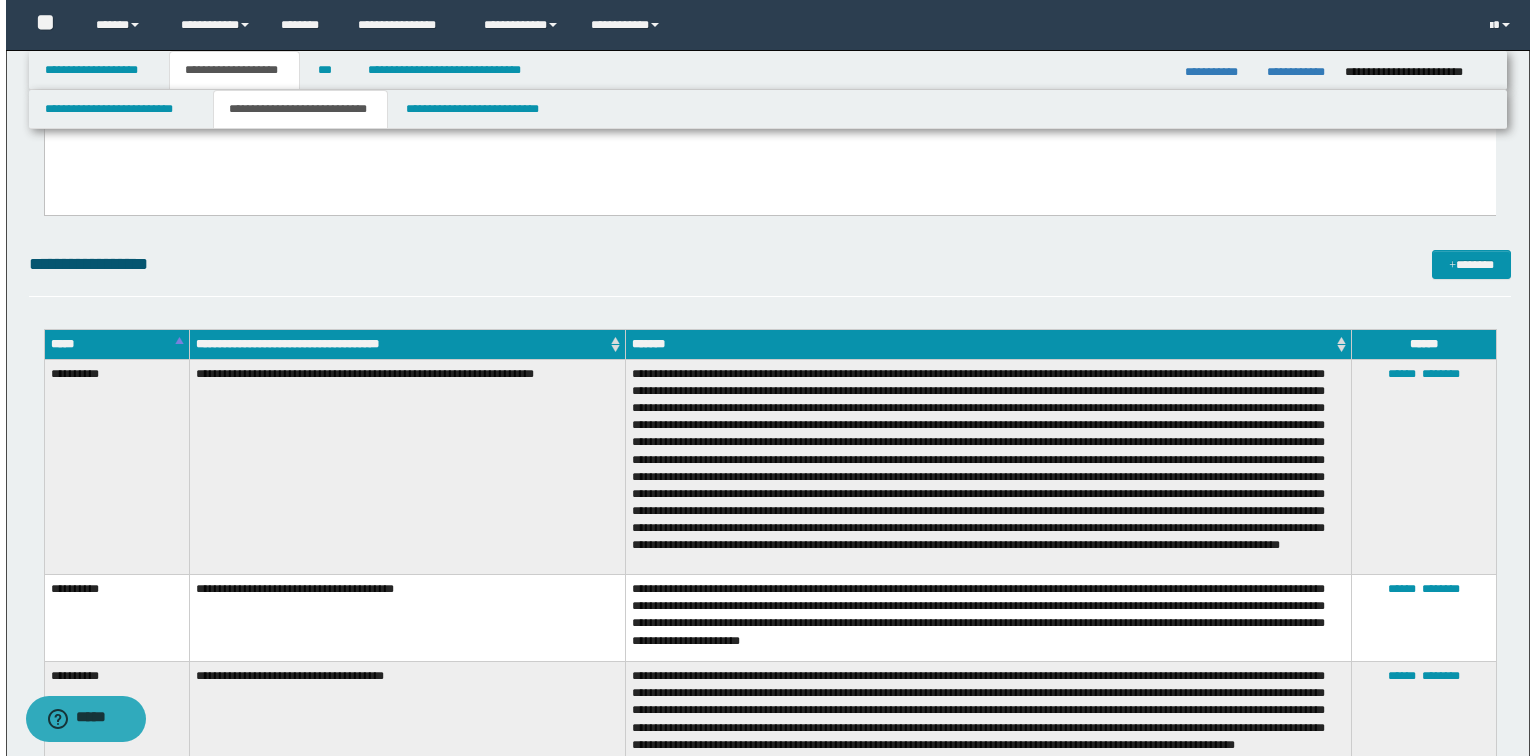 scroll, scrollTop: 5440, scrollLeft: 0, axis: vertical 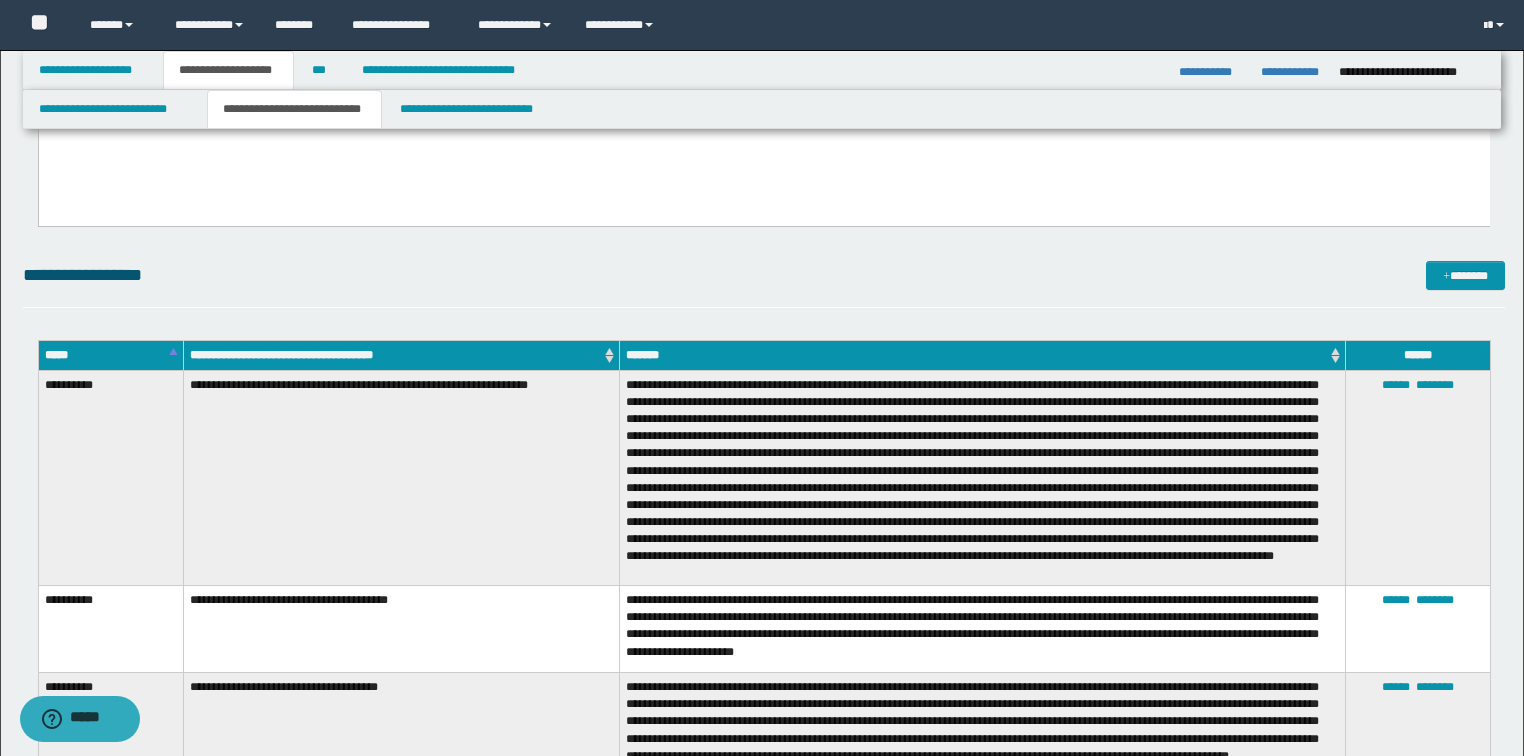 click on "*****" at bounding box center [110, 355] 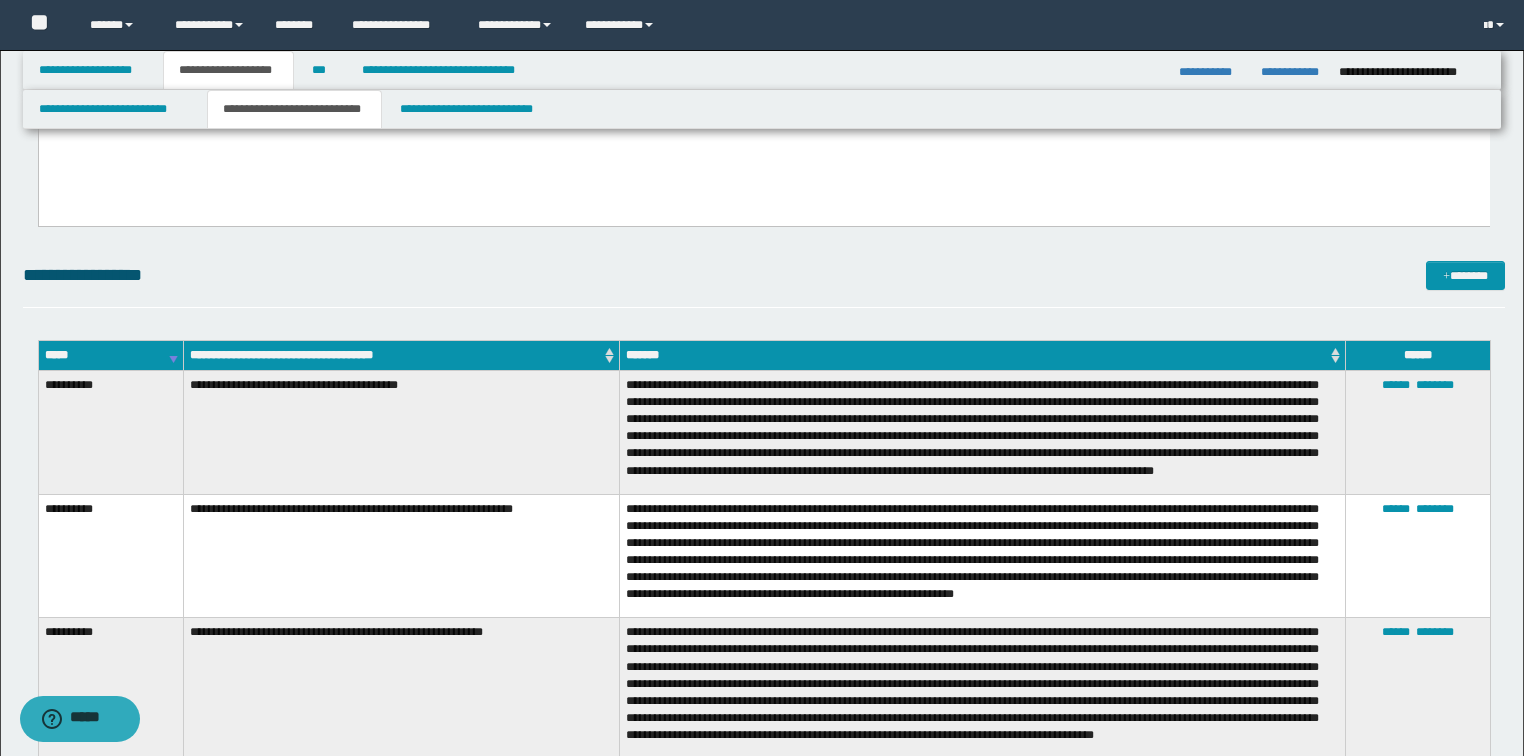 click on "*****" at bounding box center (110, 355) 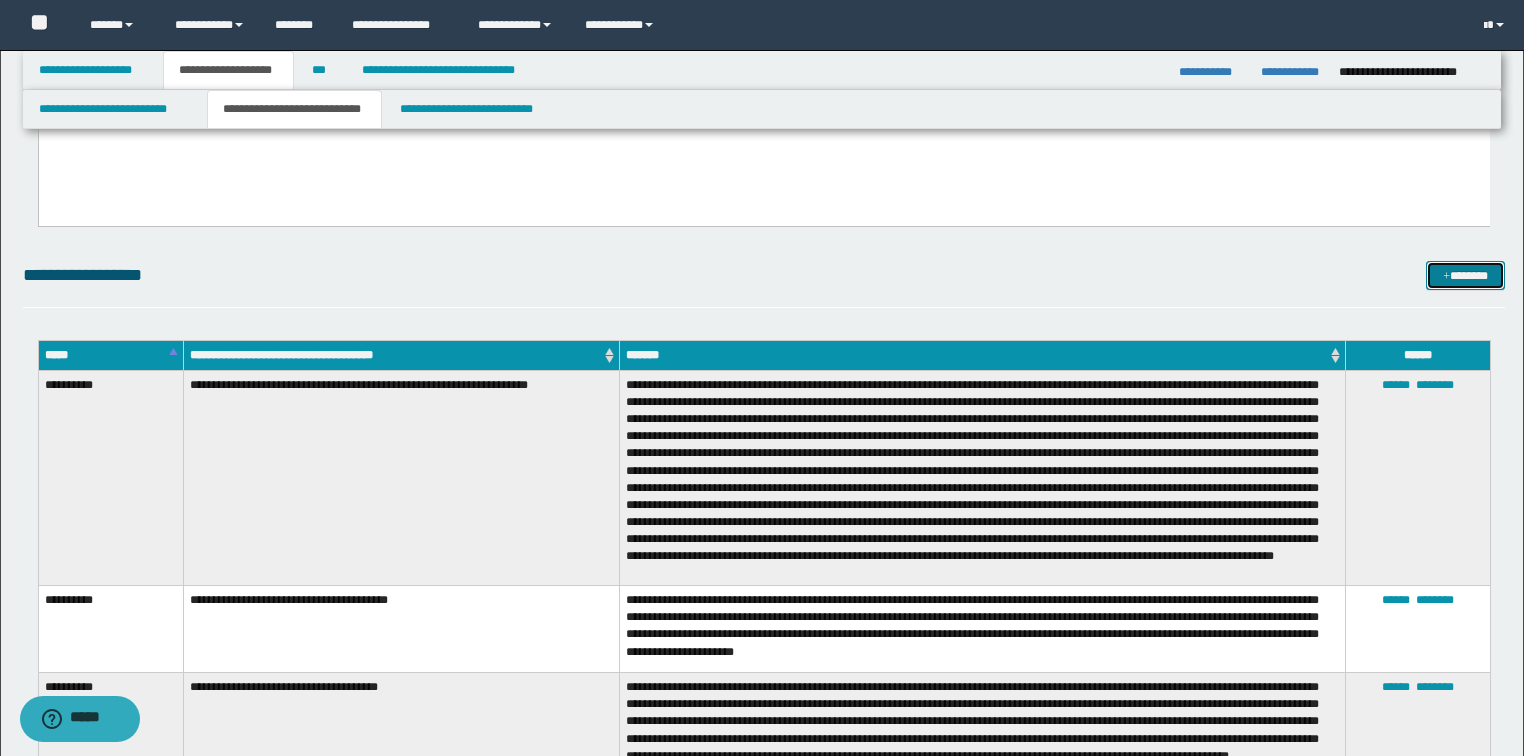 click on "*******" at bounding box center (1465, 276) 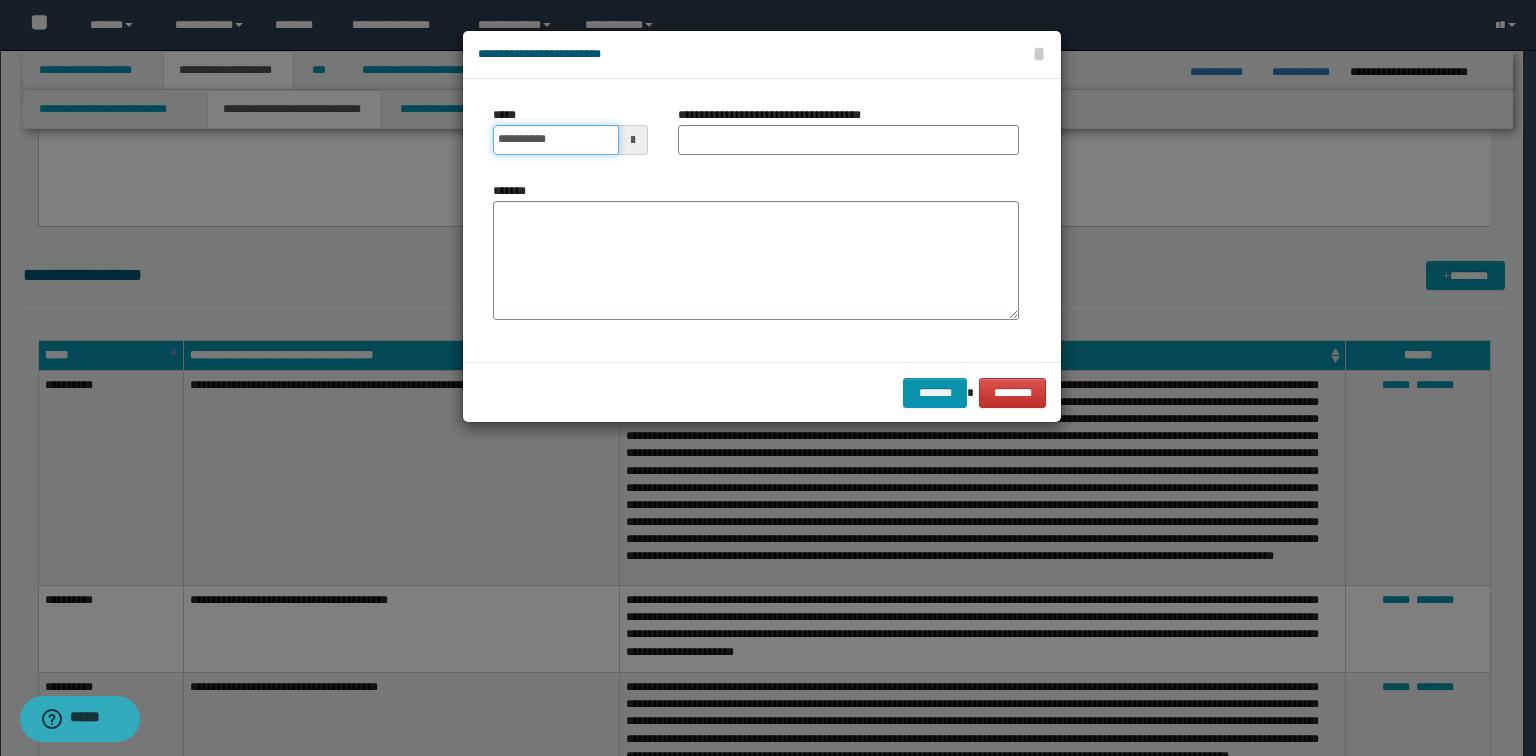 click on "**********" at bounding box center [556, 140] 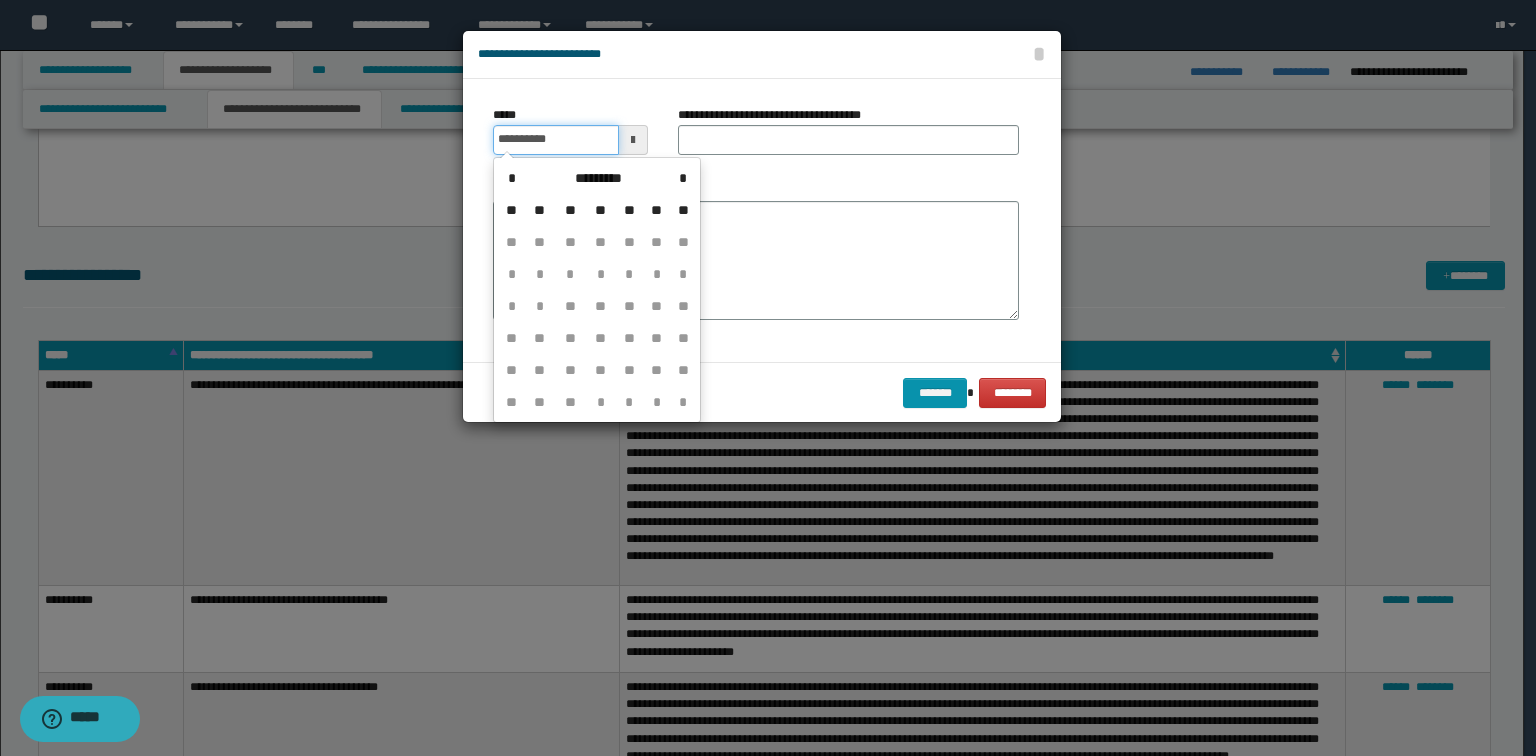 type on "**********" 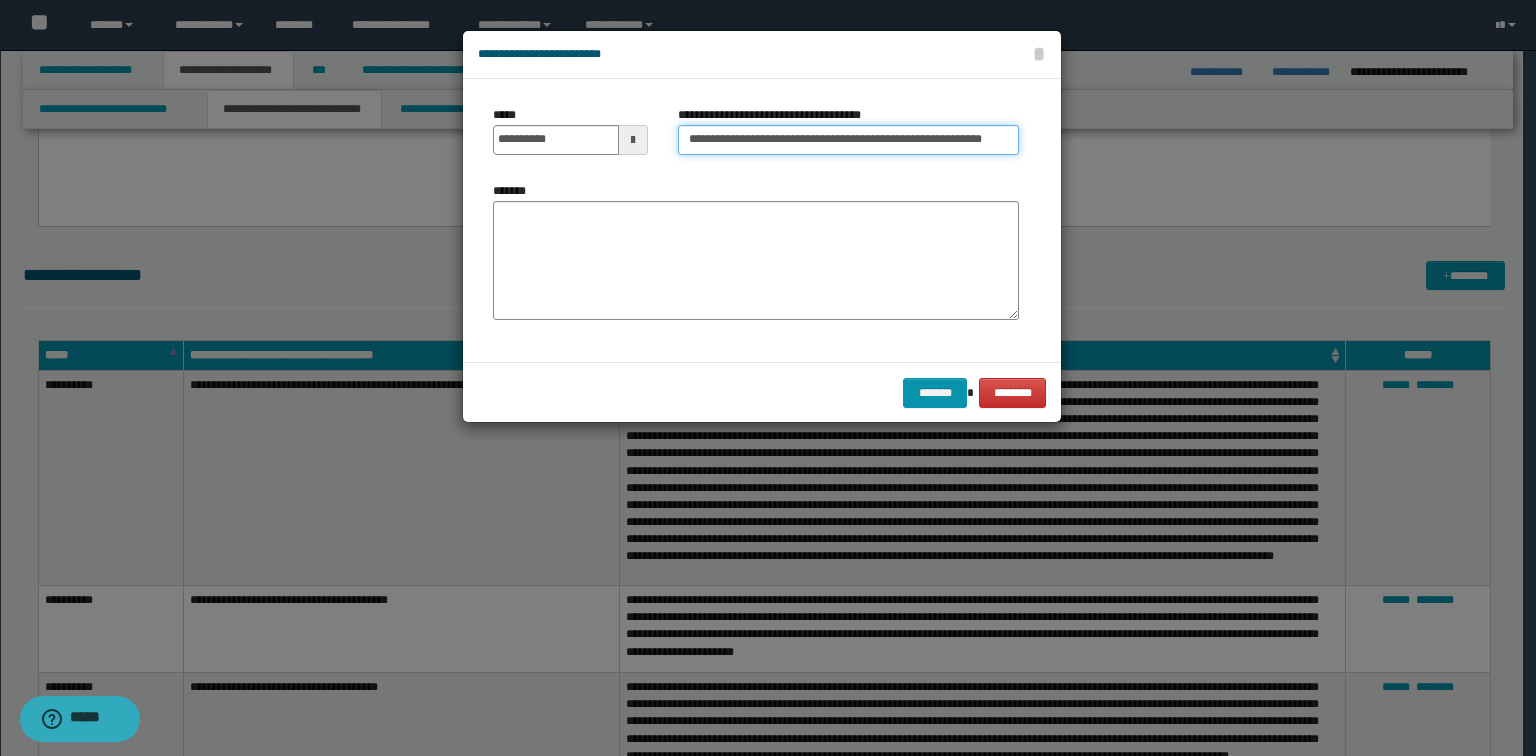 scroll, scrollTop: 0, scrollLeft: 1, axis: horizontal 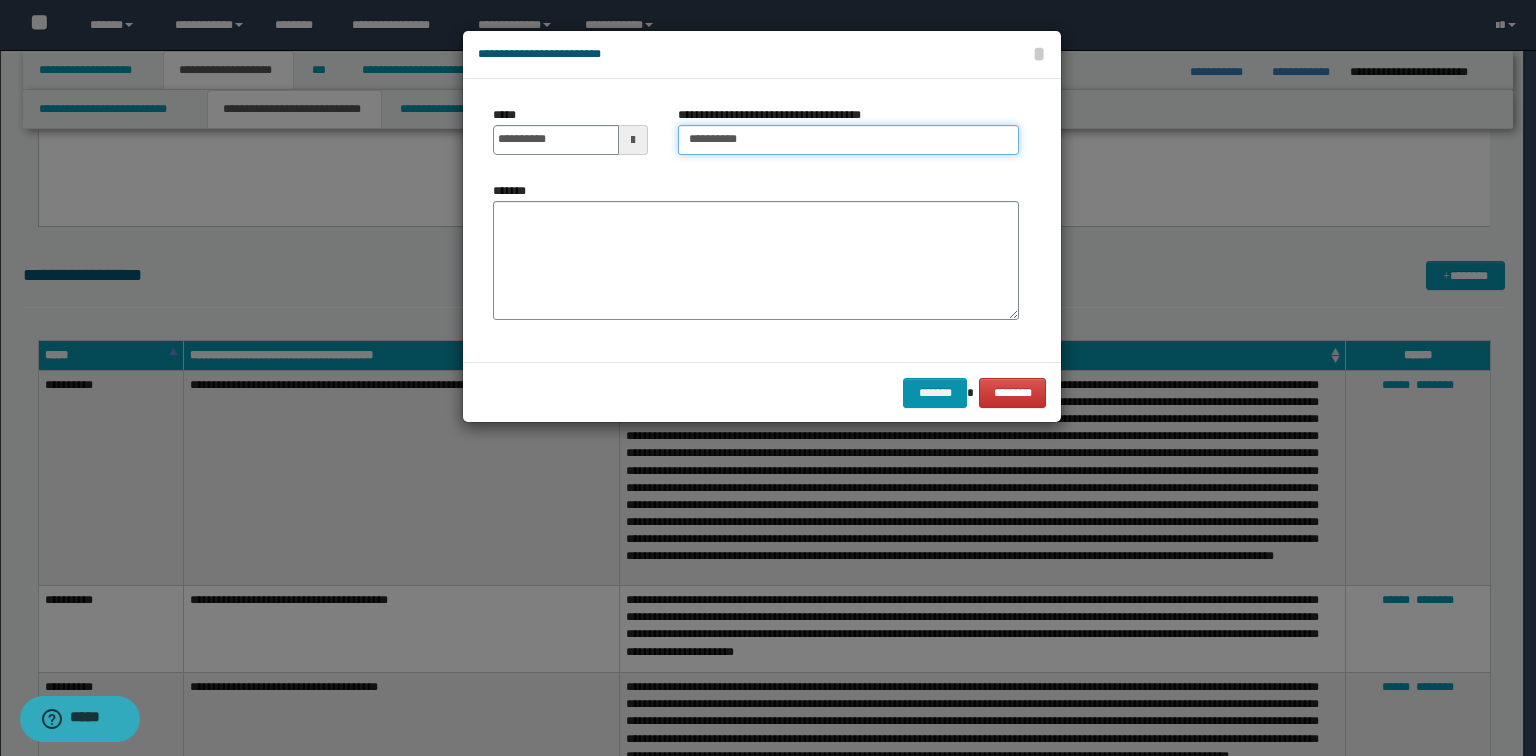 type on "*********" 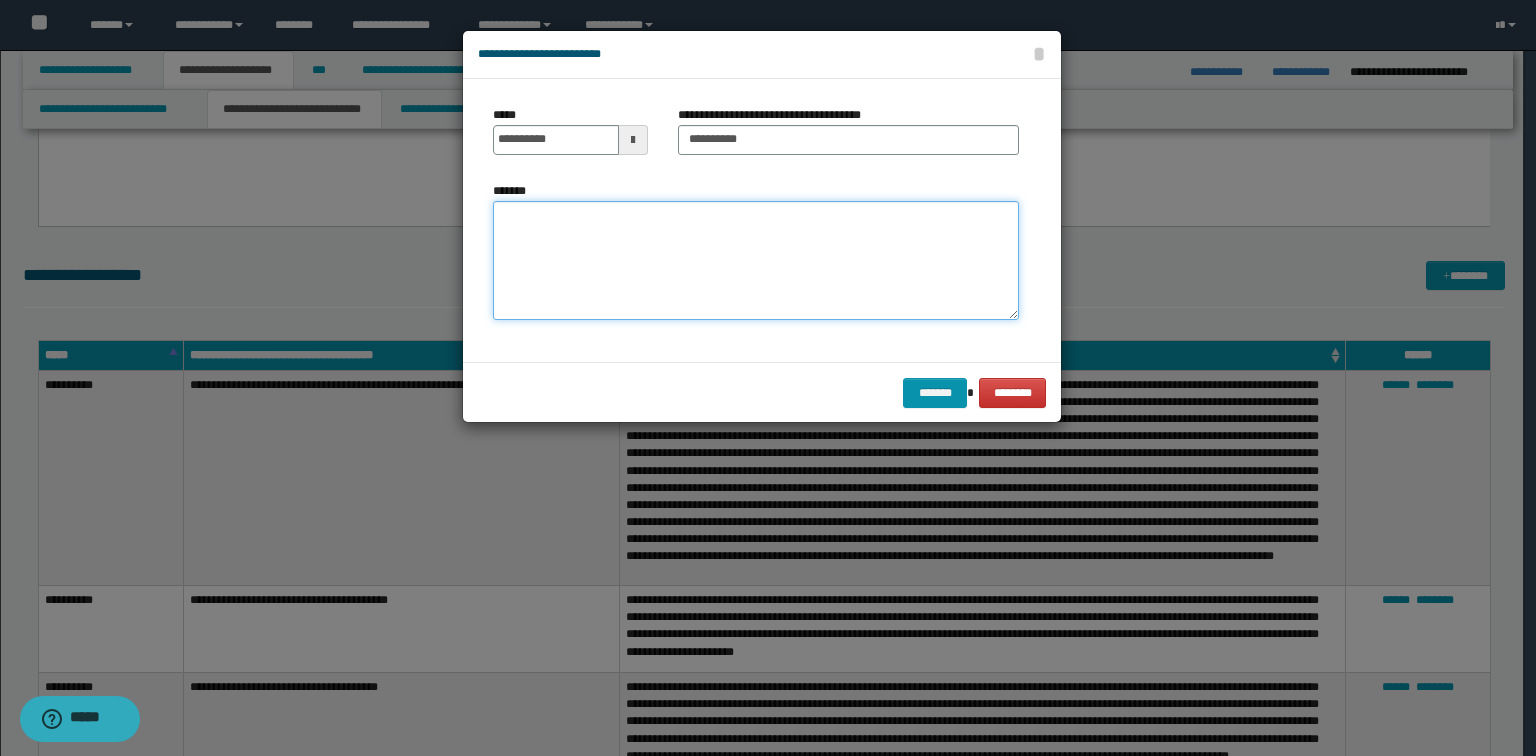 click on "*******" at bounding box center (756, 261) 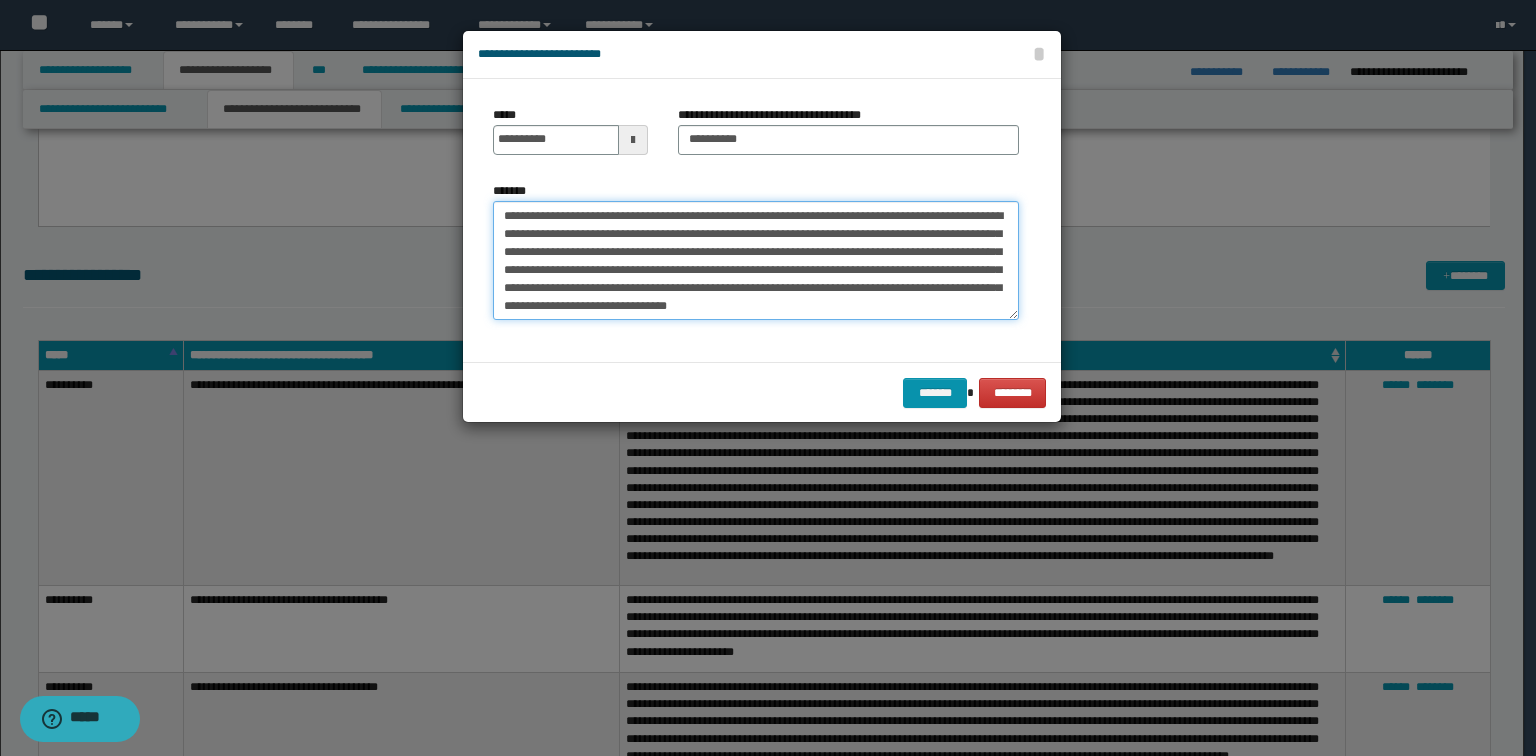 type on "**********" 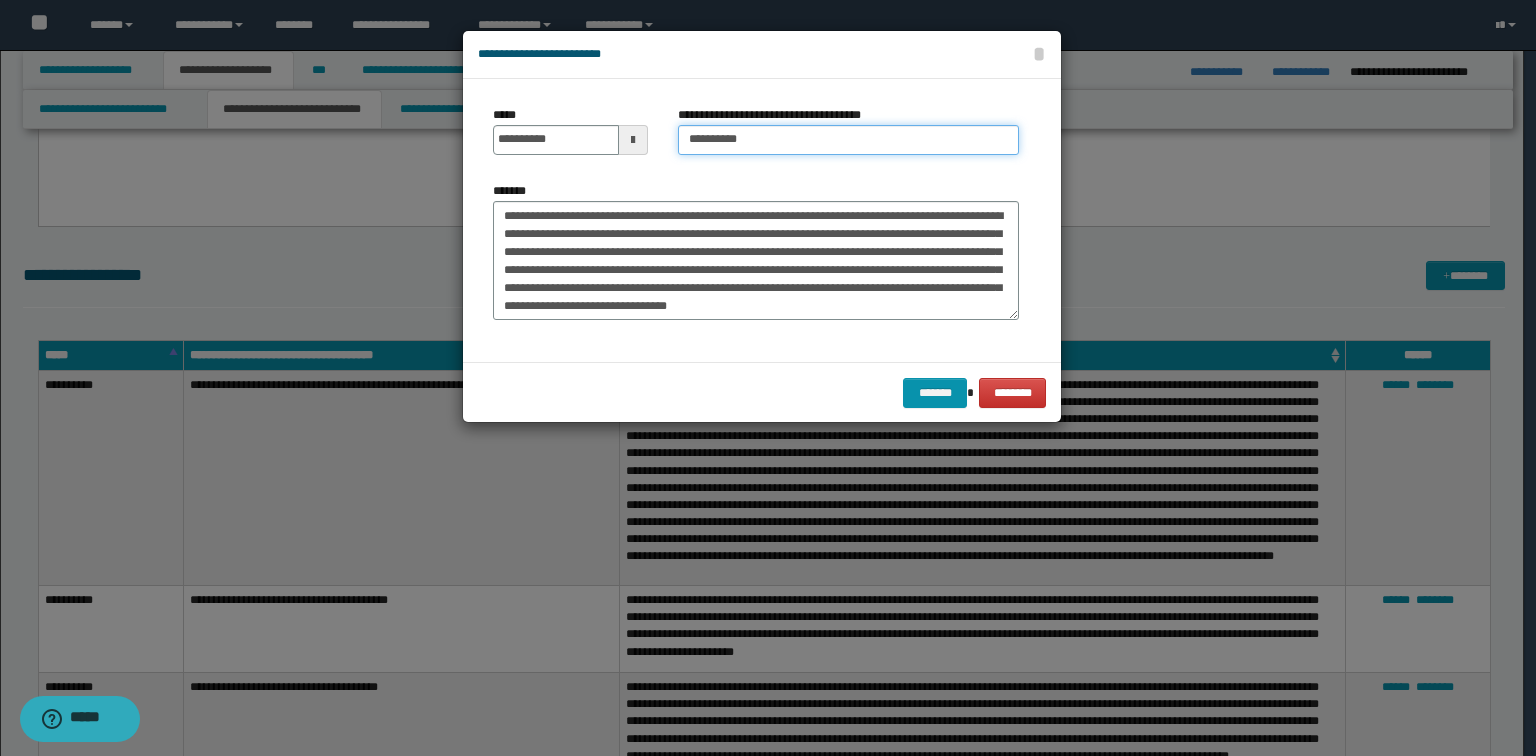 click on "*********" at bounding box center [848, 140] 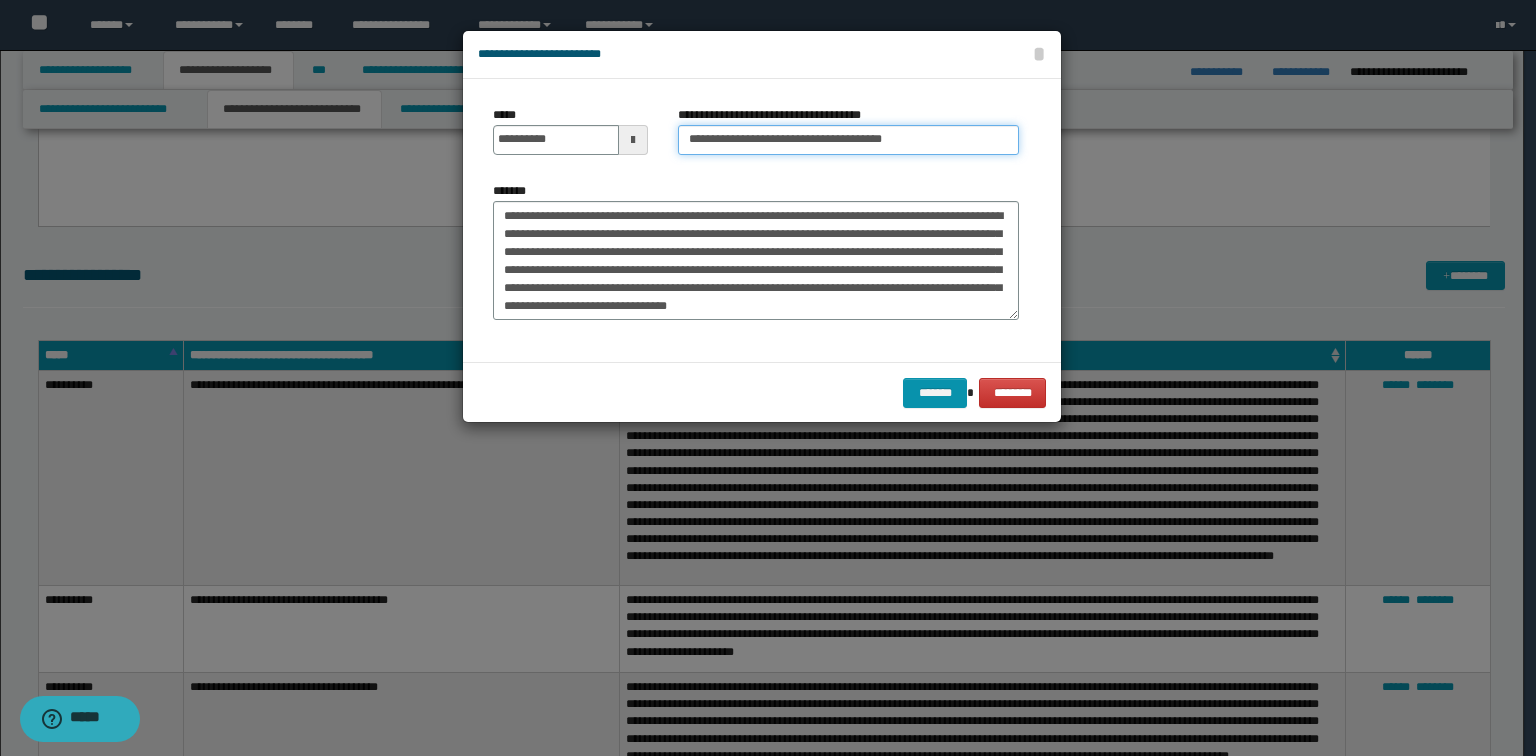 type on "**********" 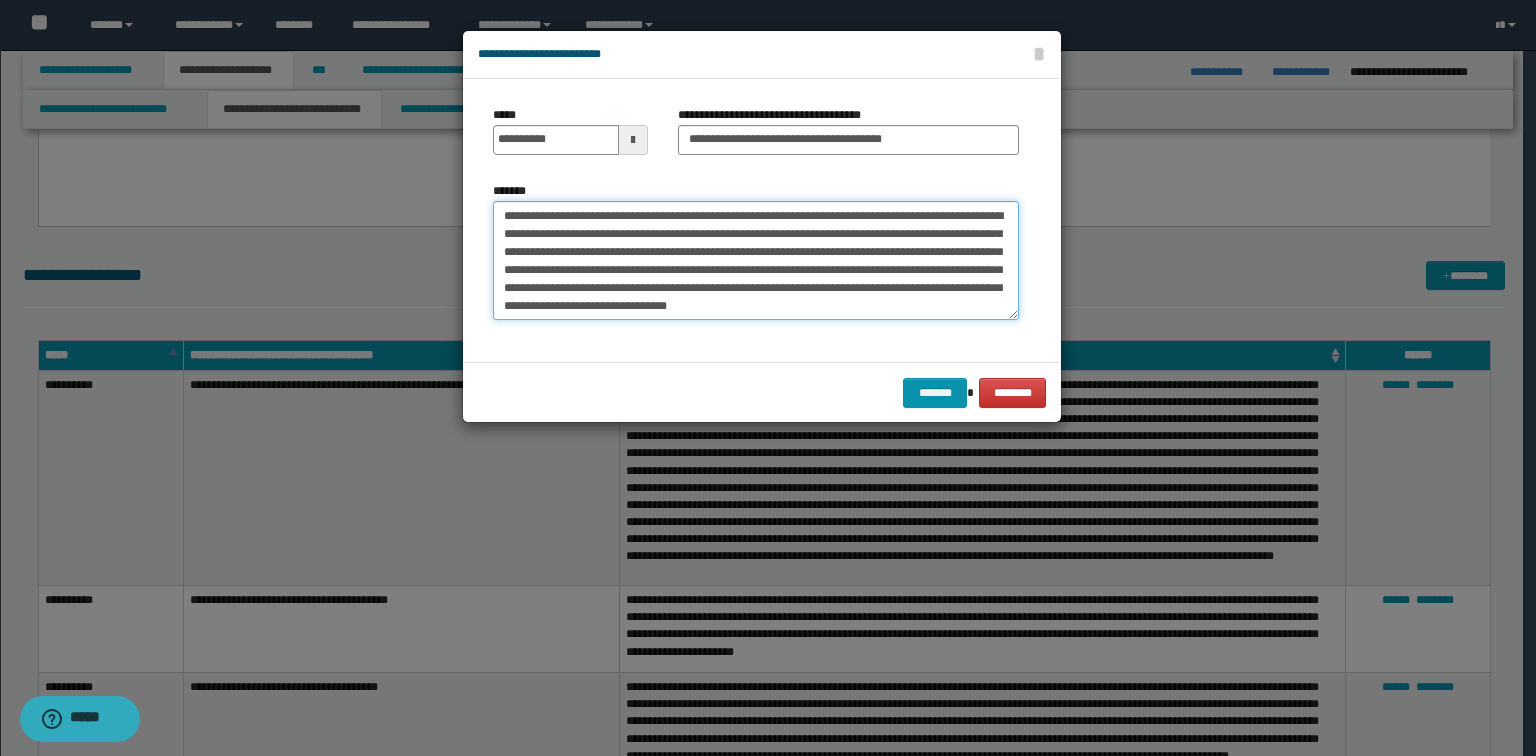 click on "**********" at bounding box center [756, 261] 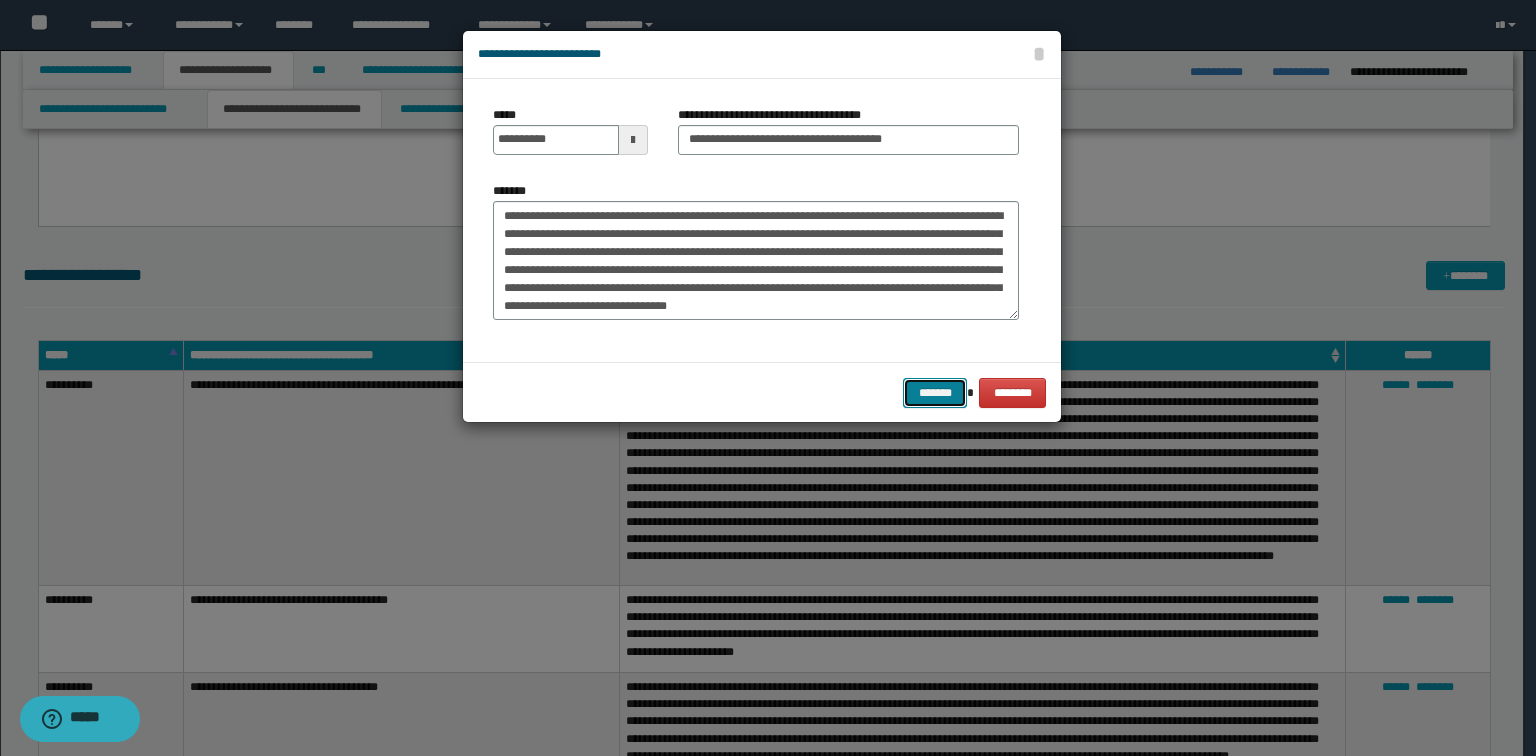 click on "*******" at bounding box center [935, 393] 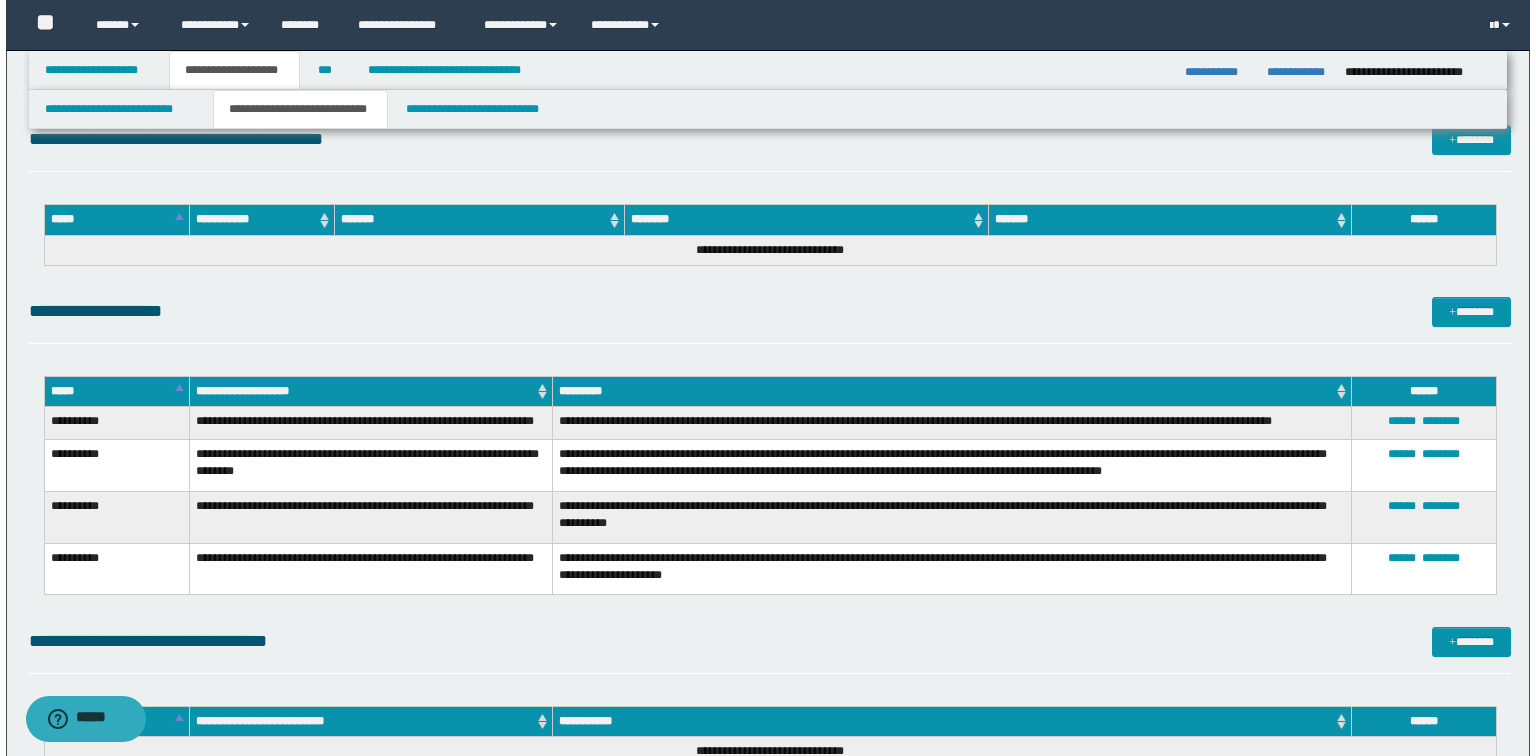 scroll, scrollTop: 6880, scrollLeft: 0, axis: vertical 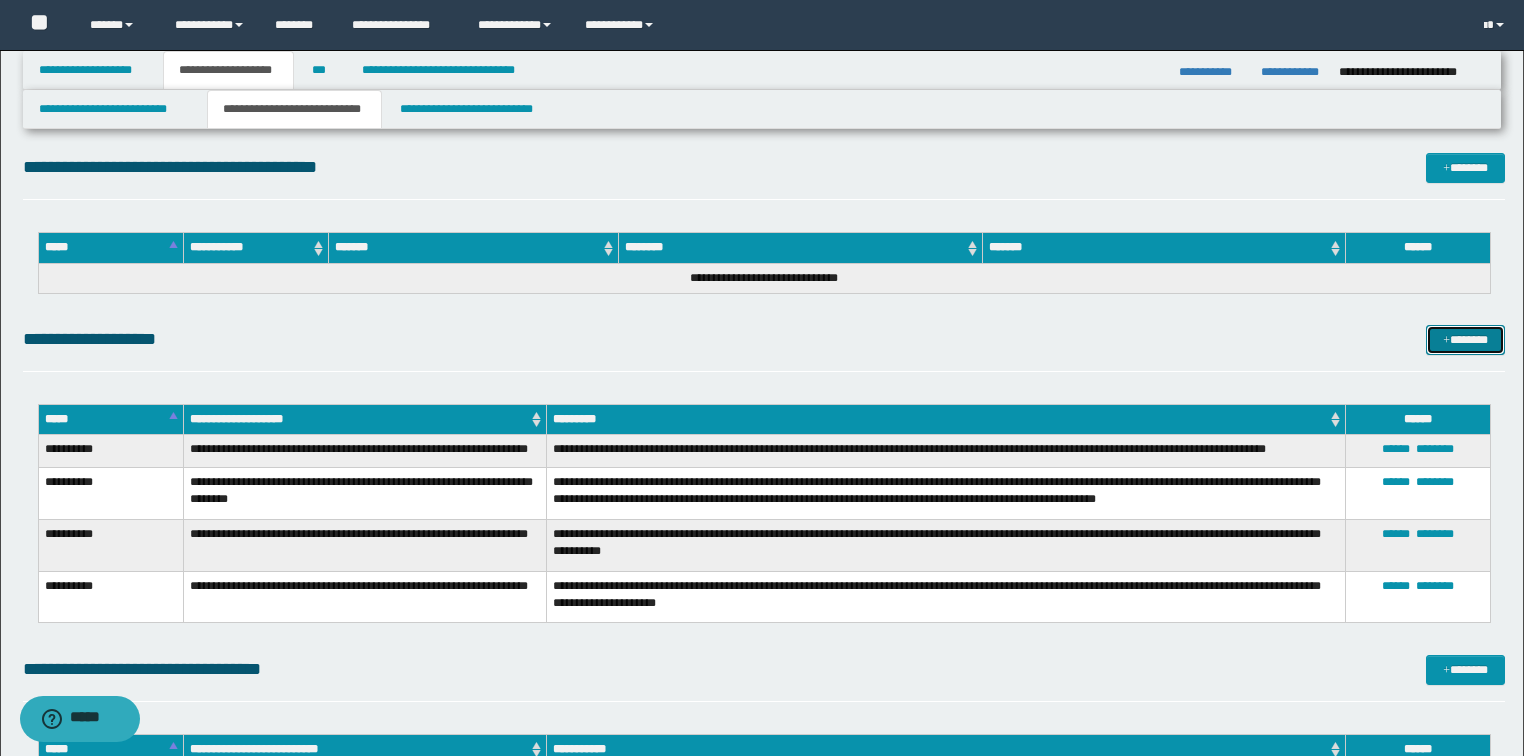 click on "*******" at bounding box center [1465, 340] 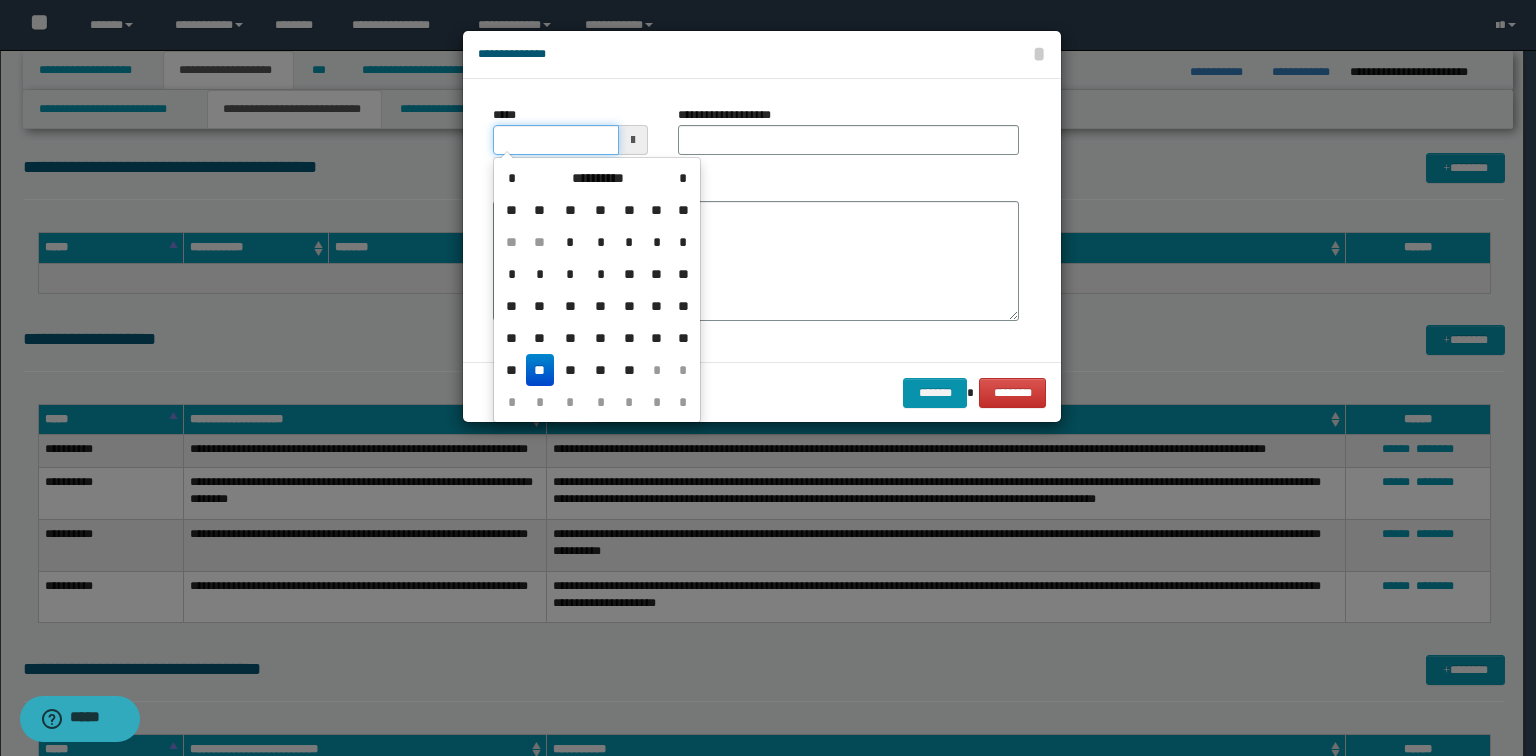 click on "*****" at bounding box center (556, 140) 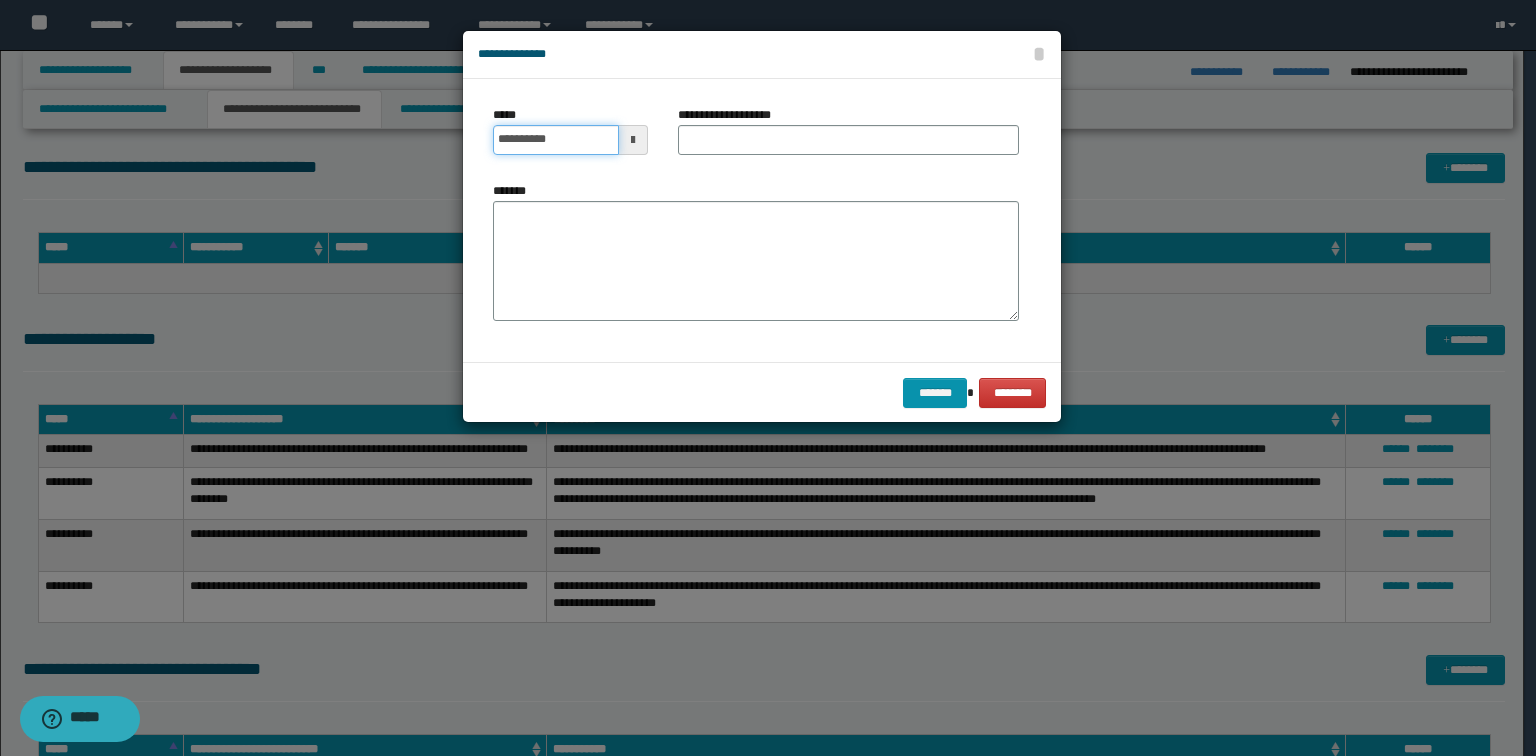 click on "**********" at bounding box center (556, 140) 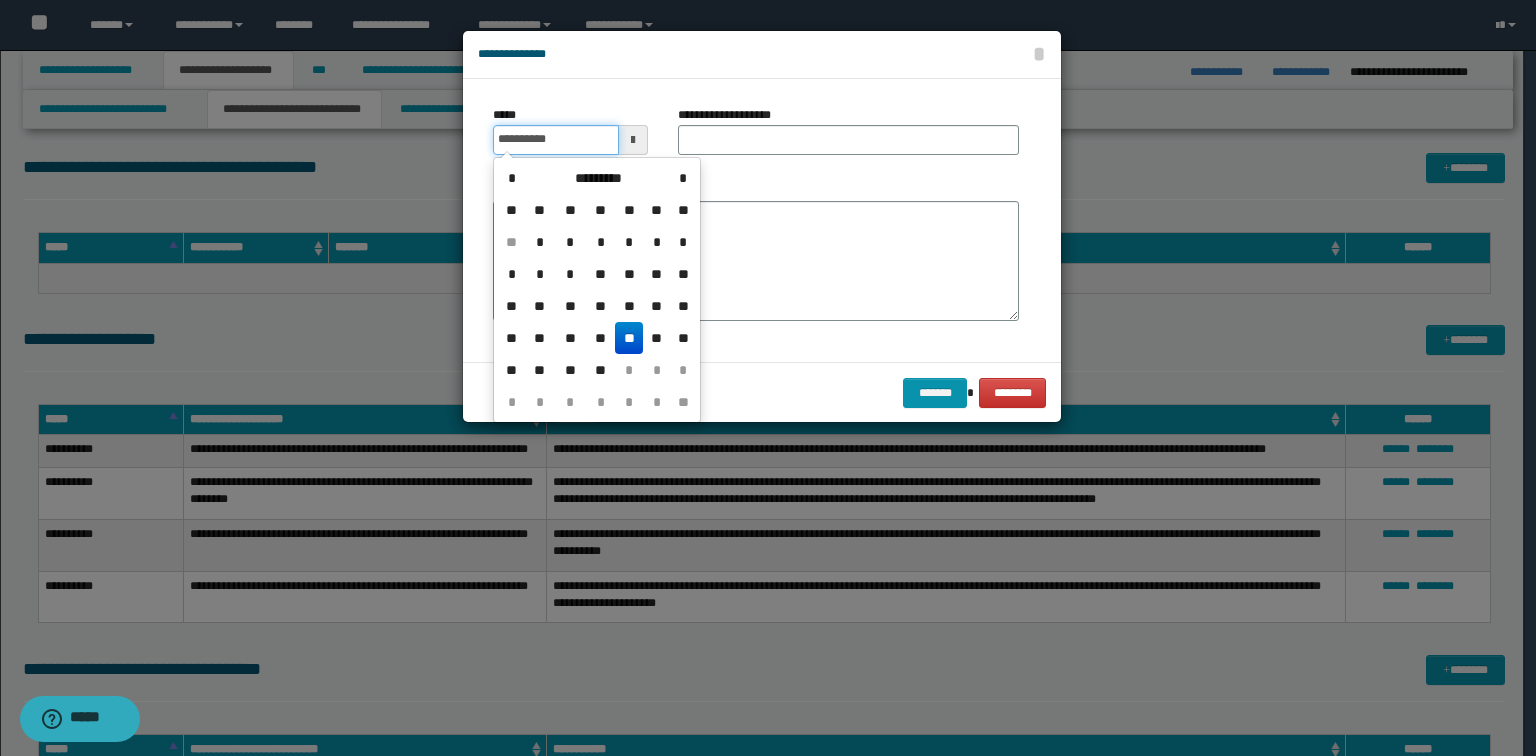 type on "**********" 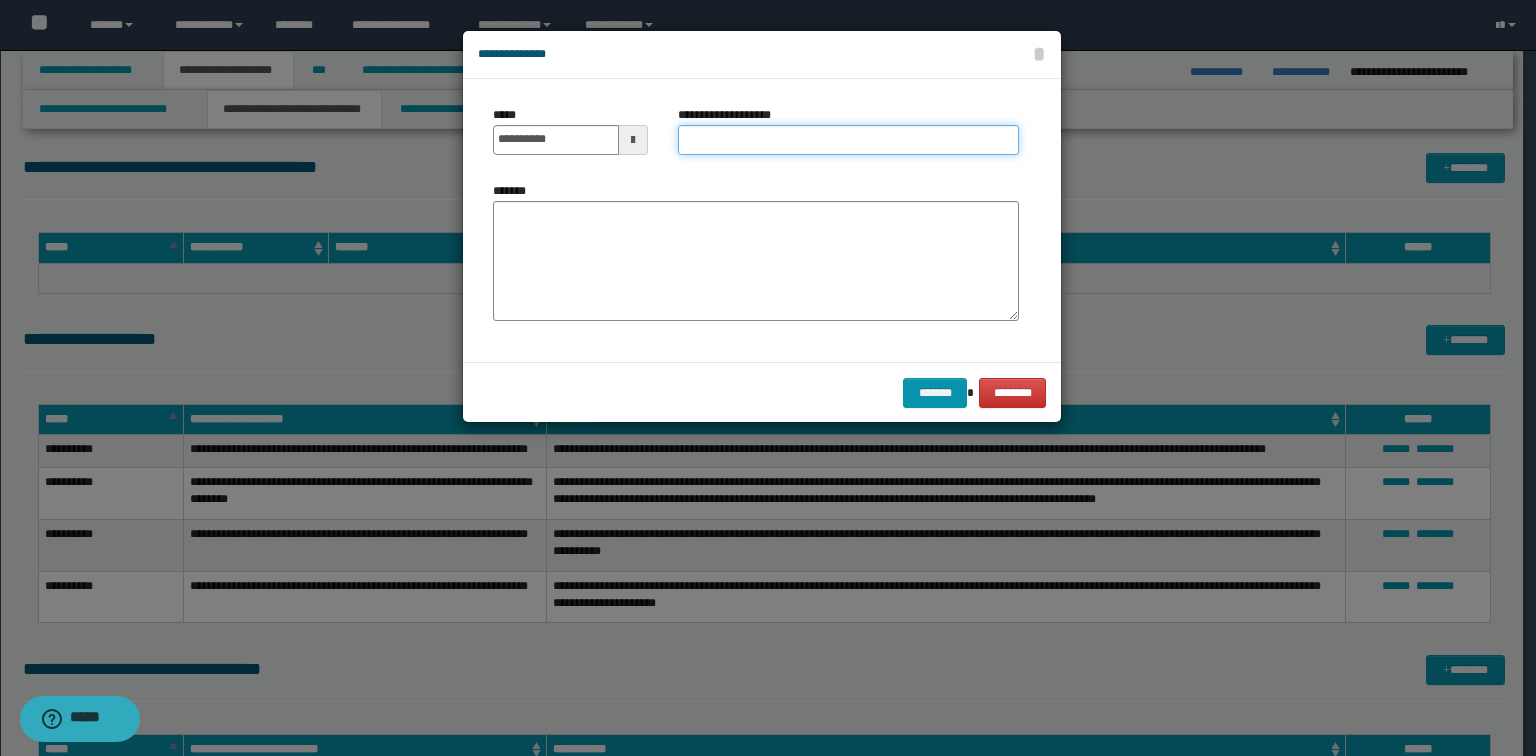 paste on "**********" 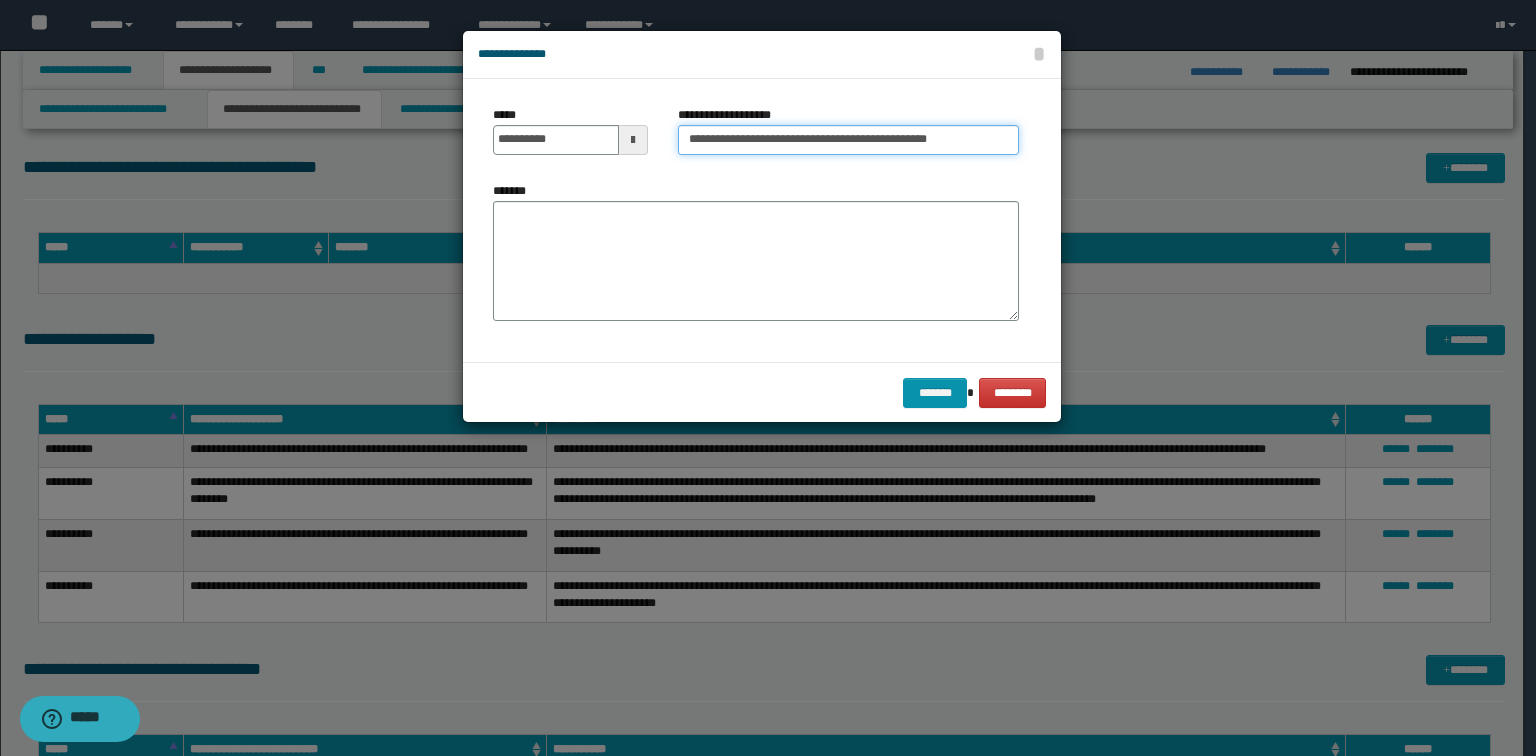 scroll, scrollTop: 0, scrollLeft: 17, axis: horizontal 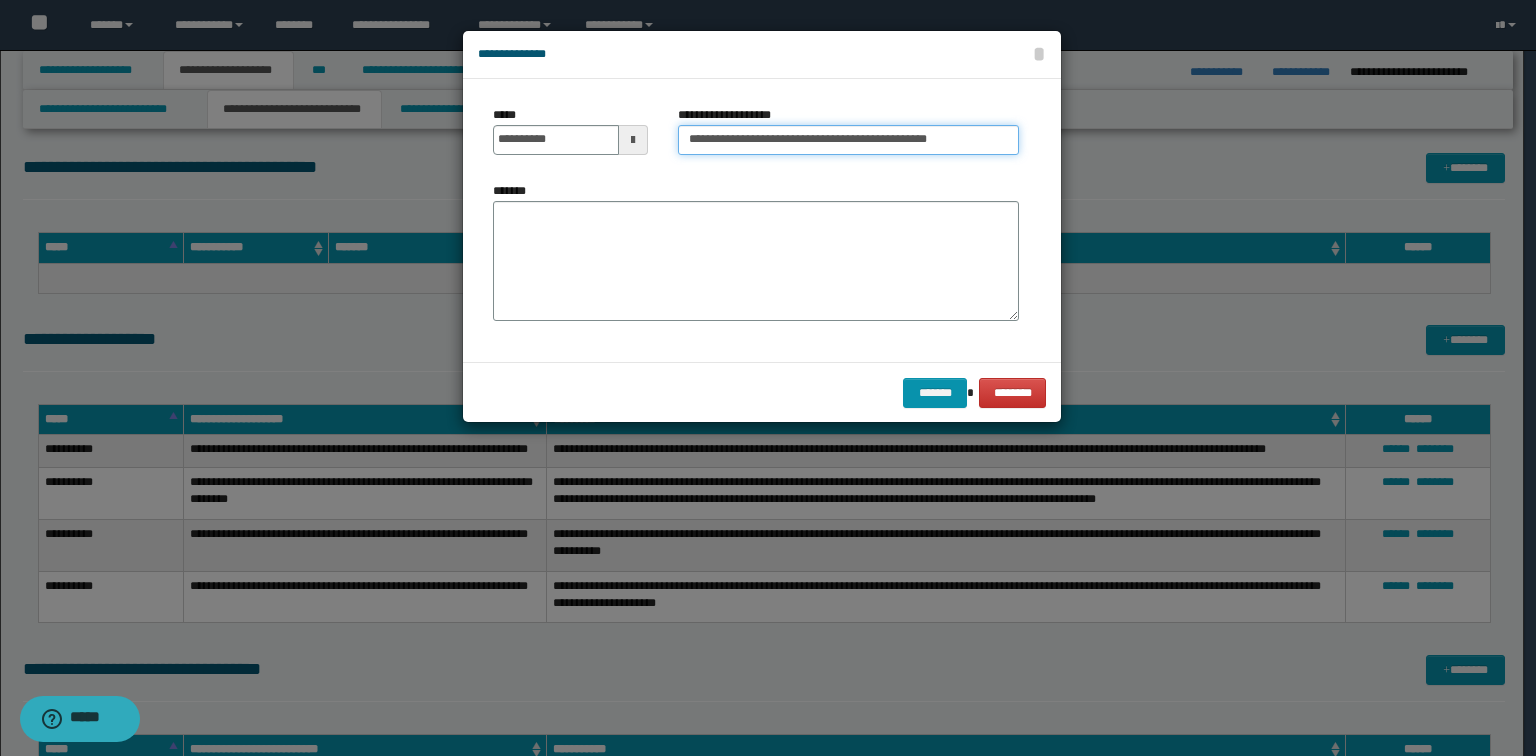 type on "**********" 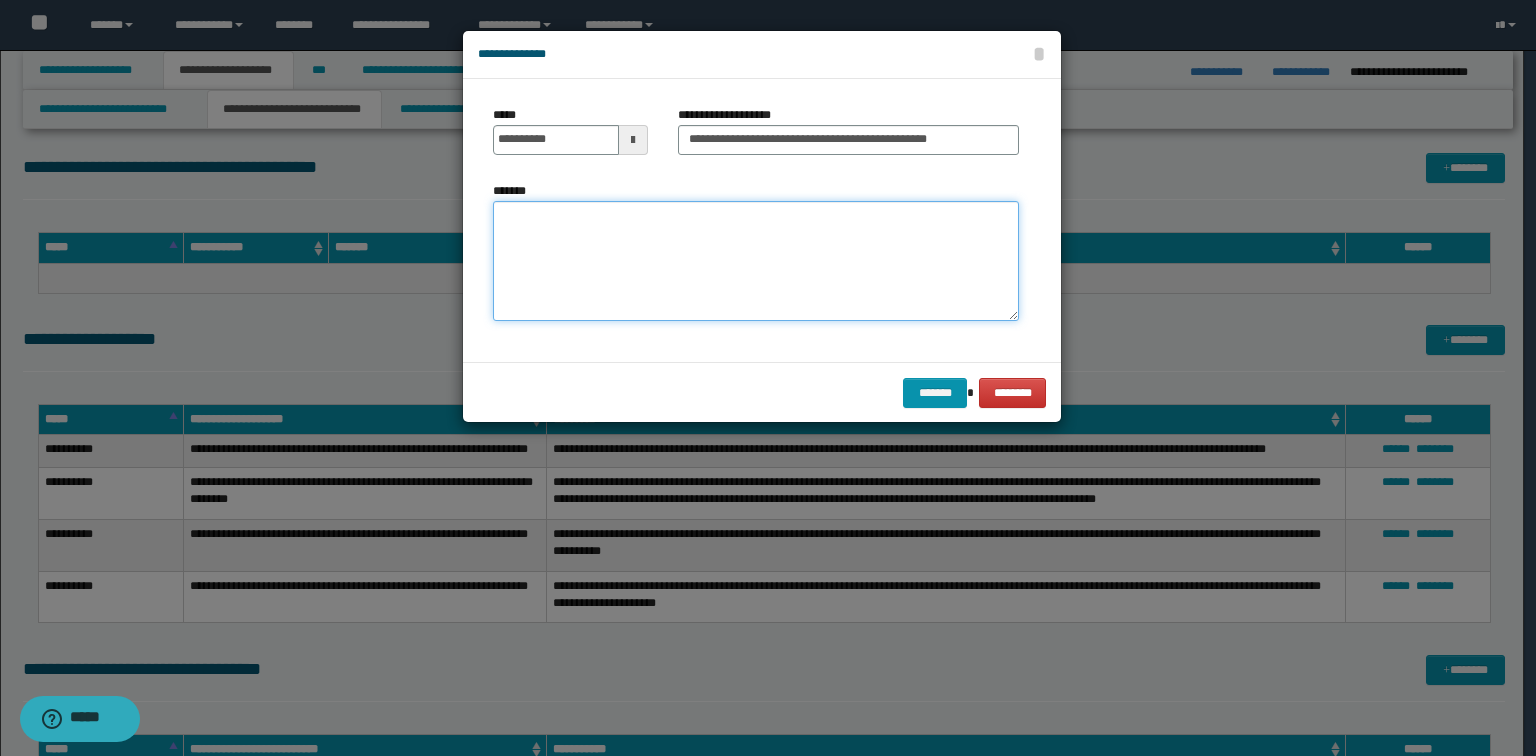 click on "*******" at bounding box center [756, 261] 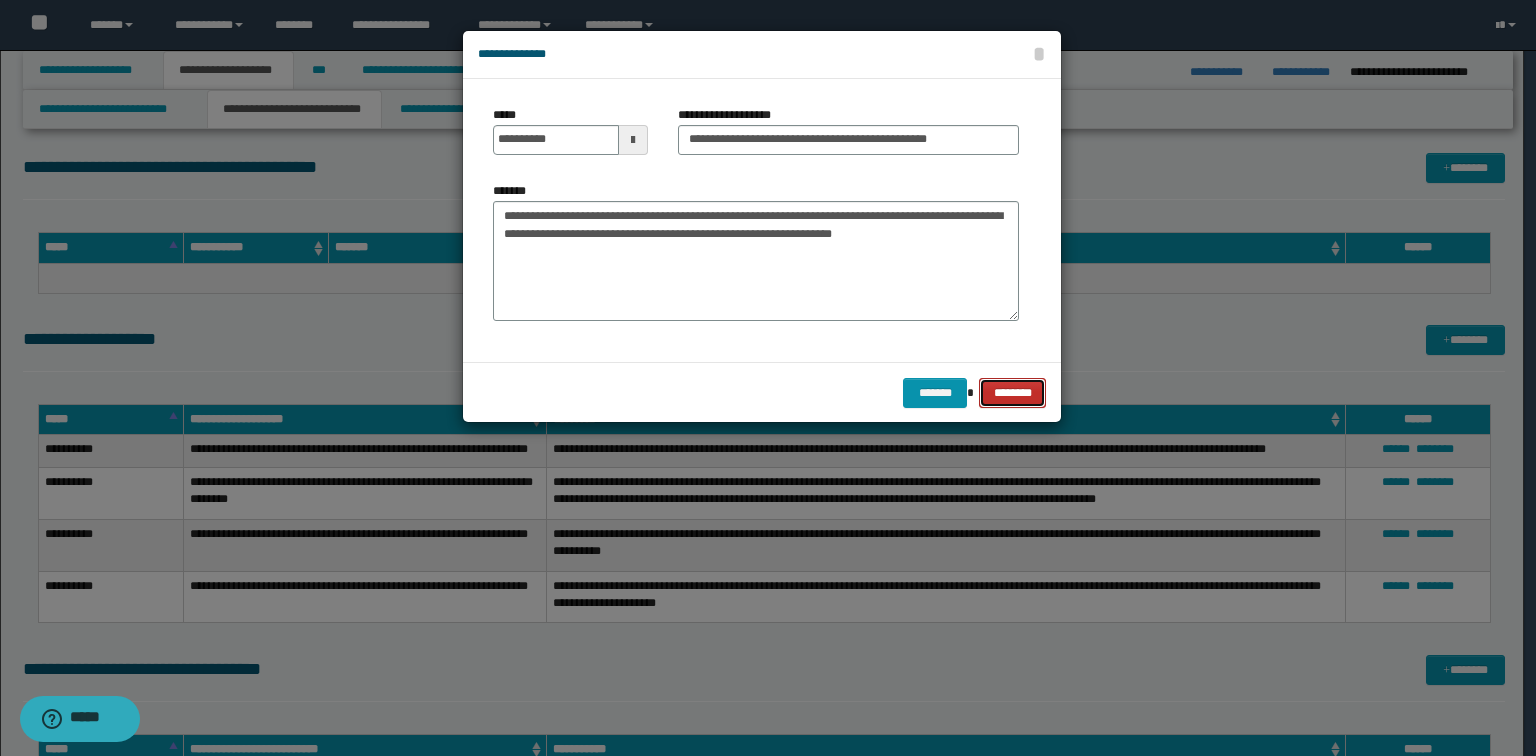 click on "********" at bounding box center (1012, 393) 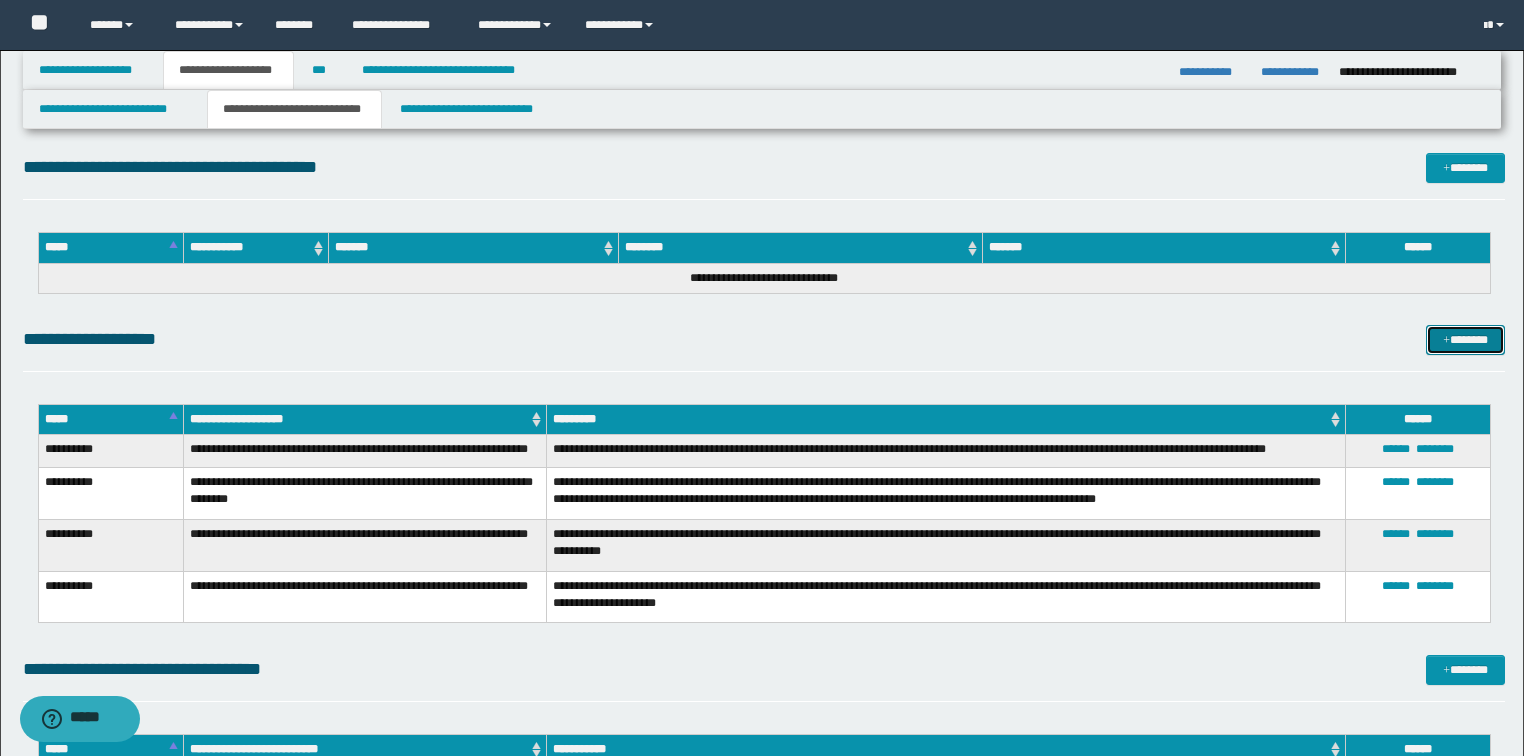 click on "*******" at bounding box center [1465, 340] 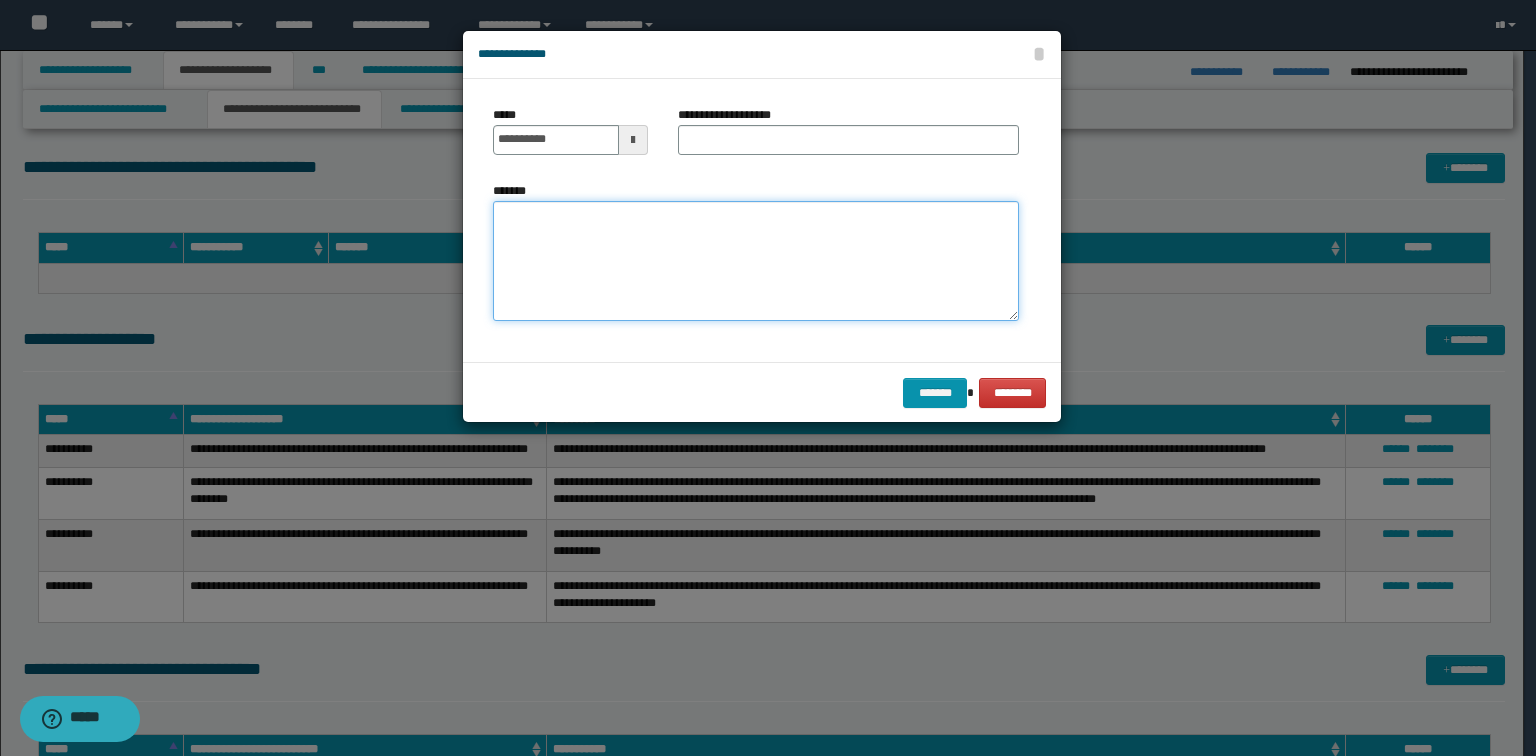 click on "*******" at bounding box center [756, 261] 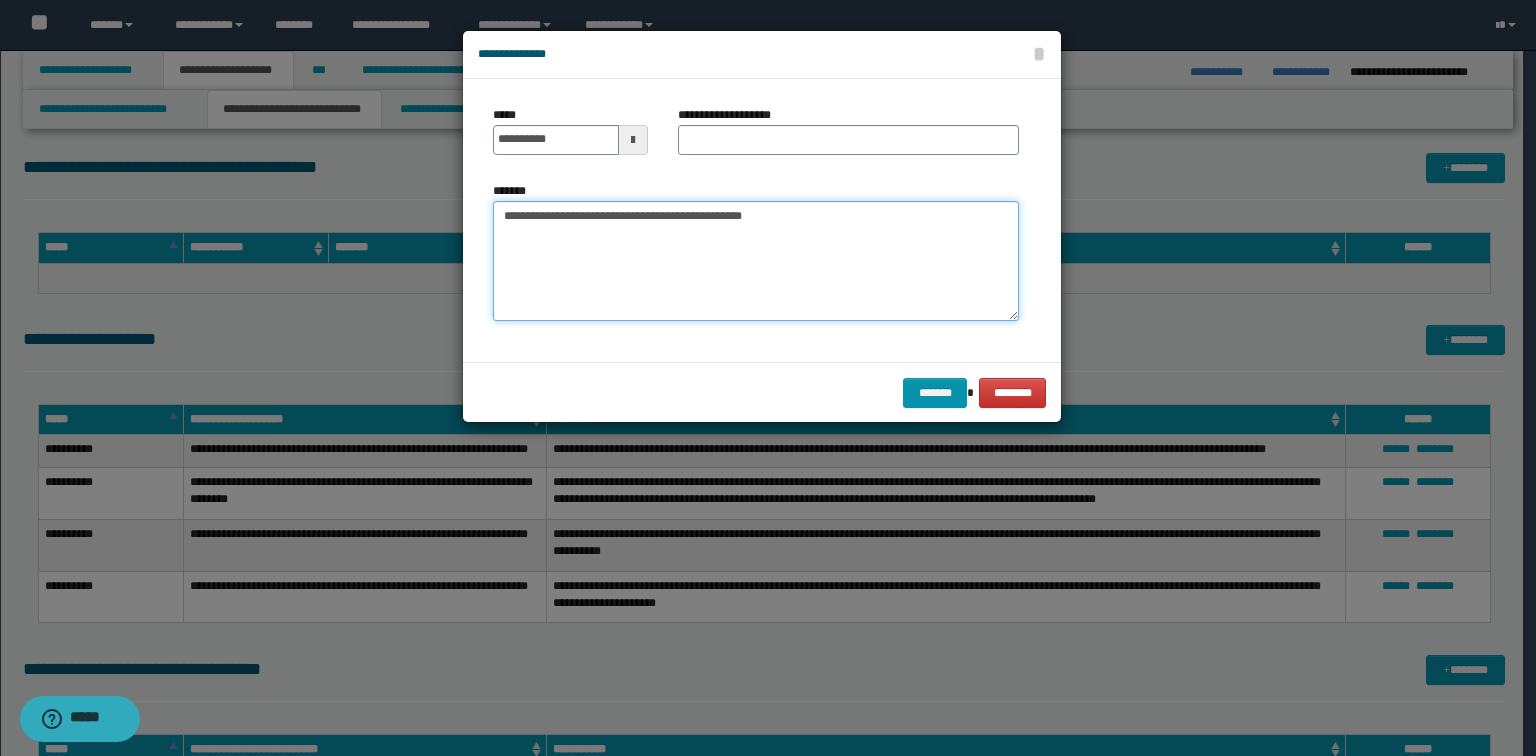 type on "**********" 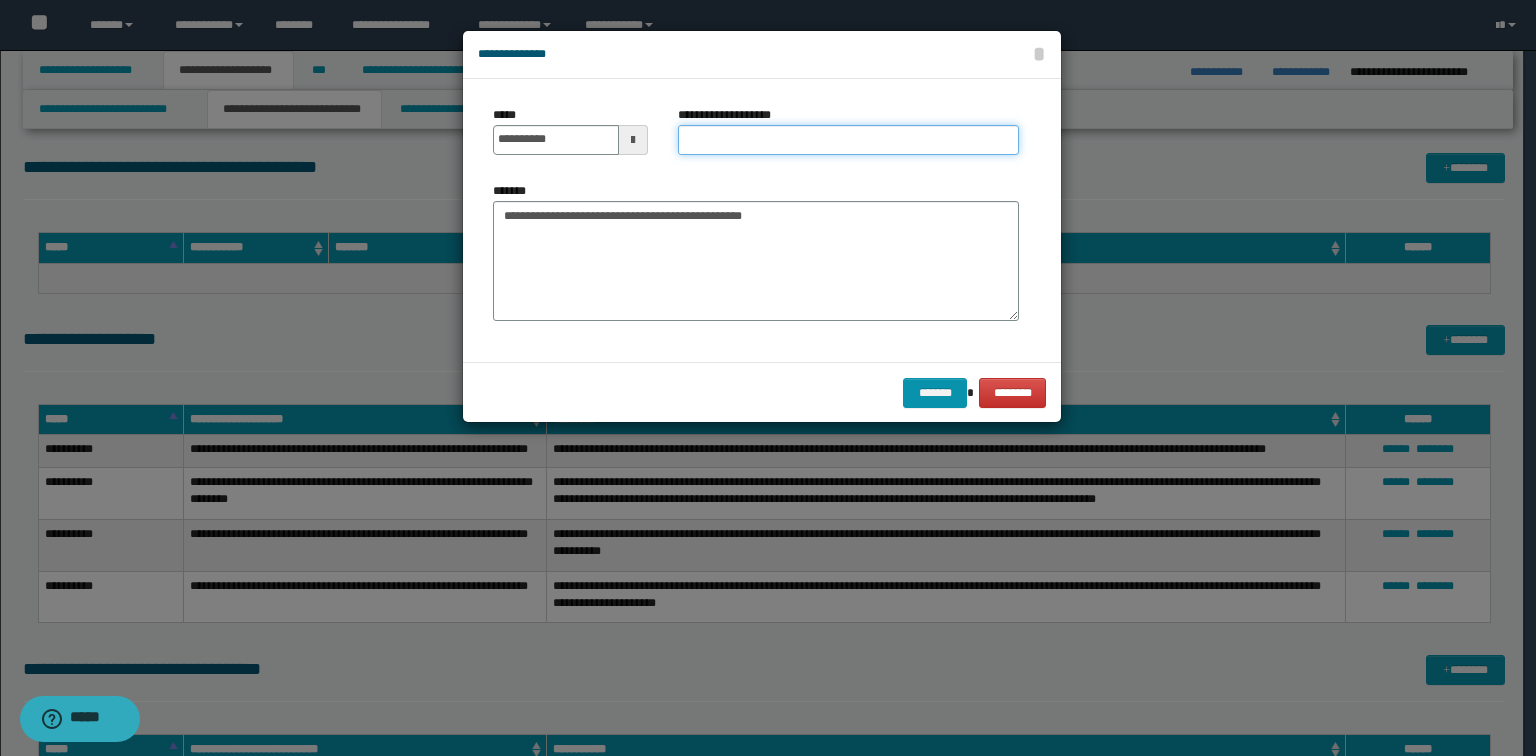 click on "**********" at bounding box center [848, 140] 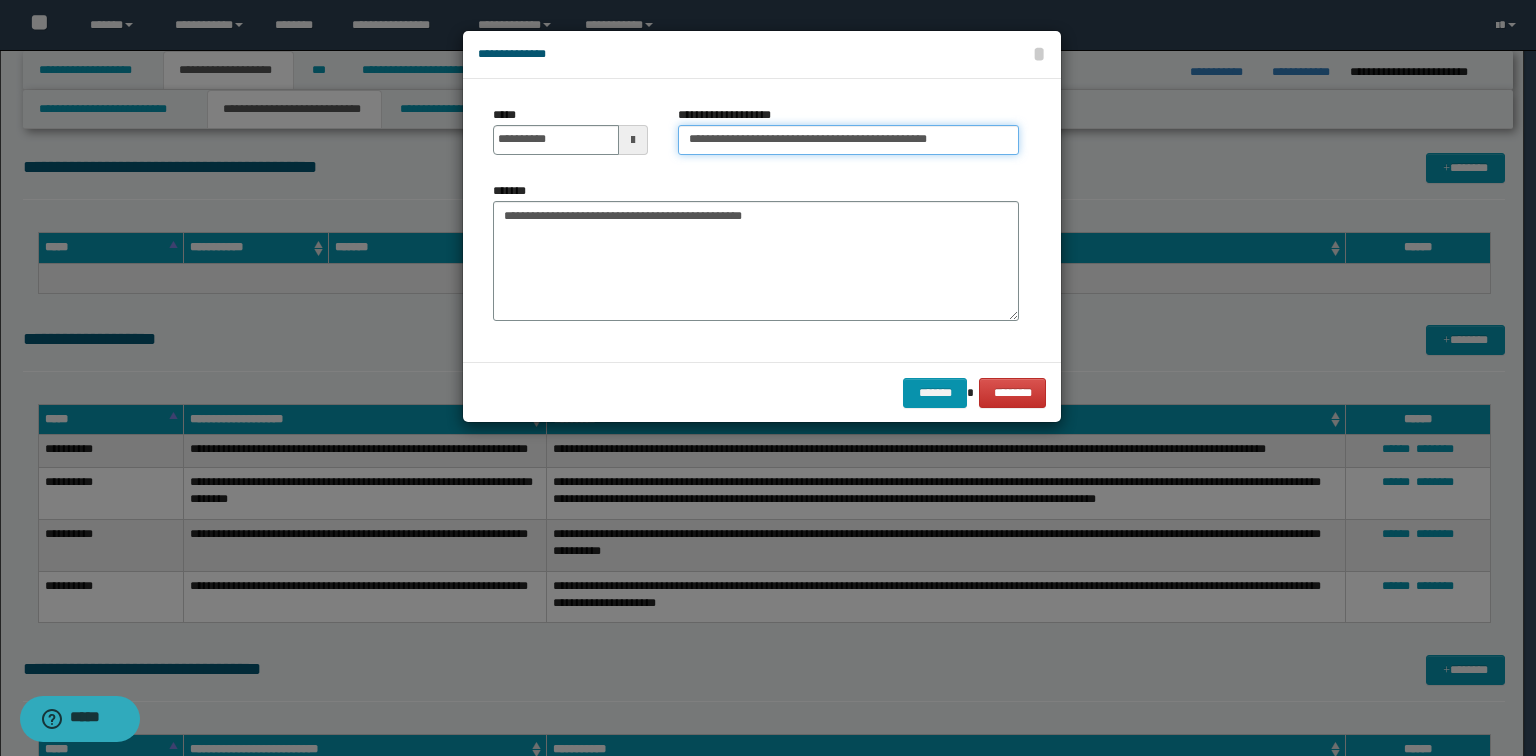 scroll, scrollTop: 0, scrollLeft: 17, axis: horizontal 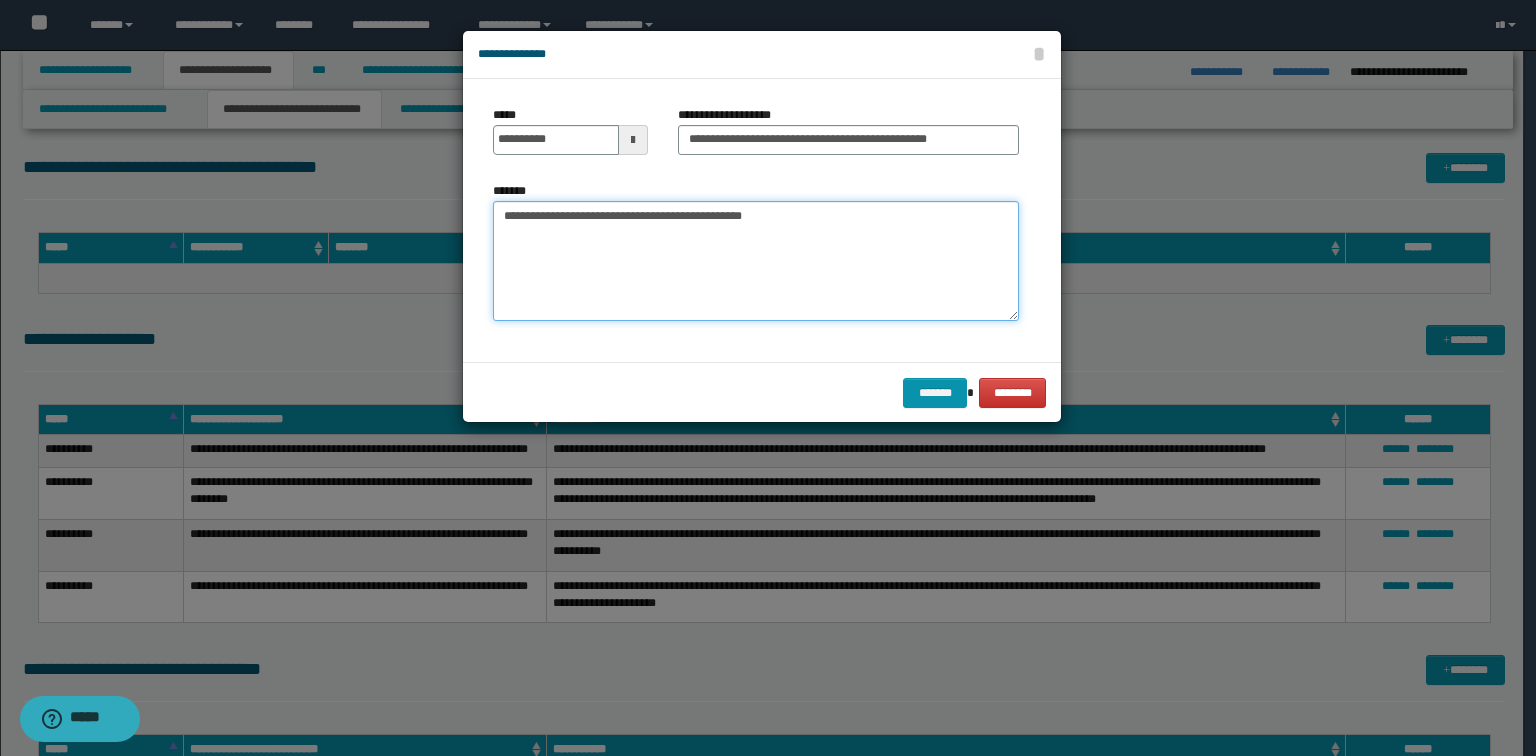 click on "**********" at bounding box center (756, 261) 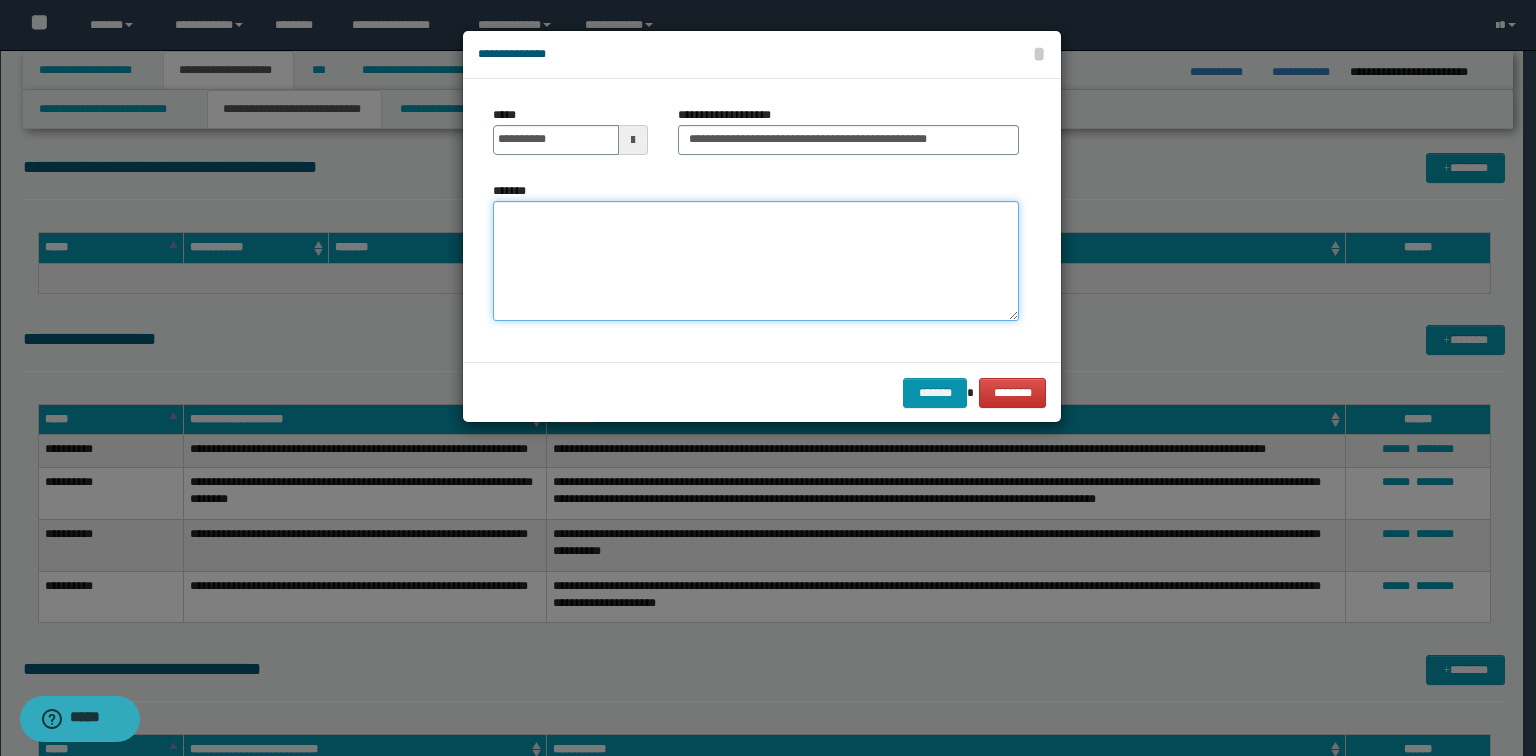 type 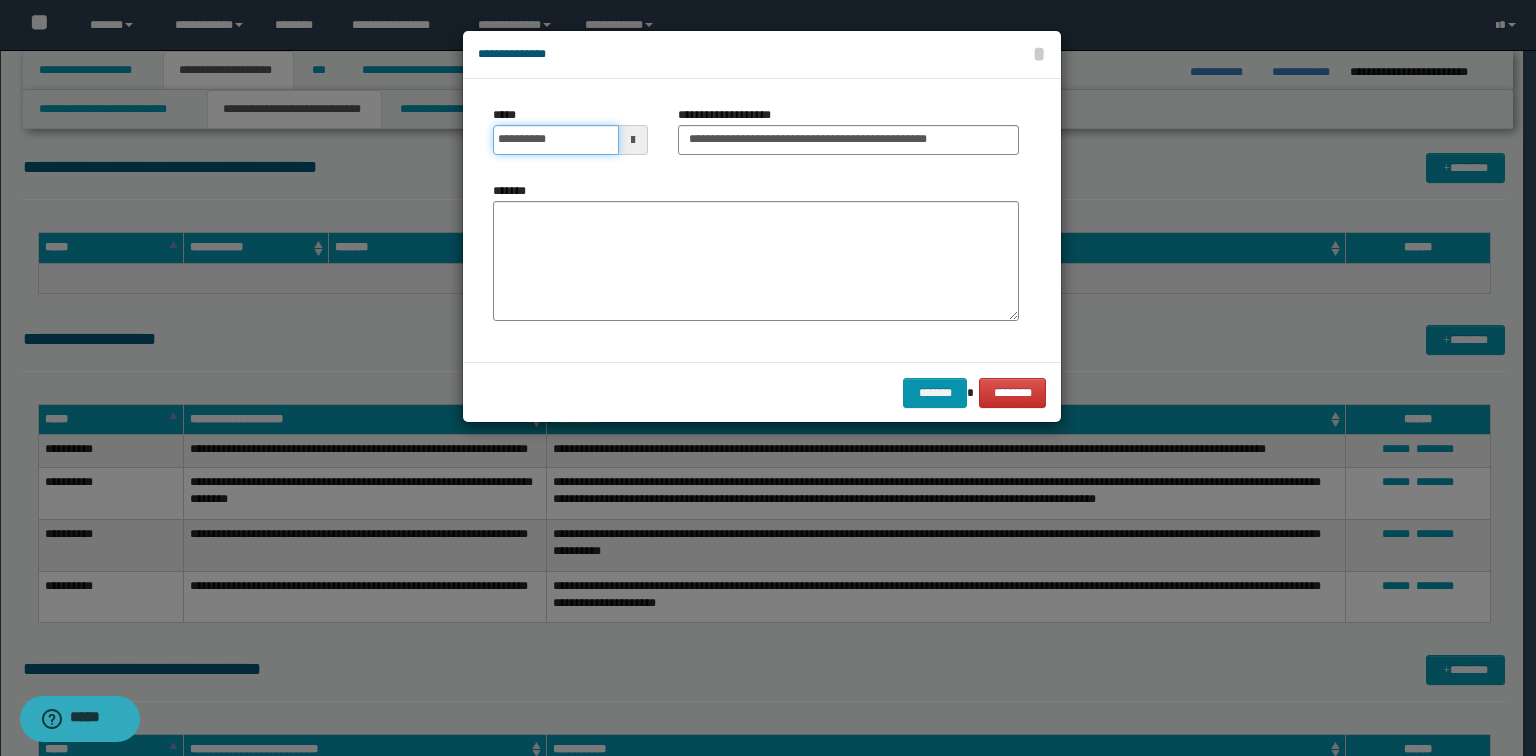 click on "**********" at bounding box center (556, 140) 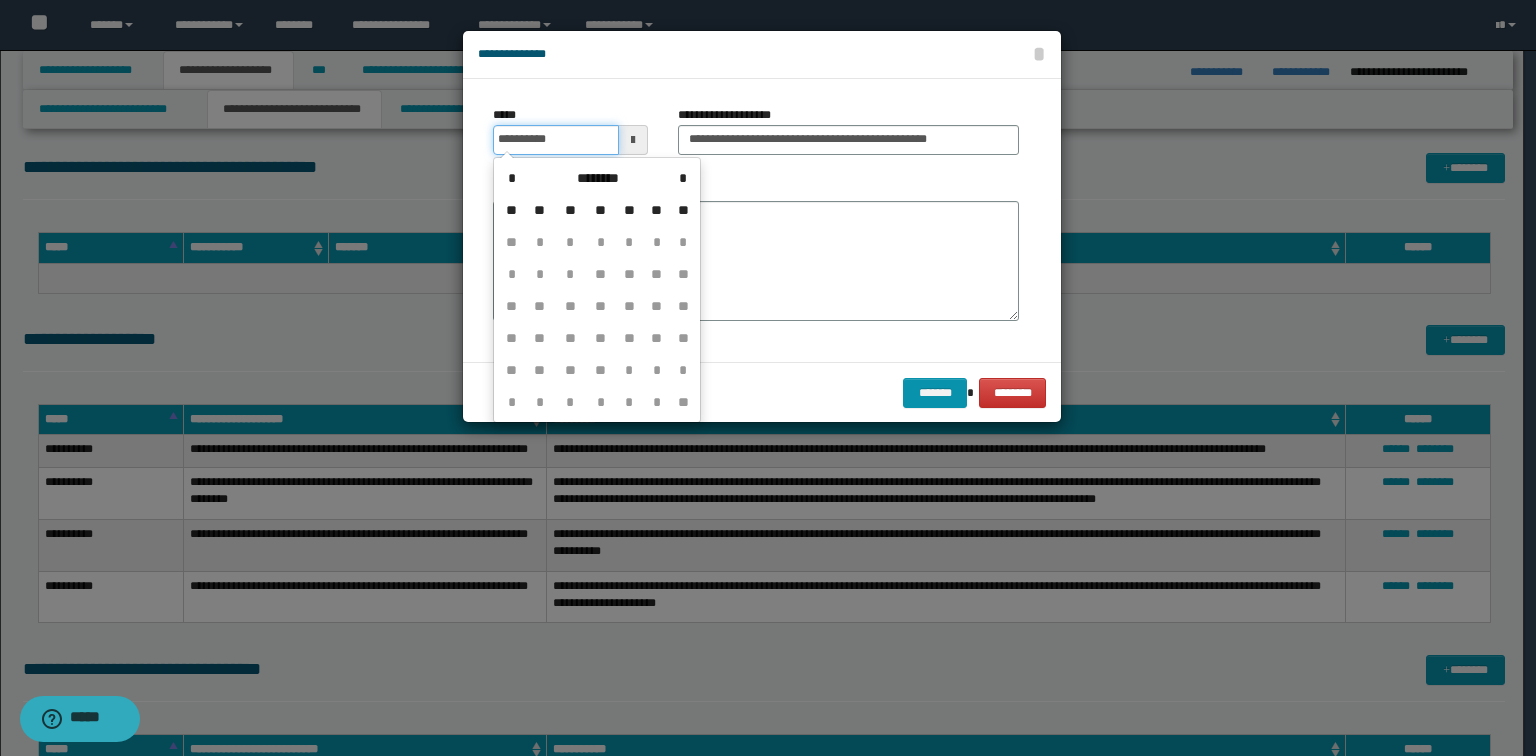 type on "**********" 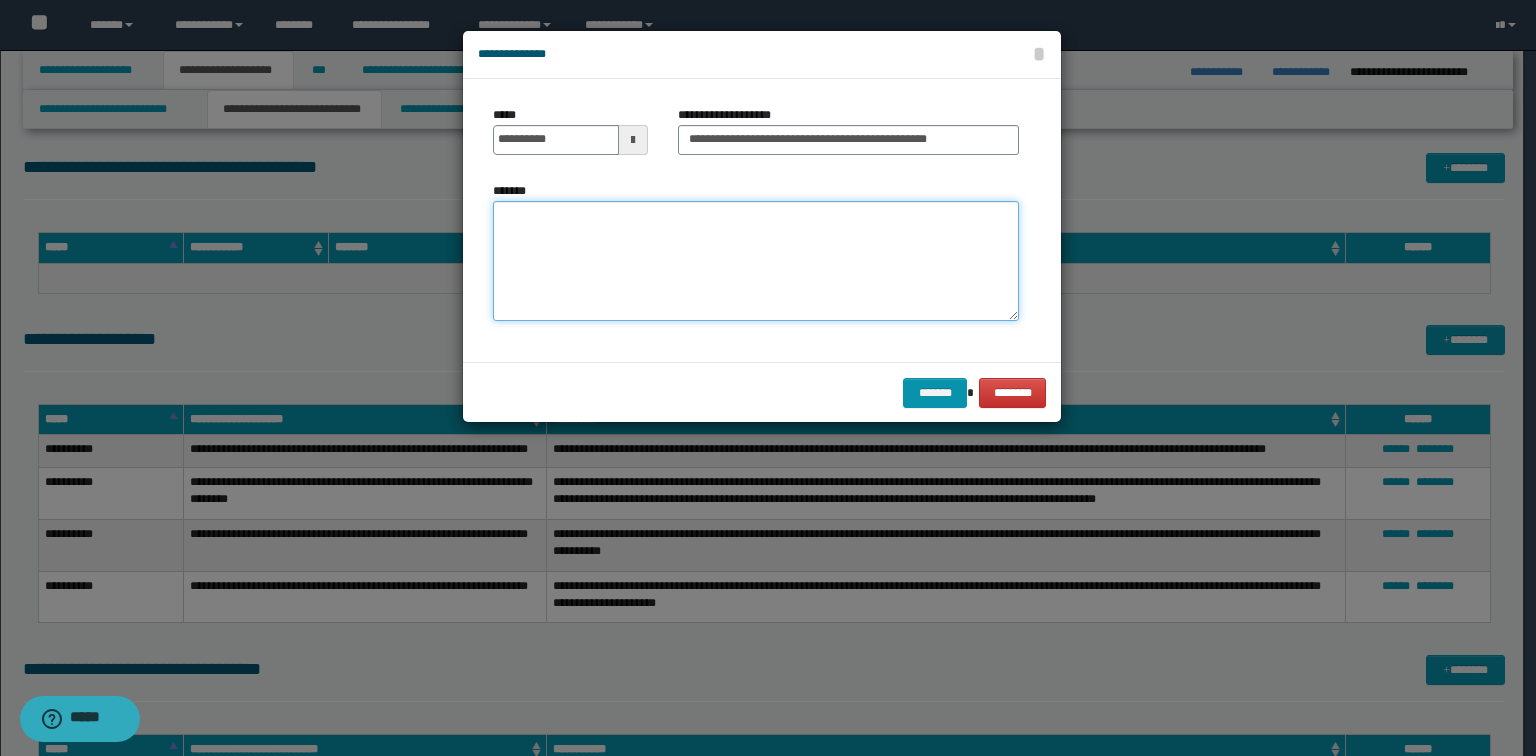 click on "*******" at bounding box center (756, 261) 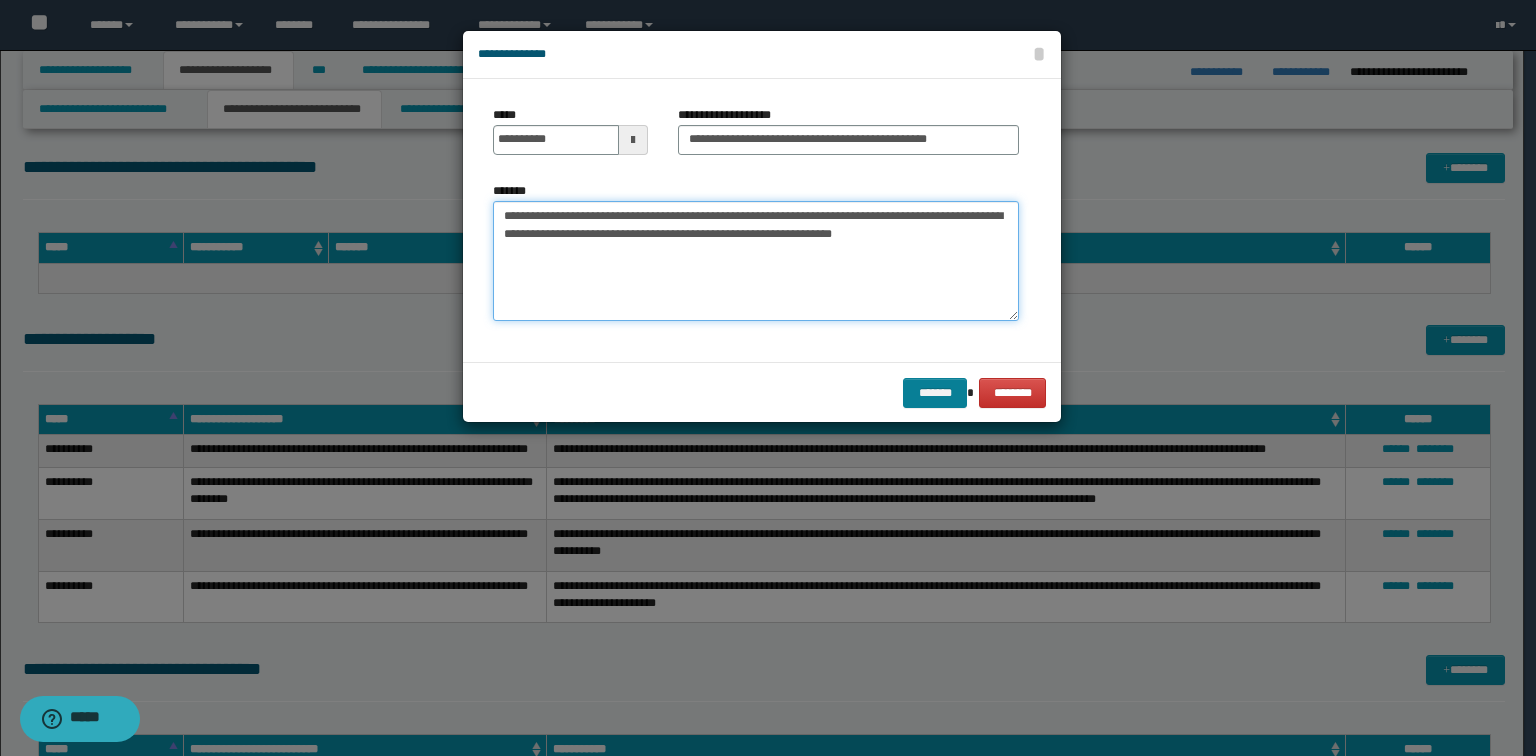 type on "**********" 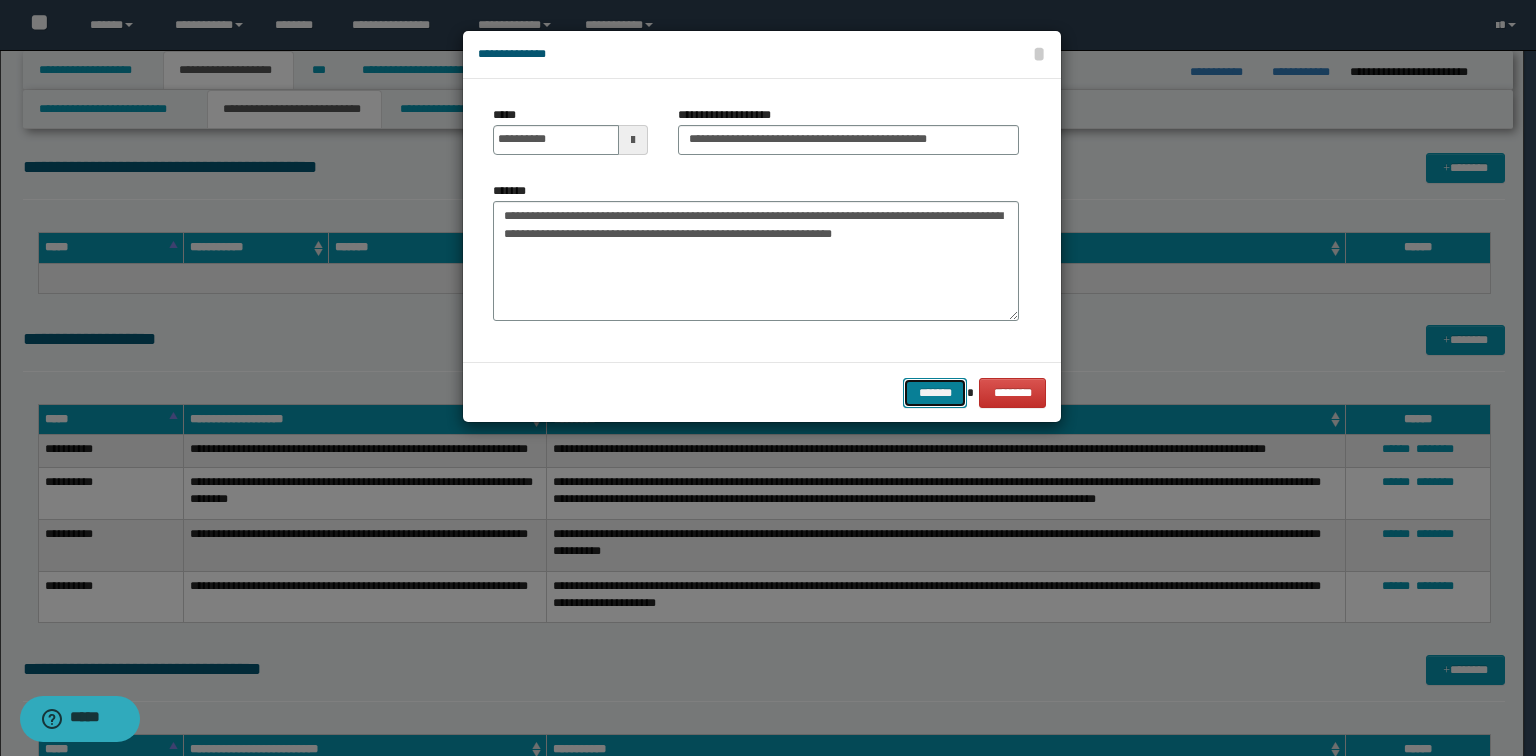 click on "*******" at bounding box center [935, 393] 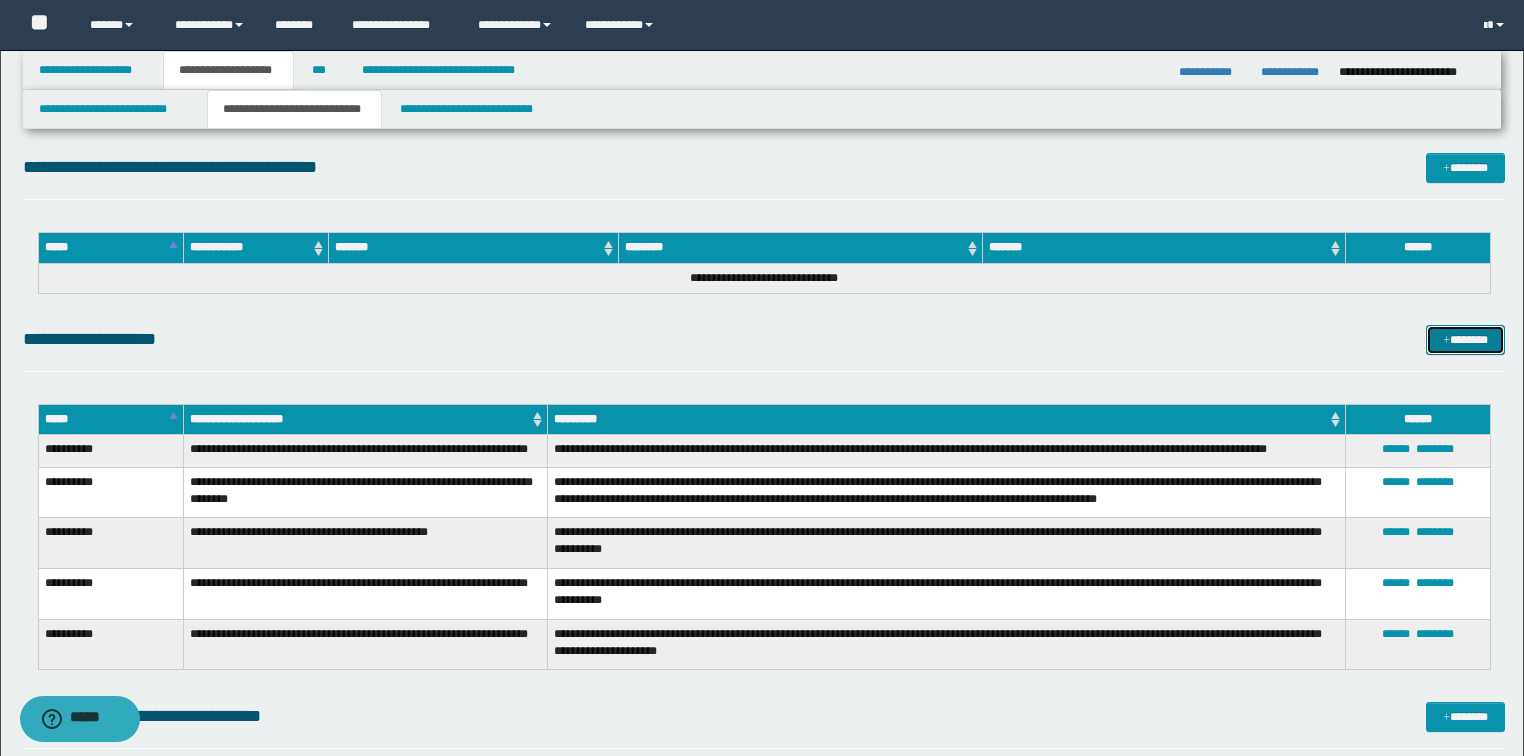 click on "*******" at bounding box center (1465, 340) 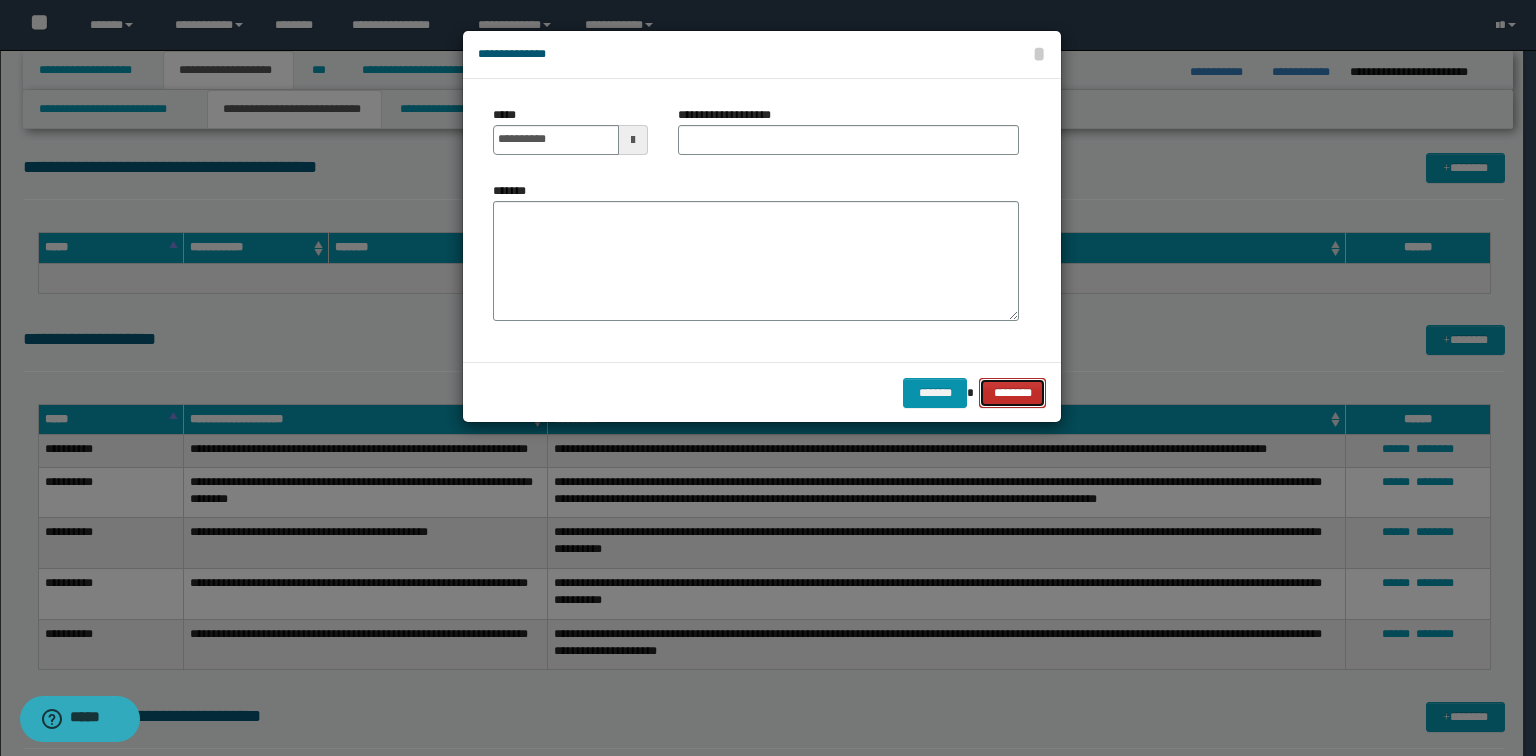 click on "********" at bounding box center (1012, 393) 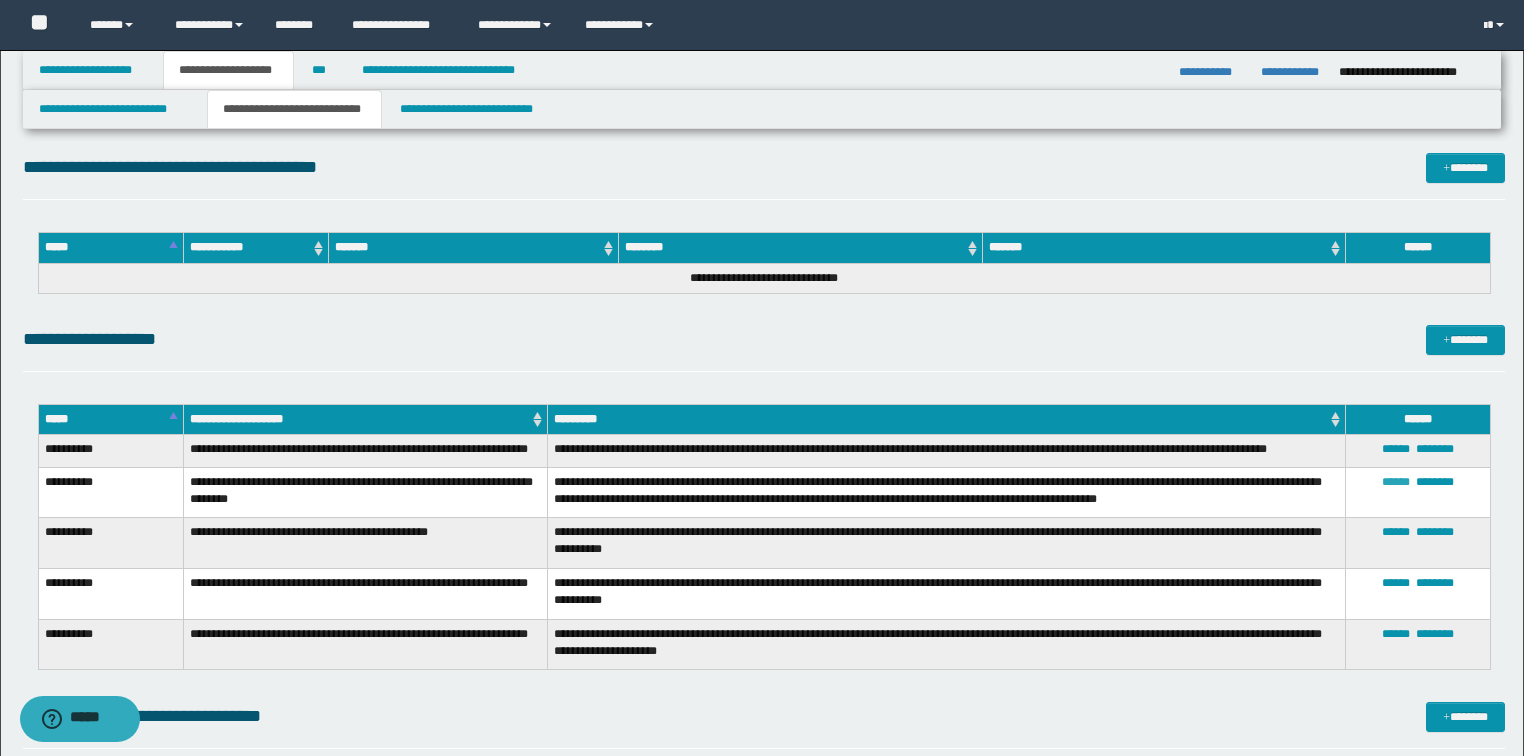 click on "******" at bounding box center [1396, 482] 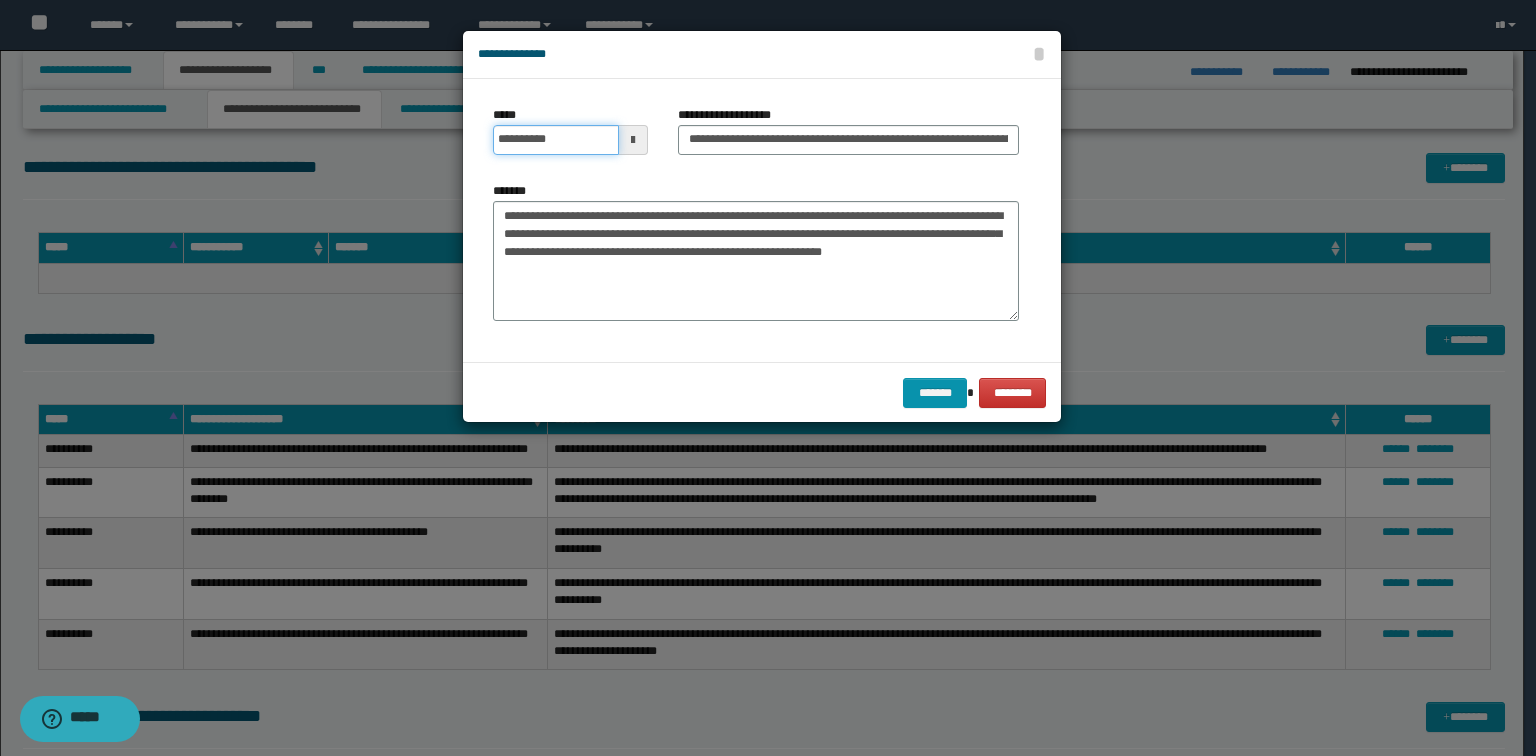 click on "**********" at bounding box center [556, 140] 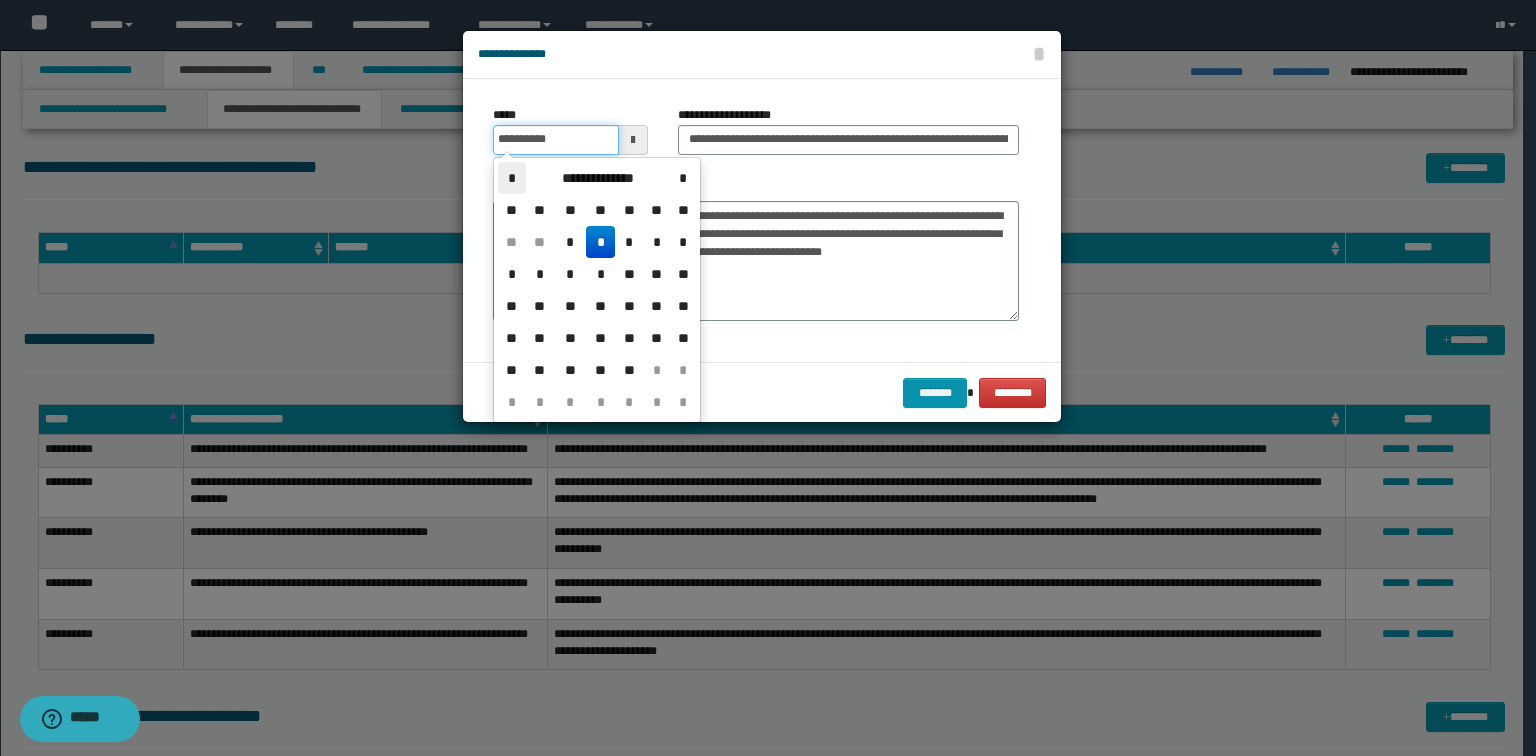 type on "**********" 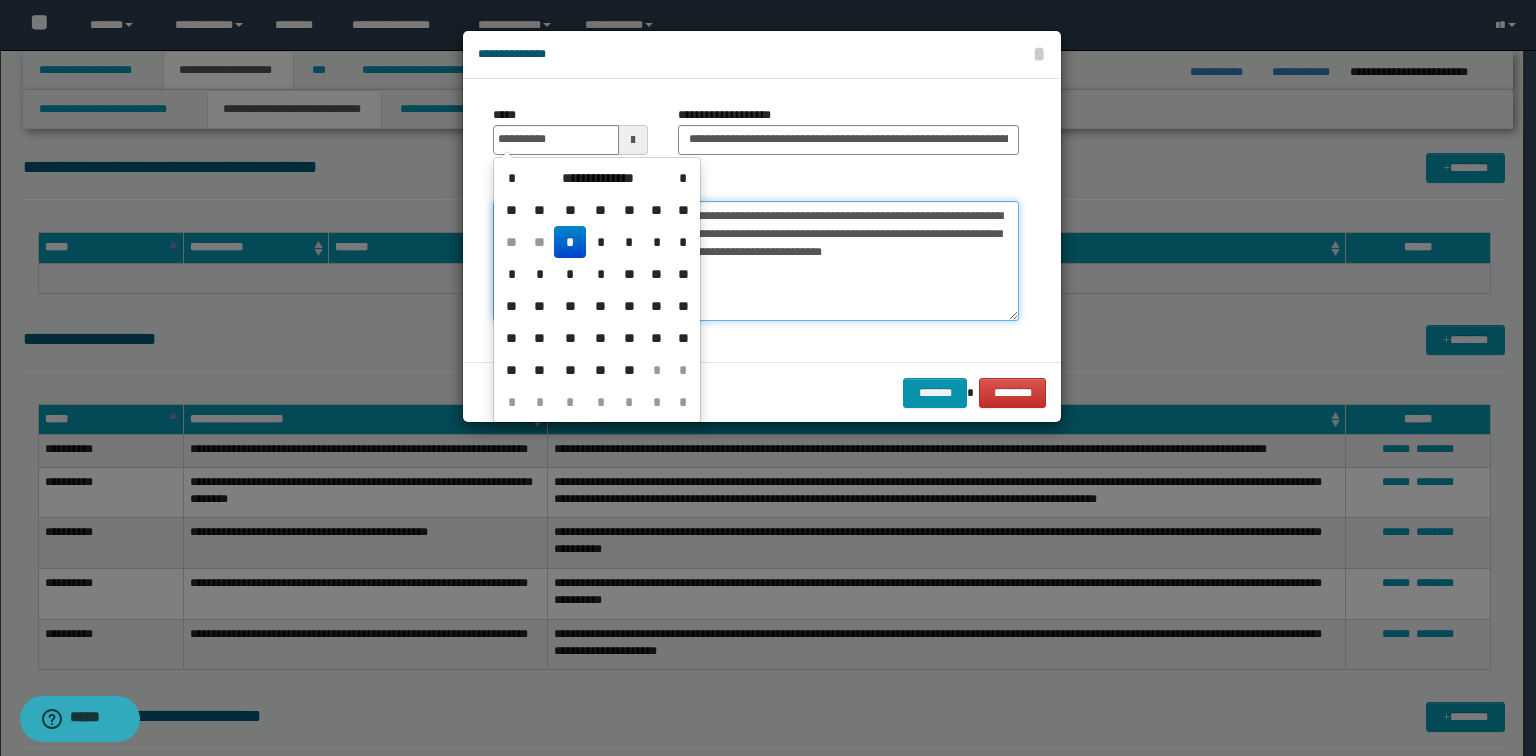 click on "**********" at bounding box center (756, 261) 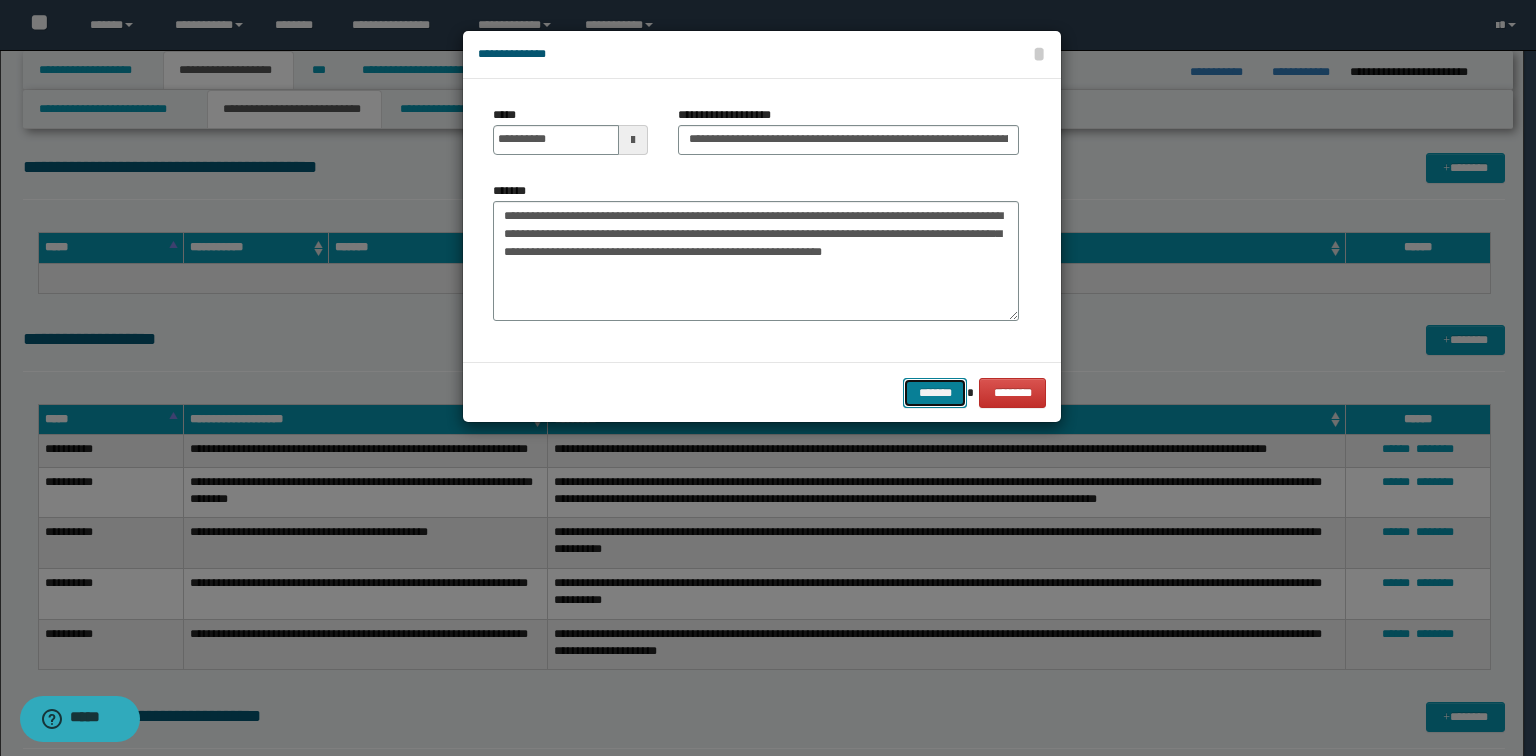 click on "*******" at bounding box center (935, 393) 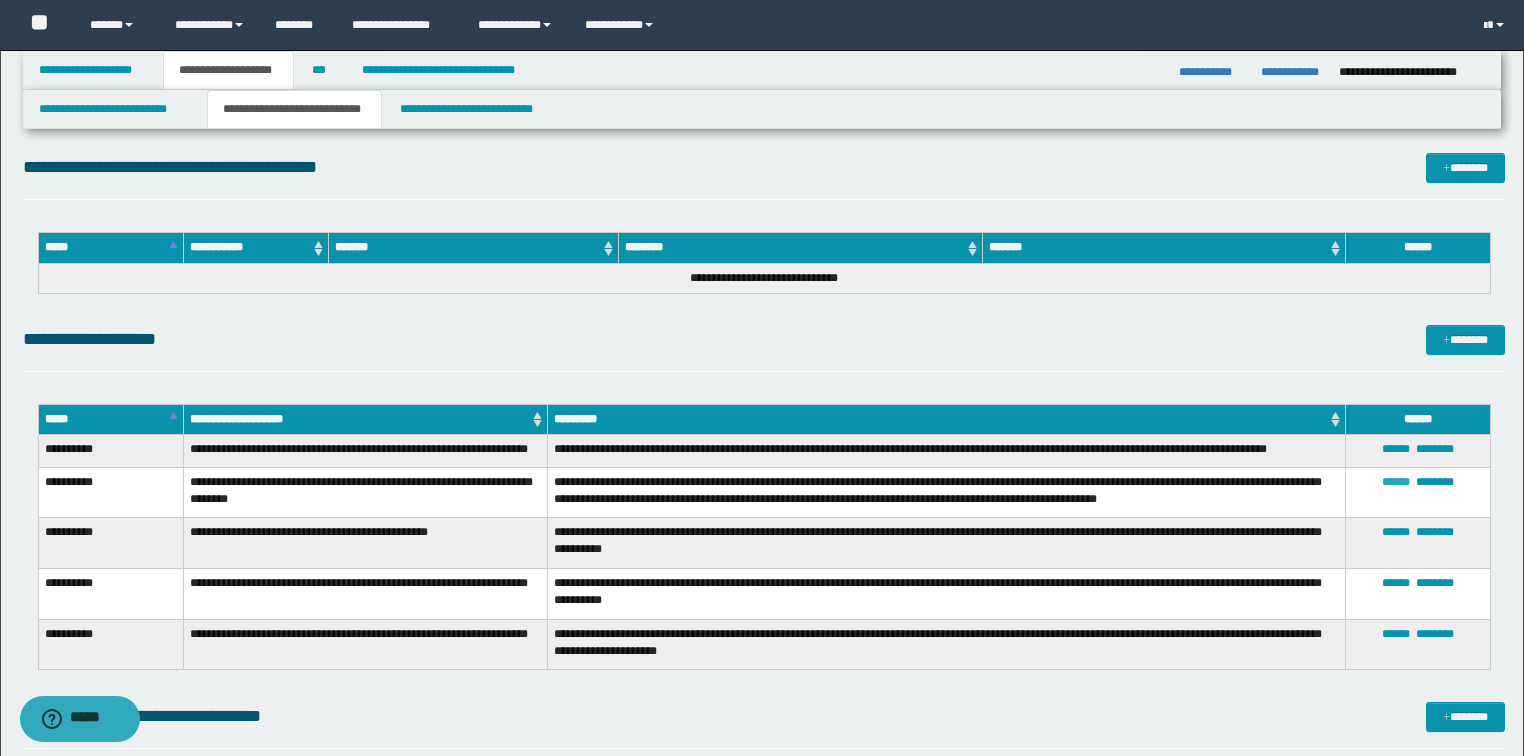 click on "******" at bounding box center [1396, 482] 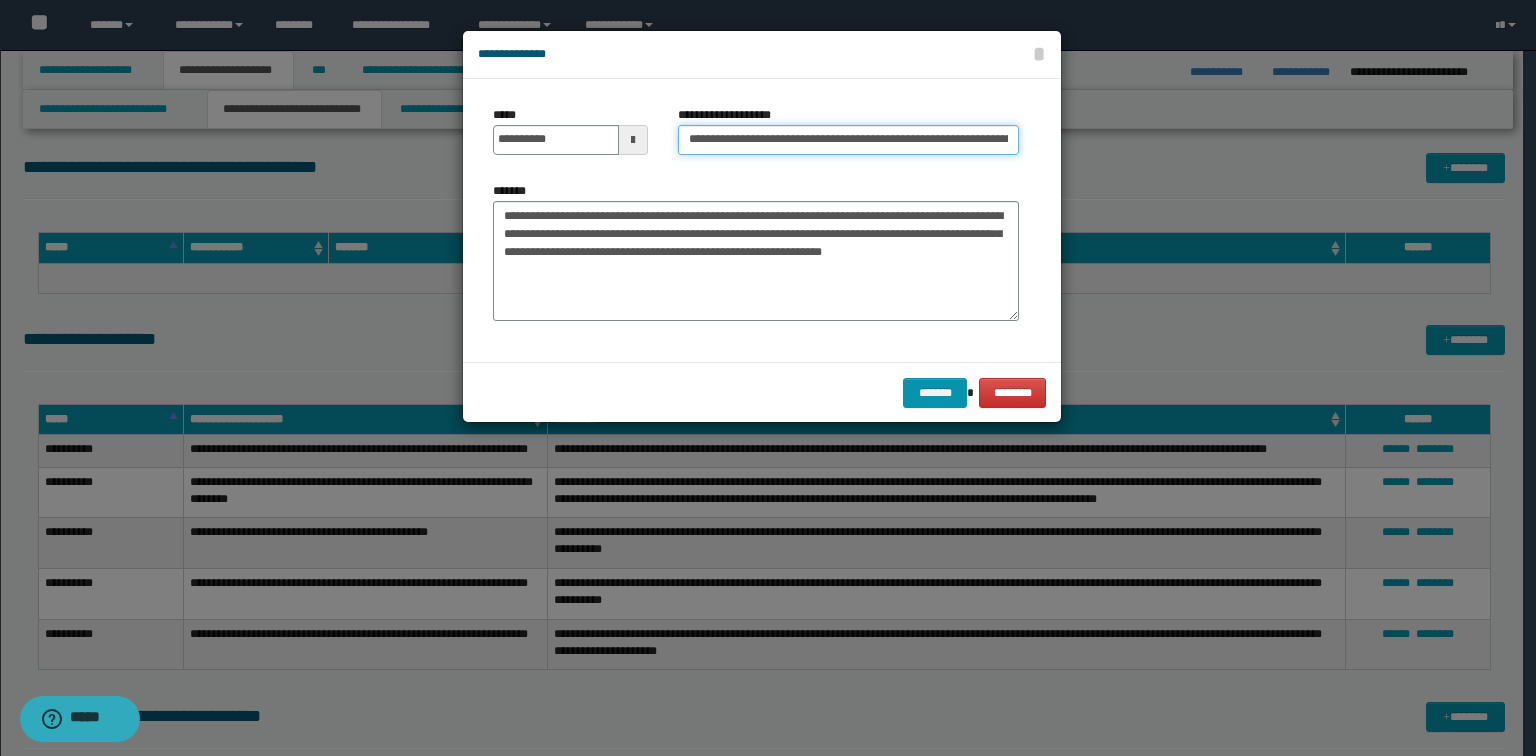 scroll, scrollTop: 0, scrollLeft: 116, axis: horizontal 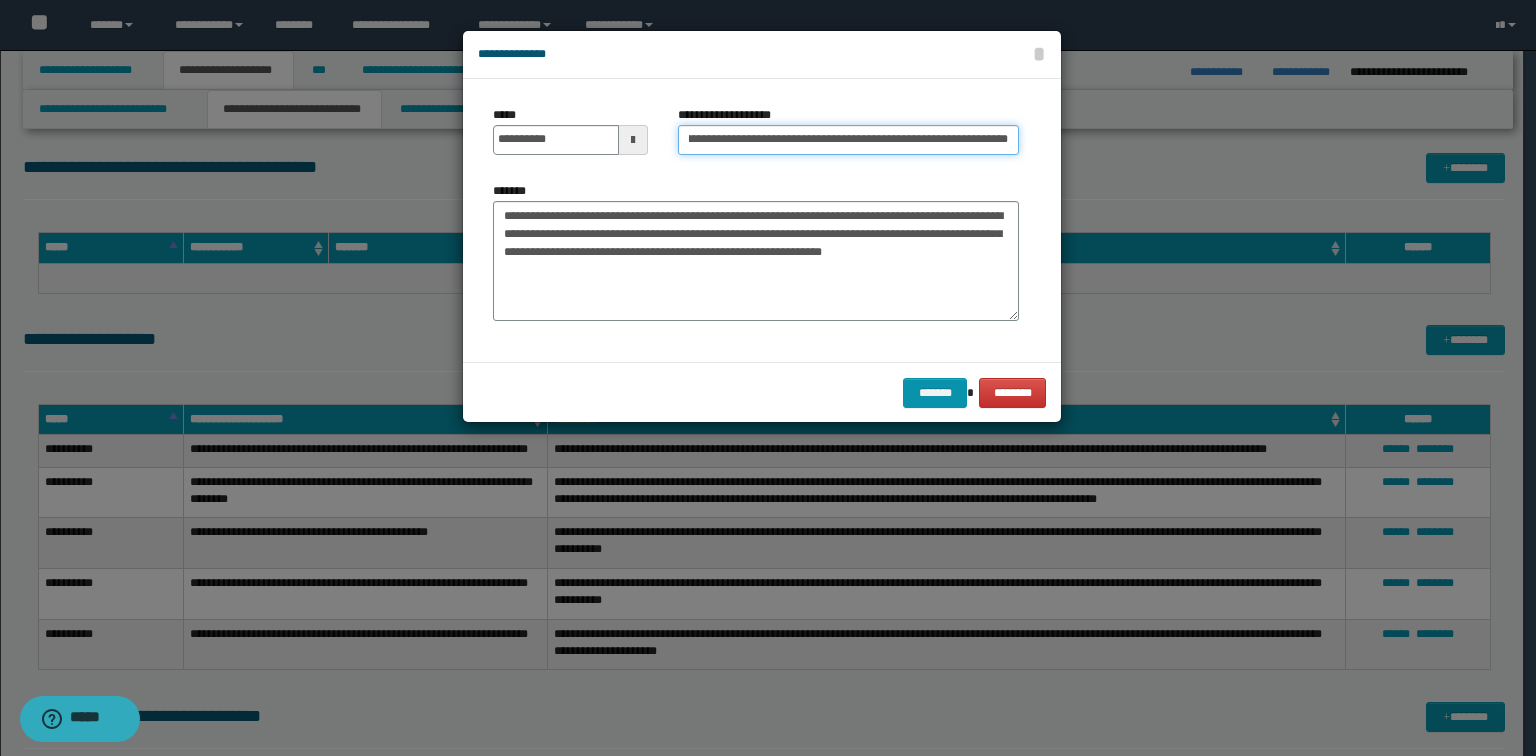 drag, startPoint x: 823, startPoint y: 139, endPoint x: 1159, endPoint y: 153, distance: 336.29153 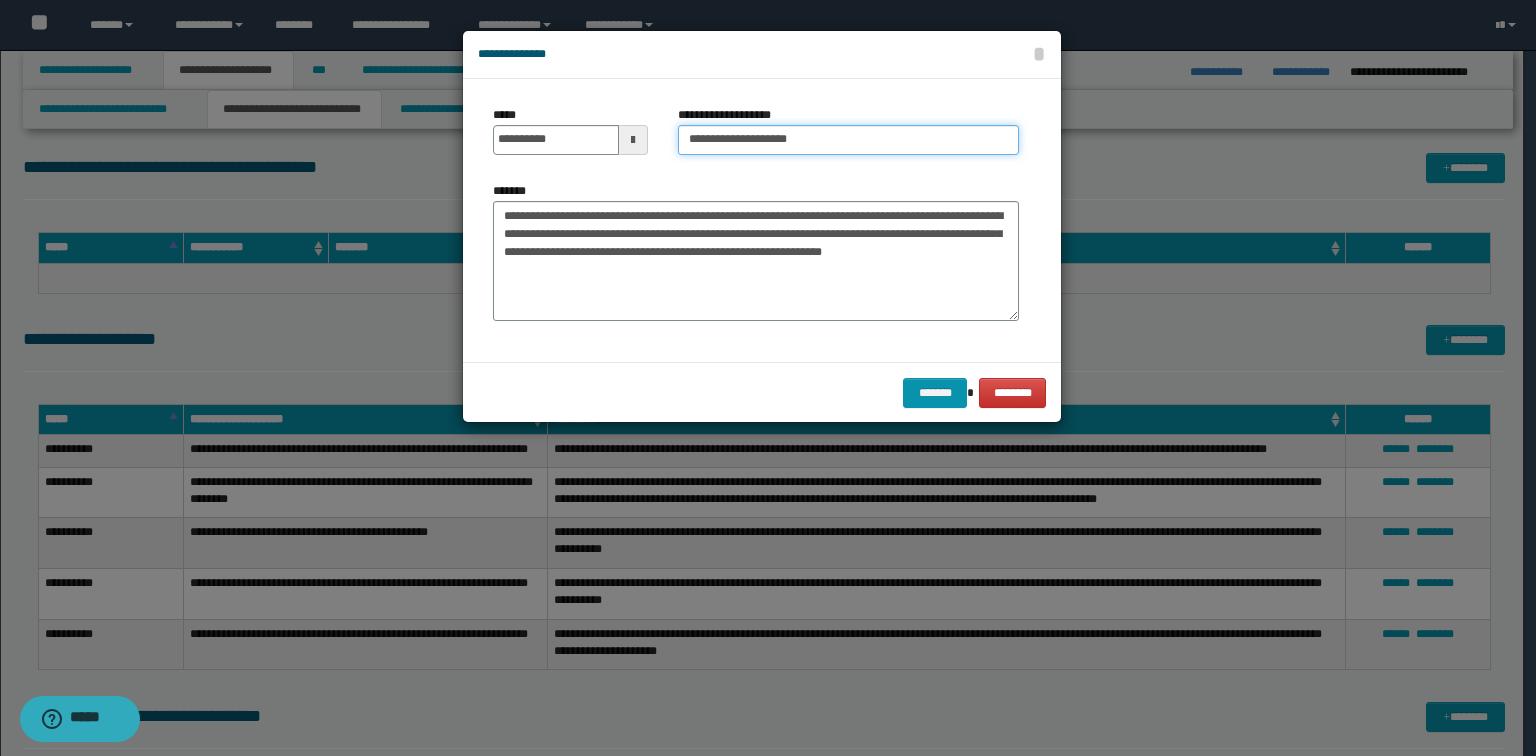 scroll, scrollTop: 0, scrollLeft: 0, axis: both 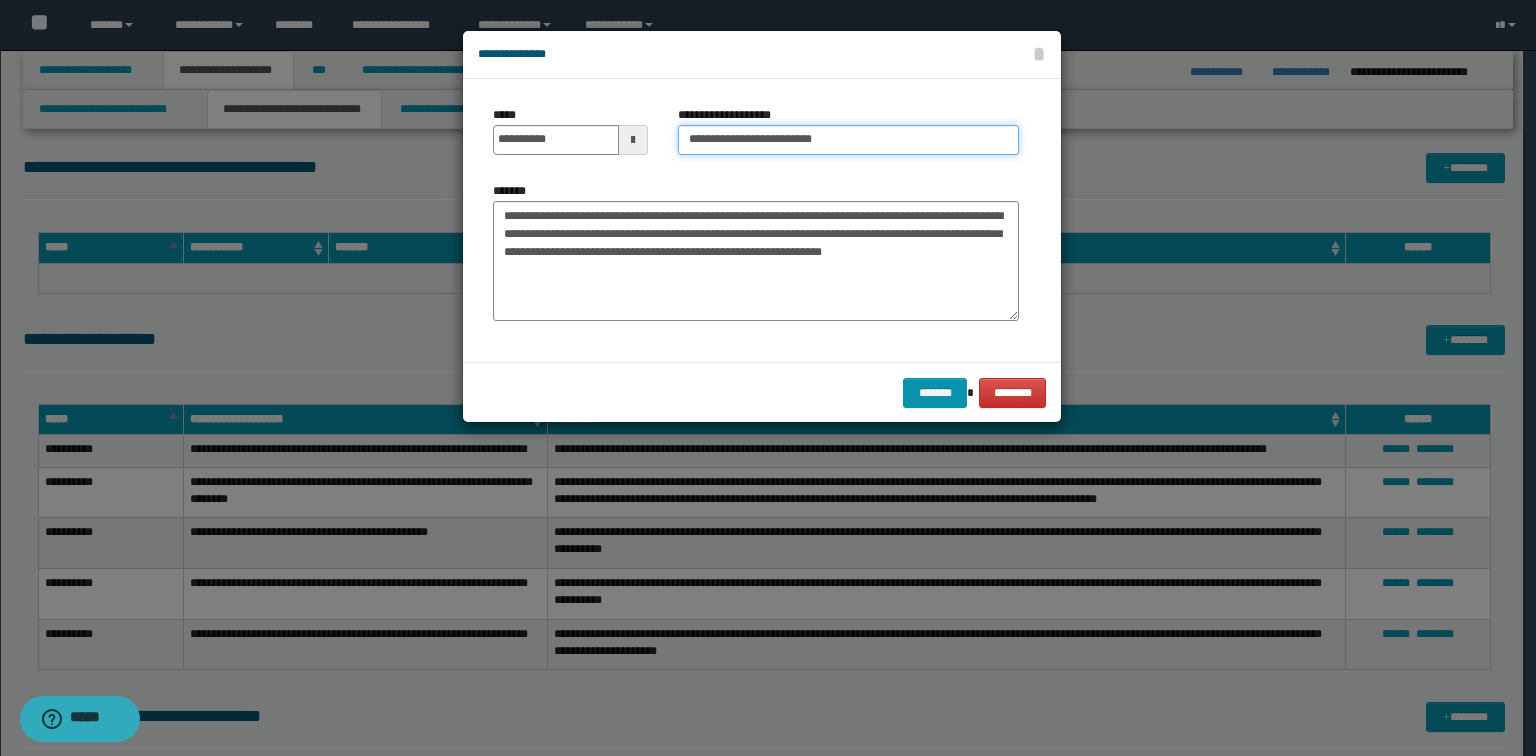 paste on "**********" 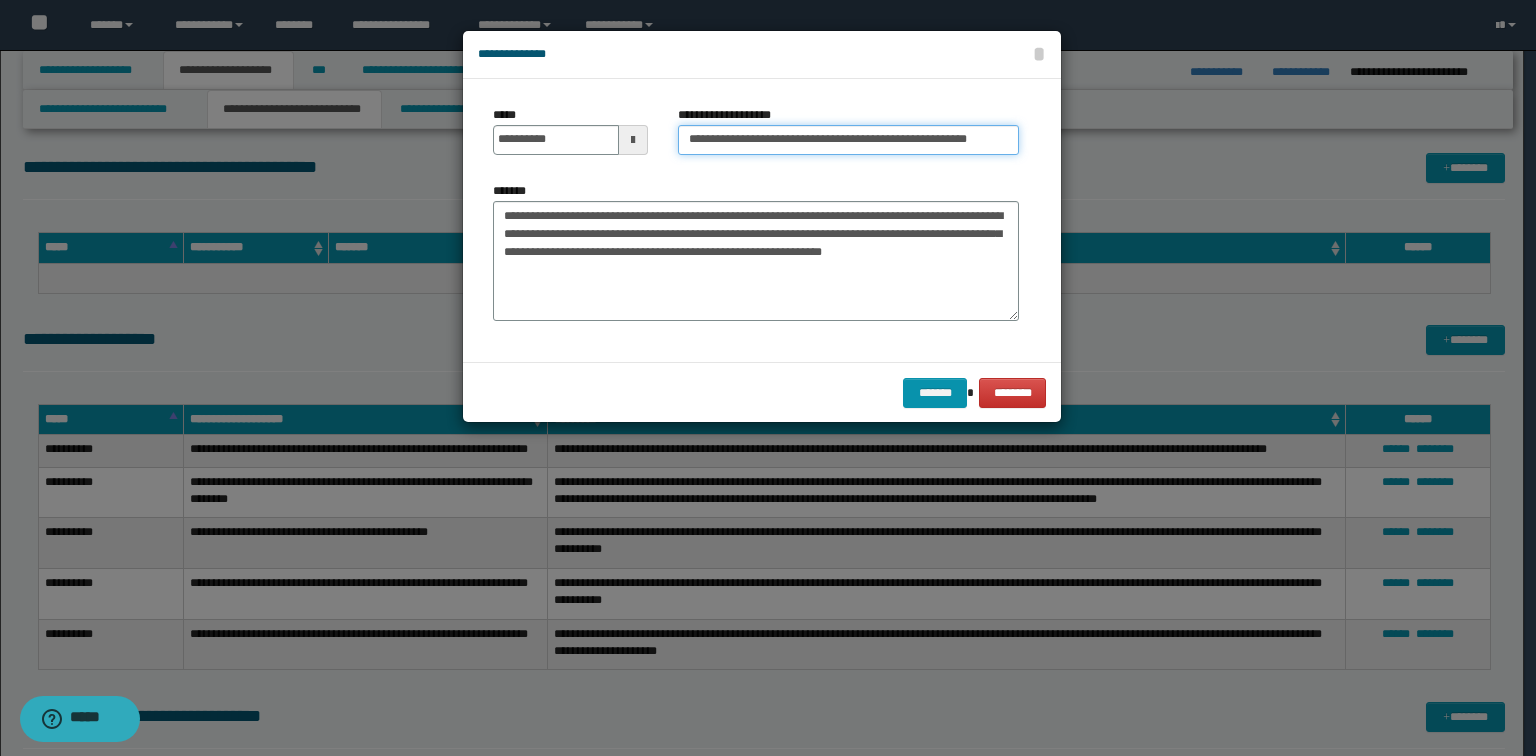 scroll, scrollTop: 0, scrollLeft: 14, axis: horizontal 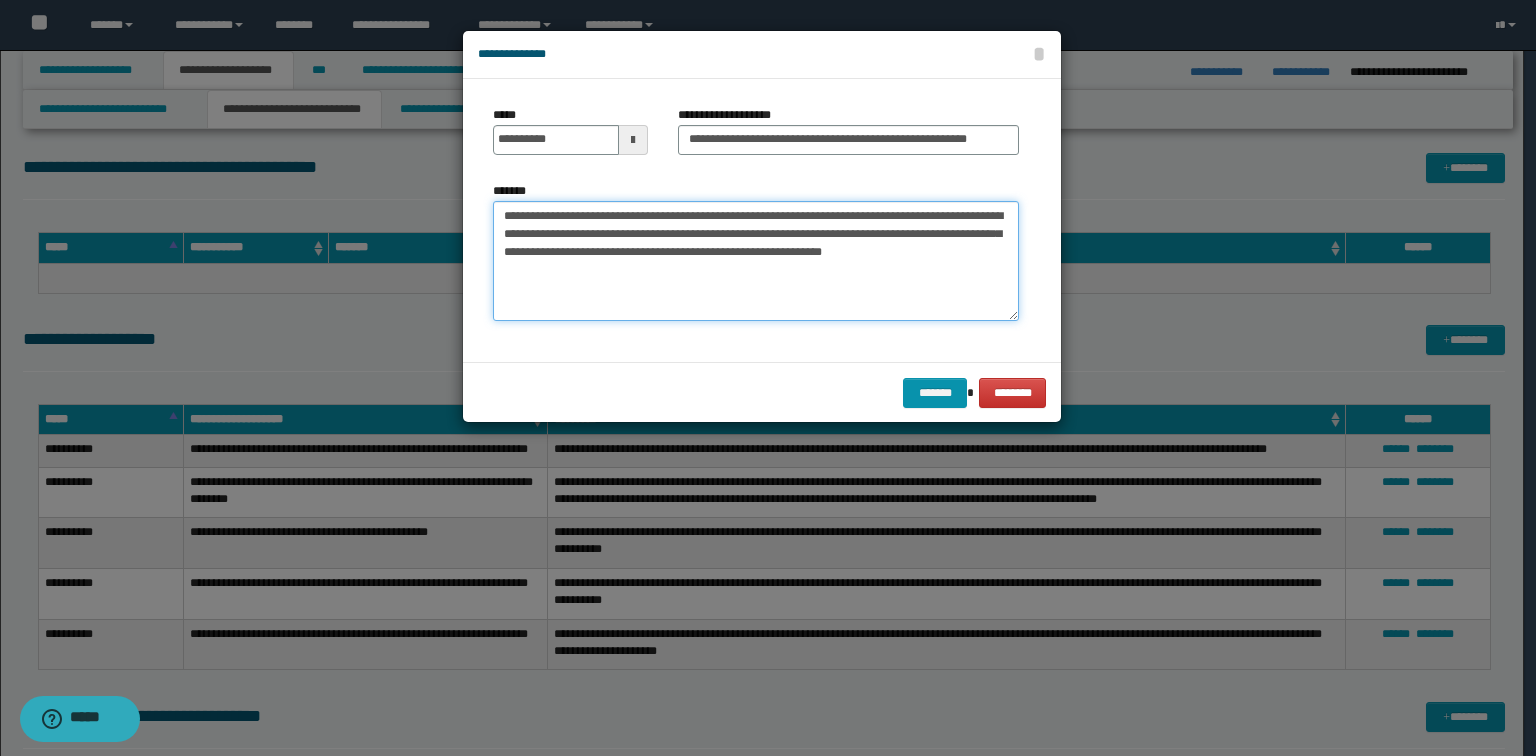 click on "**********" at bounding box center (756, 261) 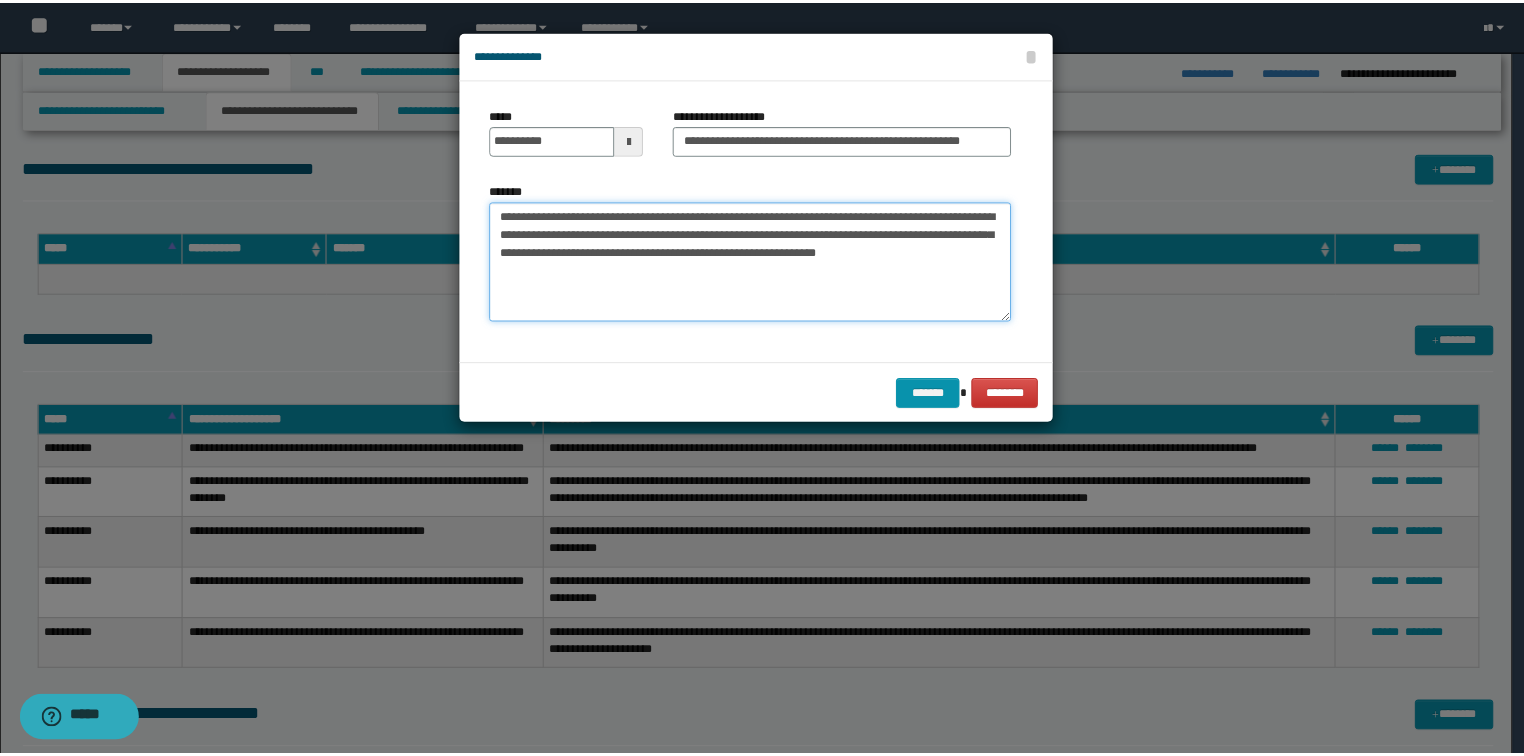 scroll, scrollTop: 0, scrollLeft: 0, axis: both 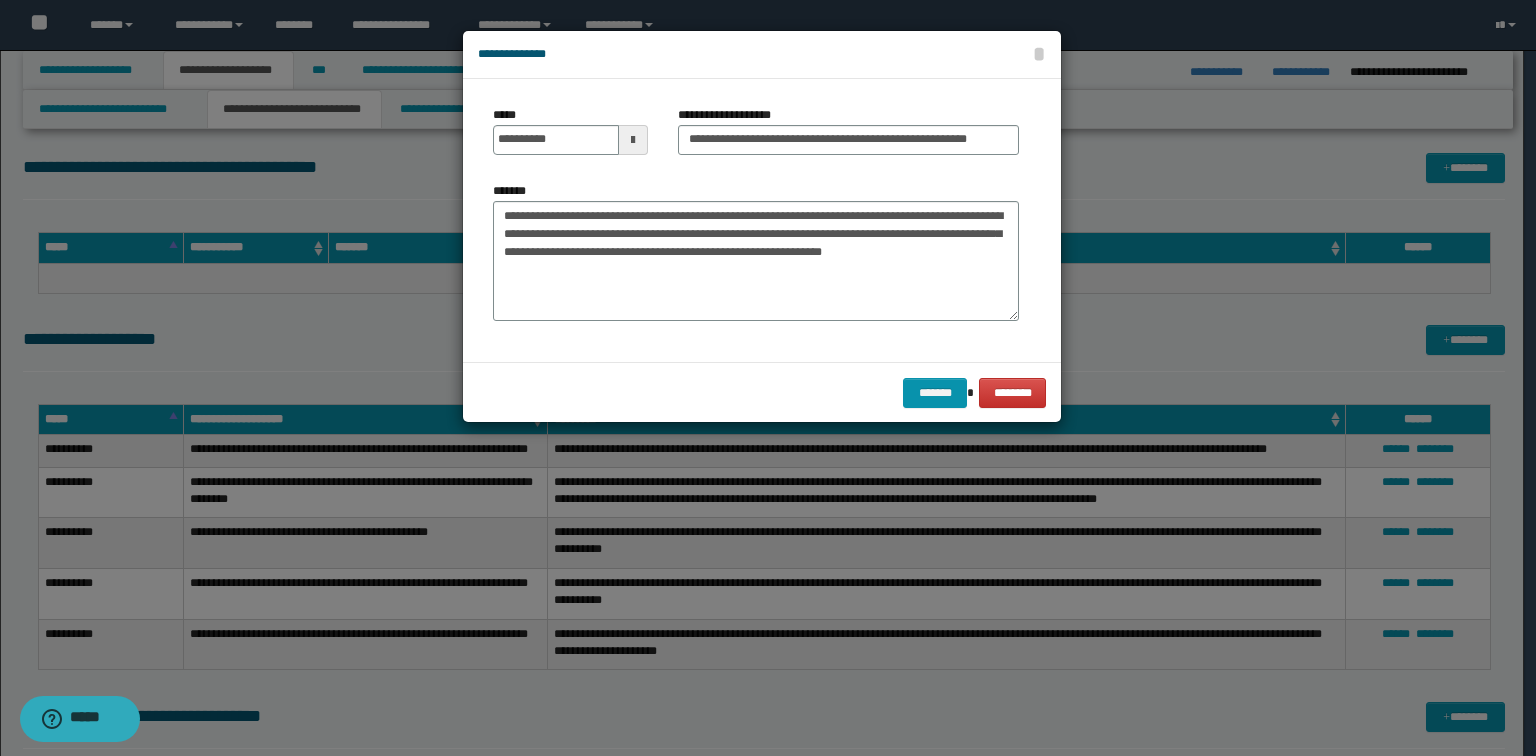 click on "*******
********" at bounding box center [762, 392] 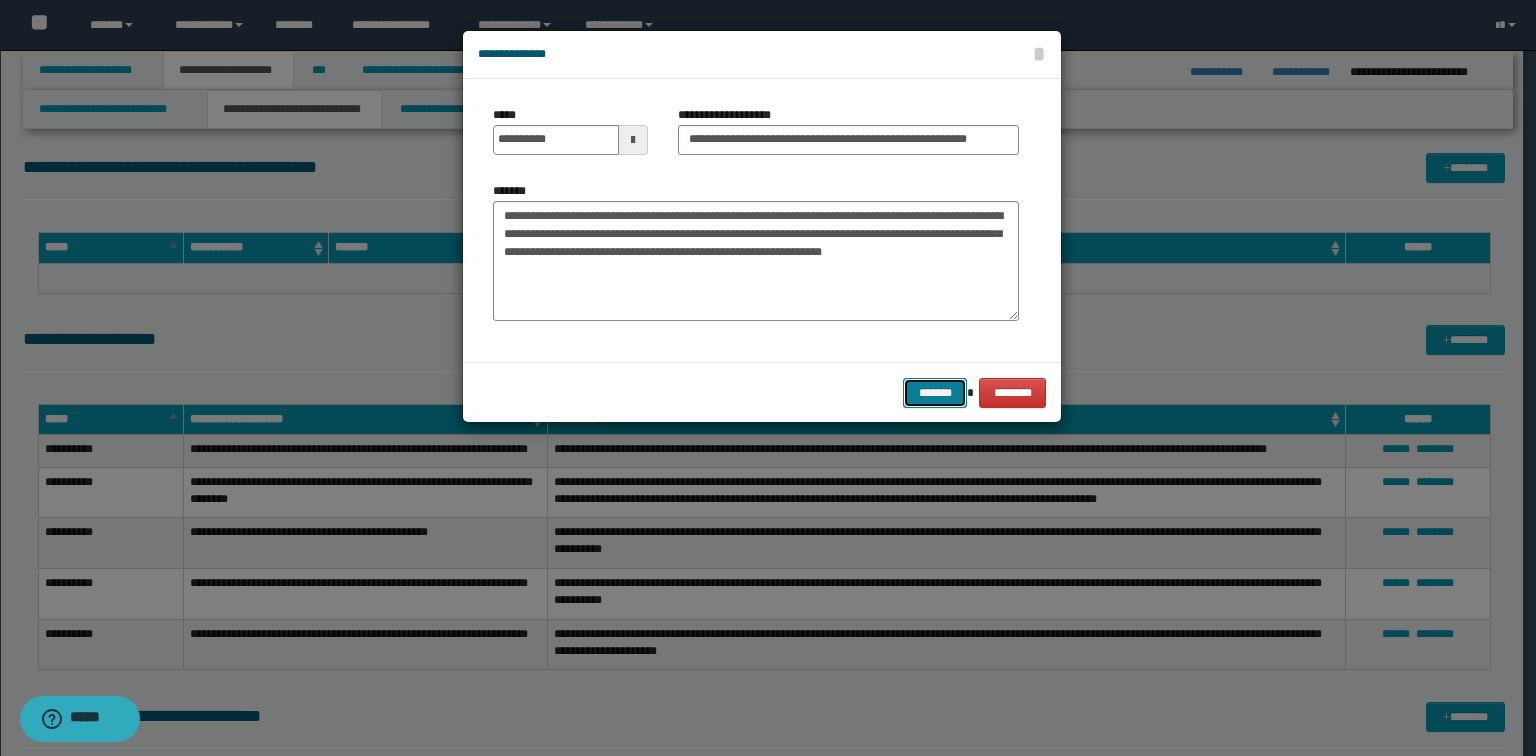 click on "*******" at bounding box center (935, 393) 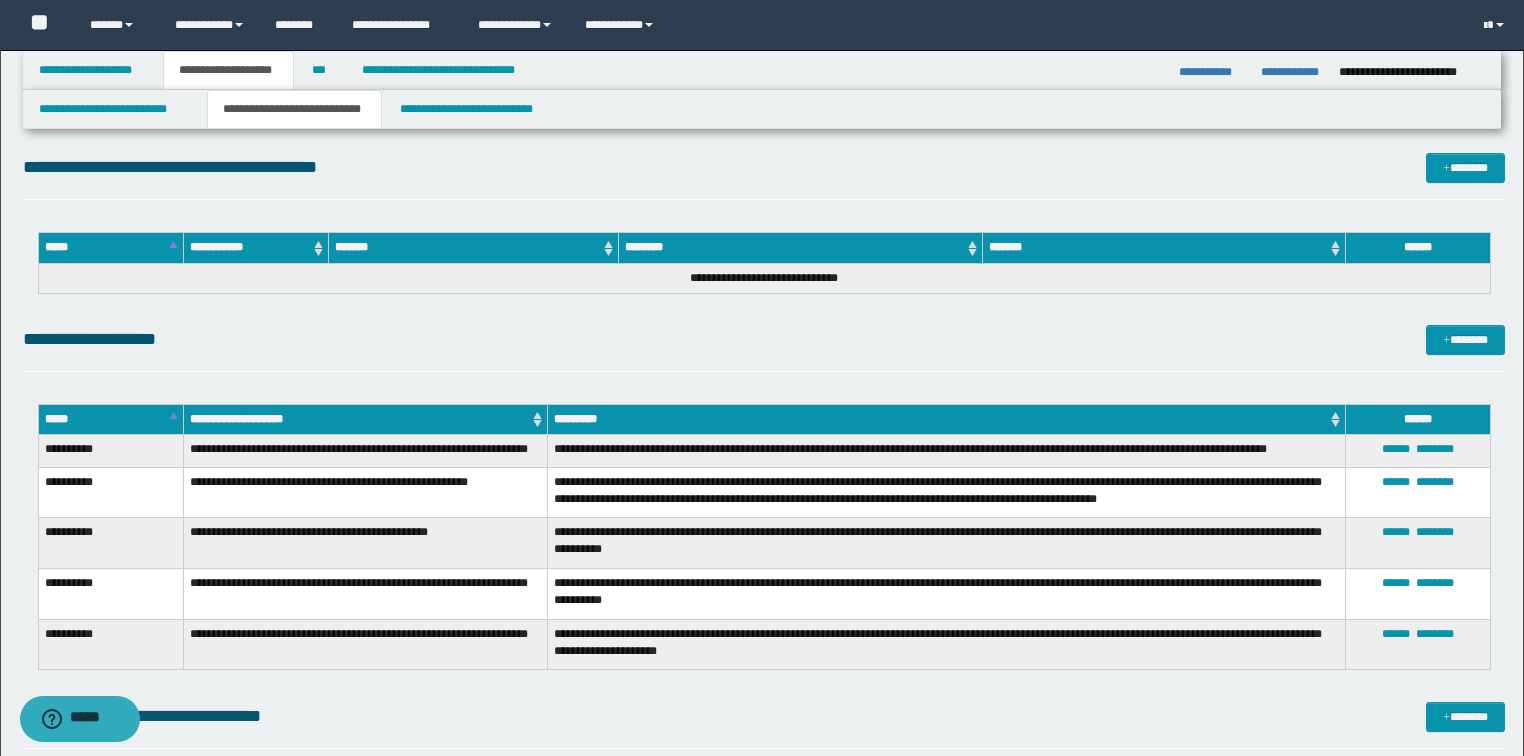 click on "**********" at bounding box center [366, 492] 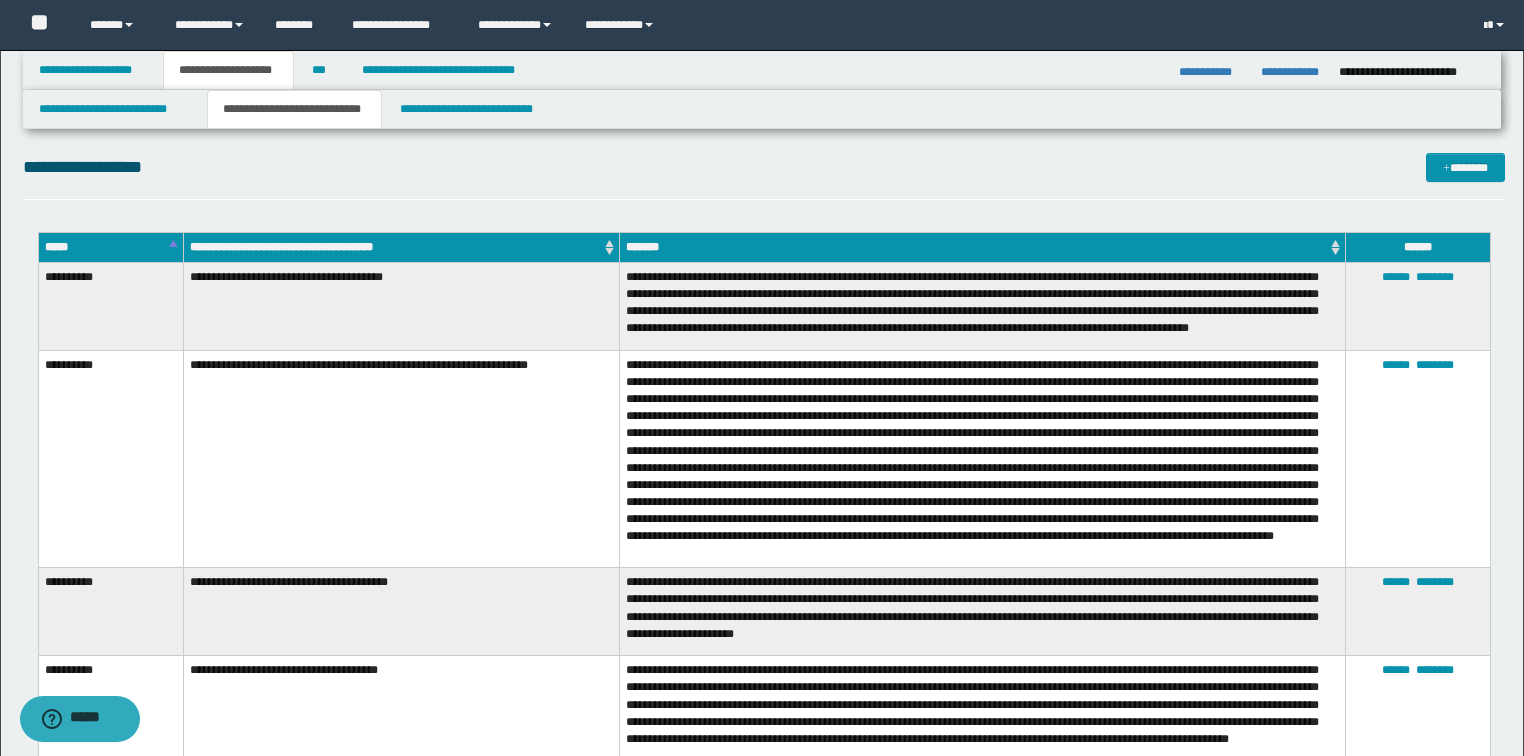 scroll, scrollTop: 5520, scrollLeft: 0, axis: vertical 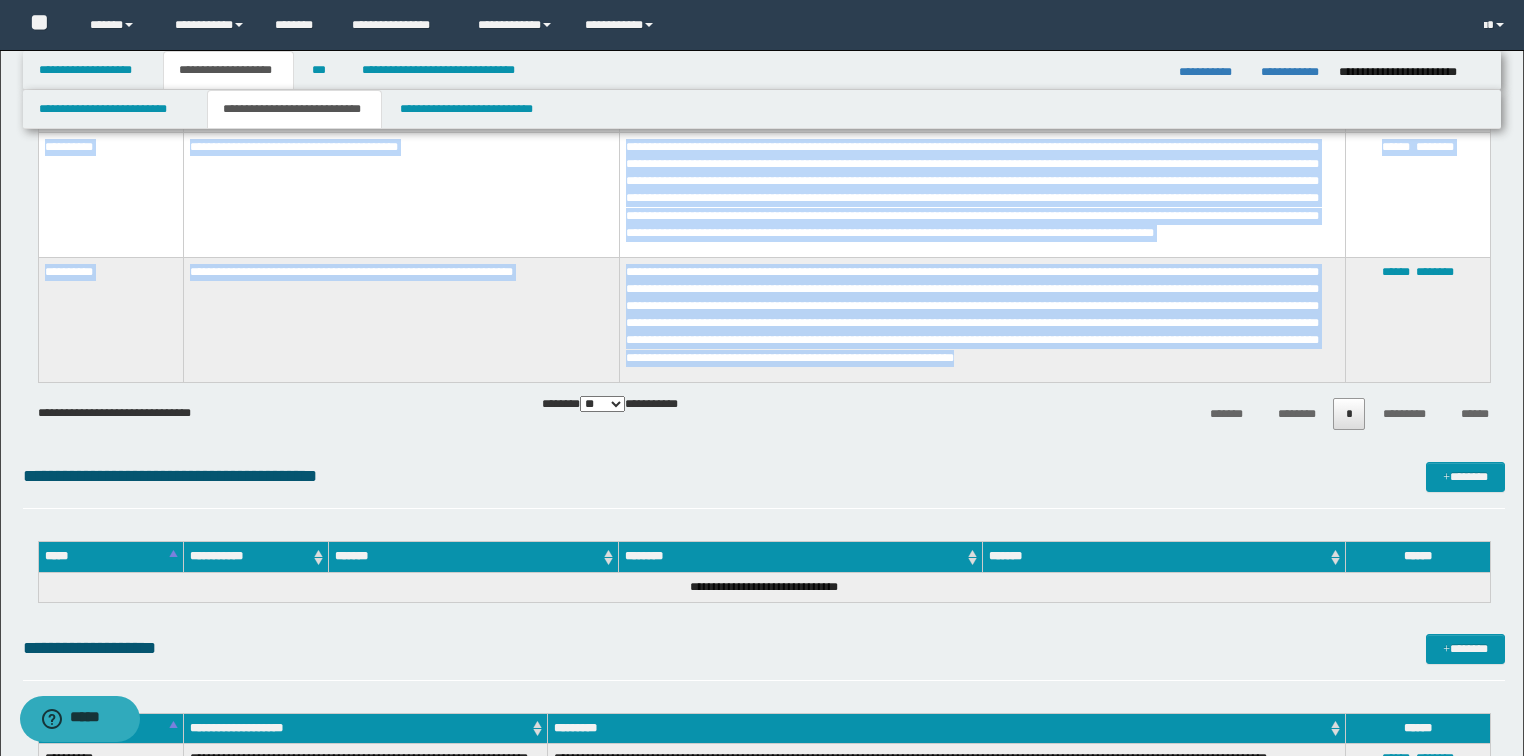drag, startPoint x: 39, startPoint y: 306, endPoint x: 1280, endPoint y: 371, distance: 1242.701 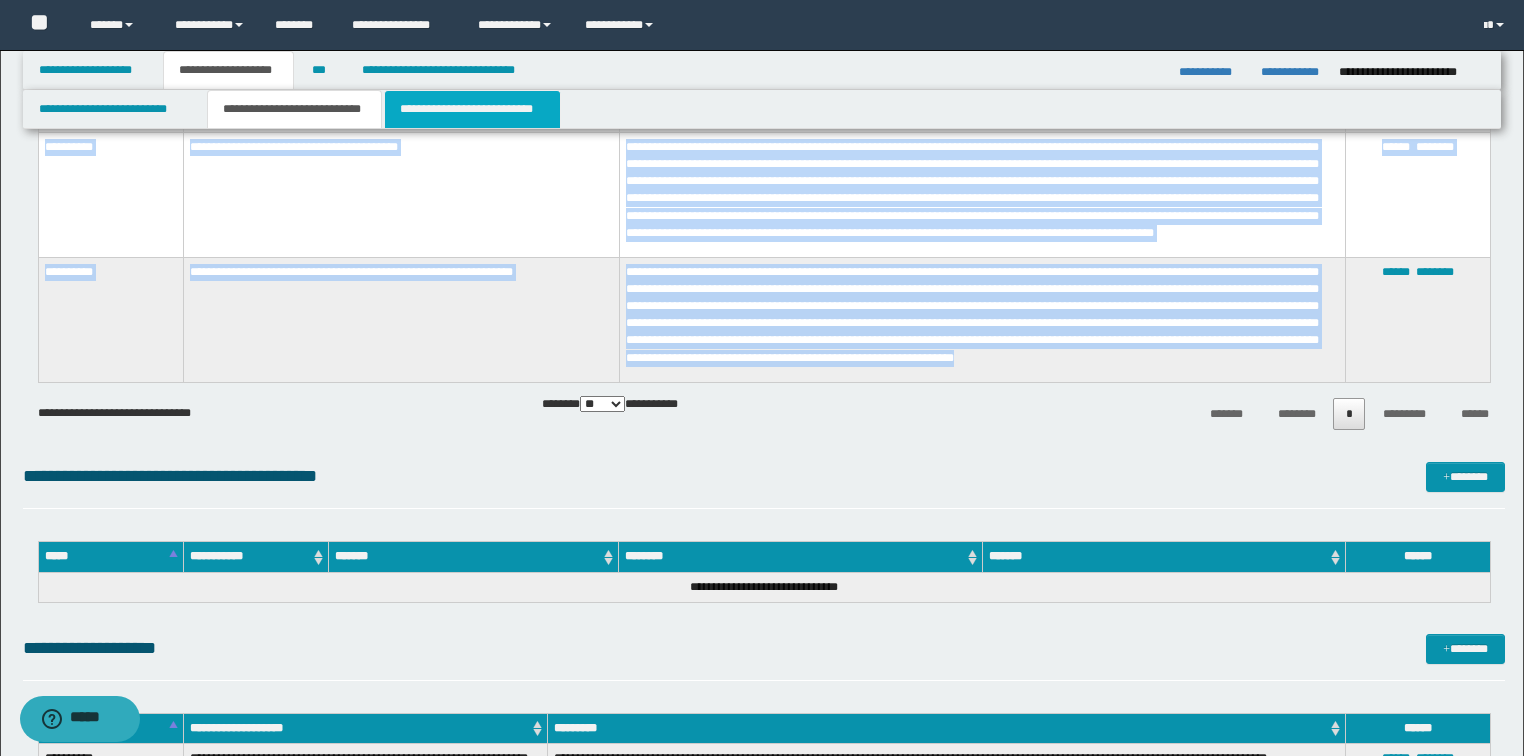 click on "**********" at bounding box center [472, 109] 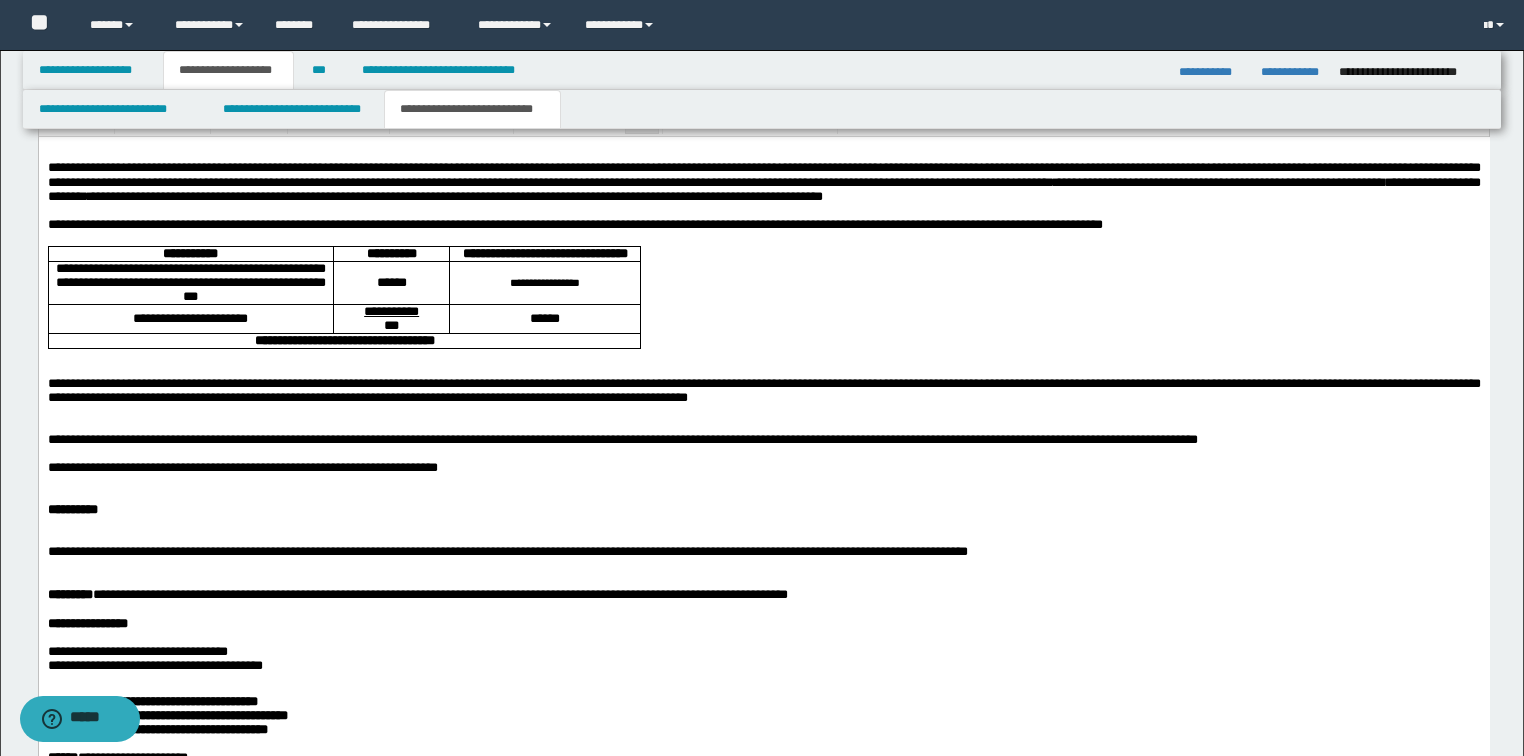 scroll, scrollTop: 1195, scrollLeft: 0, axis: vertical 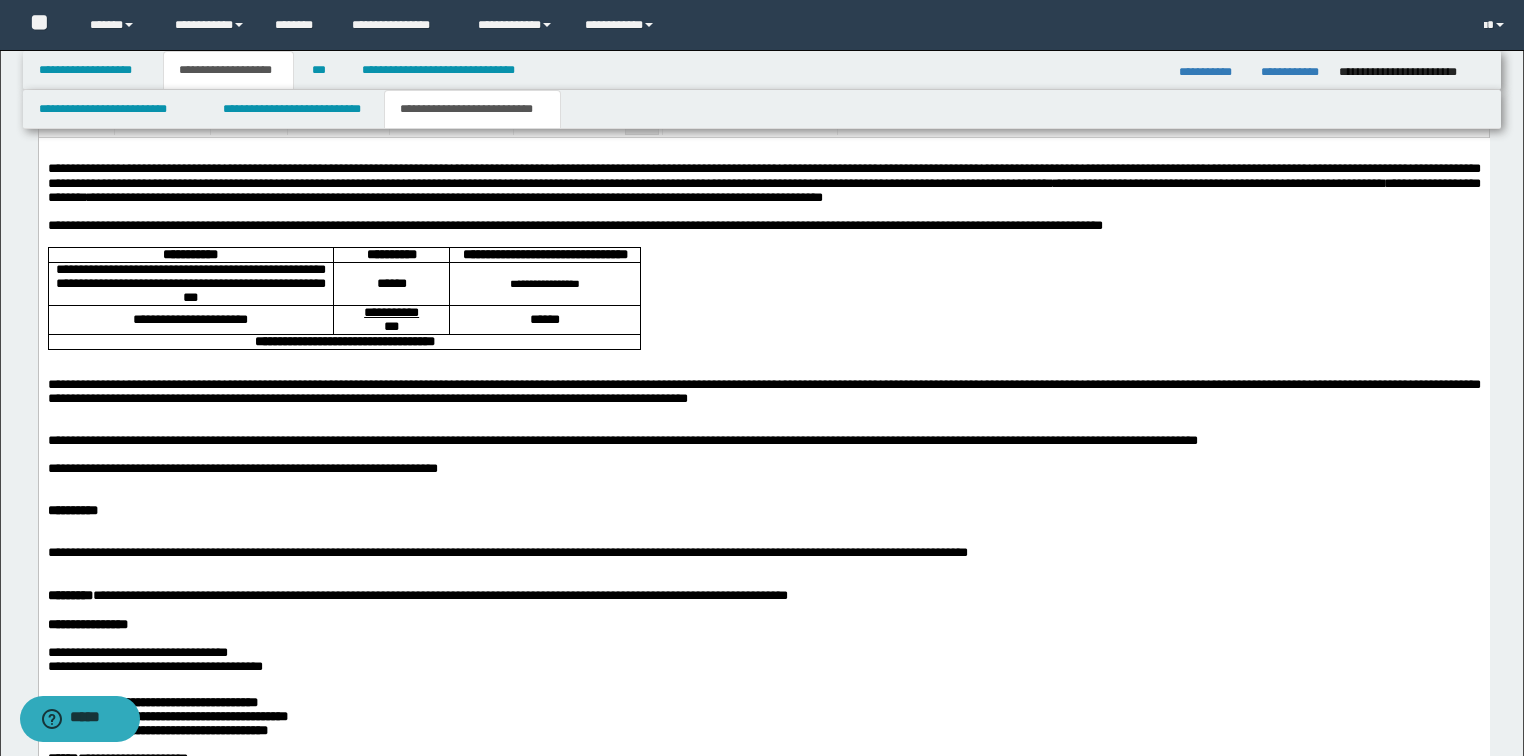 click on "**********" at bounding box center [763, 469] 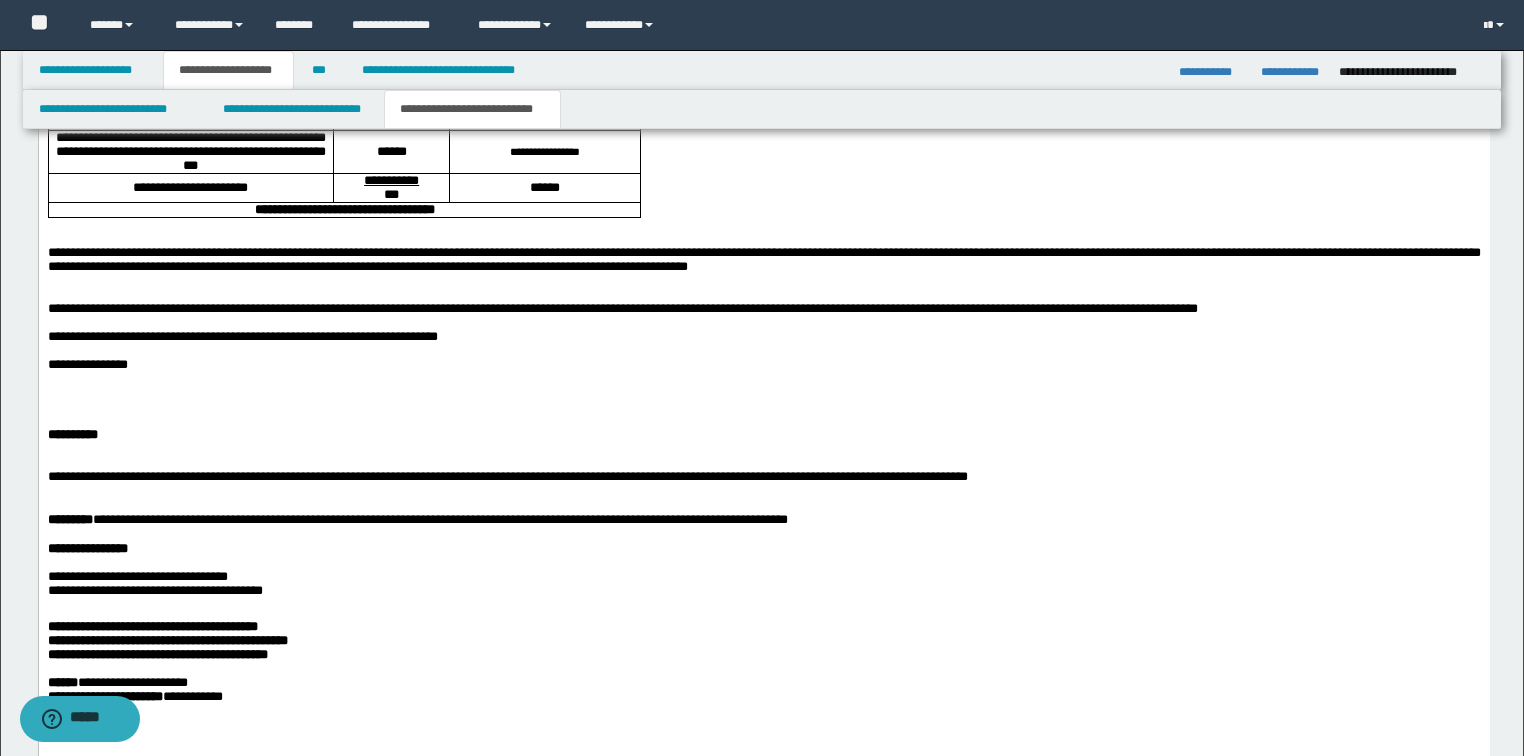 scroll, scrollTop: 1355, scrollLeft: 0, axis: vertical 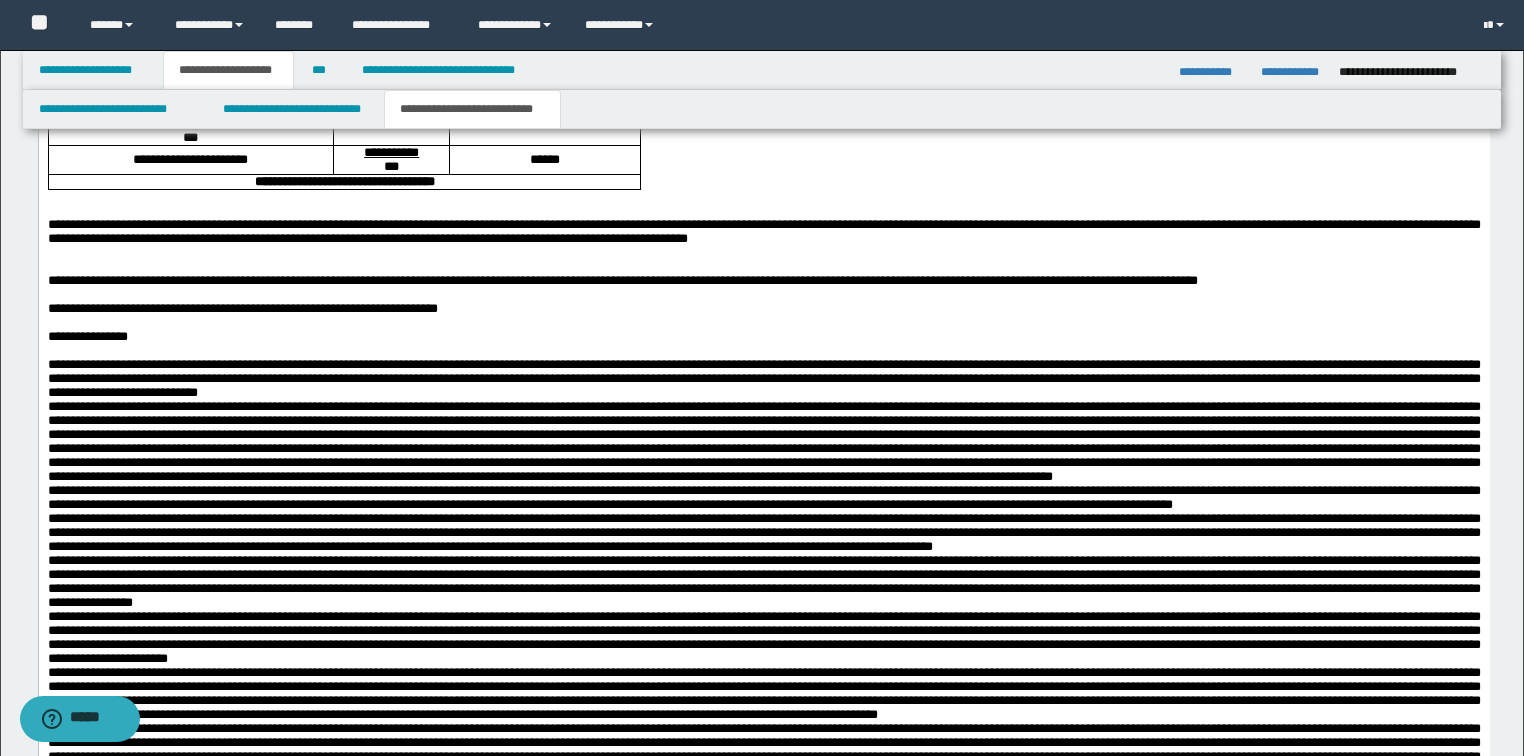 drag, startPoint x: 832, startPoint y: 469, endPoint x: 827, endPoint y: 482, distance: 13.928389 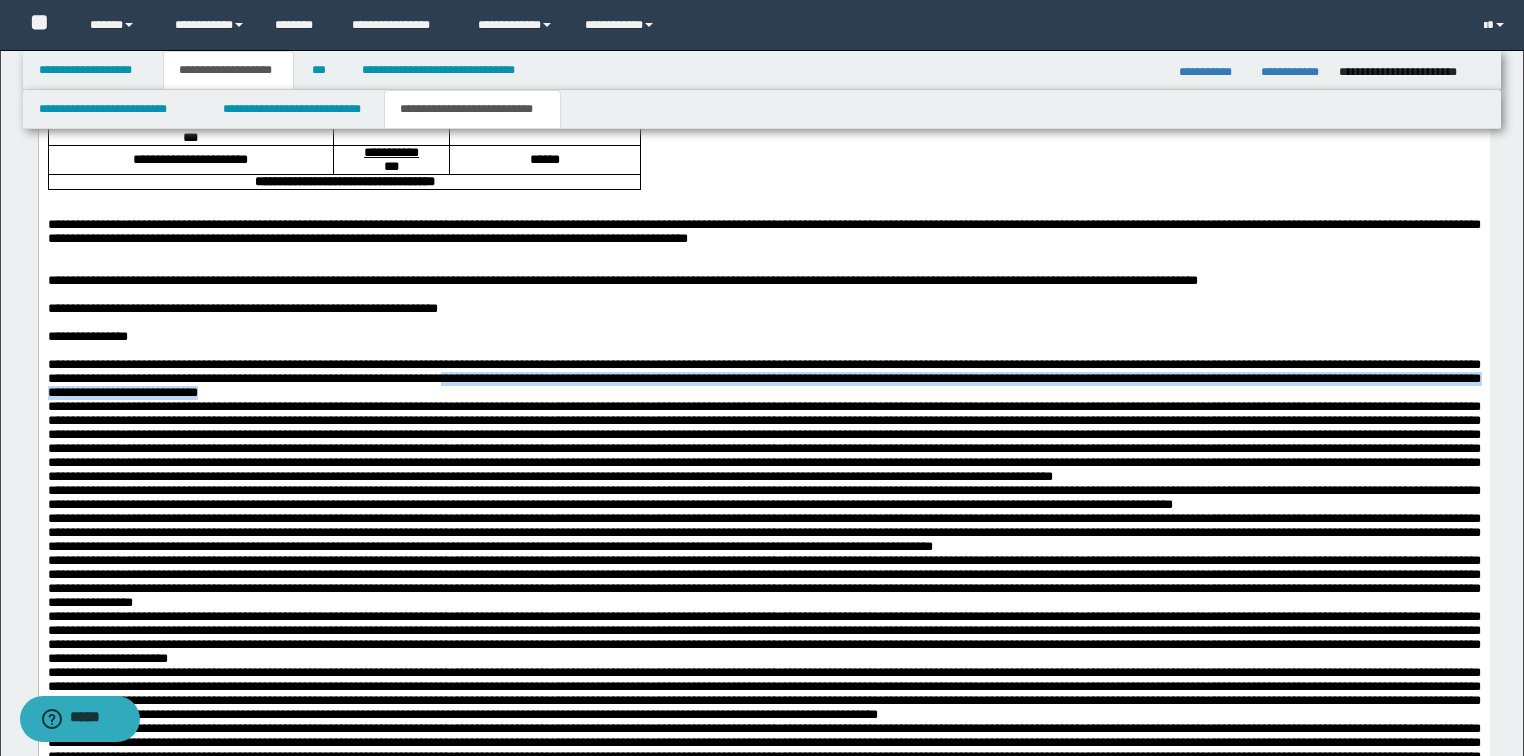 click on "**********" at bounding box center (763, 590) 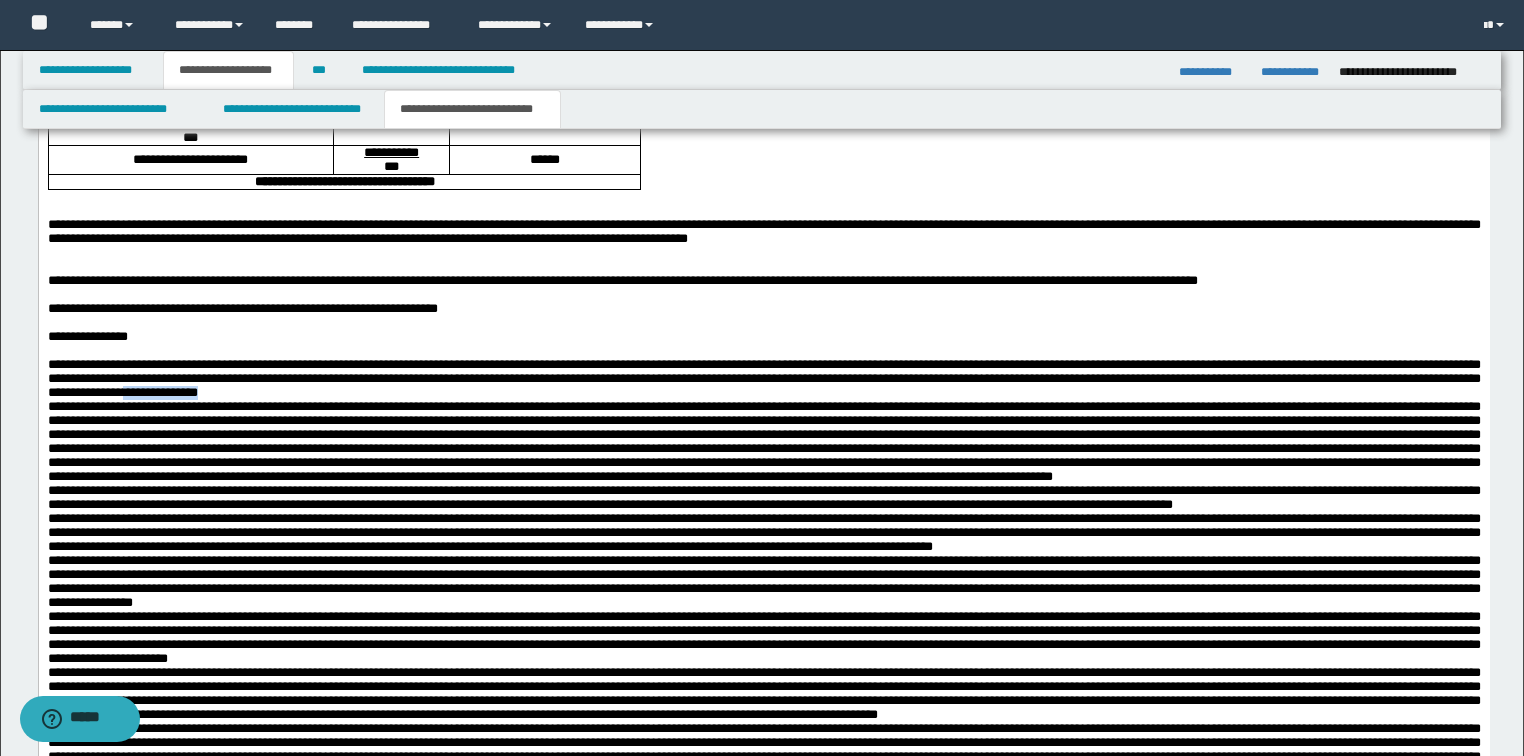 drag, startPoint x: 831, startPoint y: 481, endPoint x: 735, endPoint y: 478, distance: 96.04687 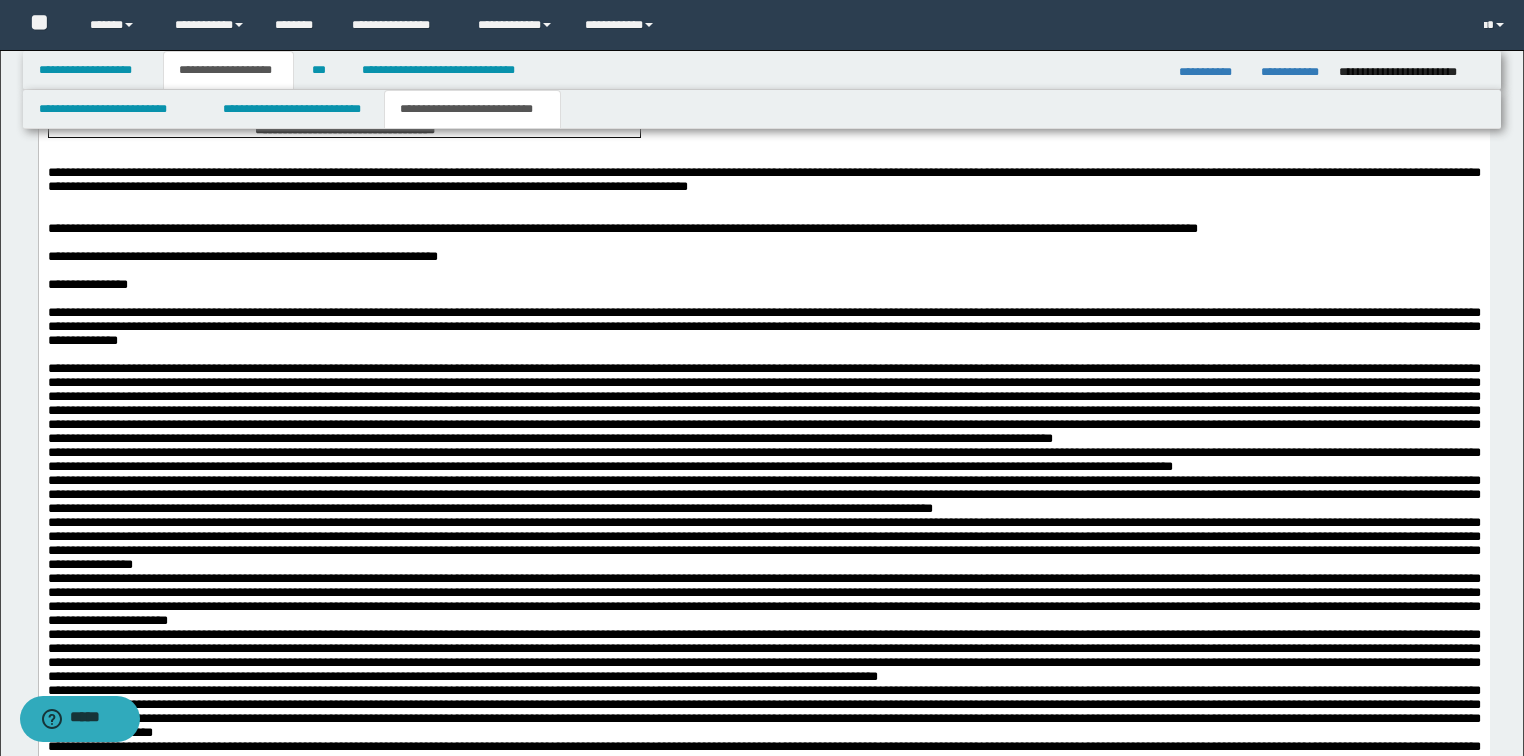 scroll, scrollTop: 1435, scrollLeft: 0, axis: vertical 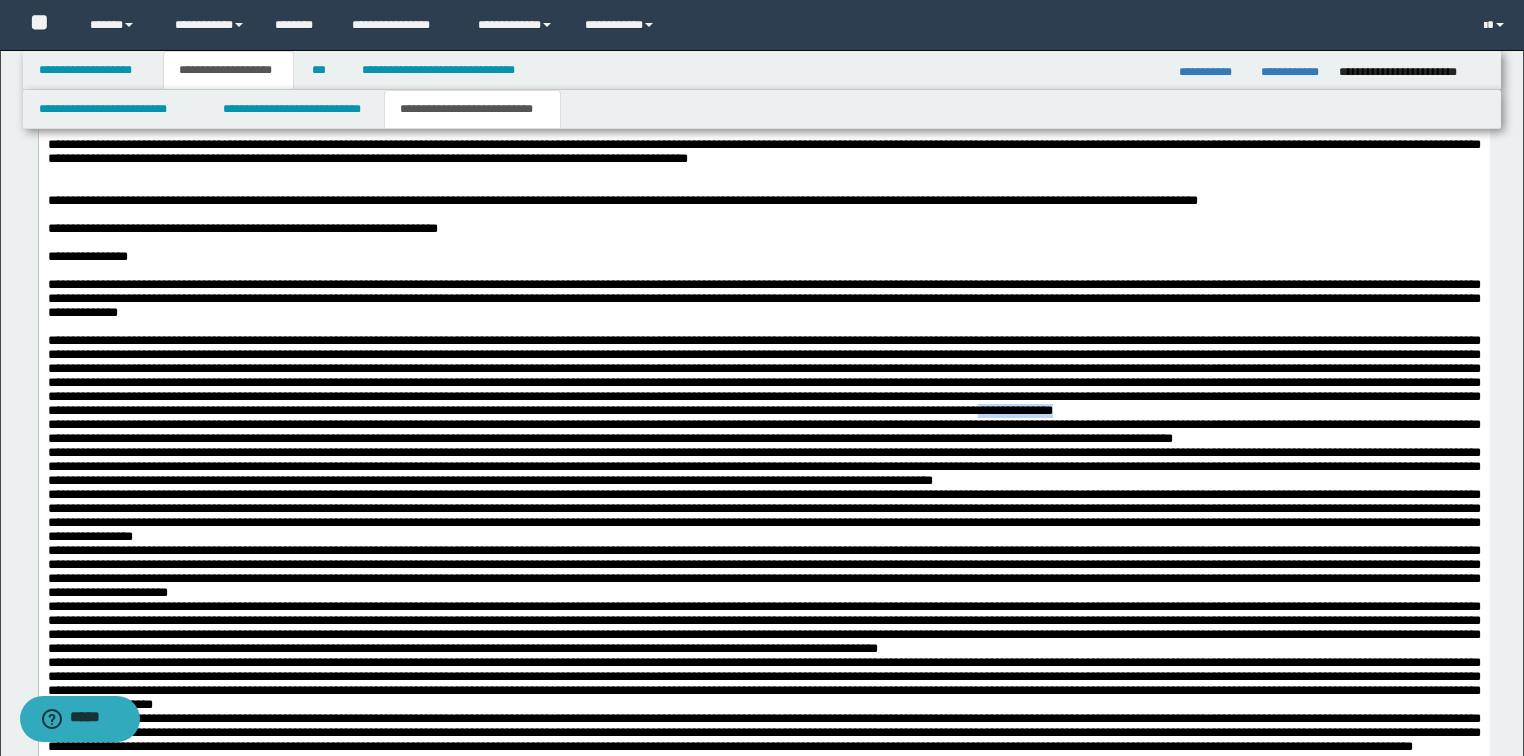drag, startPoint x: 1256, startPoint y: 522, endPoint x: 1163, endPoint y: 527, distance: 93.13431 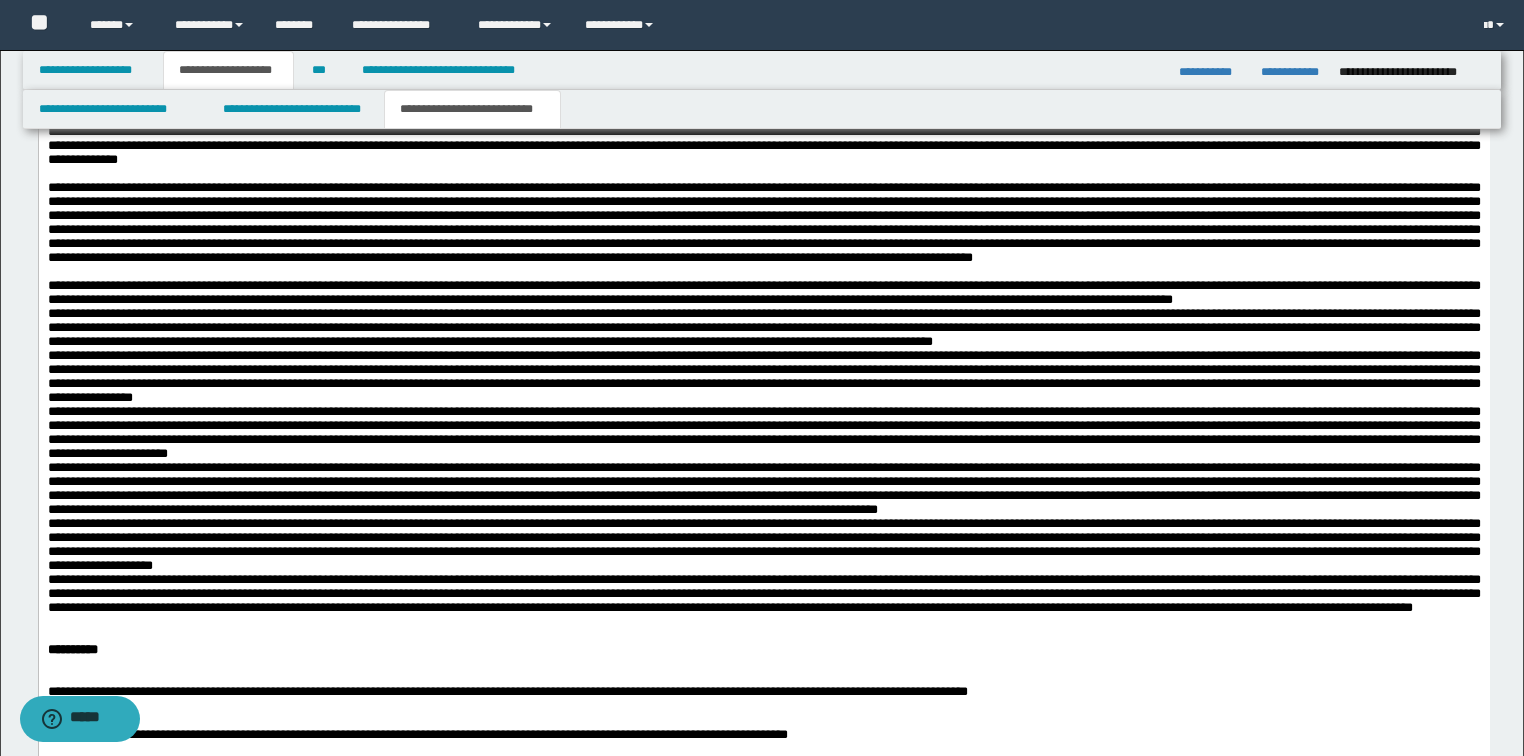 scroll, scrollTop: 1595, scrollLeft: 0, axis: vertical 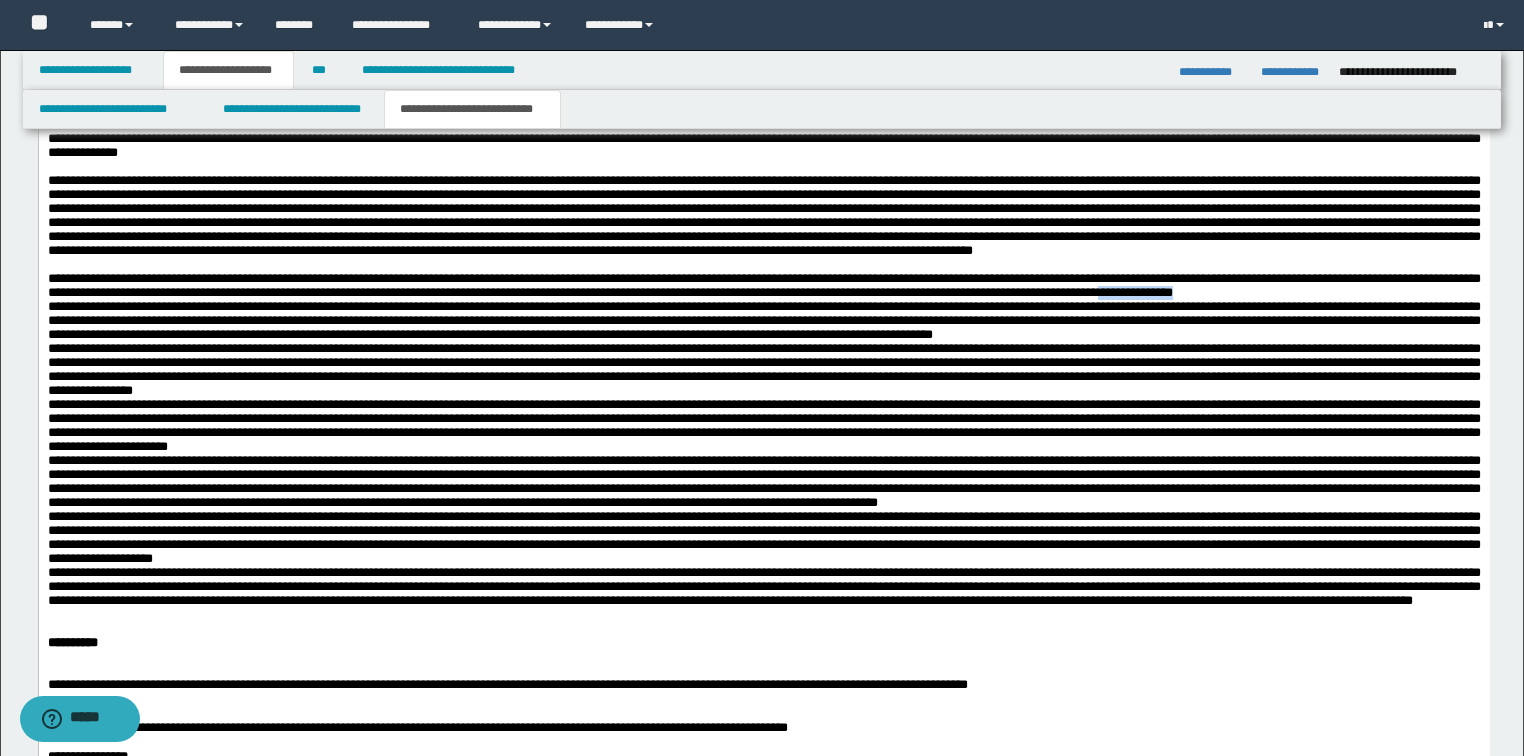 drag, startPoint x: 242, startPoint y: 433, endPoint x: 139, endPoint y: 433, distance: 103 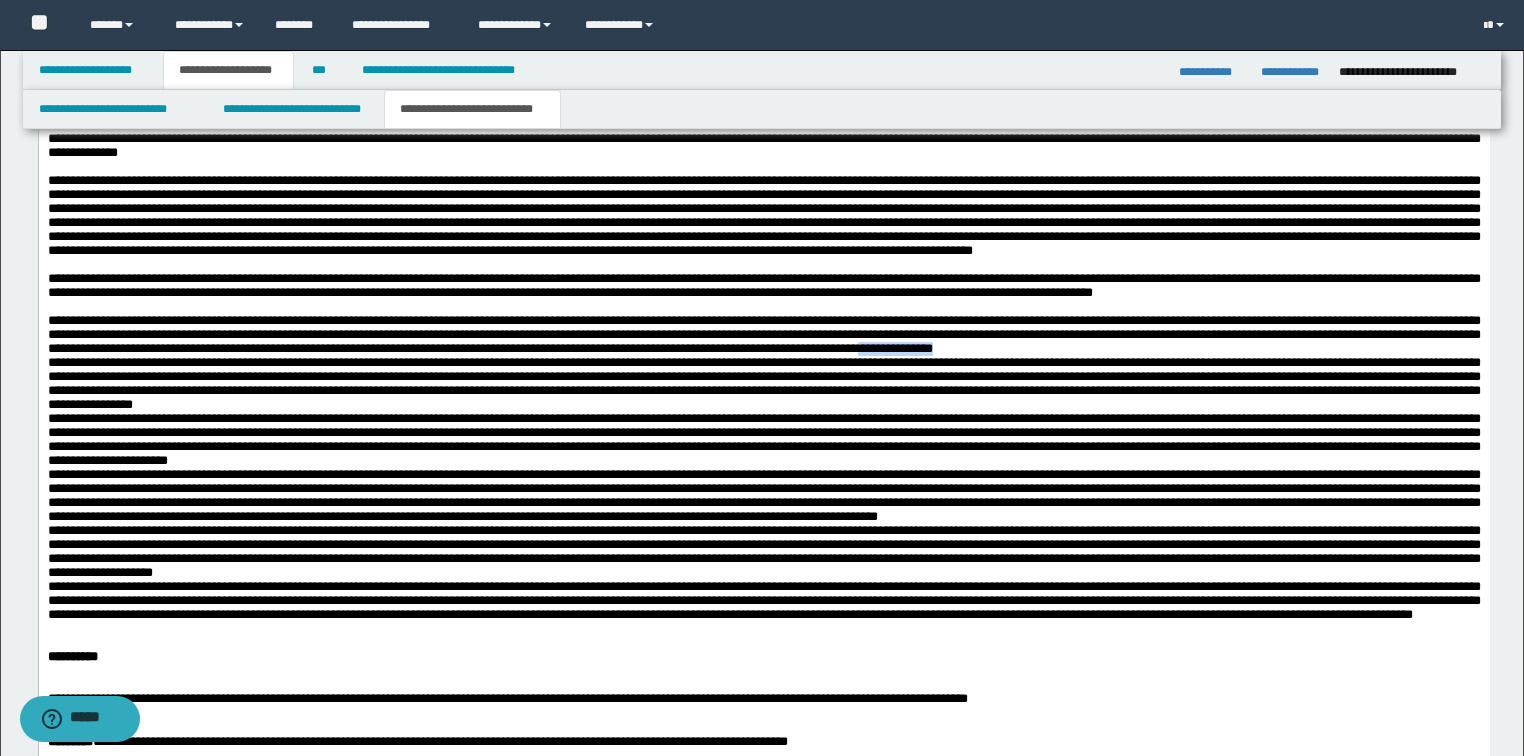 drag, startPoint x: 272, startPoint y: 511, endPoint x: 182, endPoint y: 514, distance: 90.04999 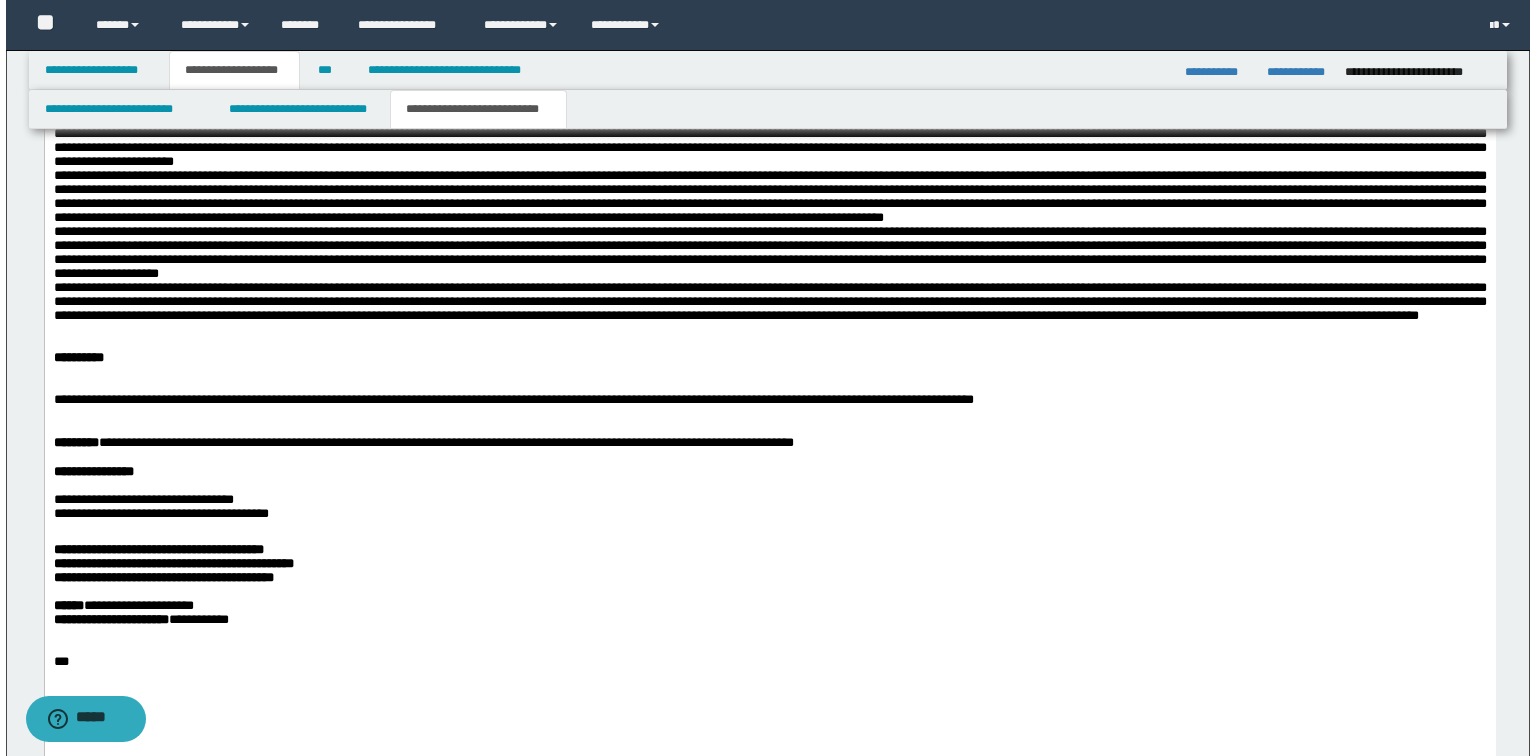 scroll, scrollTop: 1915, scrollLeft: 0, axis: vertical 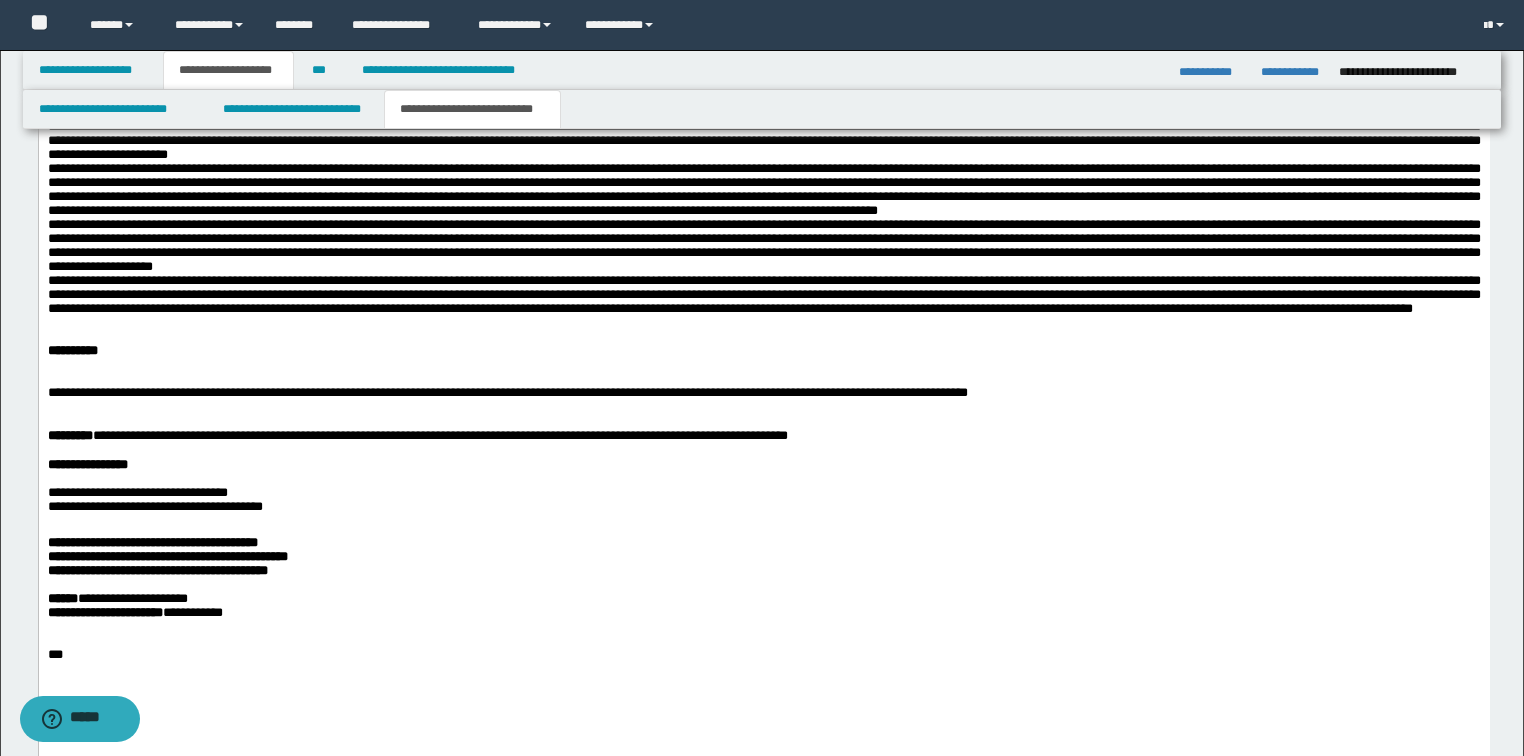 drag, startPoint x: 948, startPoint y: 268, endPoint x: 847, endPoint y: 271, distance: 101.04455 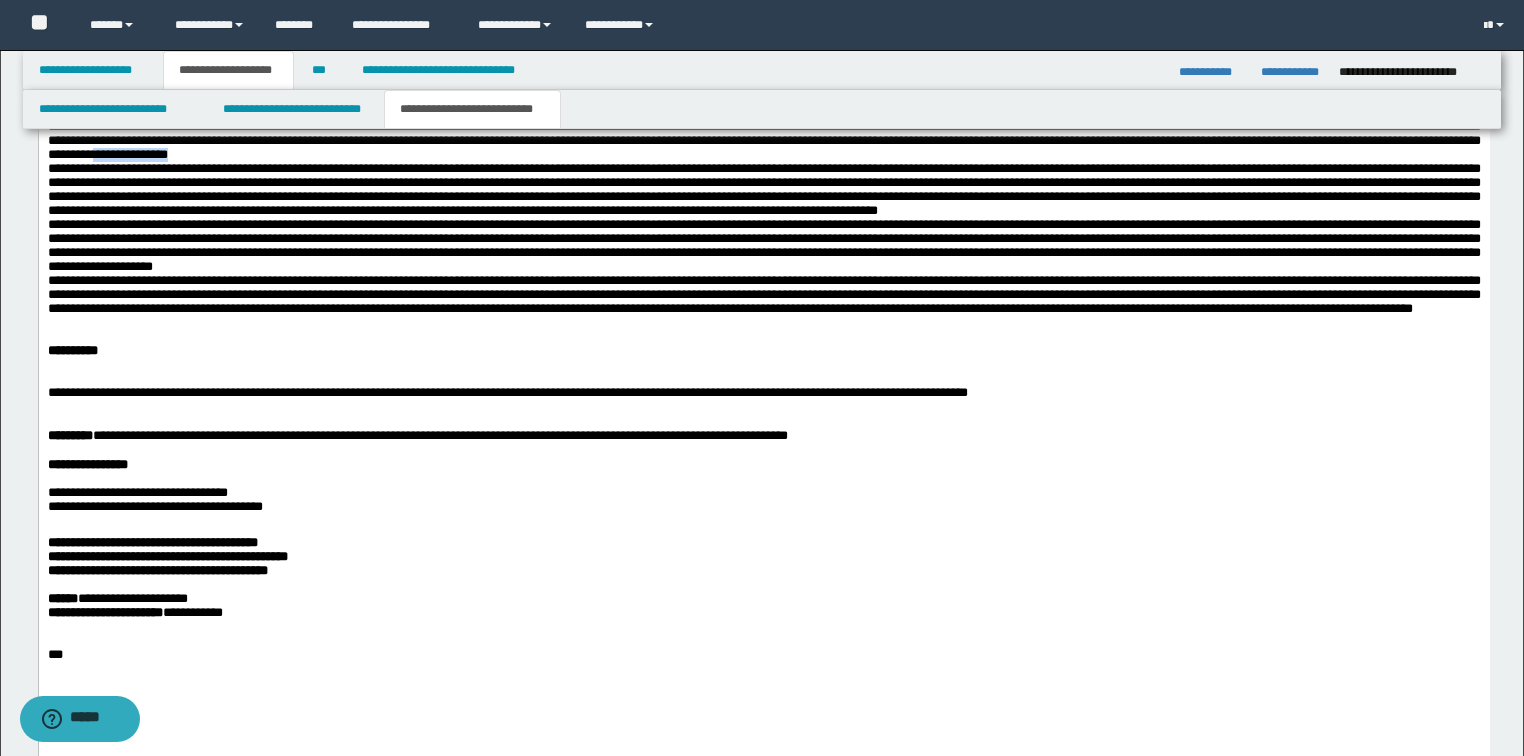 drag, startPoint x: 1054, startPoint y: 349, endPoint x: 962, endPoint y: 353, distance: 92.086914 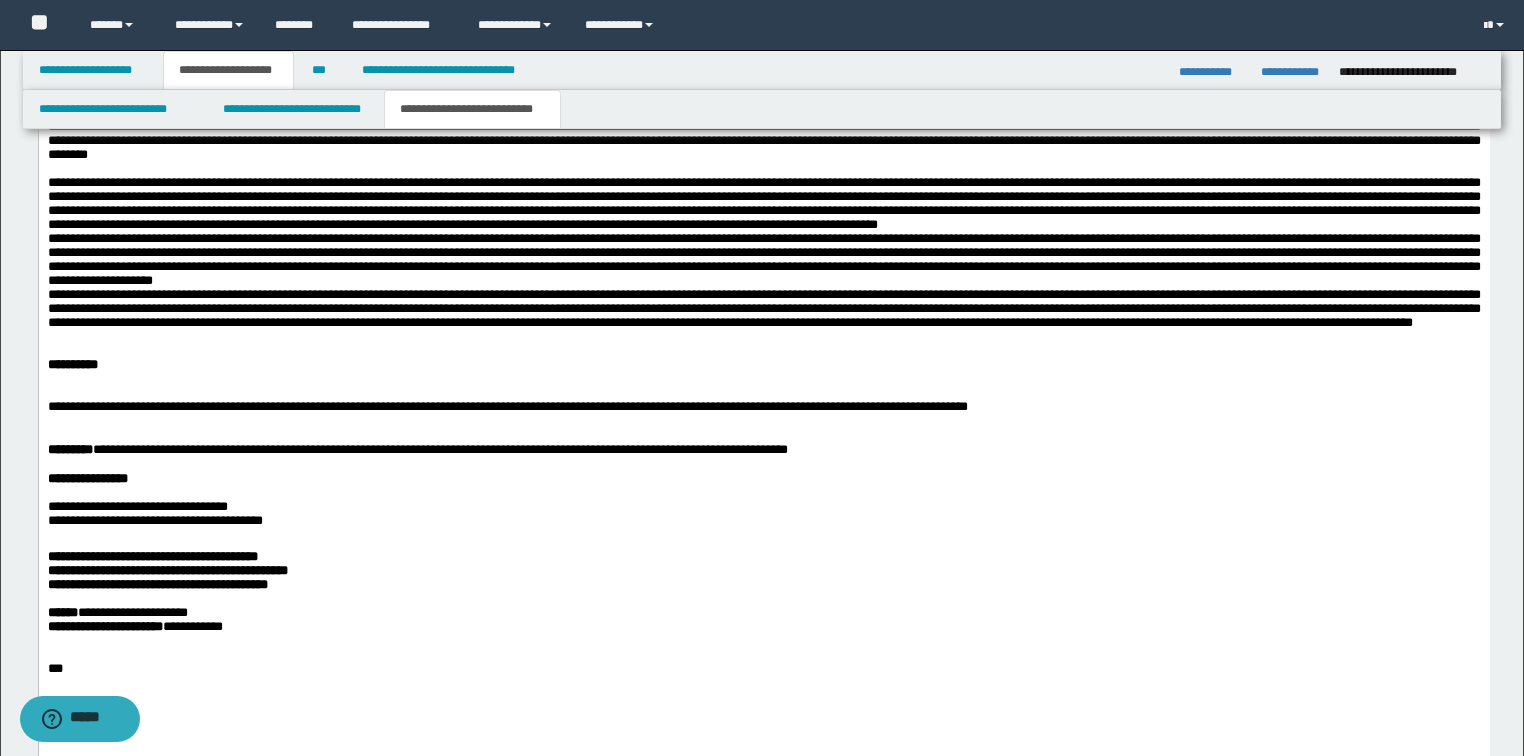 click on "**********" at bounding box center (763, 253) 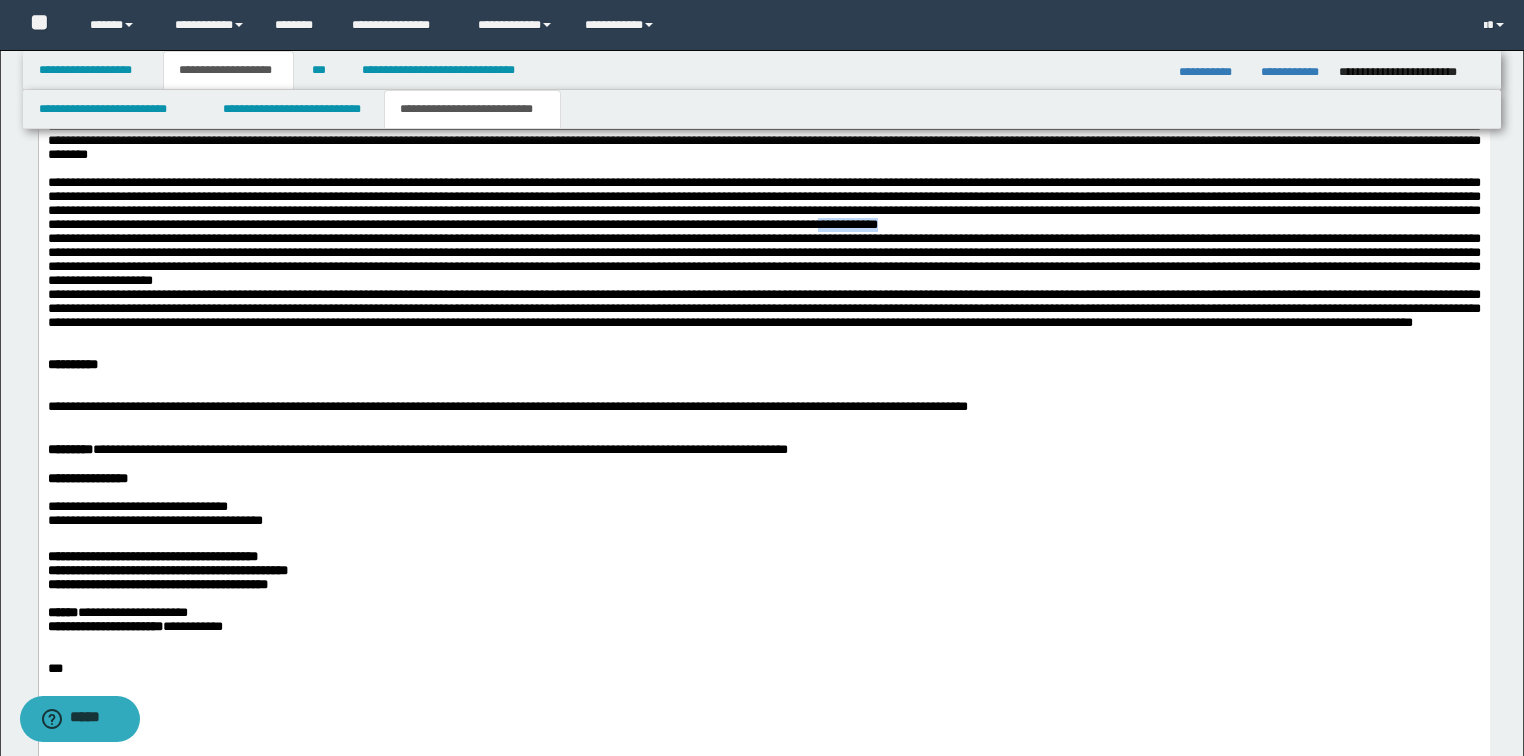drag, startPoint x: 635, startPoint y: 448, endPoint x: 535, endPoint y: 445, distance: 100.04499 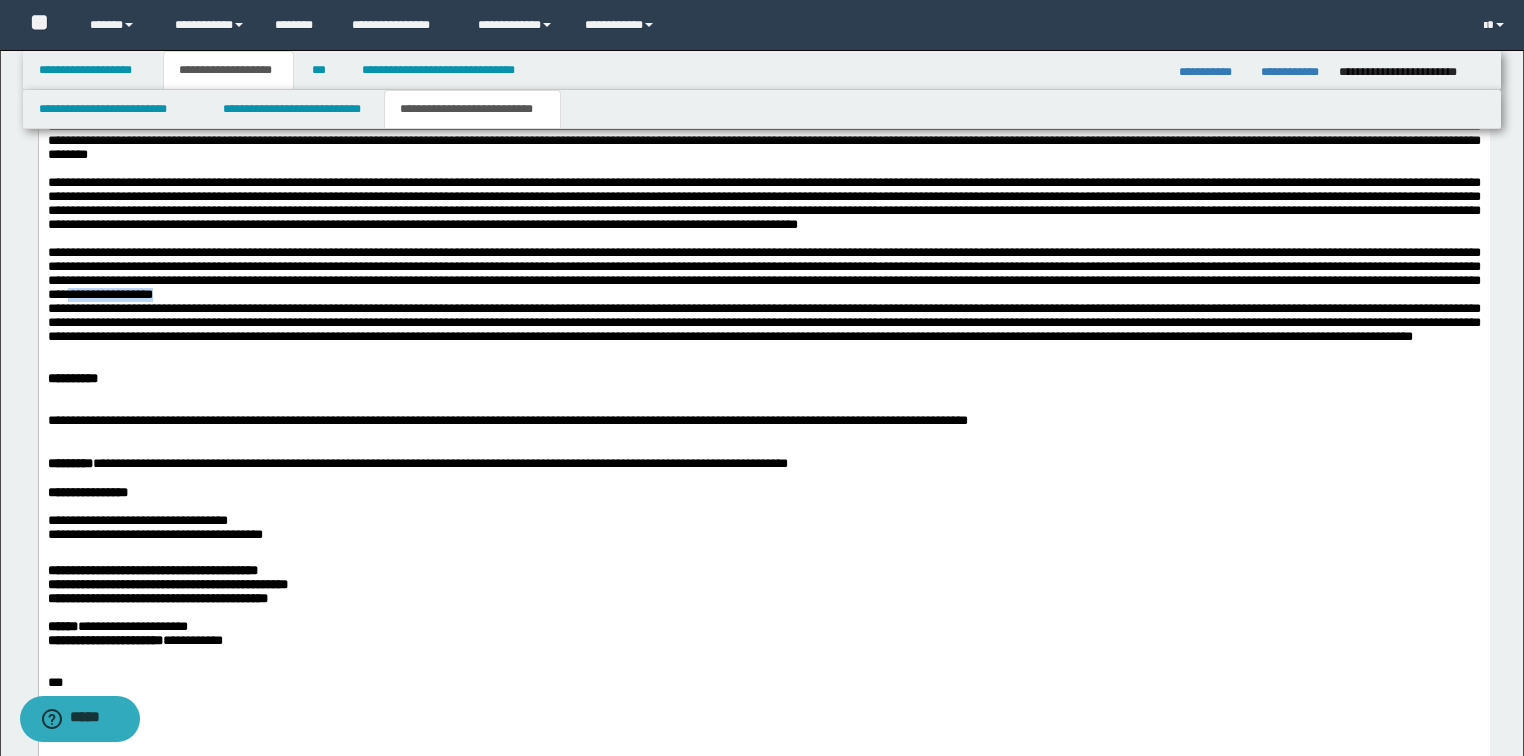 drag, startPoint x: 1157, startPoint y: 529, endPoint x: 1046, endPoint y: 525, distance: 111.07205 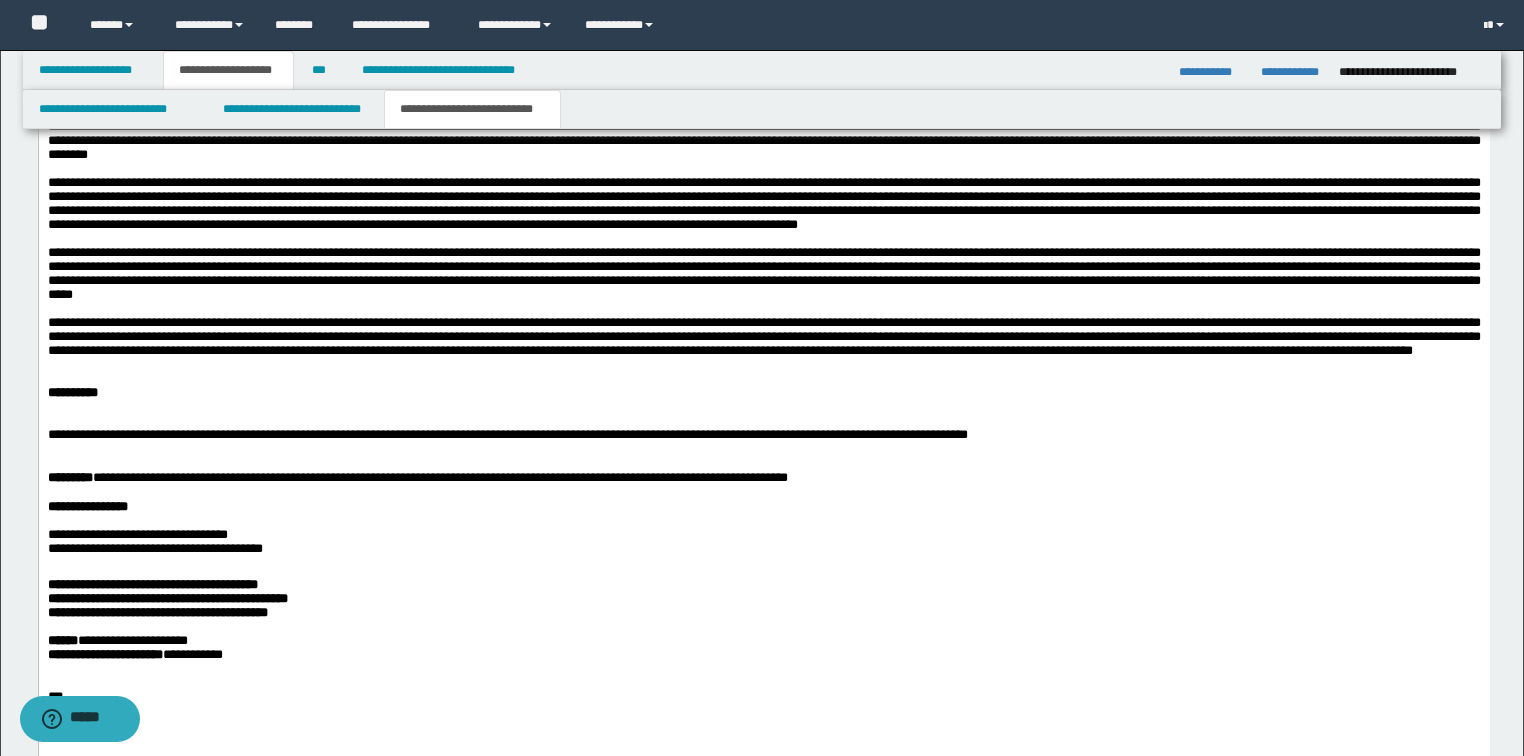 click on "**********" at bounding box center (763, 331) 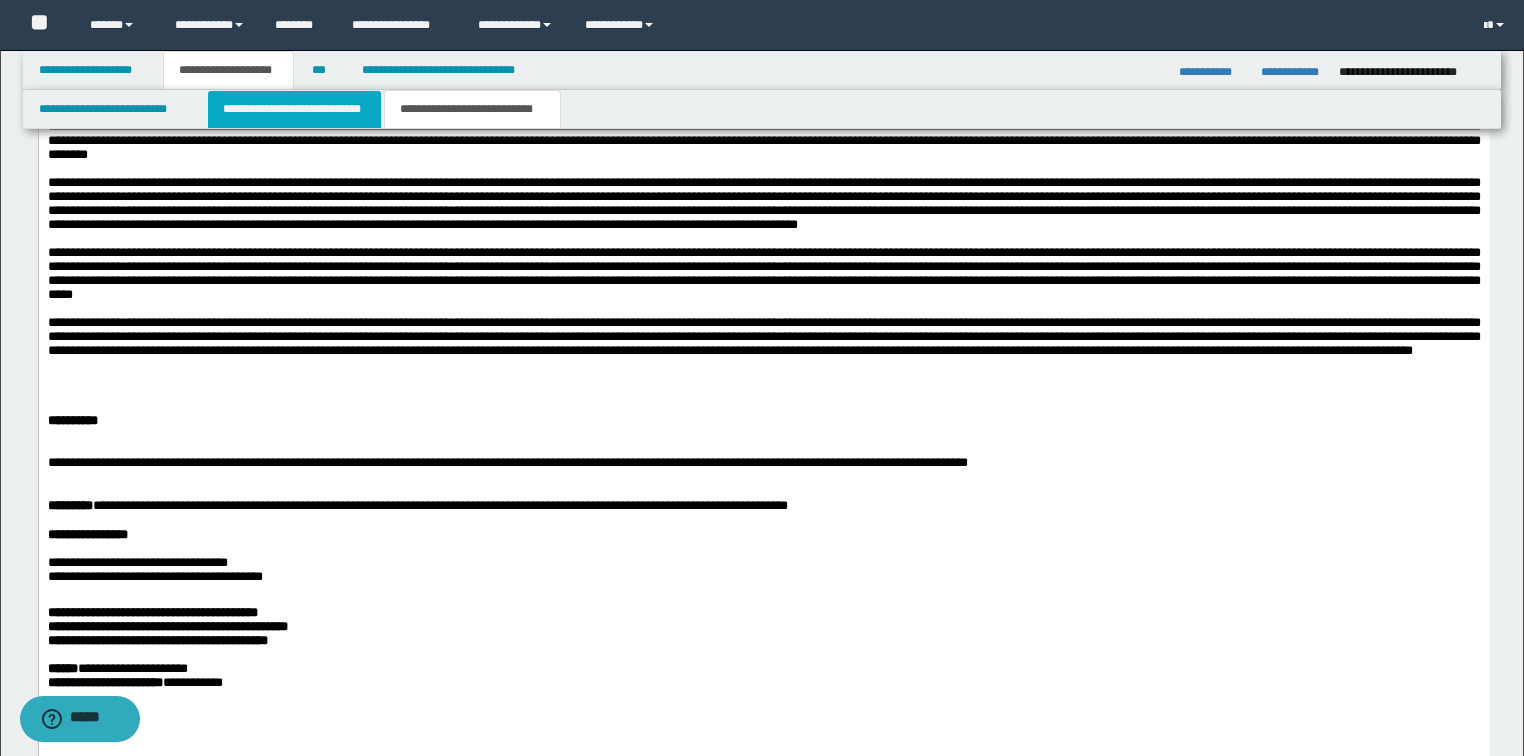click on "**********" at bounding box center (294, 109) 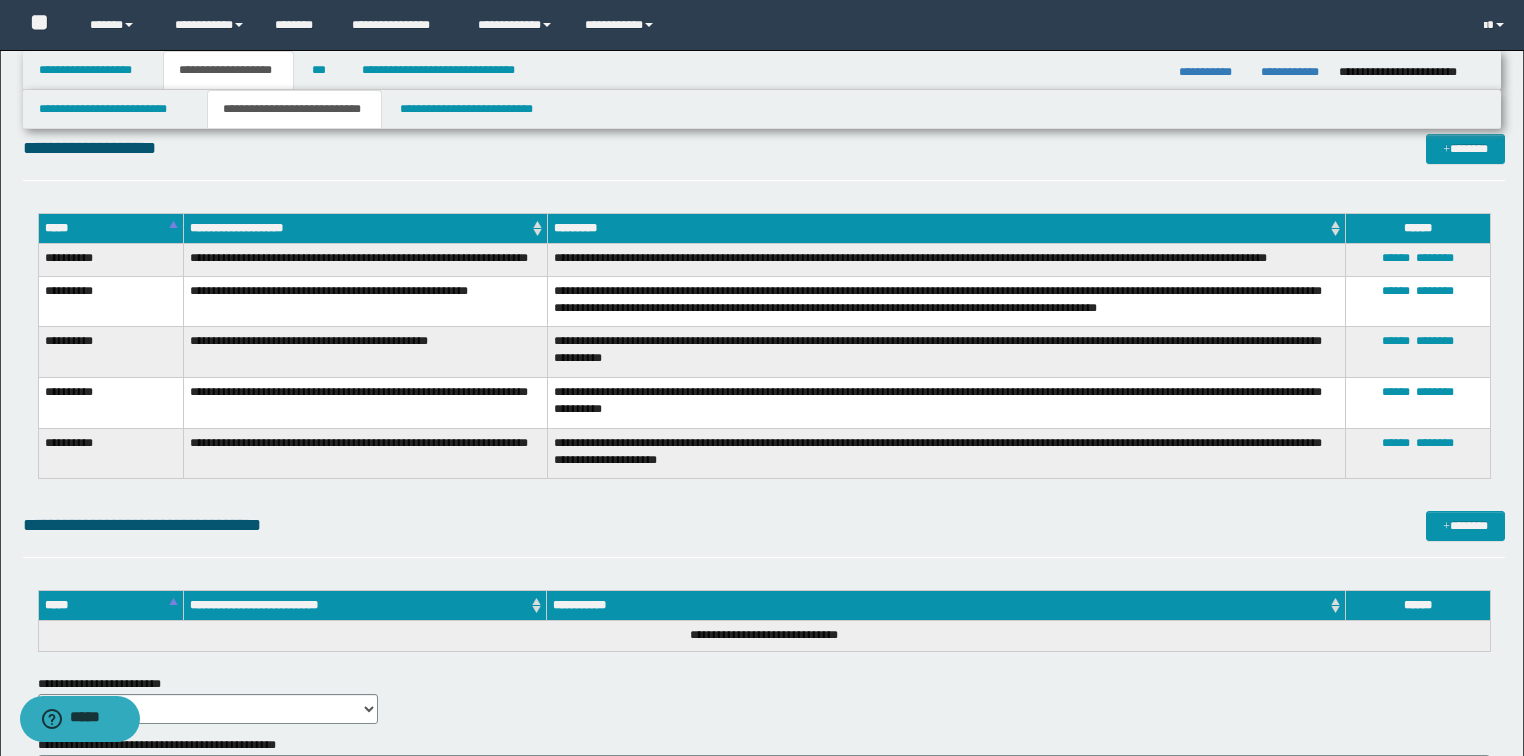 scroll, scrollTop: 7115, scrollLeft: 0, axis: vertical 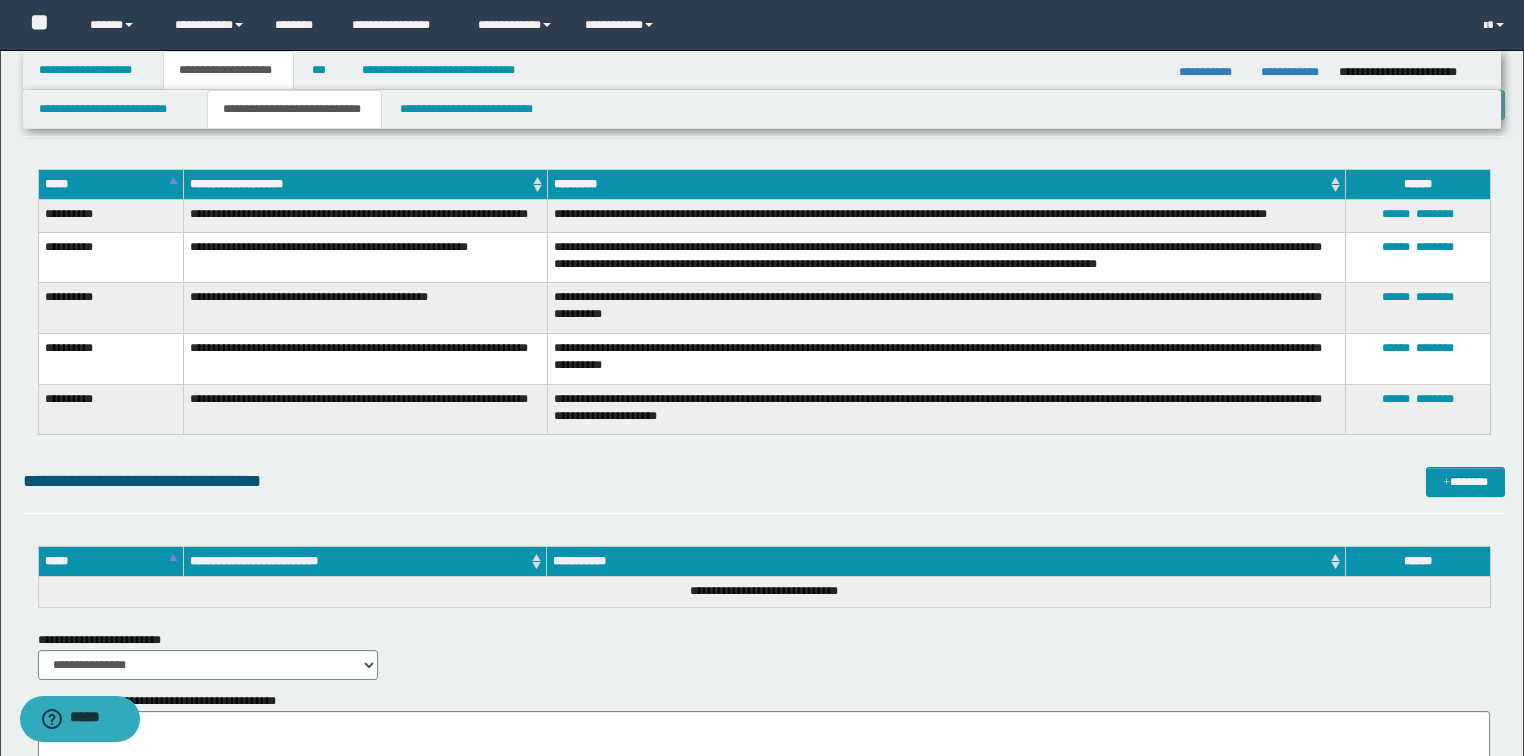 click on "**********" at bounding box center [110, 216] 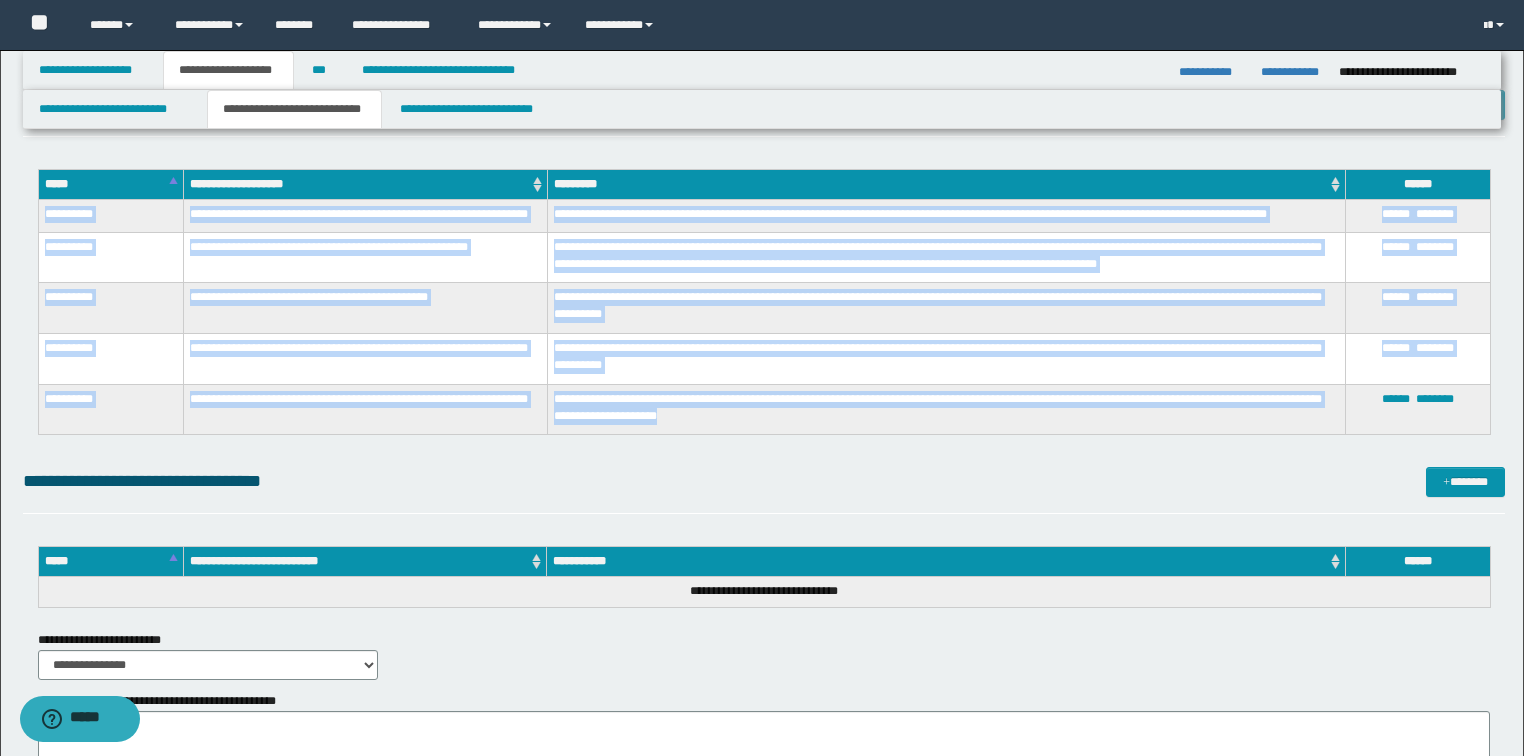 drag, startPoint x: 42, startPoint y: 216, endPoint x: 707, endPoint y: 412, distance: 693.2828 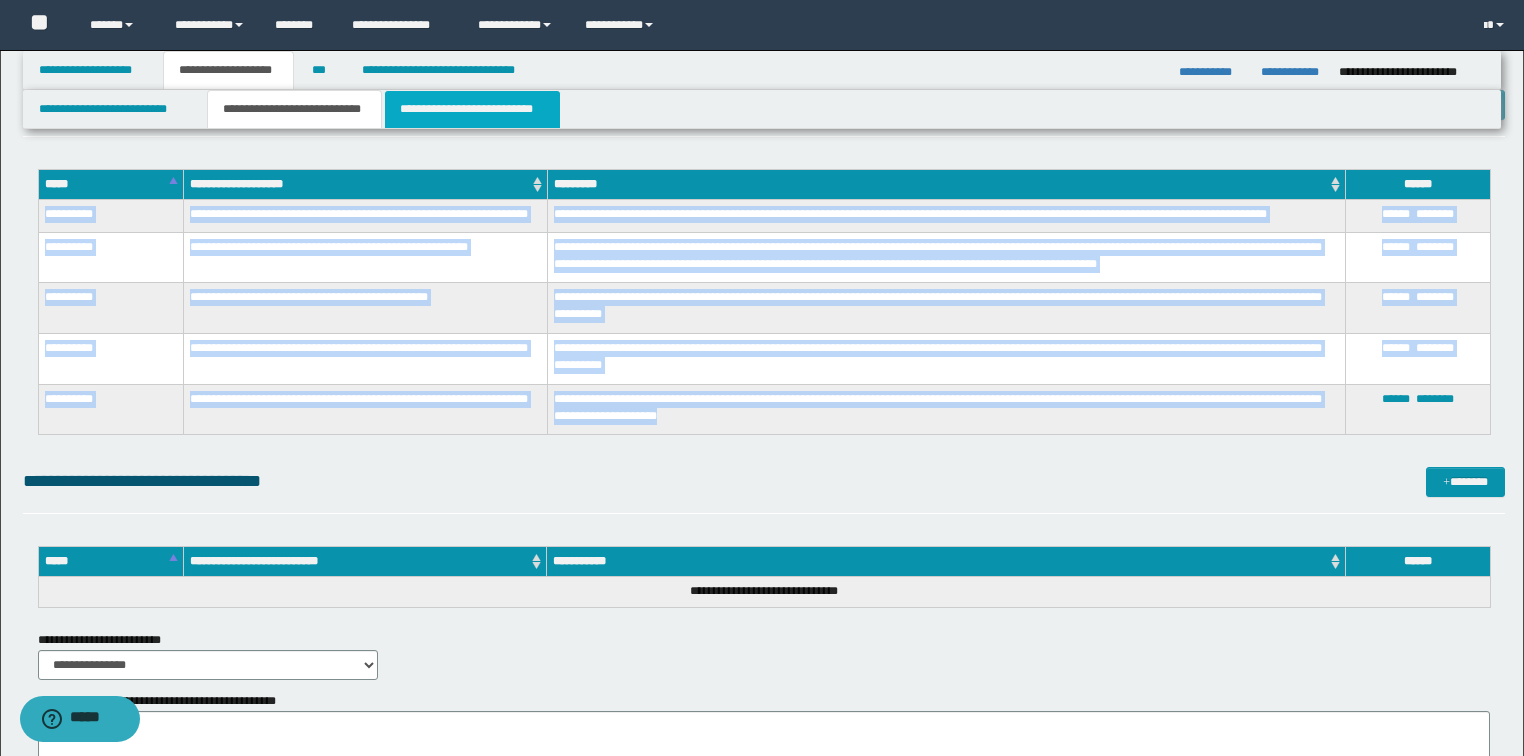 click on "**********" at bounding box center (472, 109) 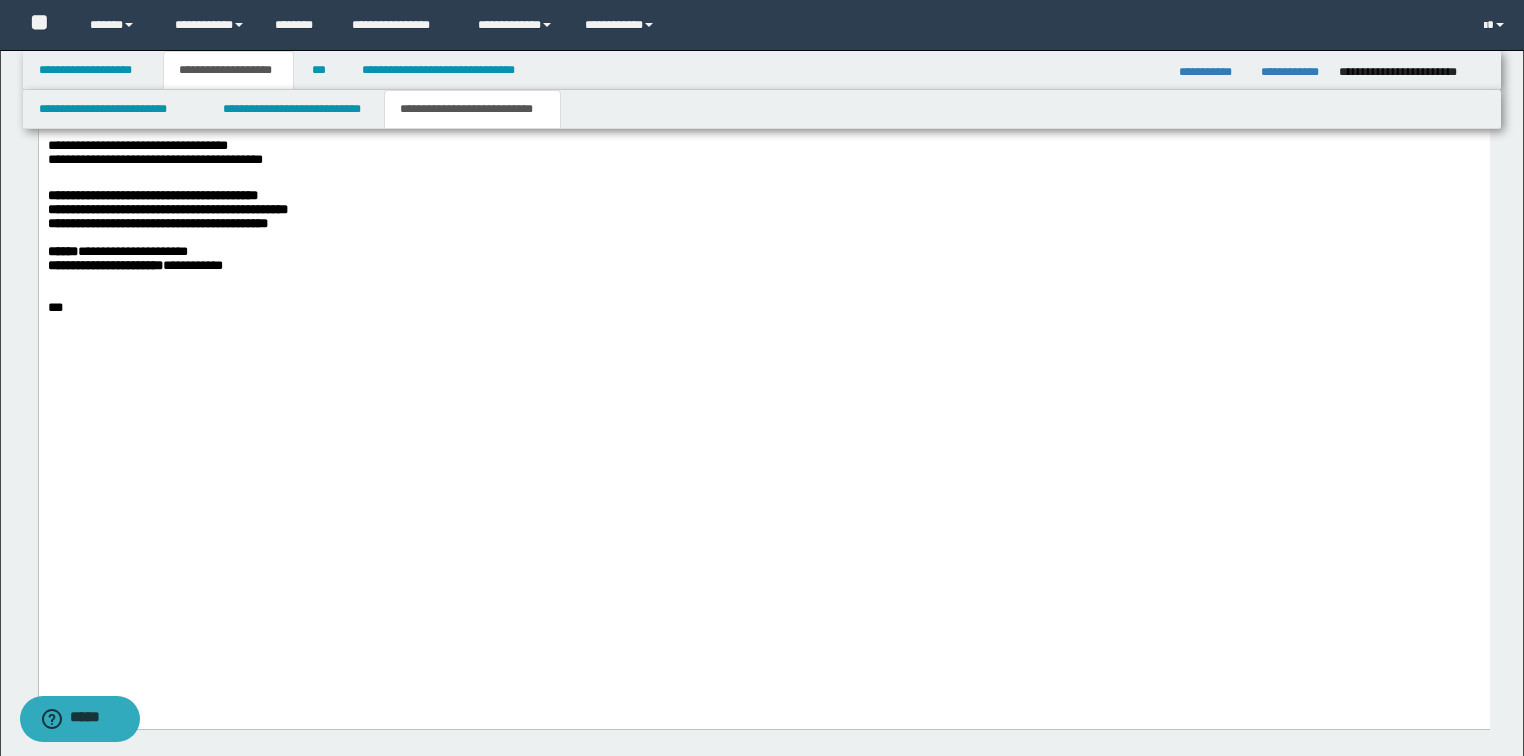 scroll, scrollTop: 2331, scrollLeft: 0, axis: vertical 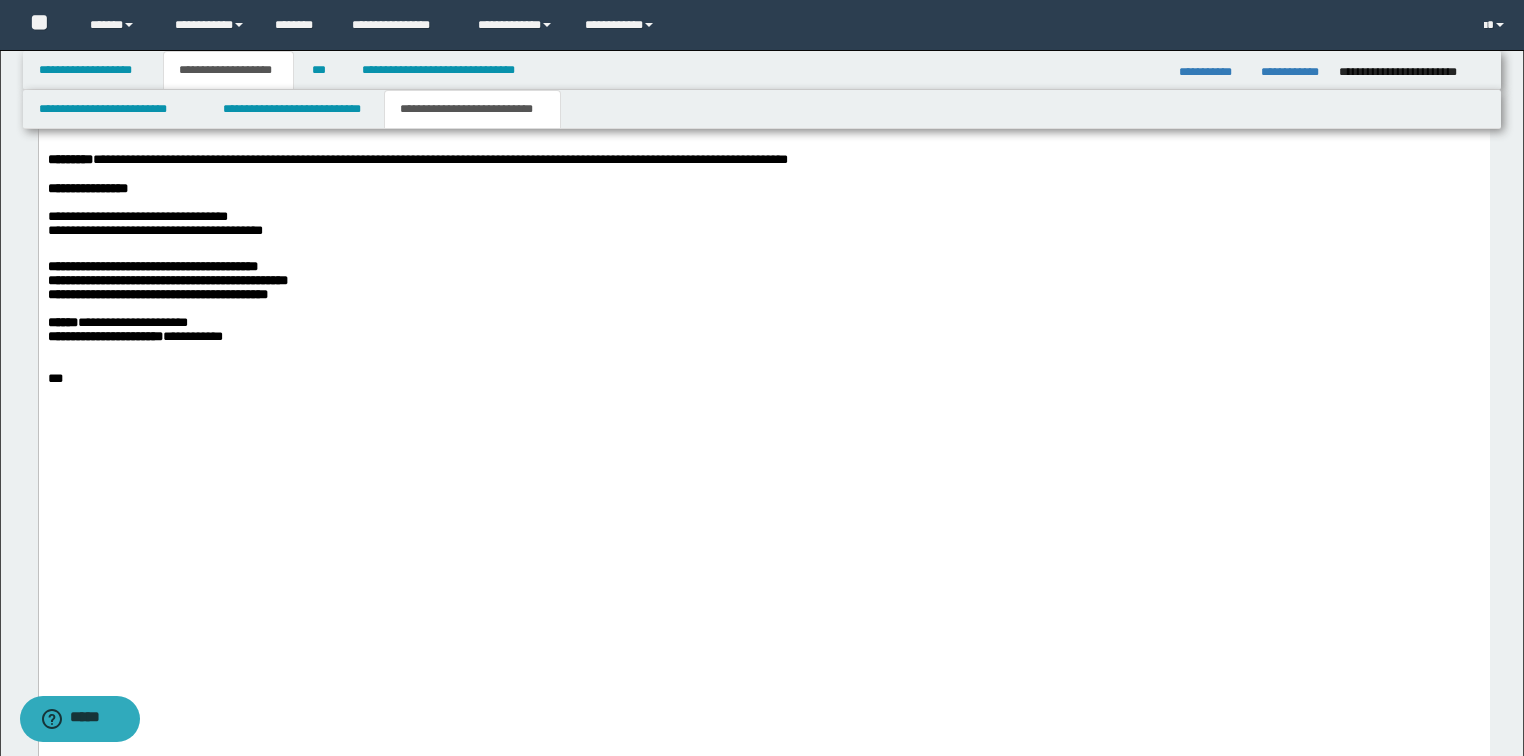 drag, startPoint x: 117, startPoint y: 237, endPoint x: 38, endPoint y: -763, distance: 1003.11566 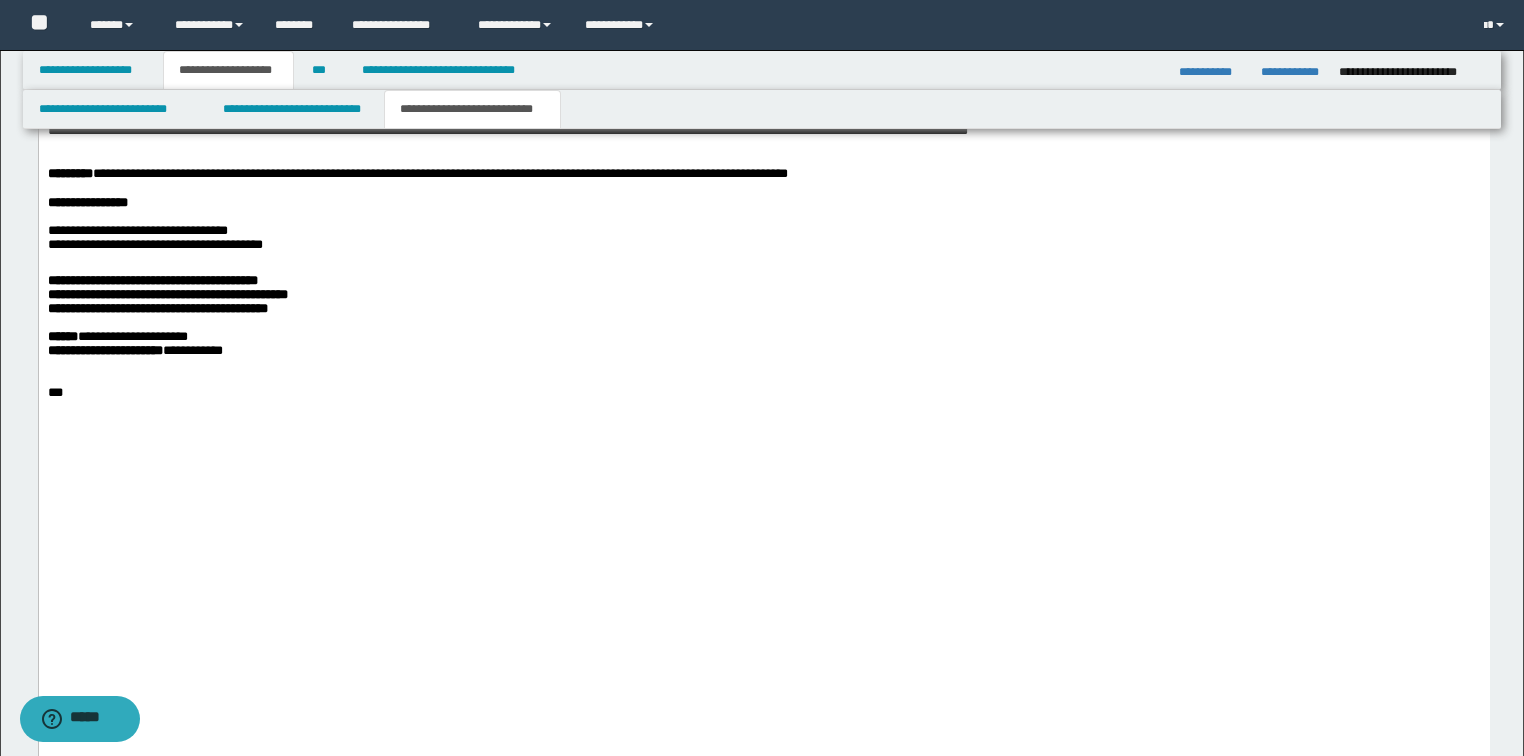 drag, startPoint x: 750, startPoint y: 269, endPoint x: 658, endPoint y: 269, distance: 92 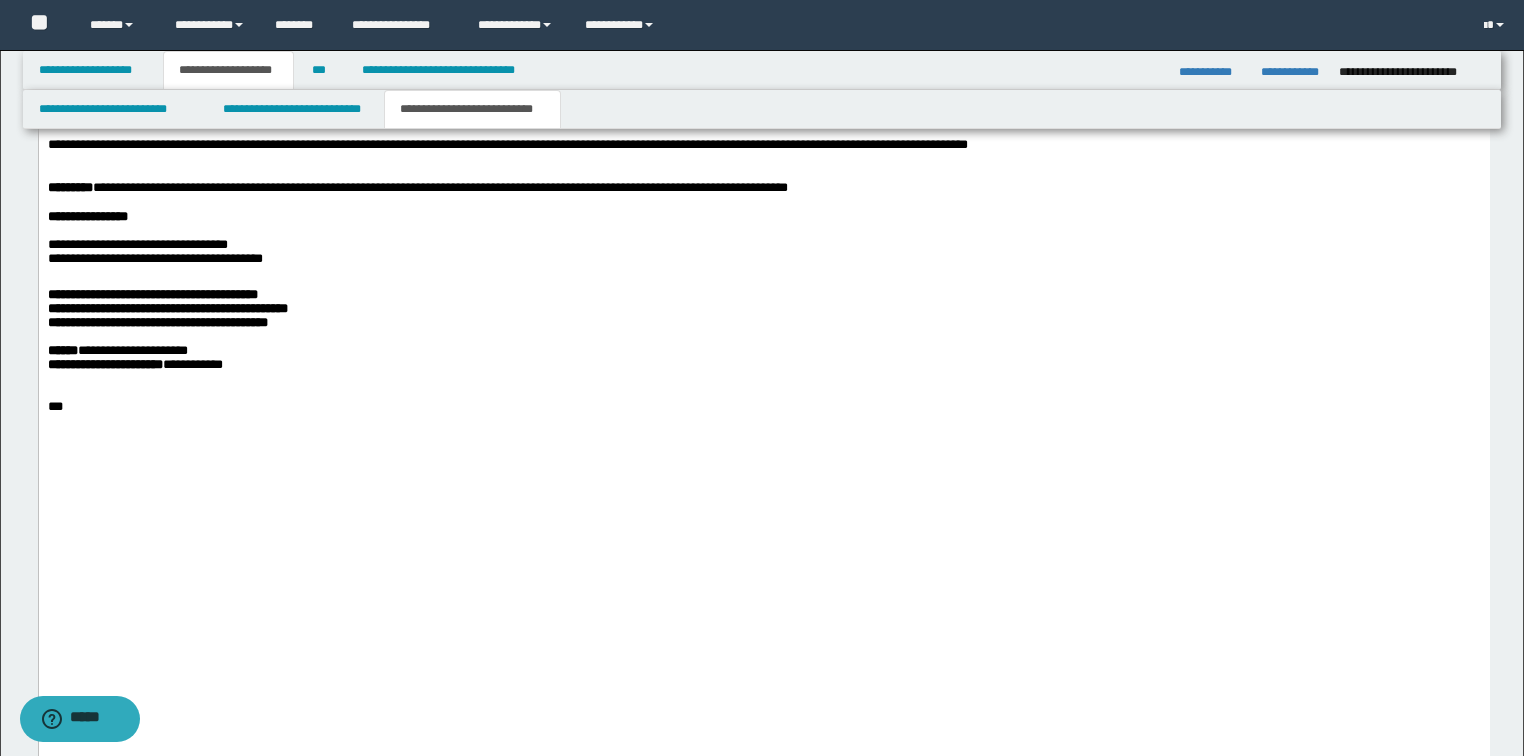 click on "**********" at bounding box center (763, -8) 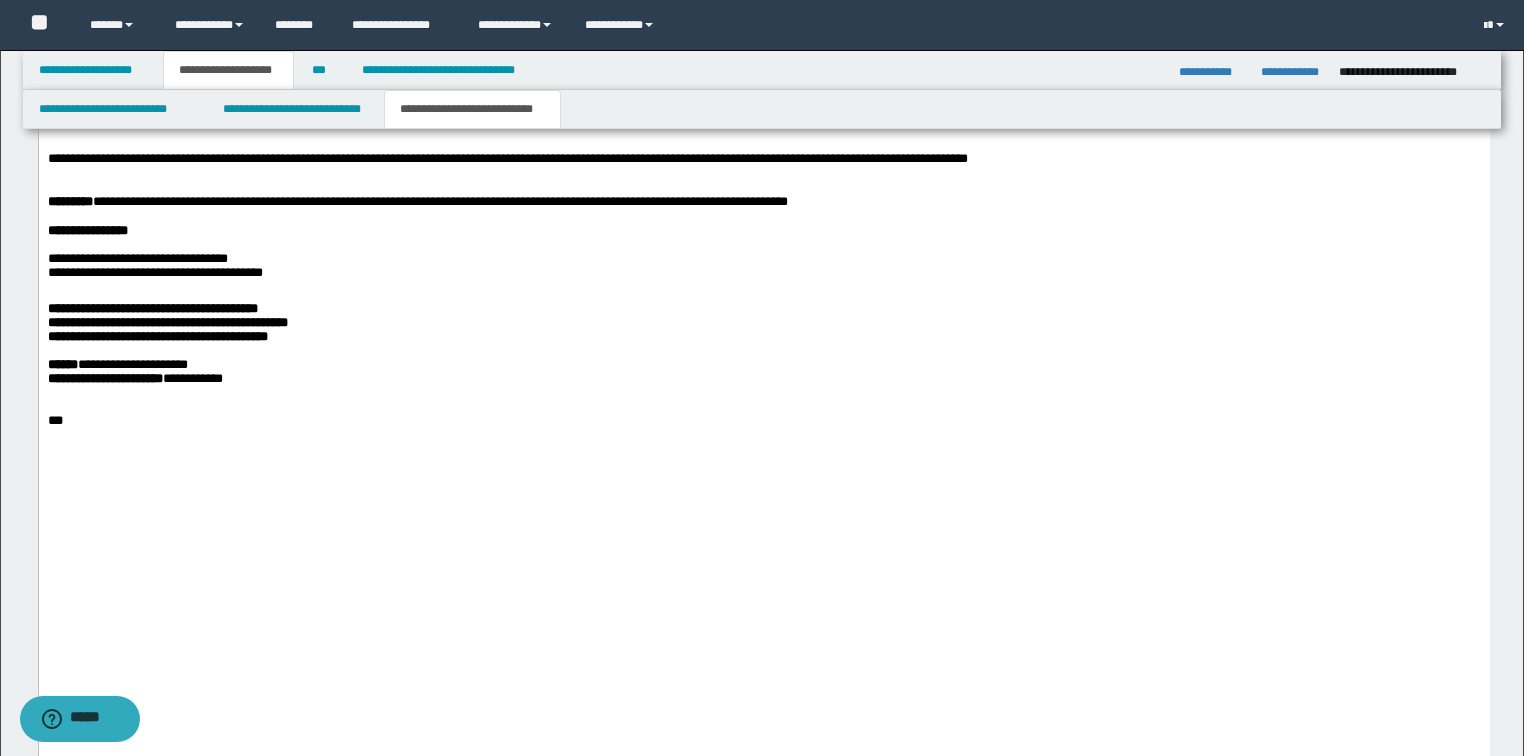 drag, startPoint x: 354, startPoint y: 365, endPoint x: 211, endPoint y: 363, distance: 143.01399 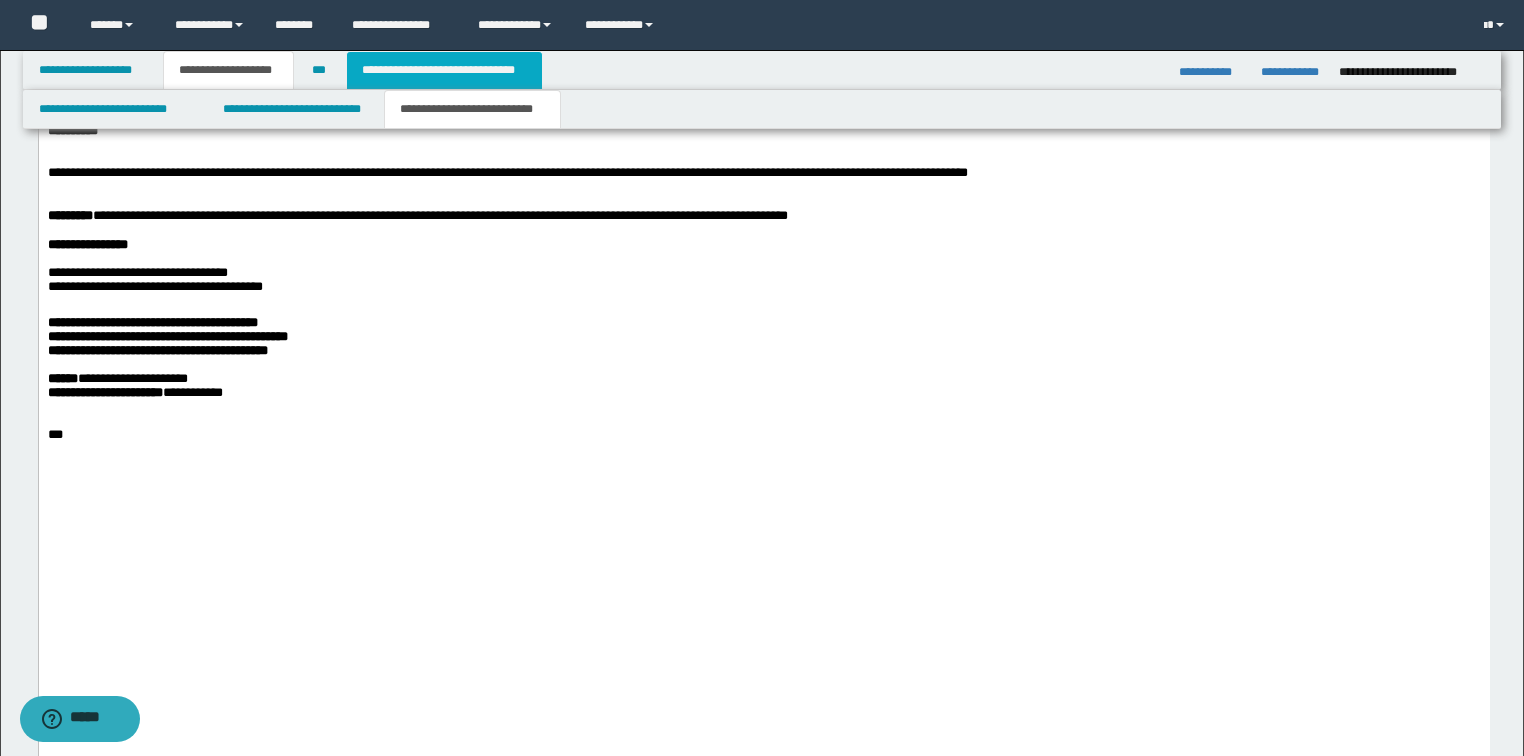 click on "**********" at bounding box center (444, 70) 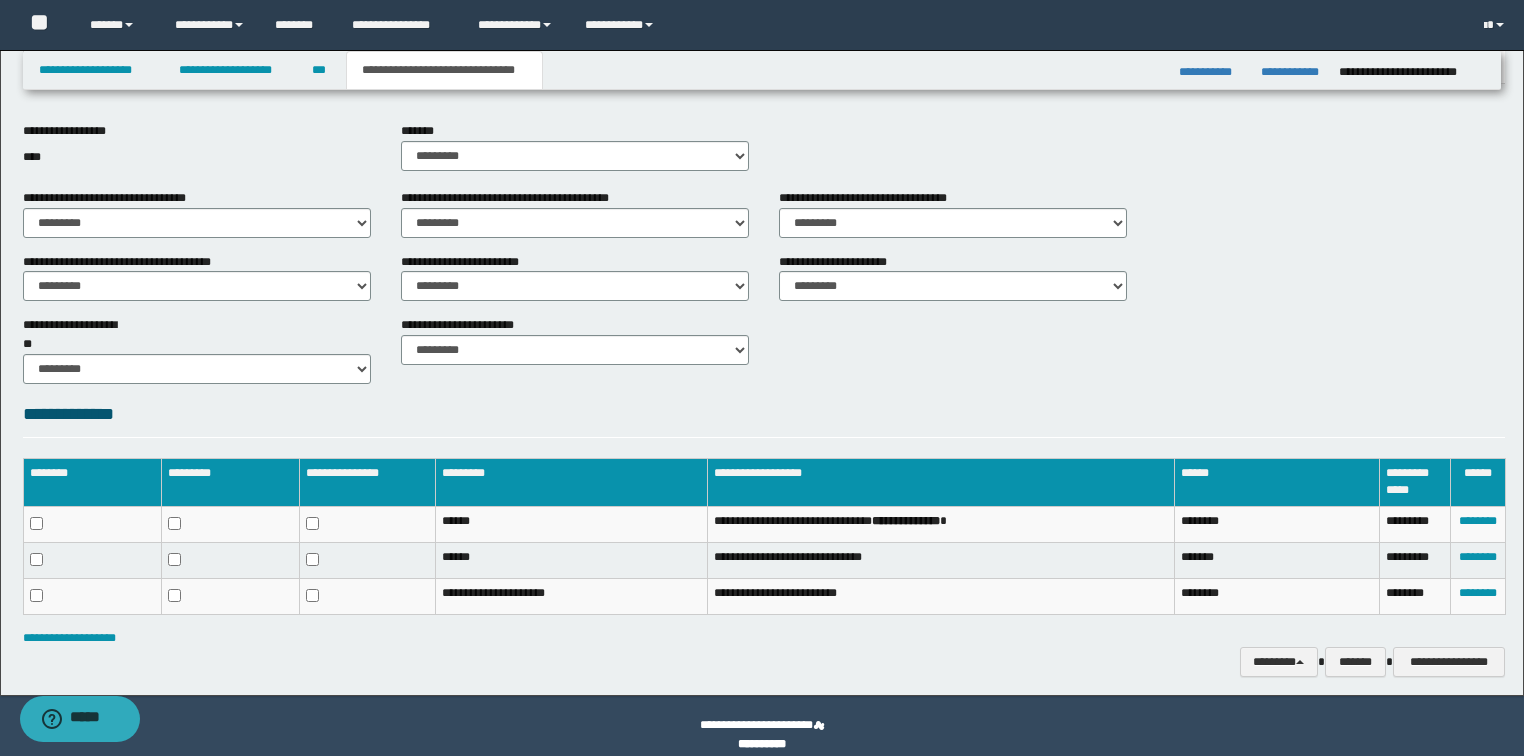 scroll, scrollTop: 688, scrollLeft: 0, axis: vertical 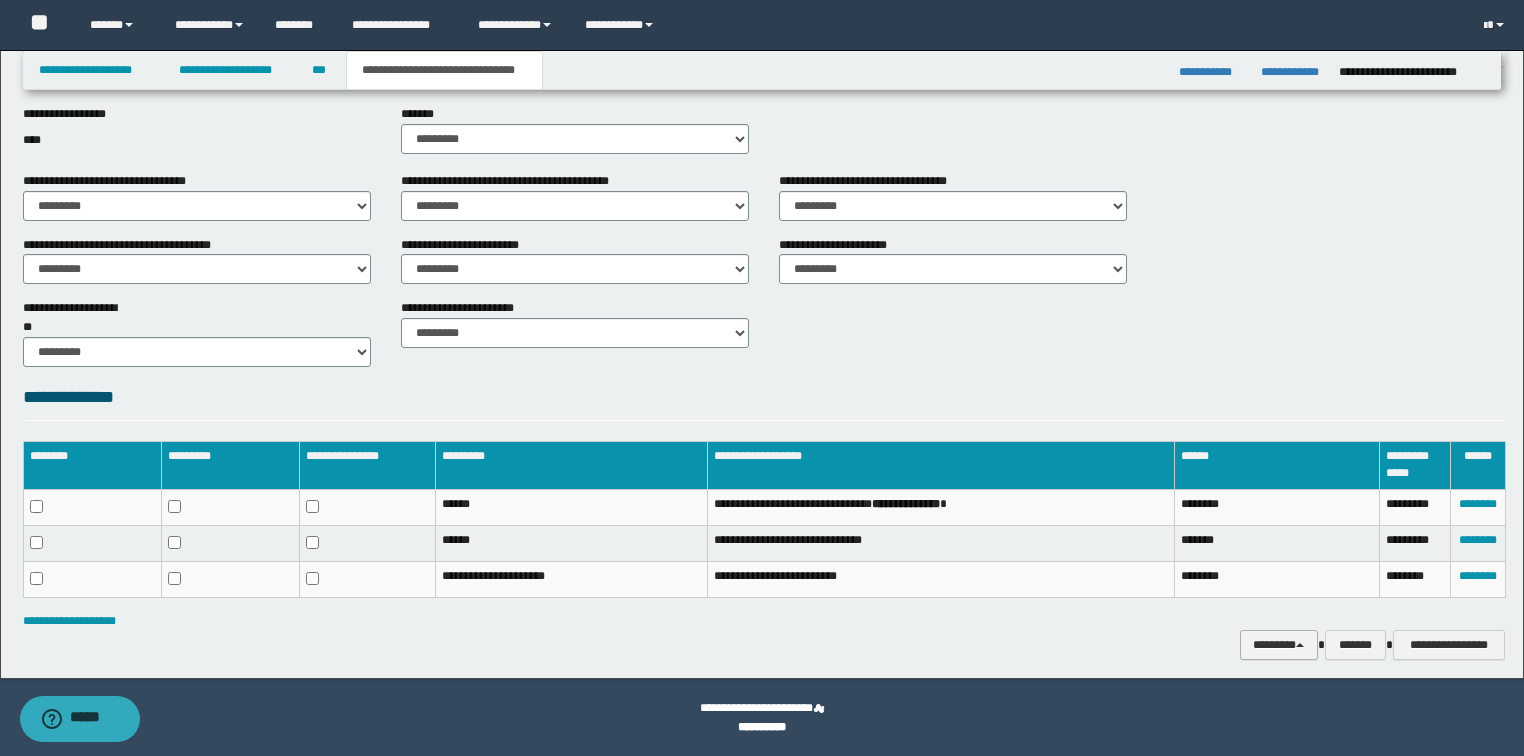 click on "********" at bounding box center [1279, 645] 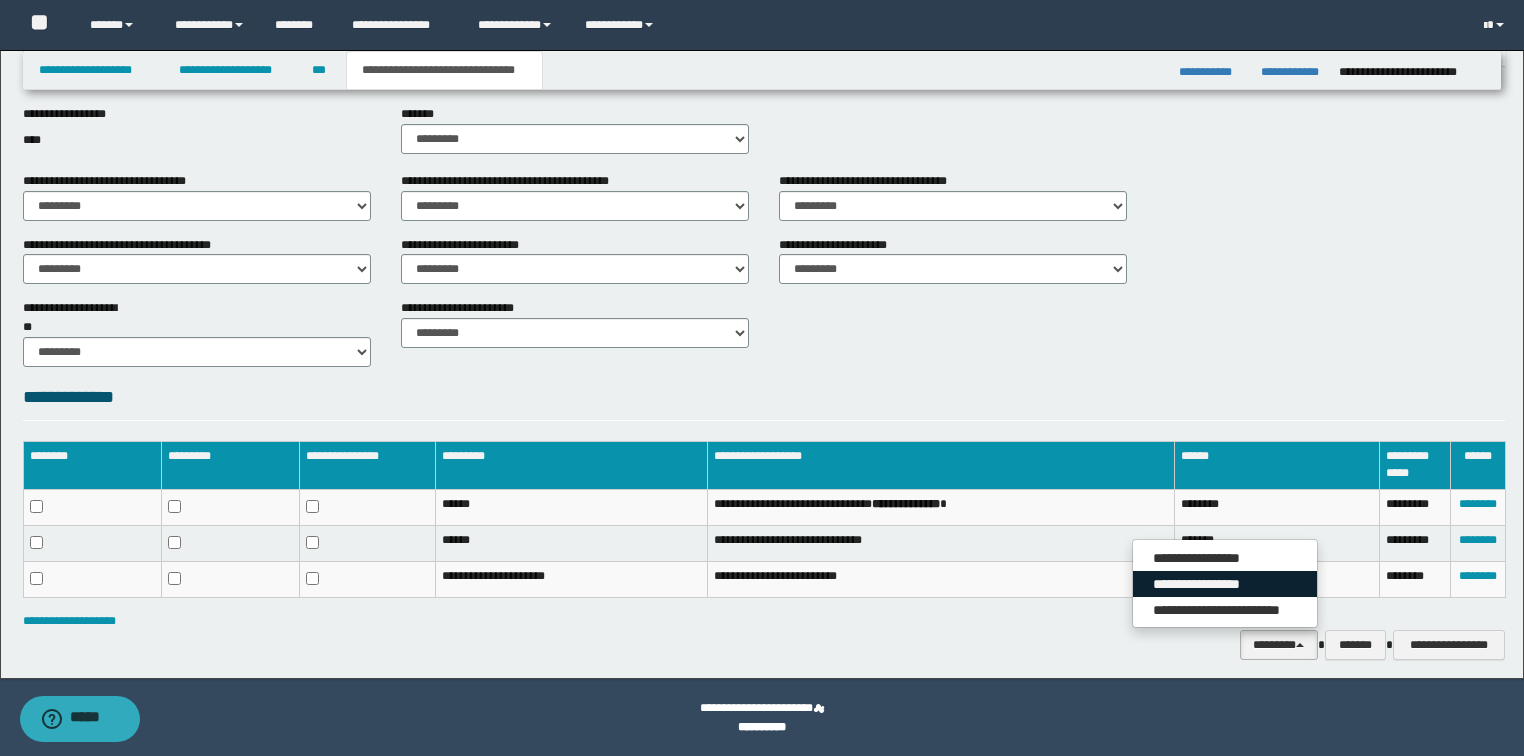 click on "**********" at bounding box center (1225, 584) 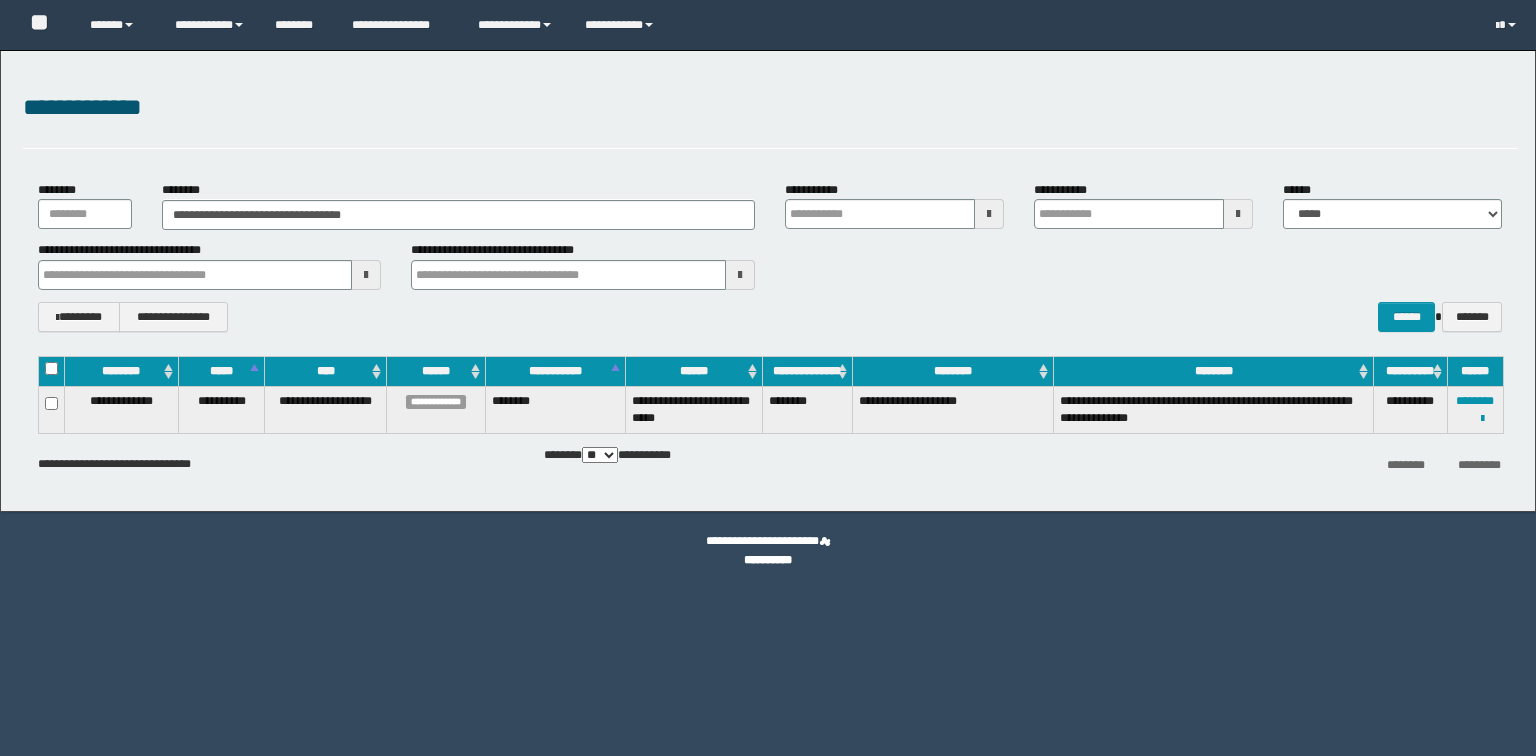 scroll, scrollTop: 0, scrollLeft: 0, axis: both 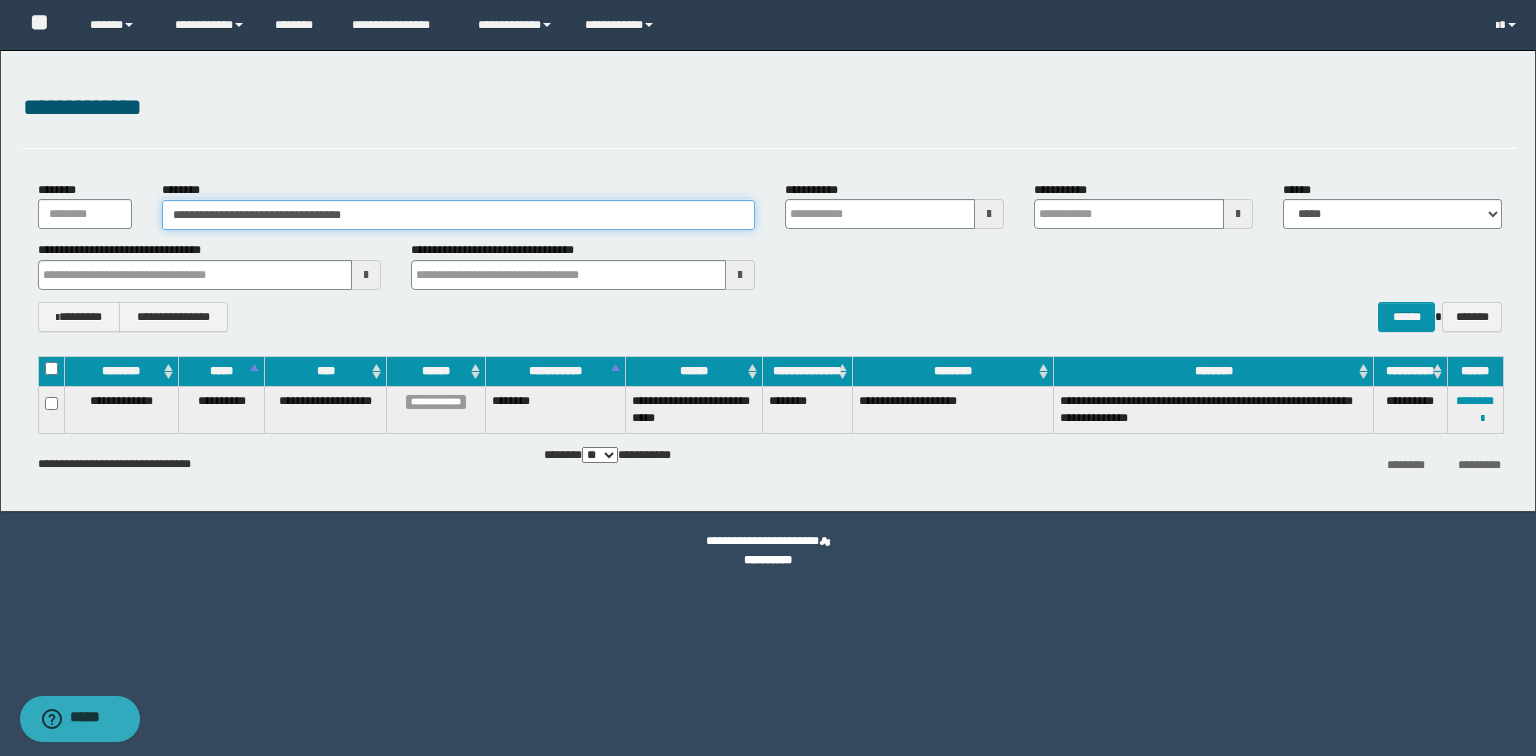 drag, startPoint x: 421, startPoint y: 217, endPoint x: 132, endPoint y: 212, distance: 289.04324 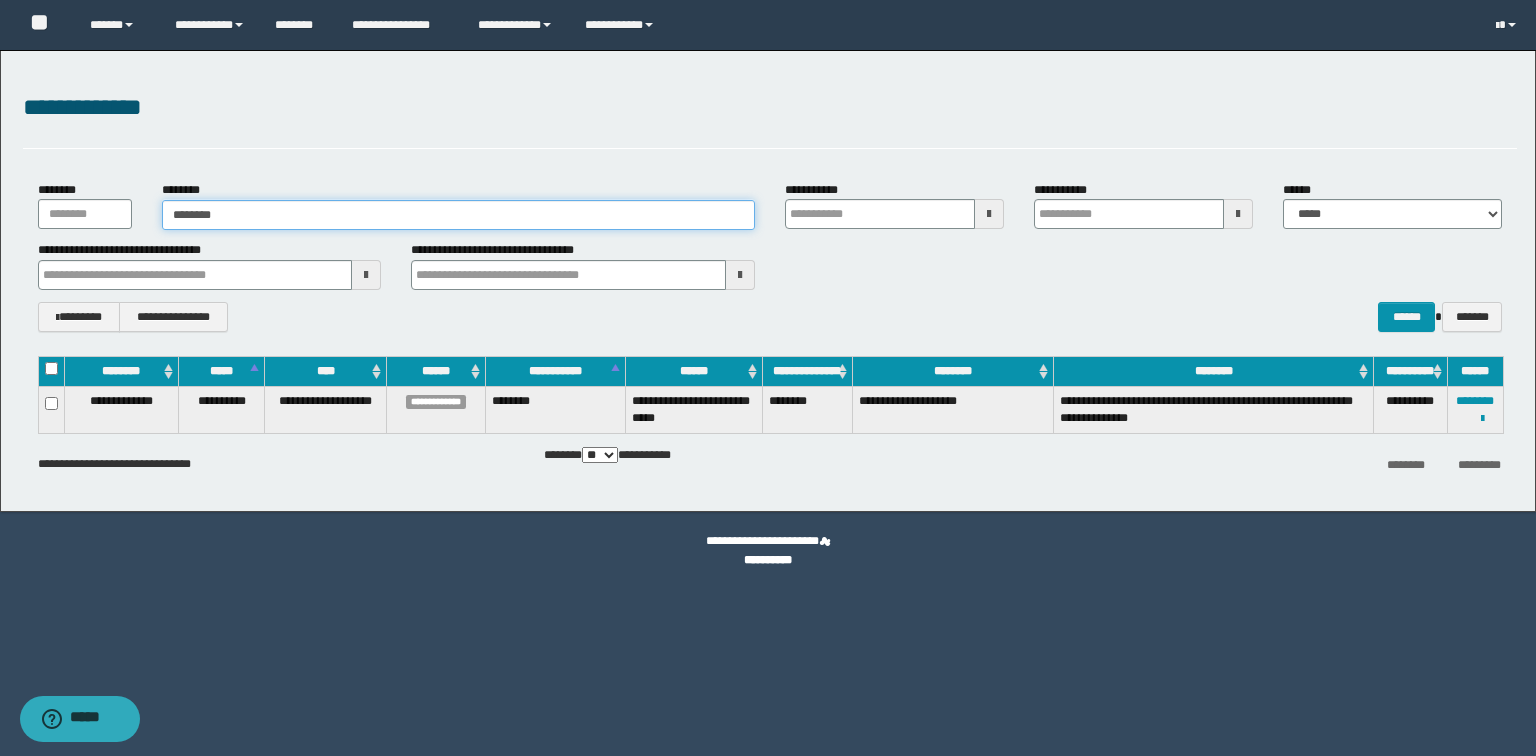 type on "********" 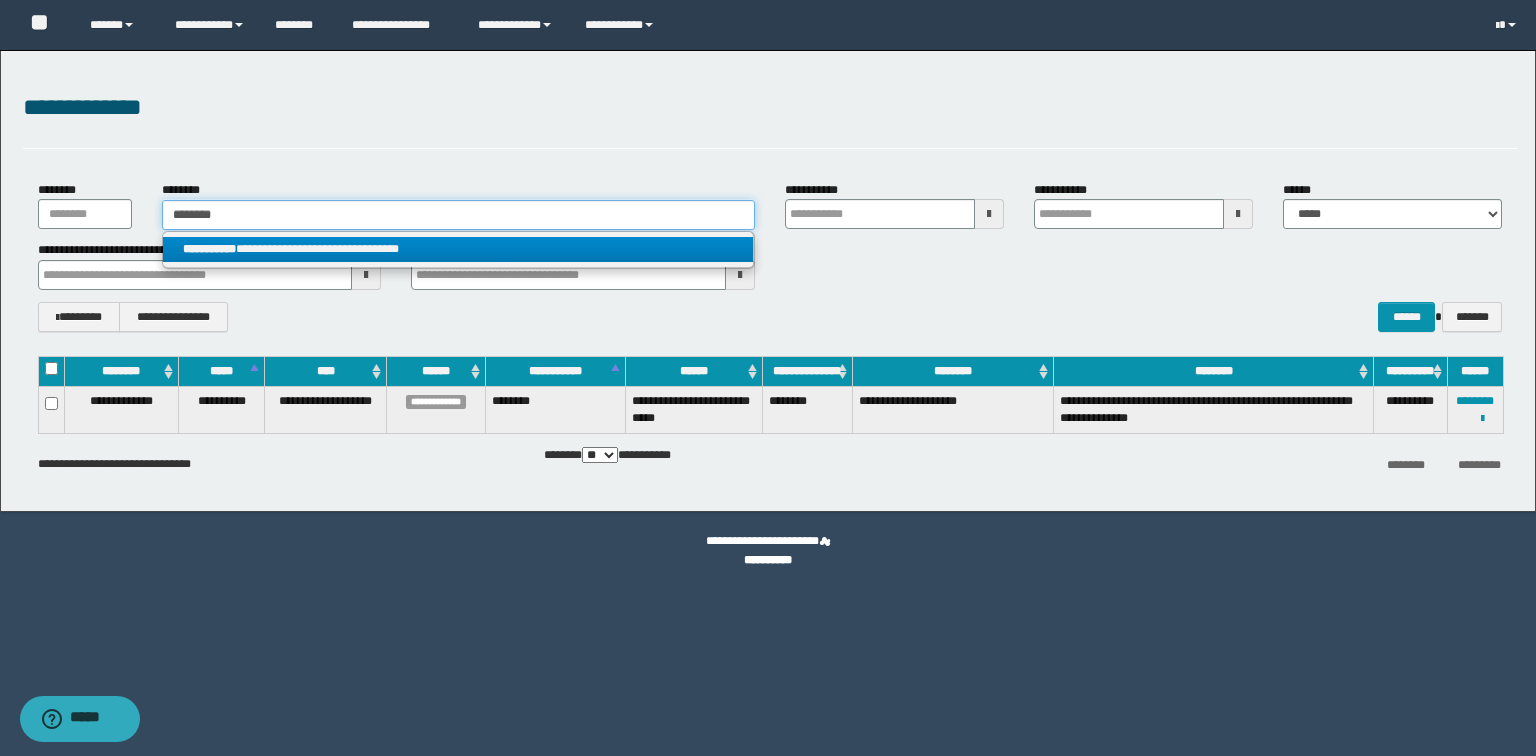 type on "********" 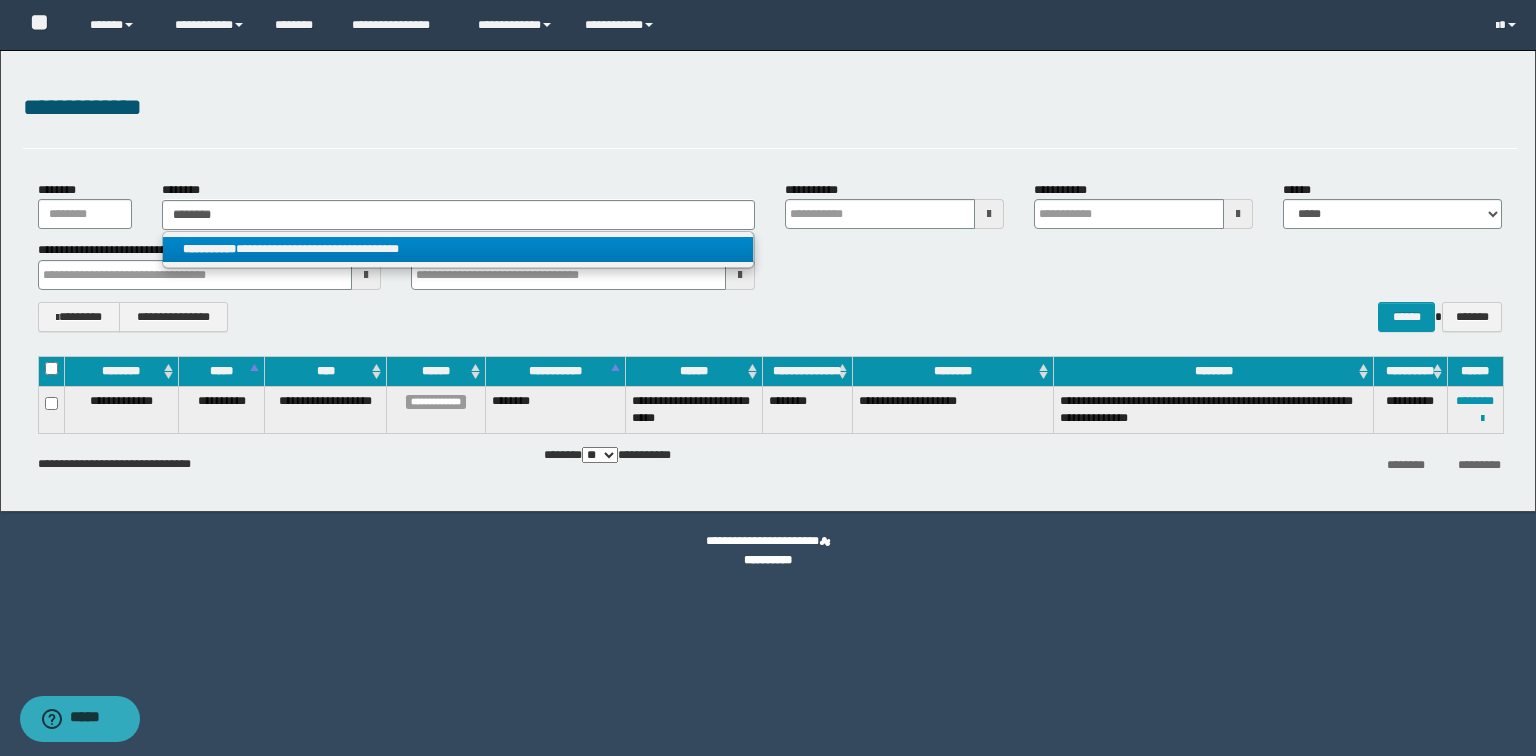 click on "**********" at bounding box center (458, 249) 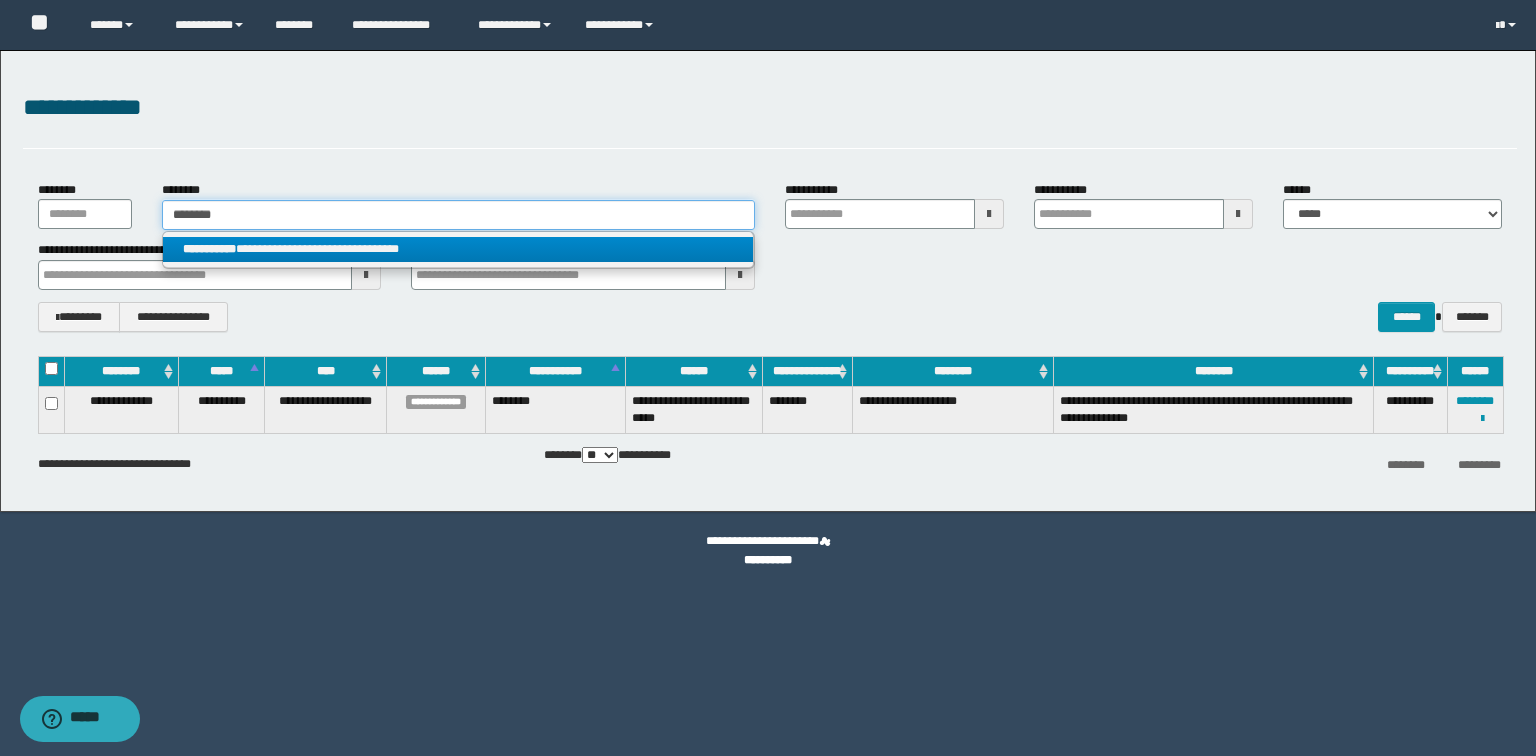 type 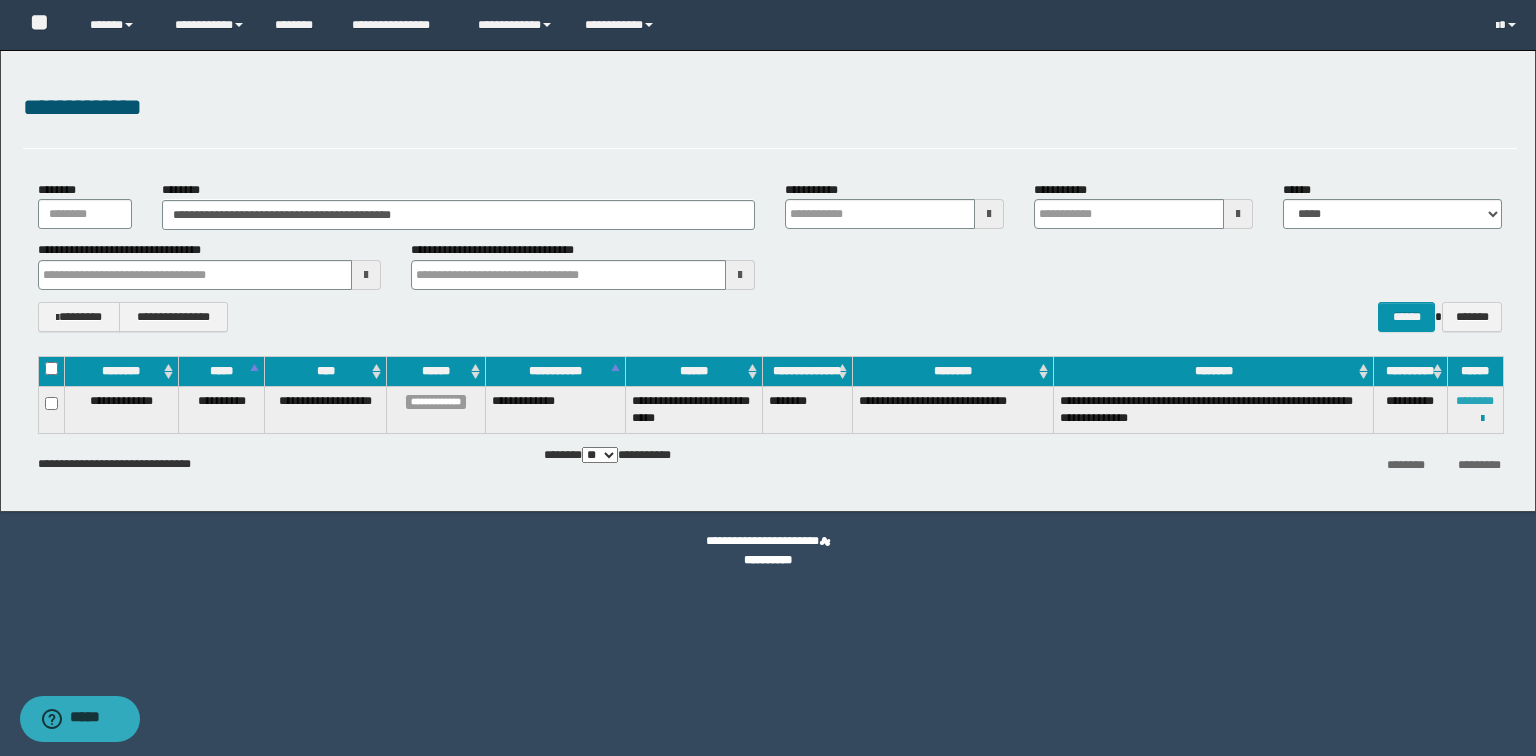 click on "********" at bounding box center [1475, 401] 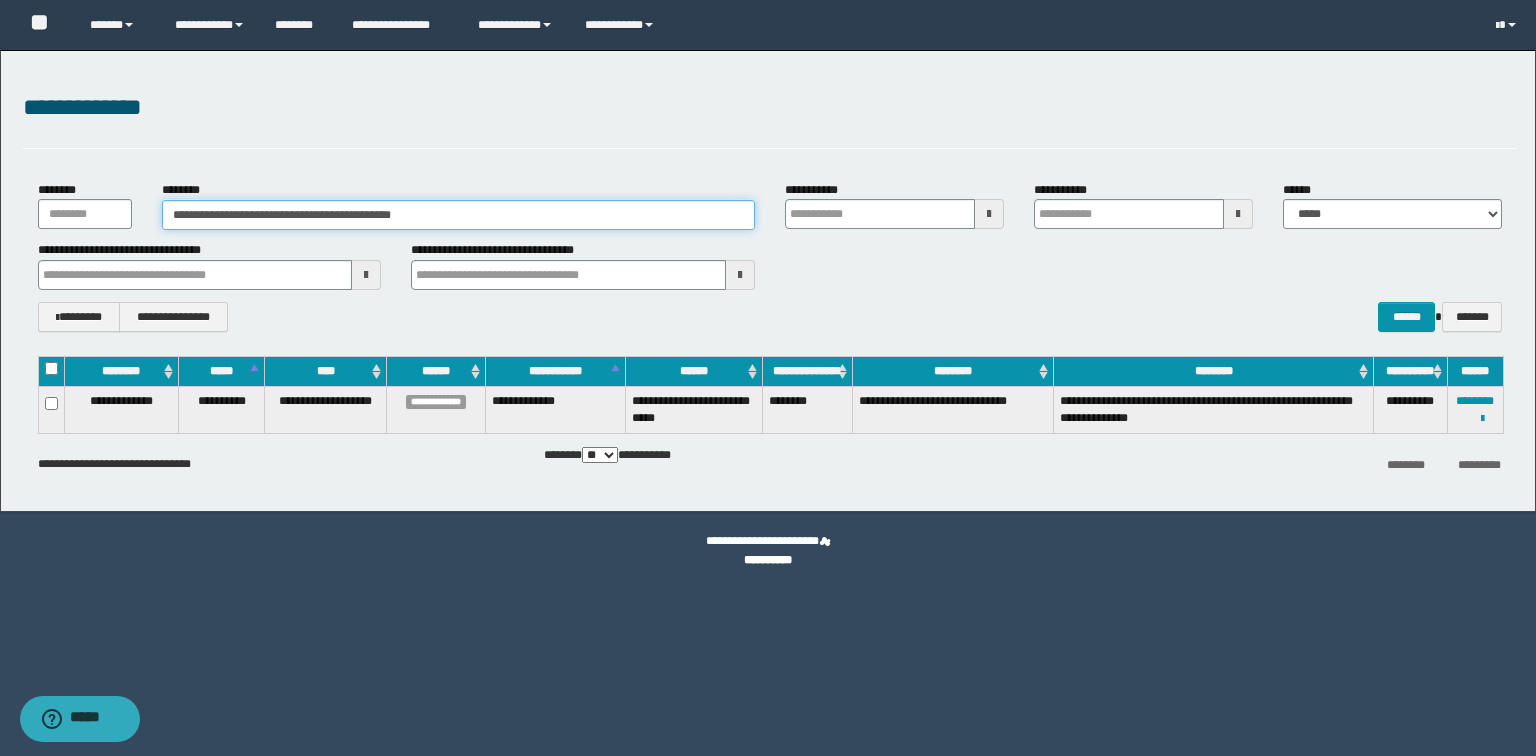click on "**********" at bounding box center [458, 215] 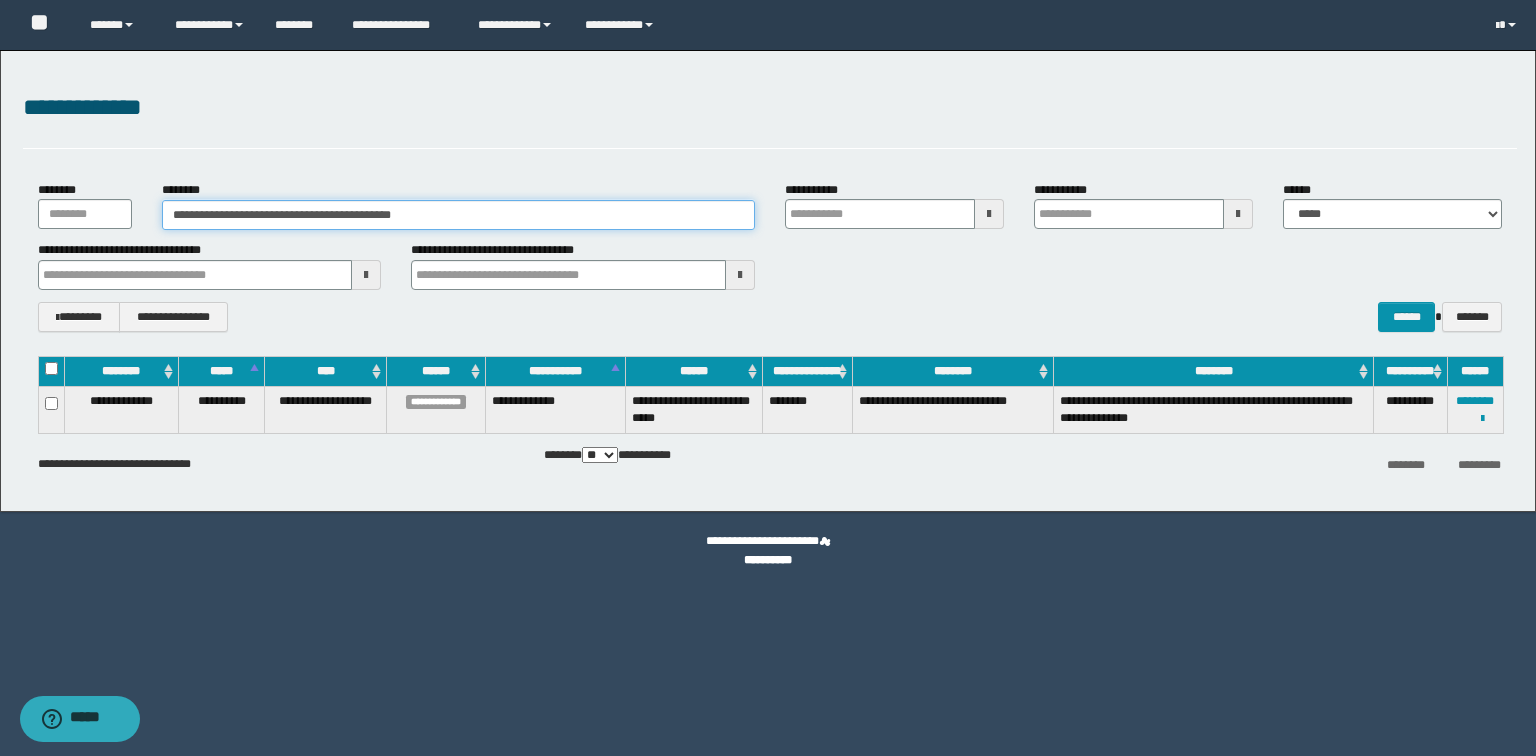 click on "**********" at bounding box center (458, 215) 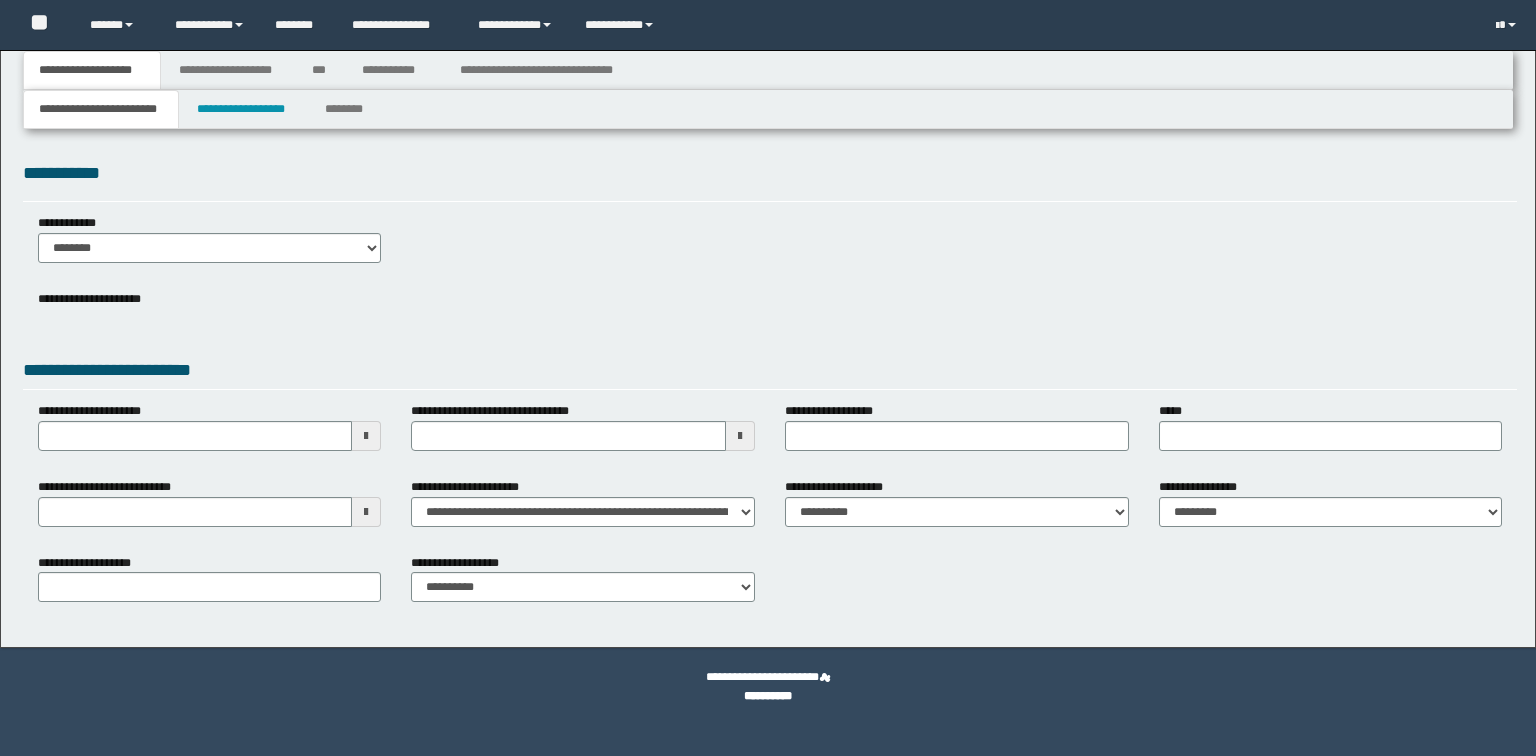 scroll, scrollTop: 0, scrollLeft: 0, axis: both 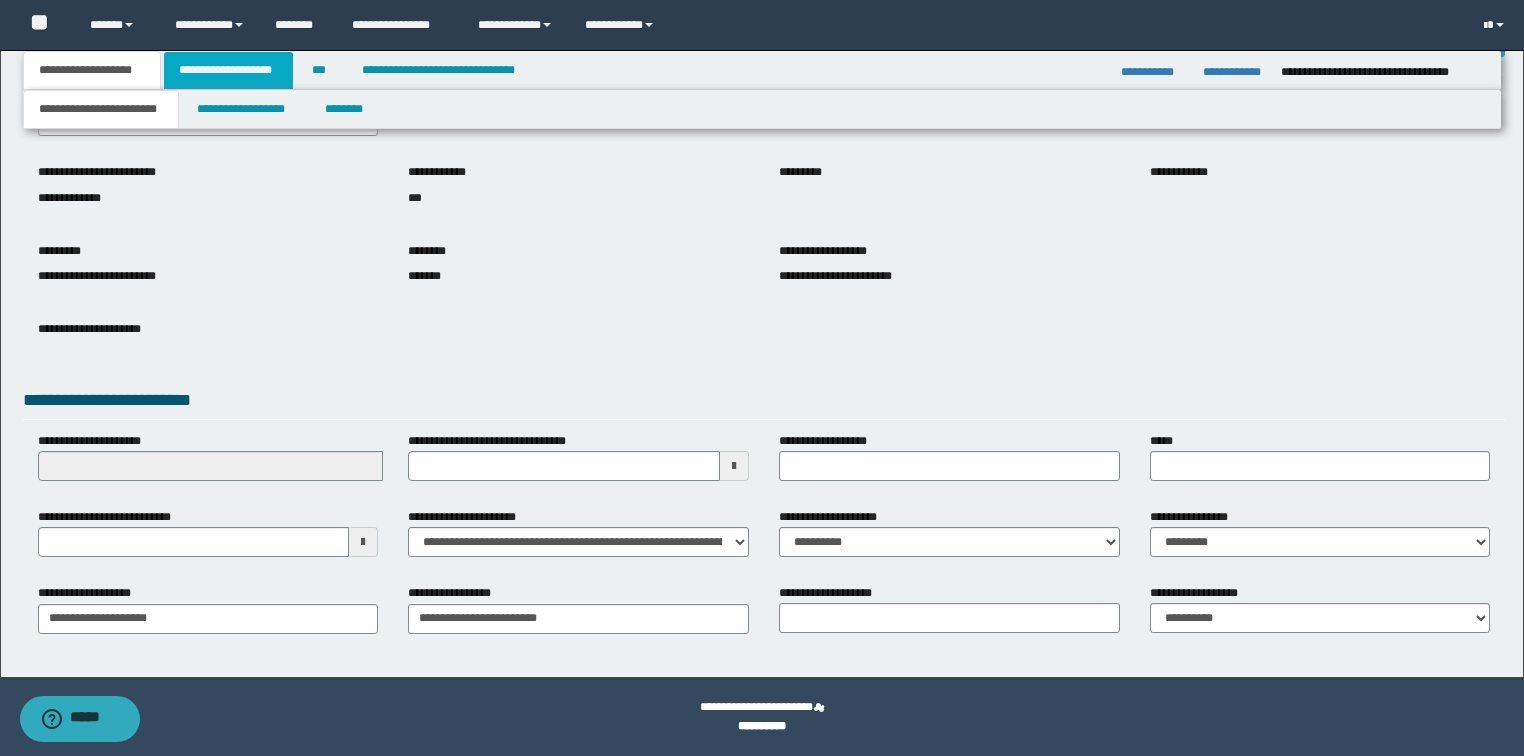 click on "**********" at bounding box center [228, 70] 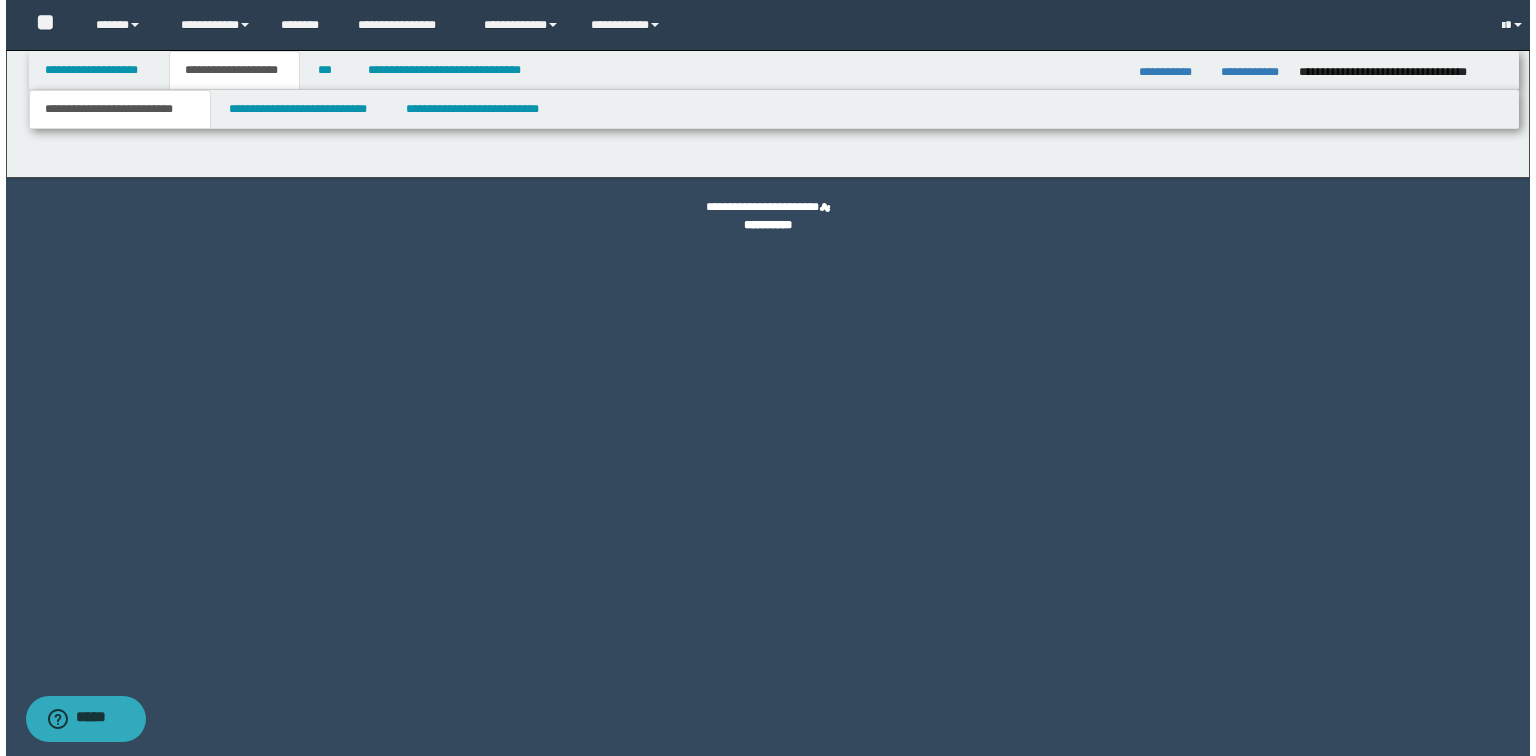 scroll, scrollTop: 0, scrollLeft: 0, axis: both 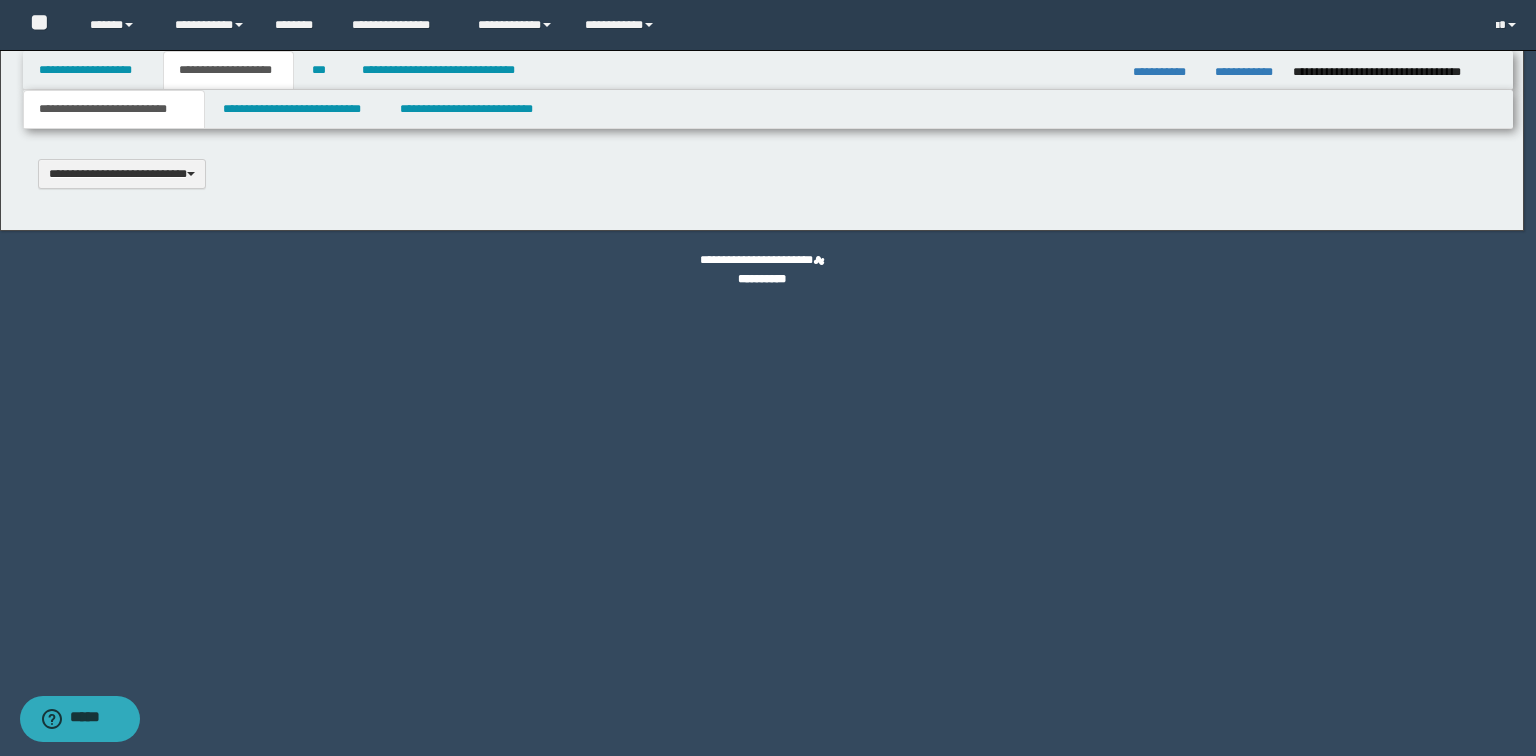 type 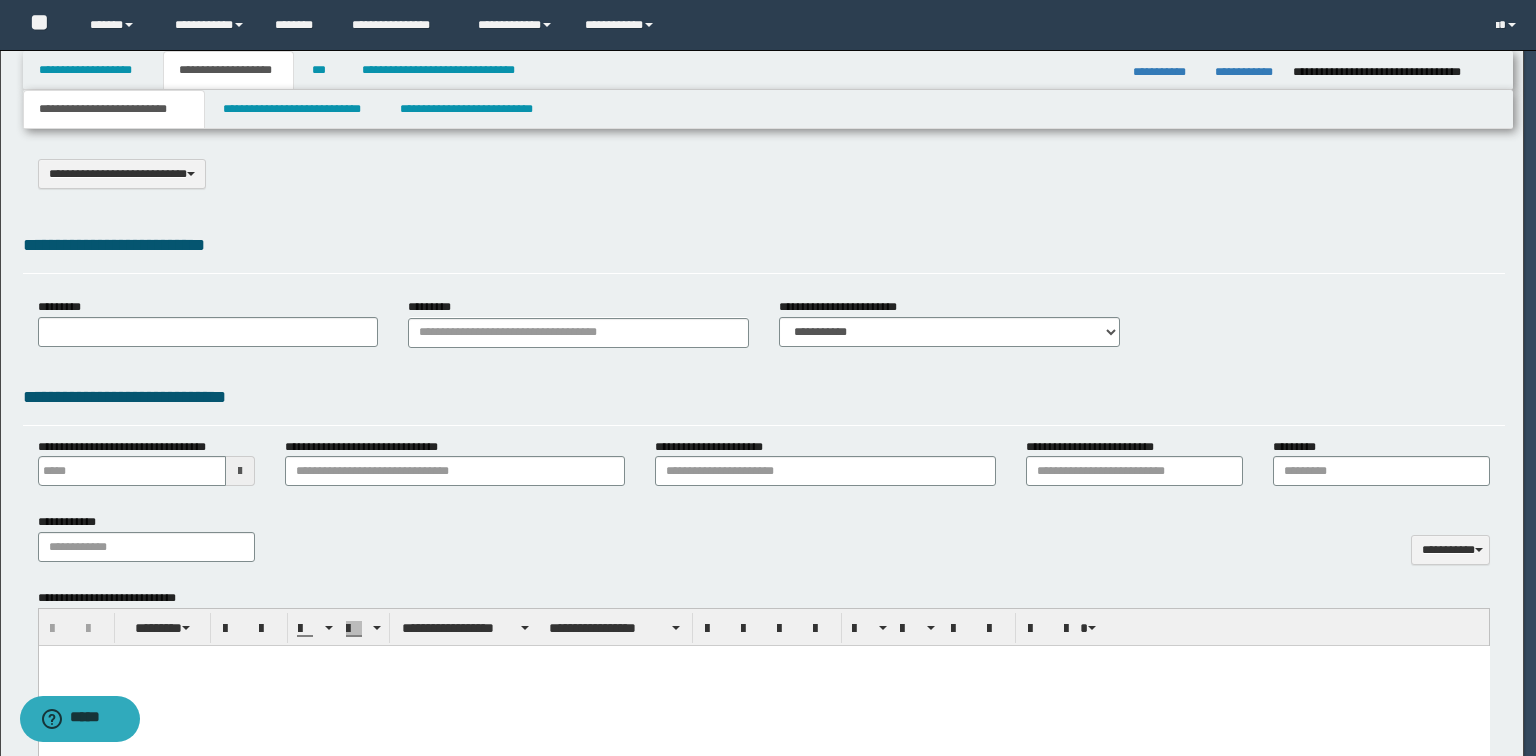 select on "*" 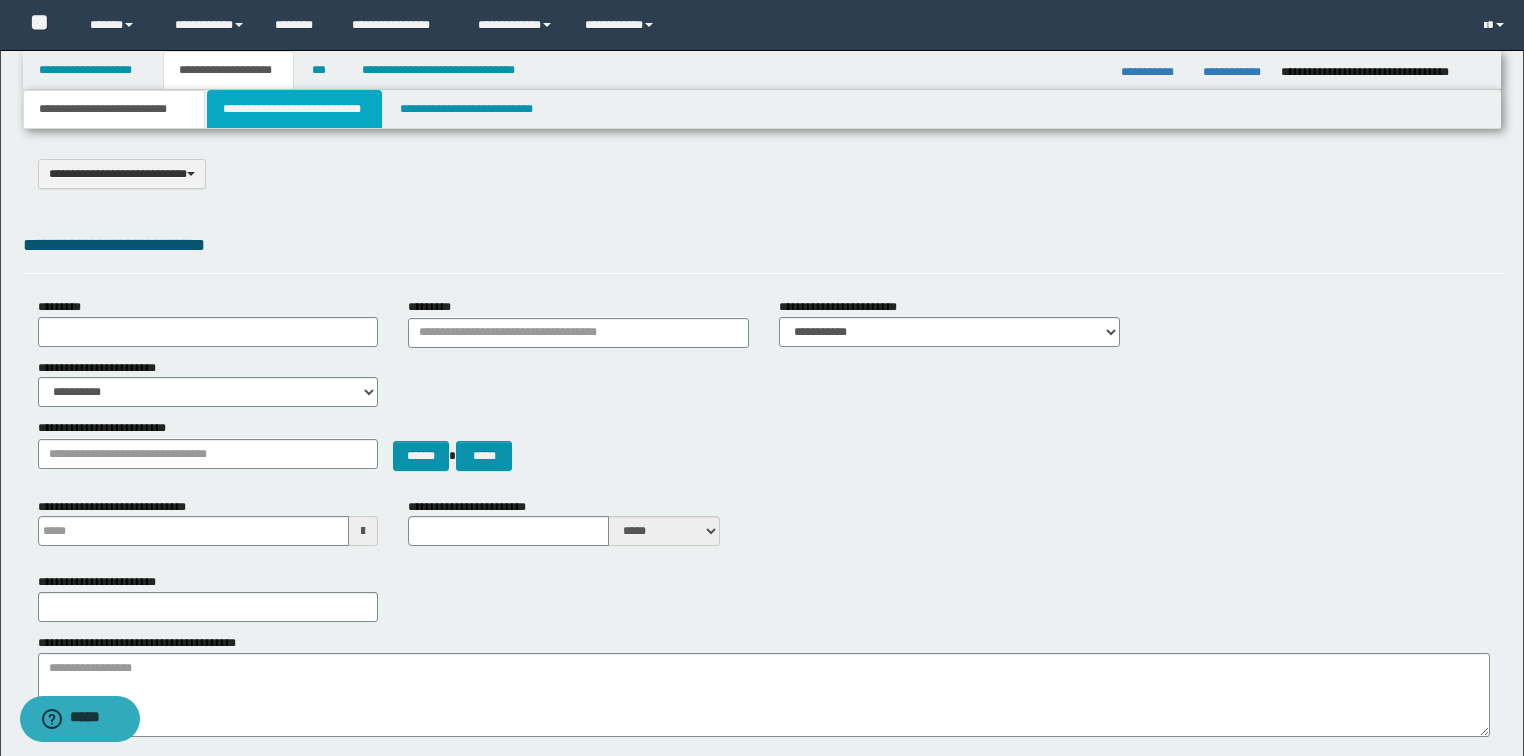 click on "**********" at bounding box center (294, 109) 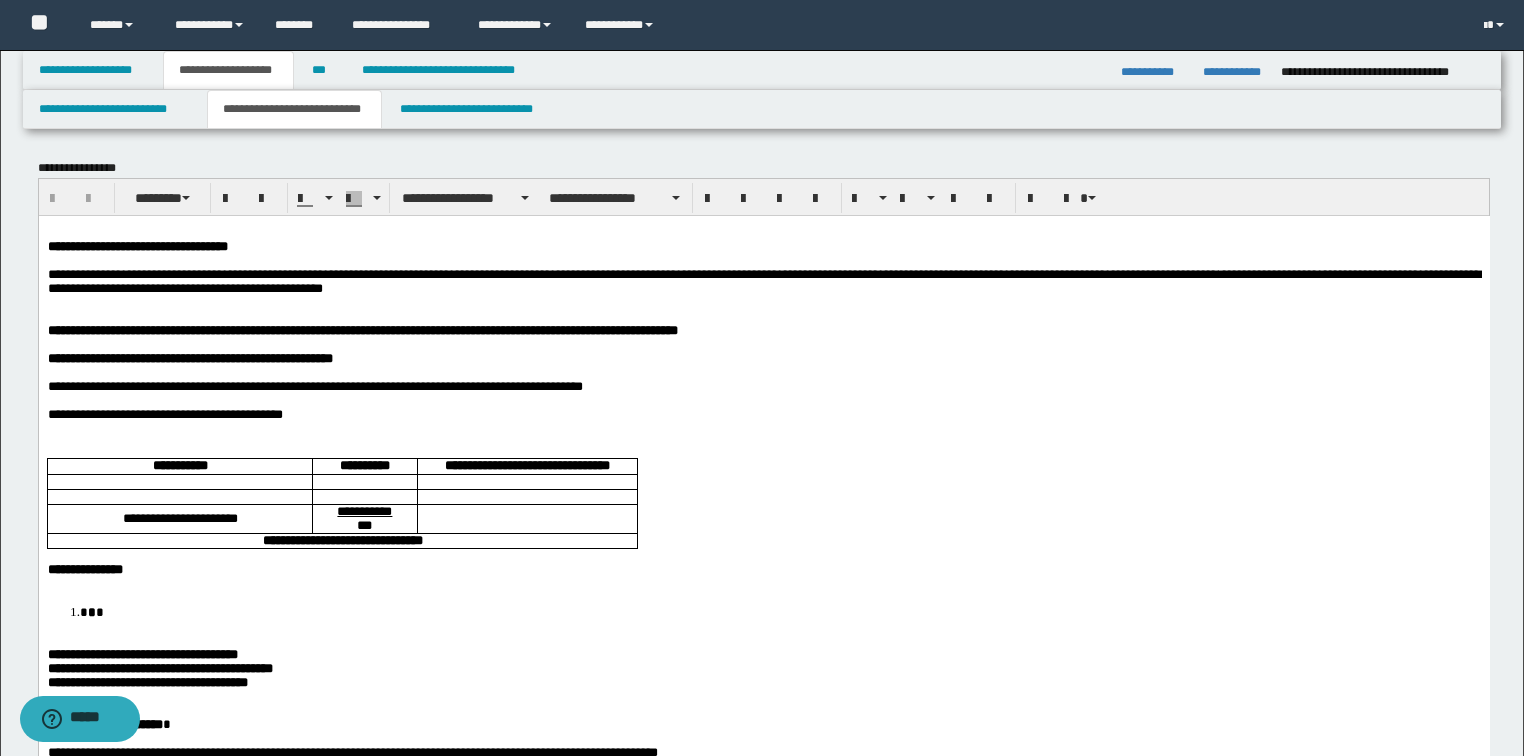 scroll, scrollTop: 160, scrollLeft: 0, axis: vertical 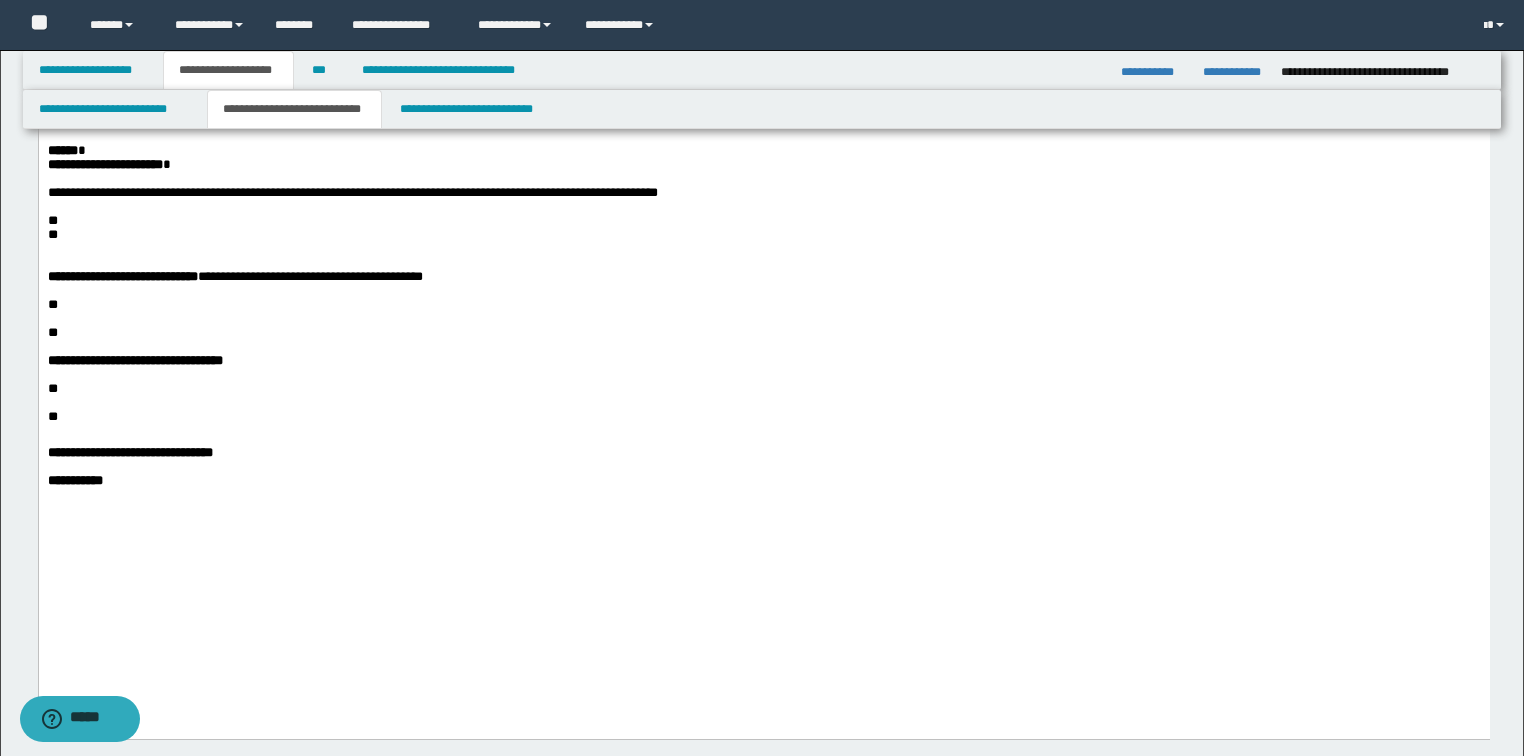 click on "**" at bounding box center [763, 389] 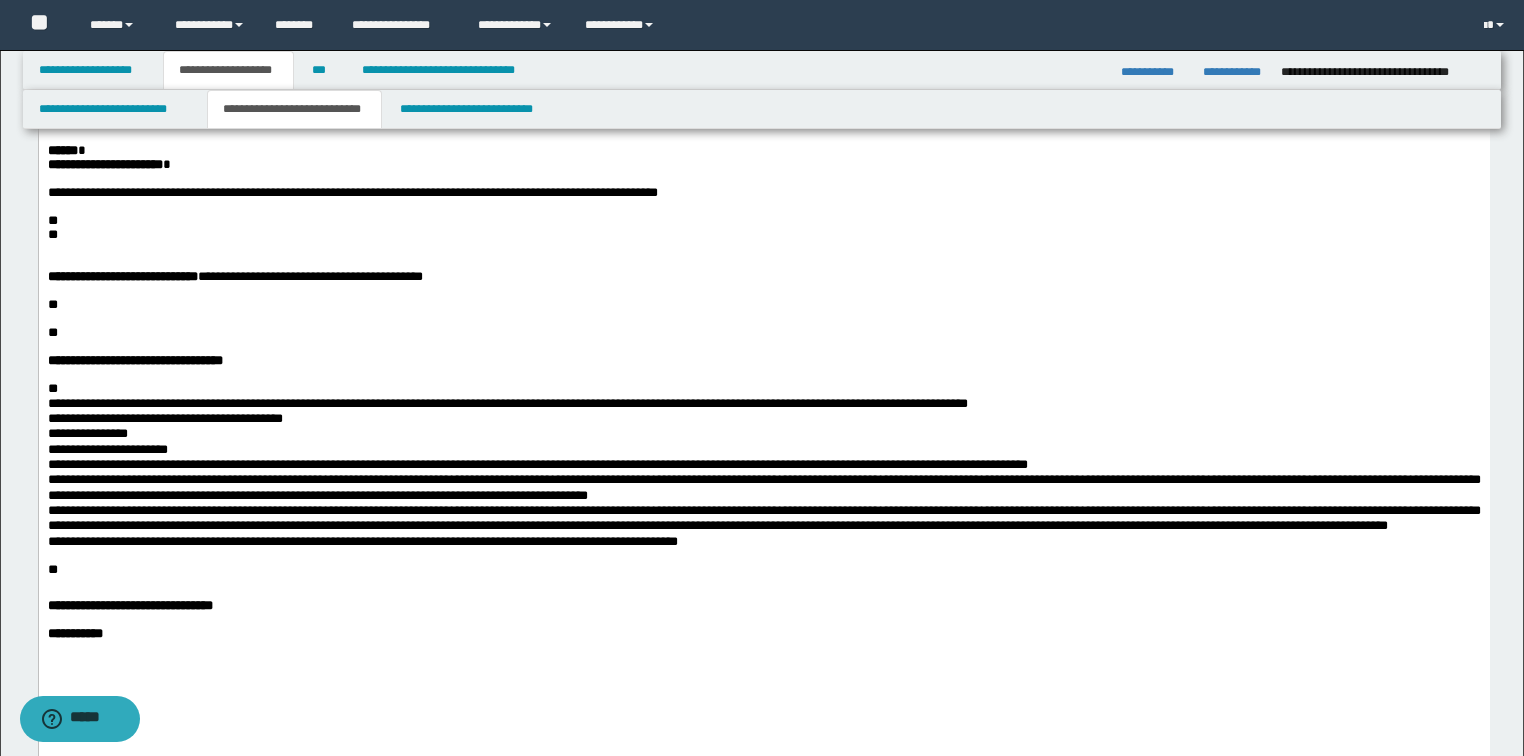 click on "**********" at bounding box center [763, 196] 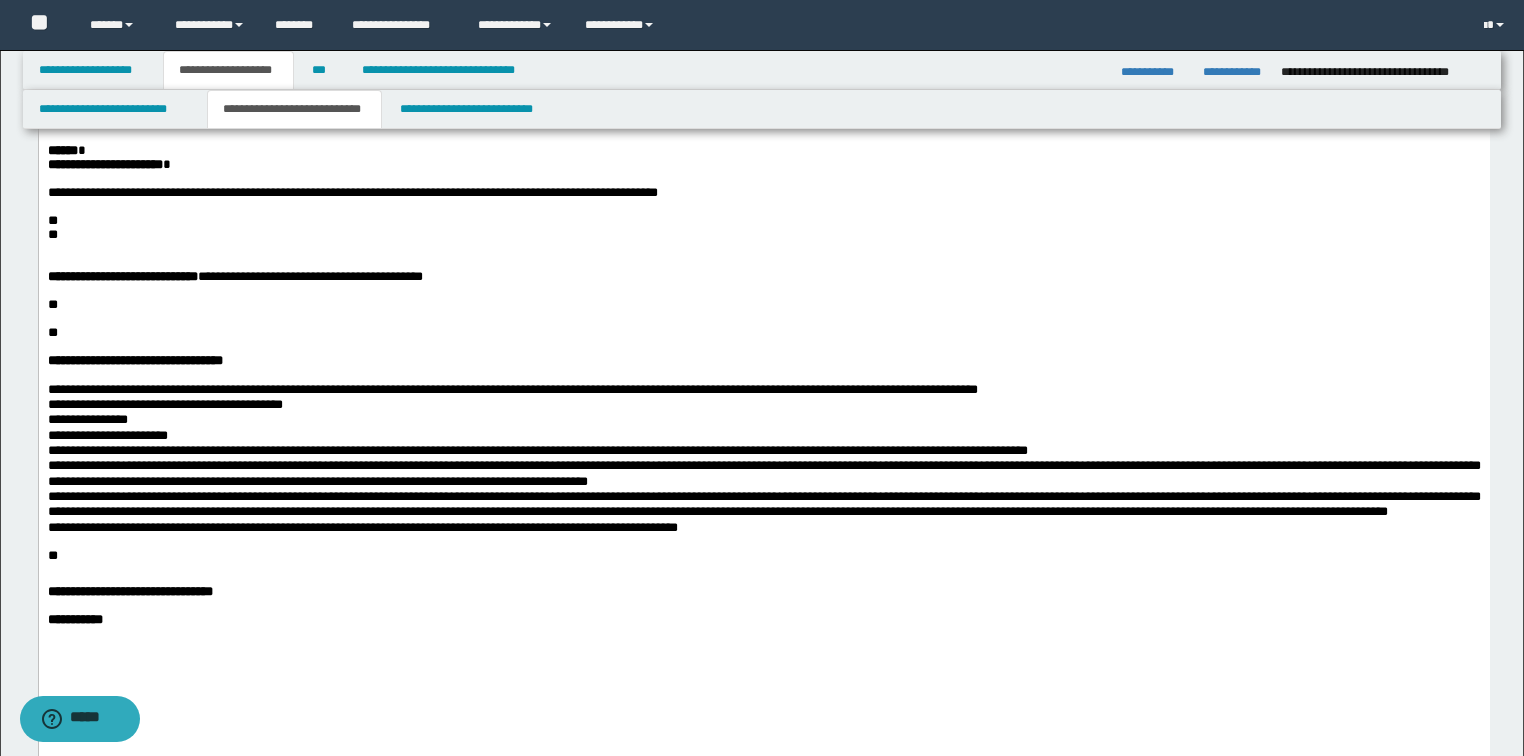 click on "**********" at bounding box center [763, 389] 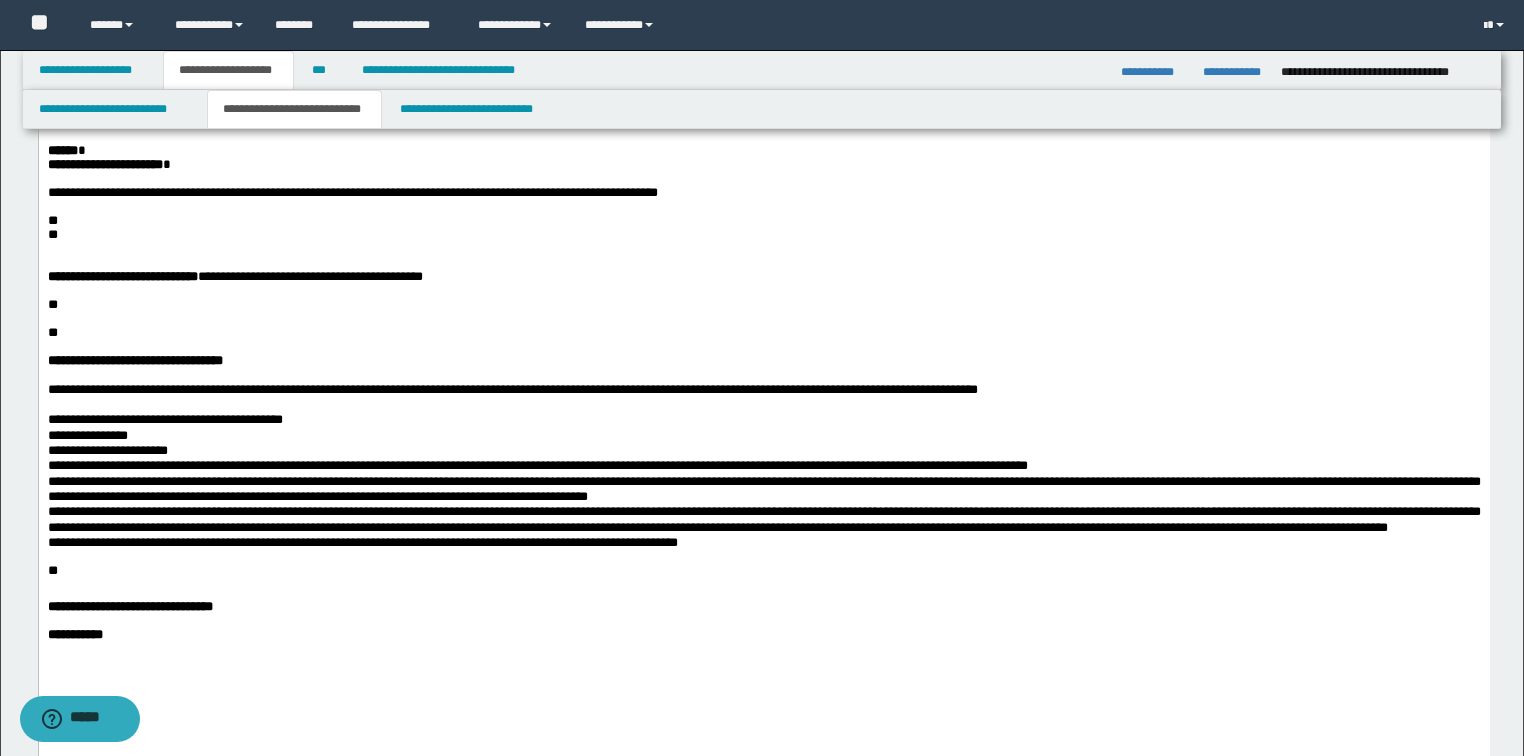 click on "**********" at bounding box center [763, 450] 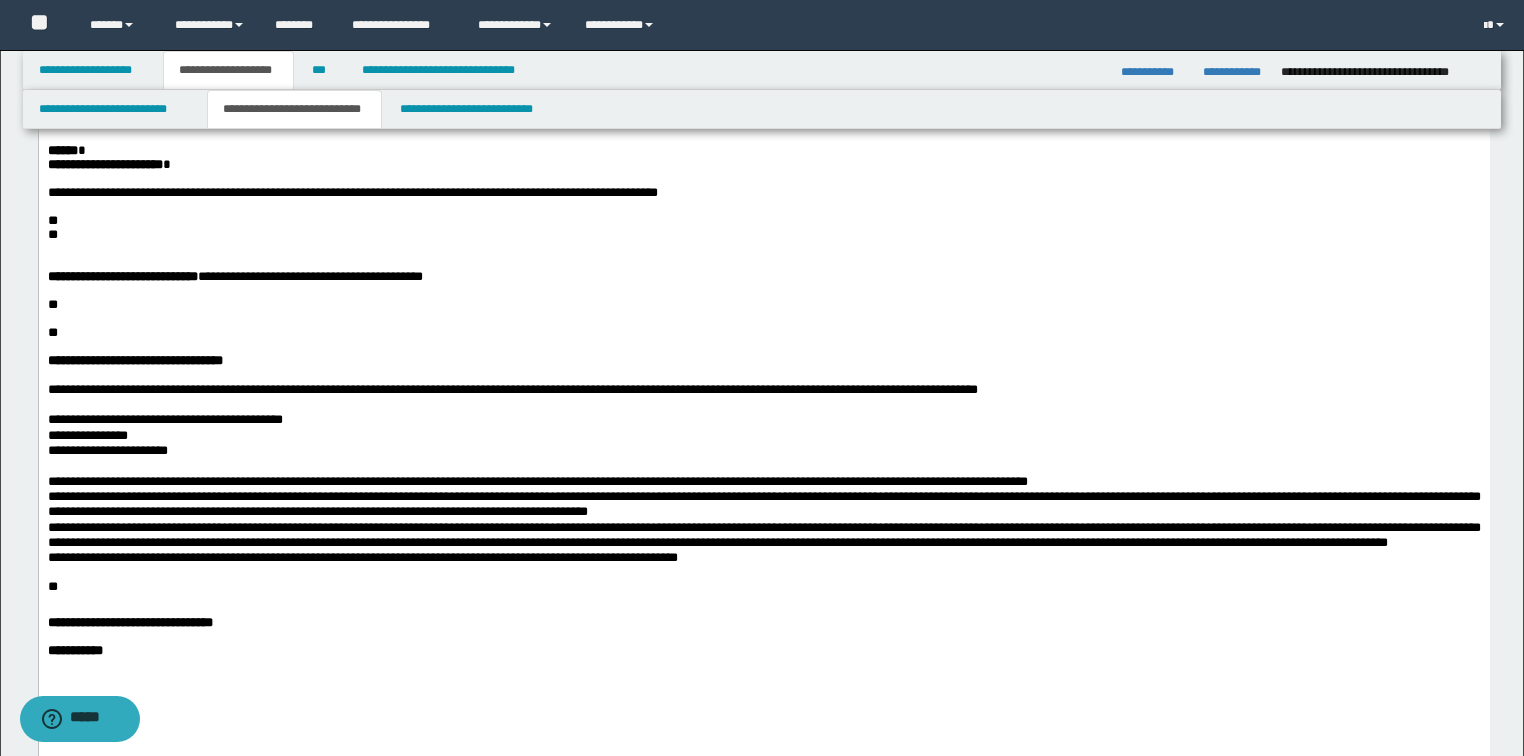 click on "**********" at bounding box center [763, 481] 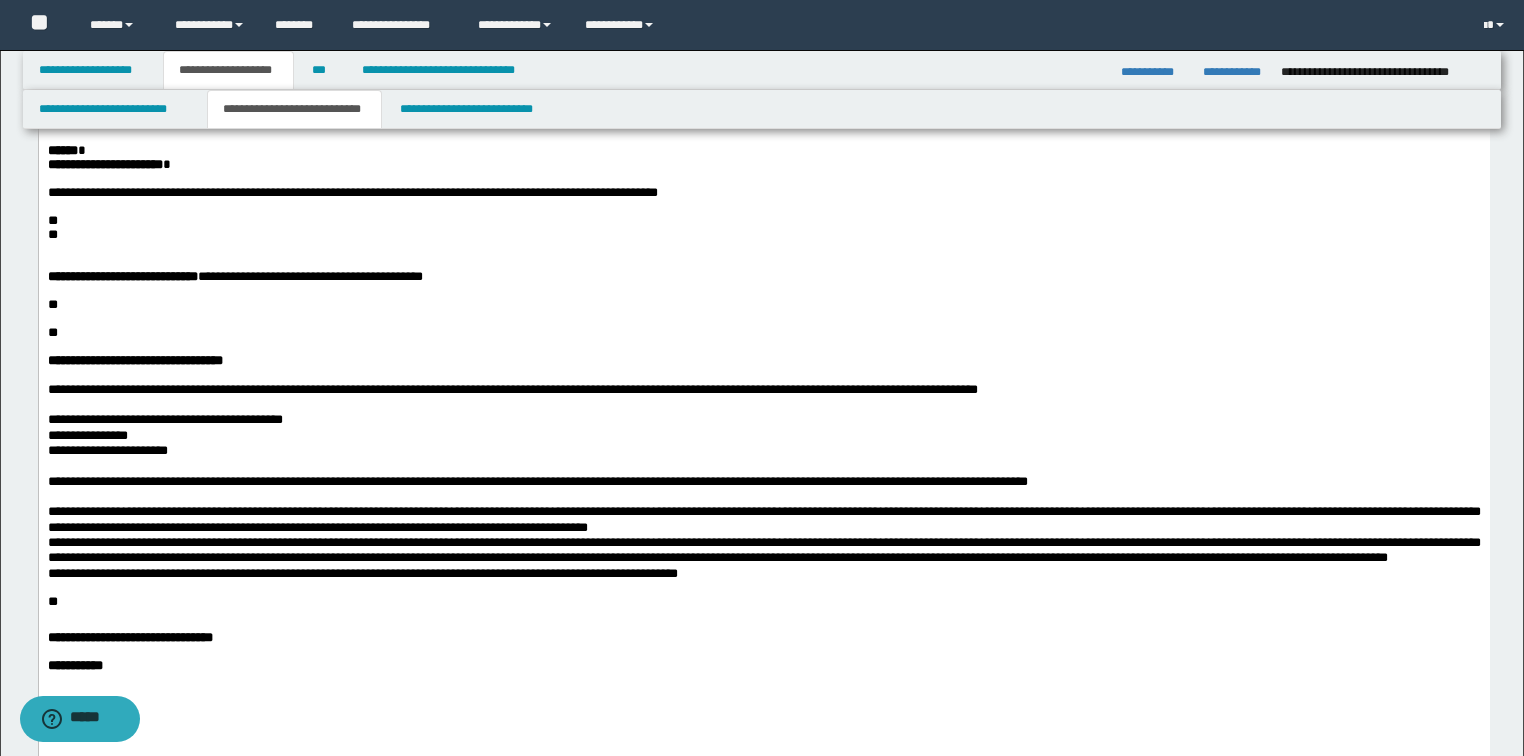 click on "**********" at bounding box center [763, 550] 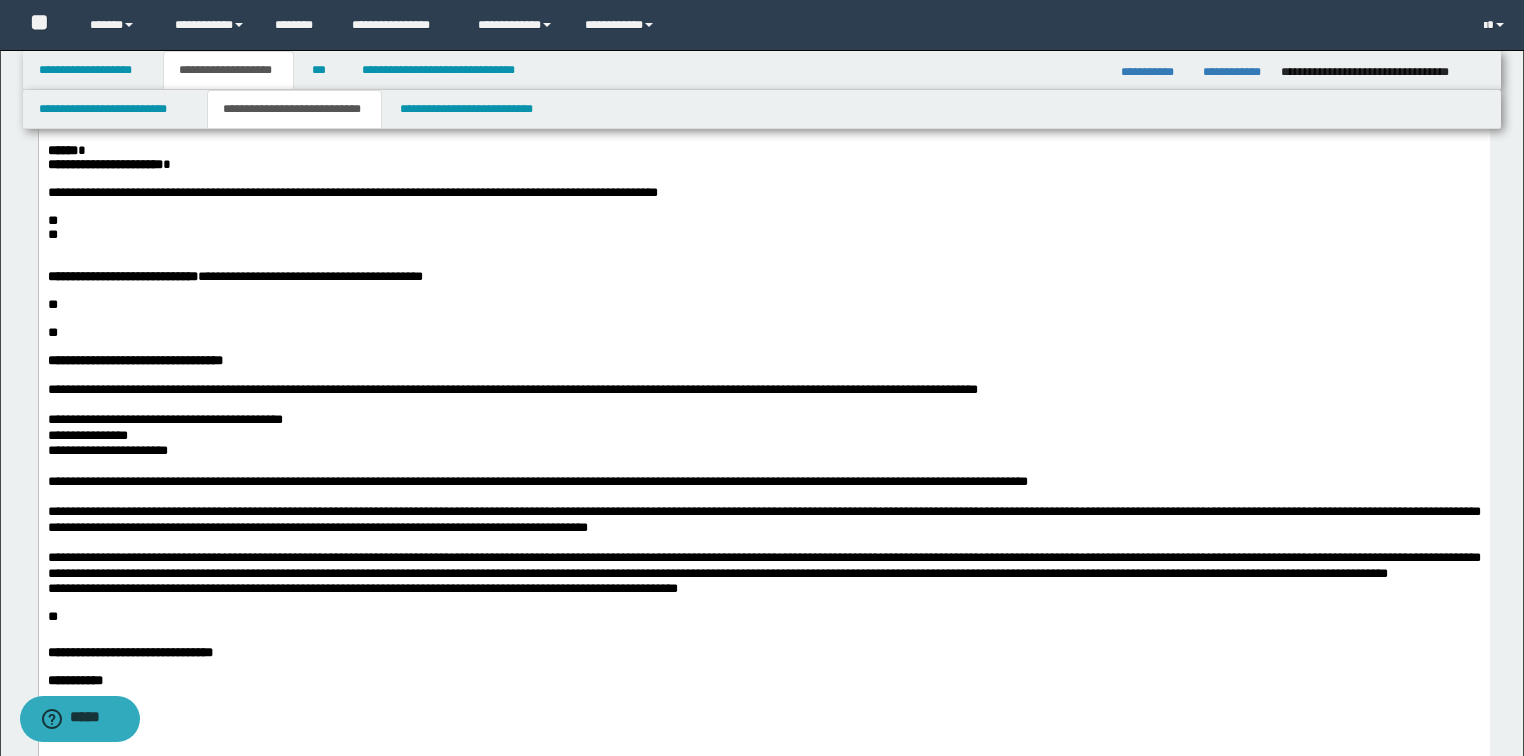 click on "**********" at bounding box center (763, 565) 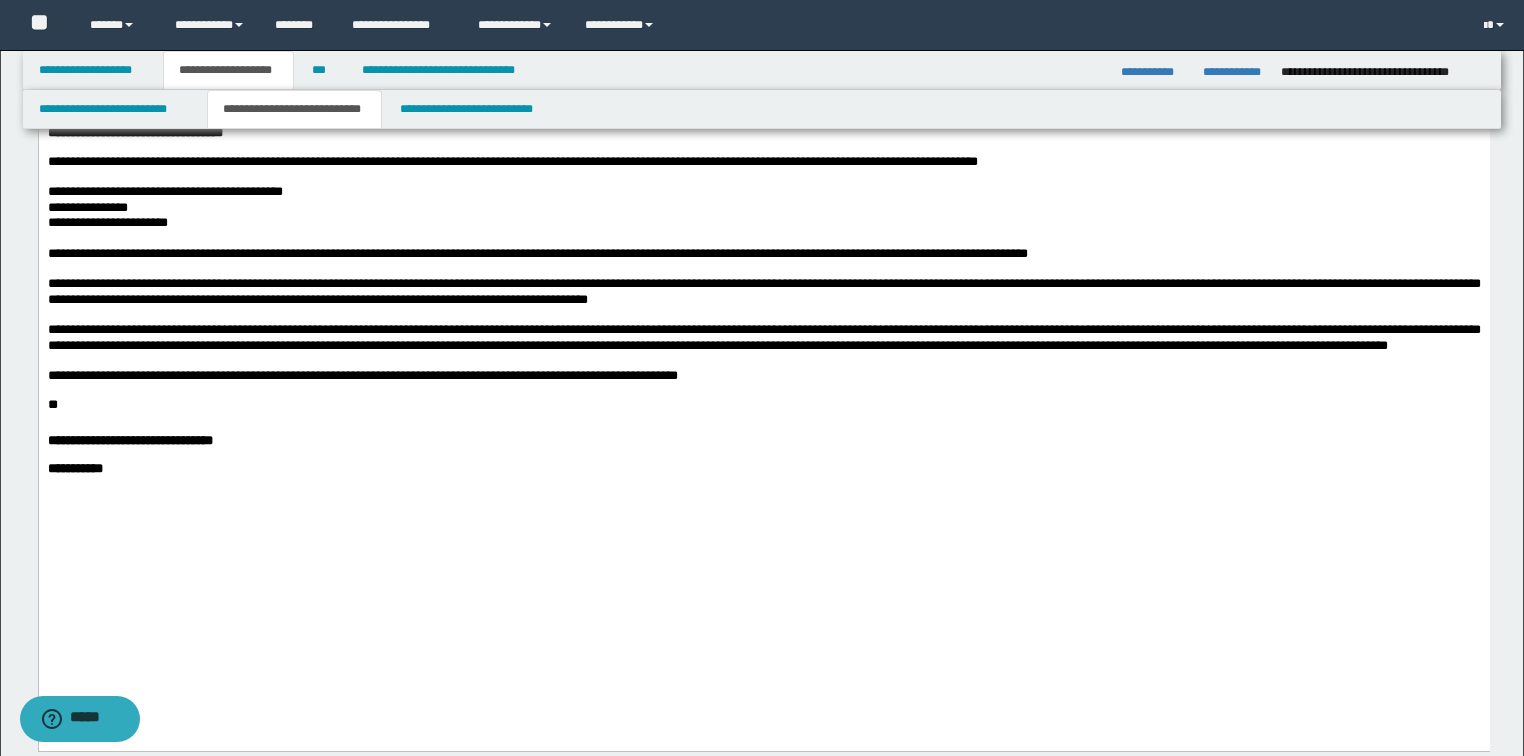scroll, scrollTop: 880, scrollLeft: 0, axis: vertical 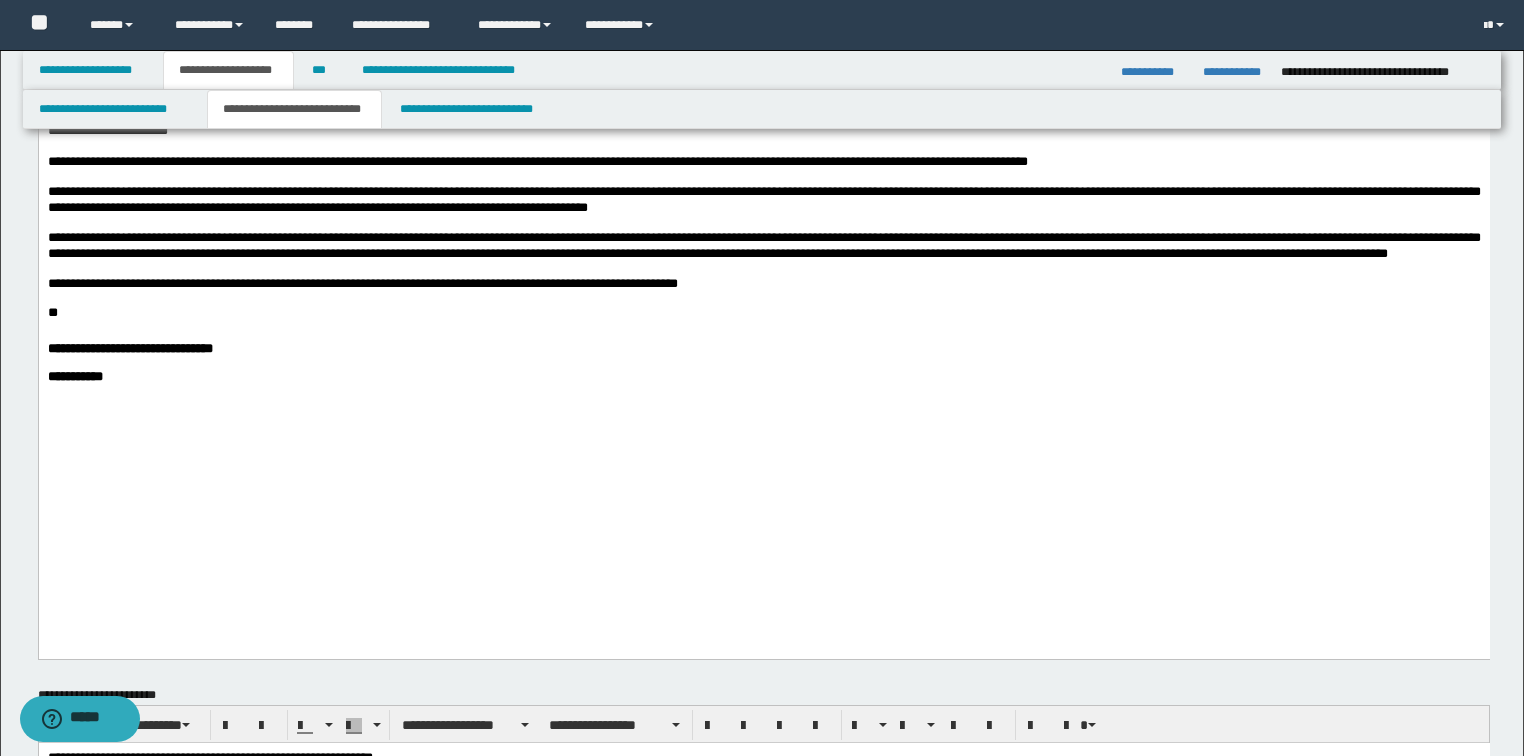 click on "**" at bounding box center (52, 312) 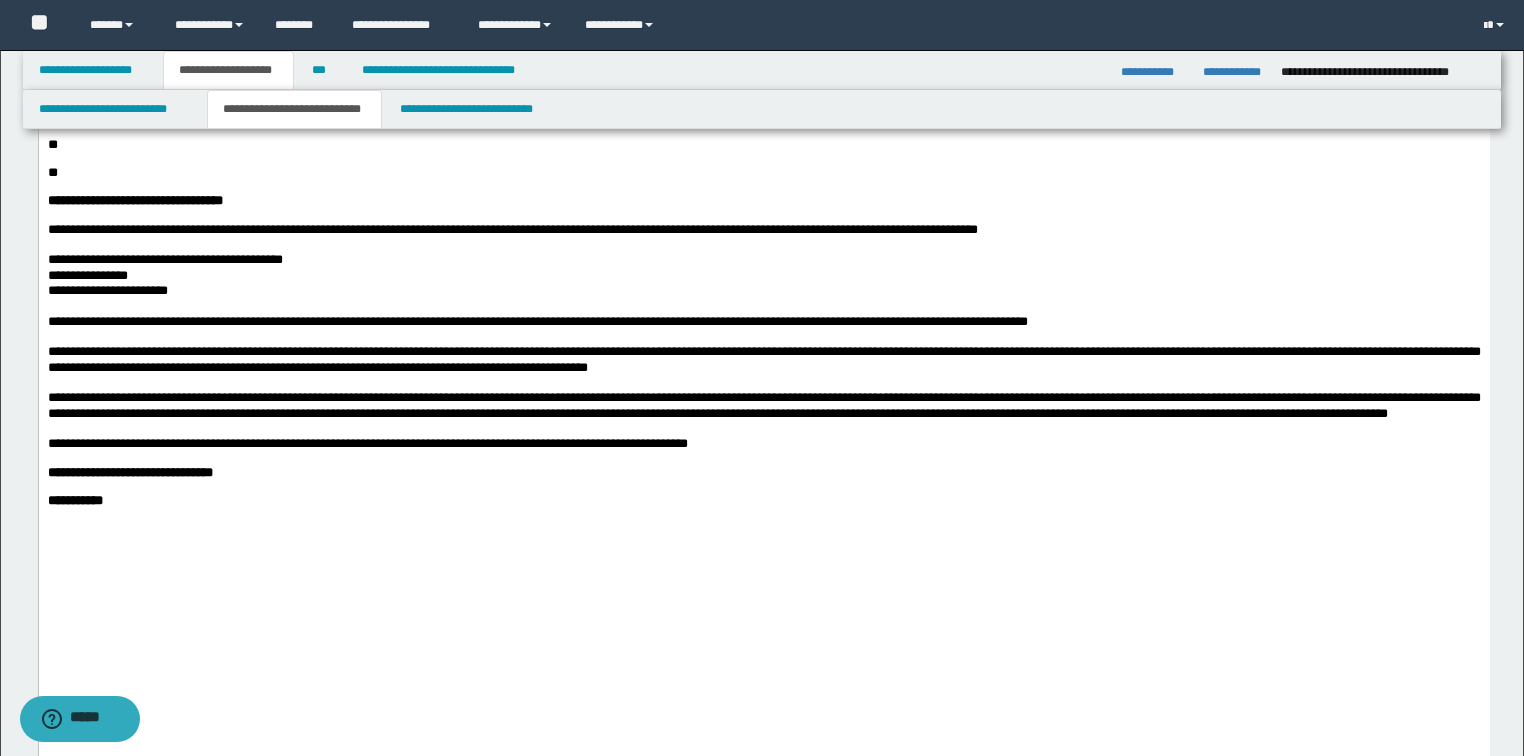 scroll, scrollTop: 640, scrollLeft: 0, axis: vertical 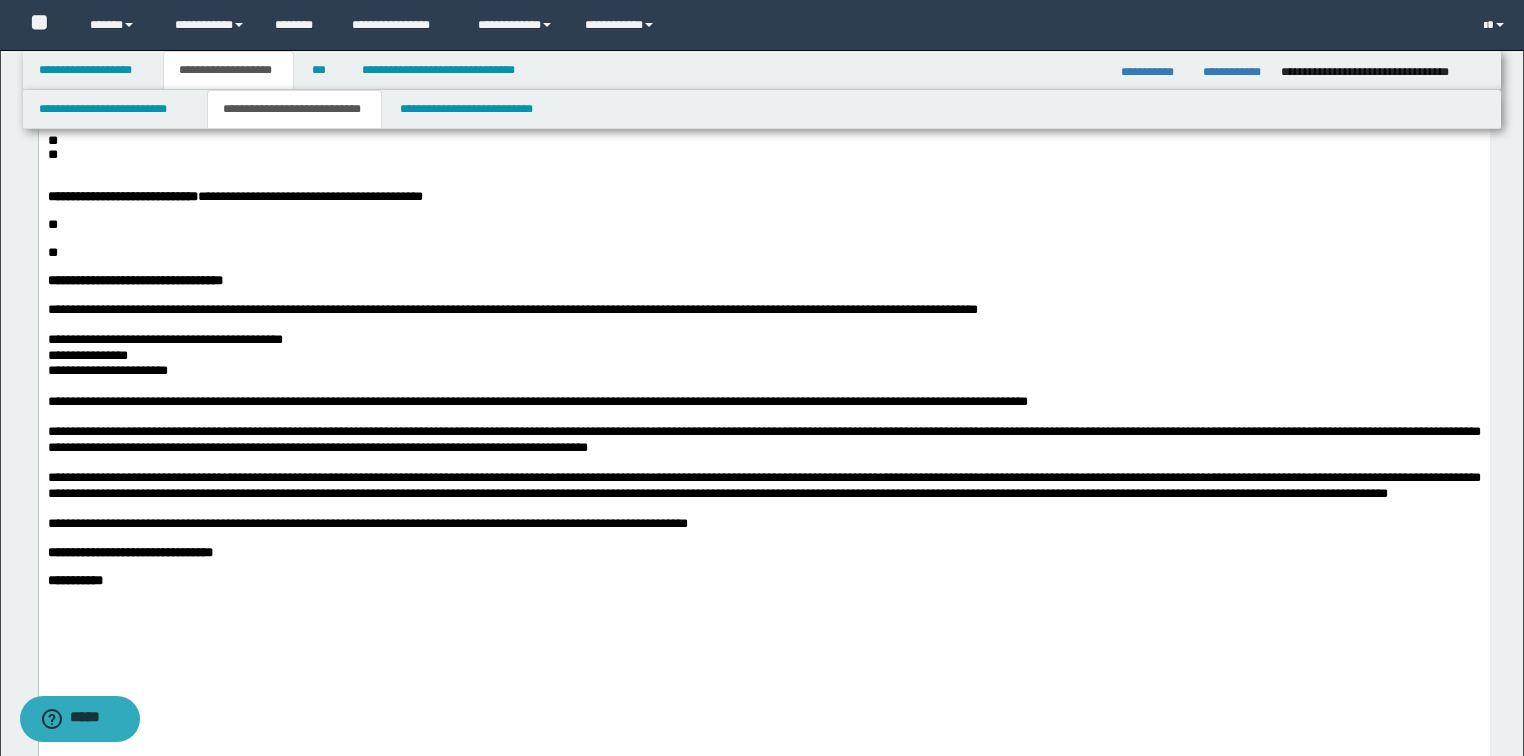 click on "**********" at bounding box center [763, 130] 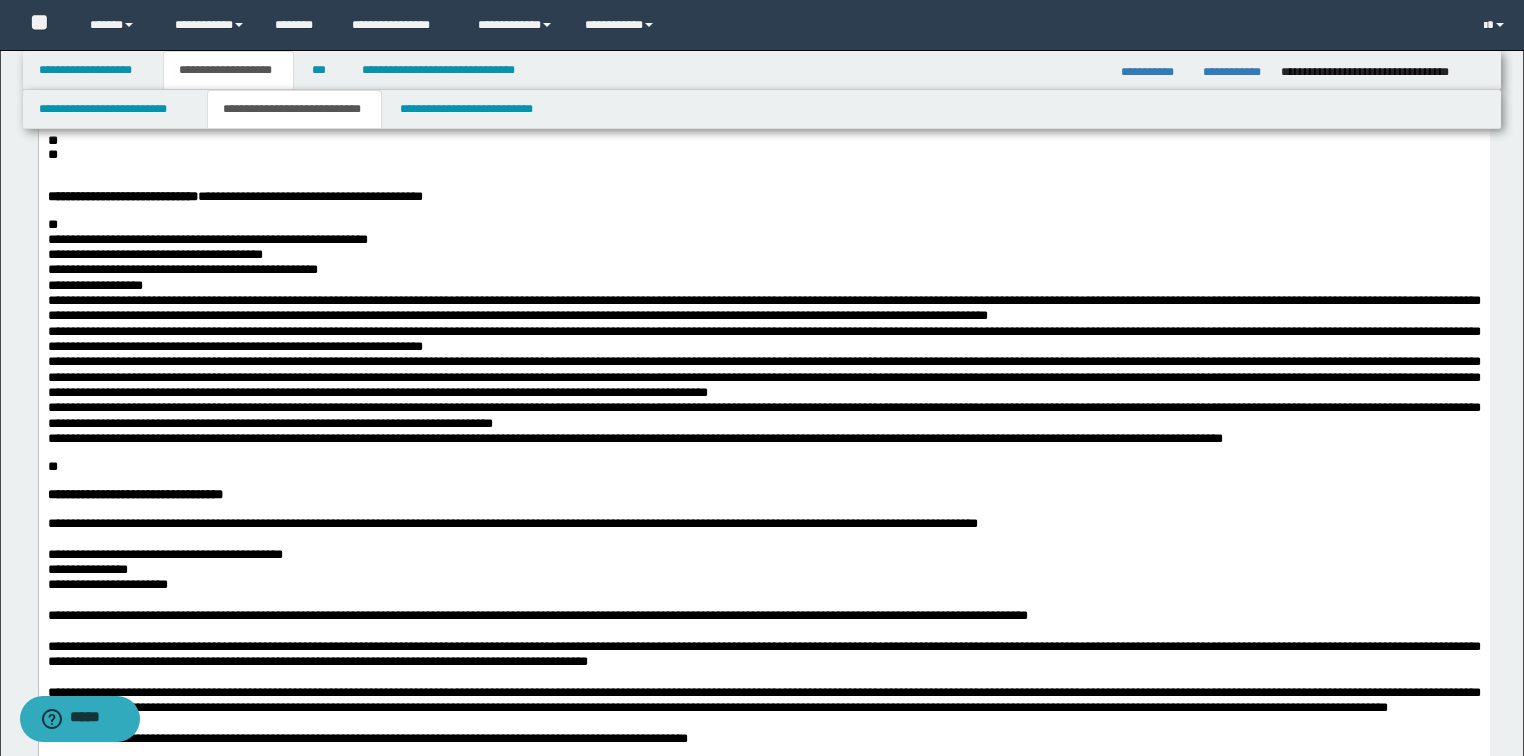 click on "**********" at bounding box center [207, 239] 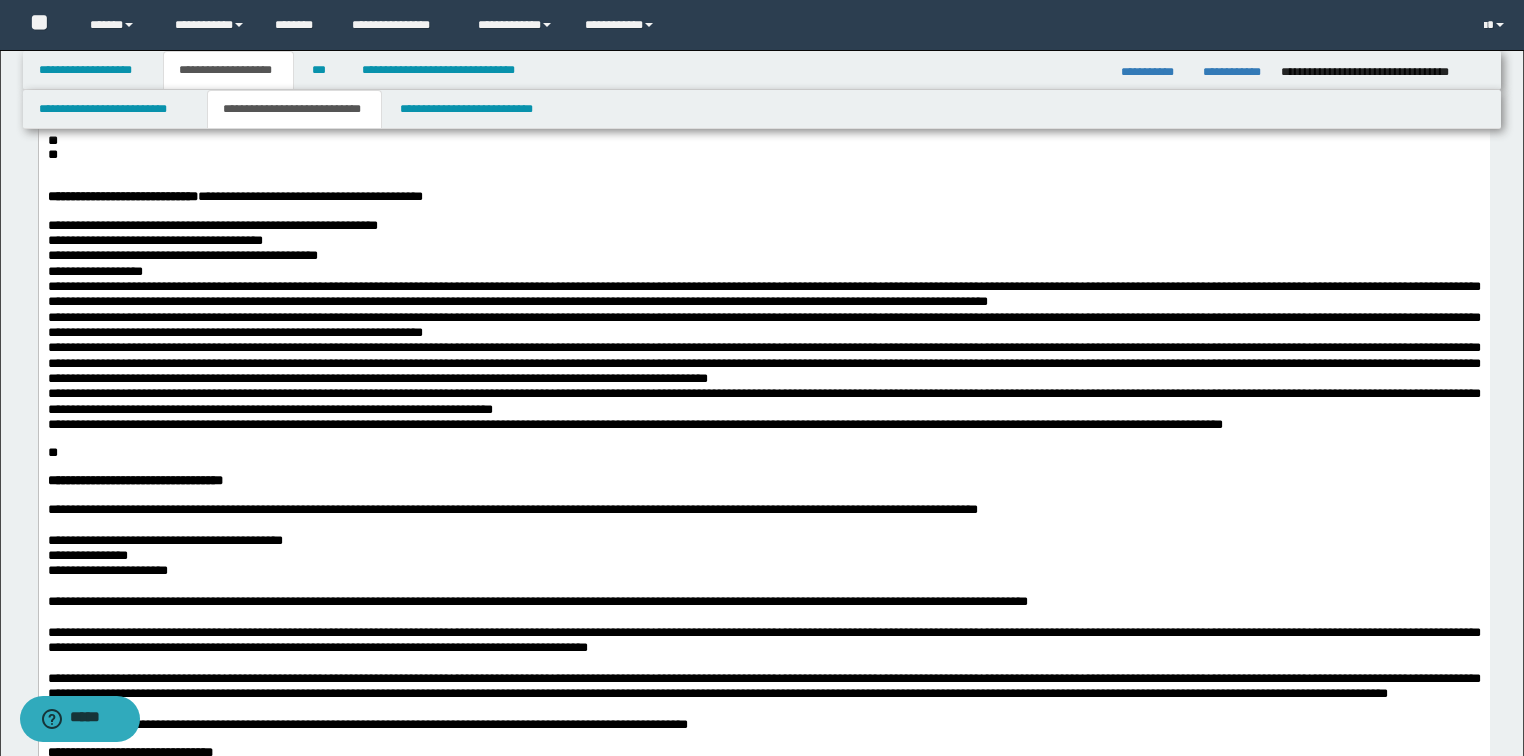 click on "**********" at bounding box center (763, 255) 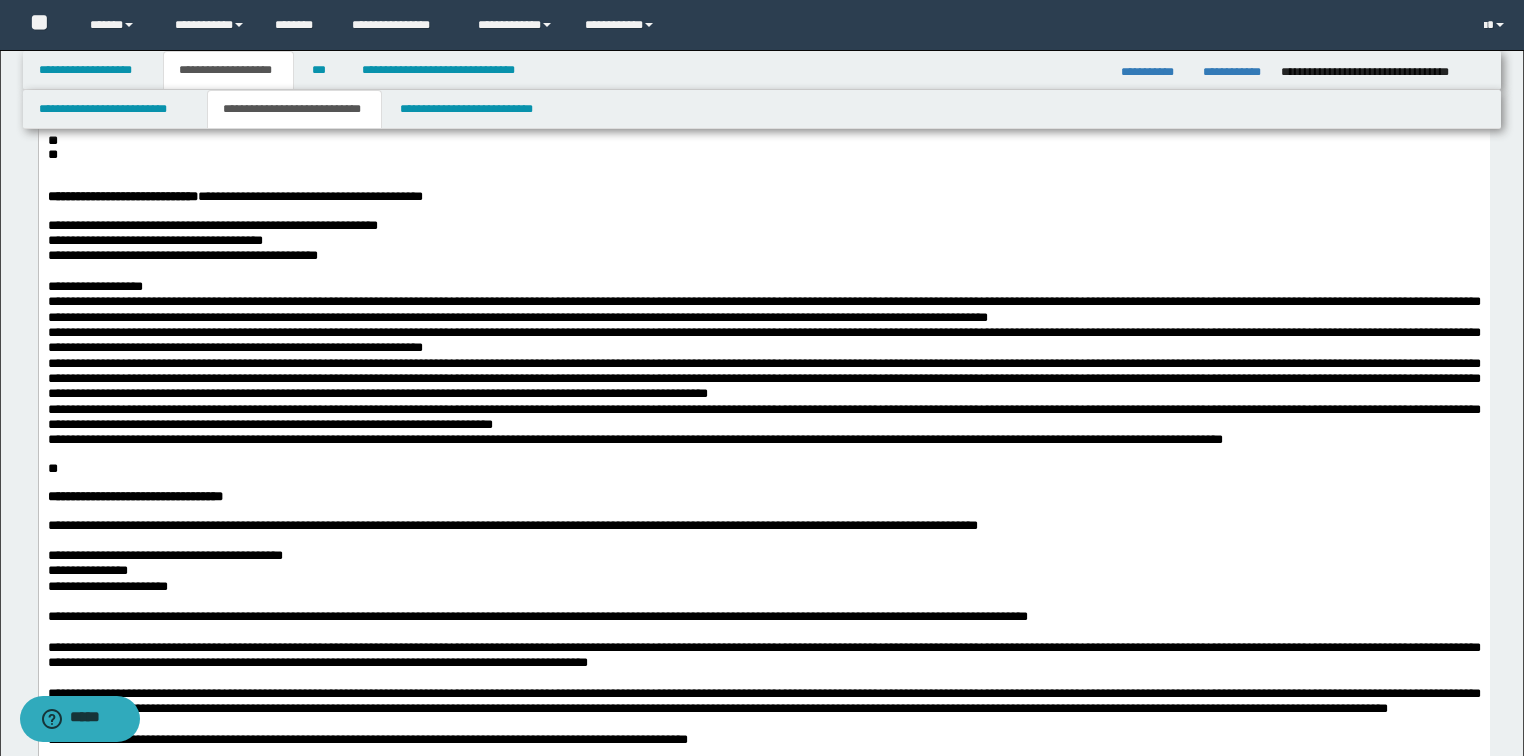 click on "**********" at bounding box center (763, 309) 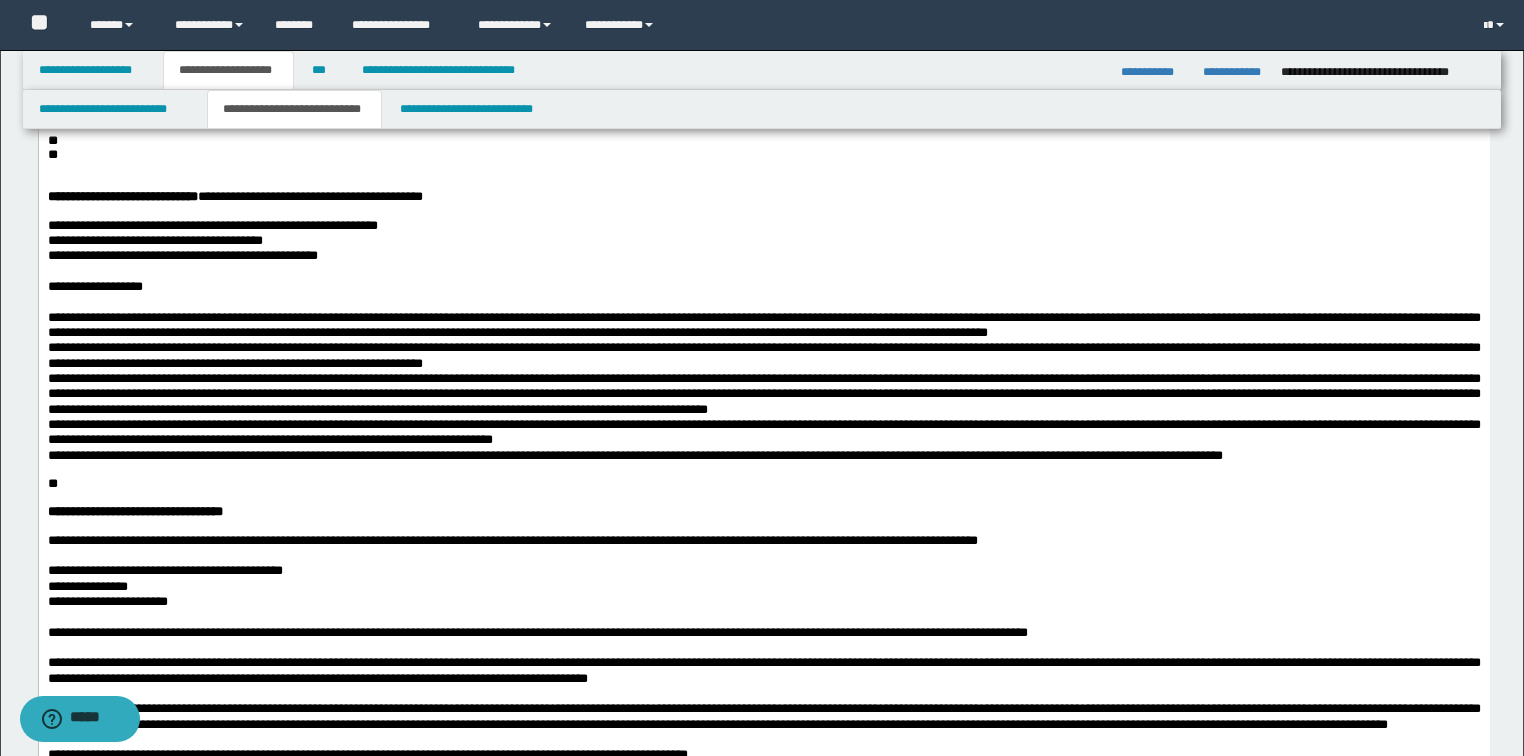 click on "**********" at bounding box center (763, 325) 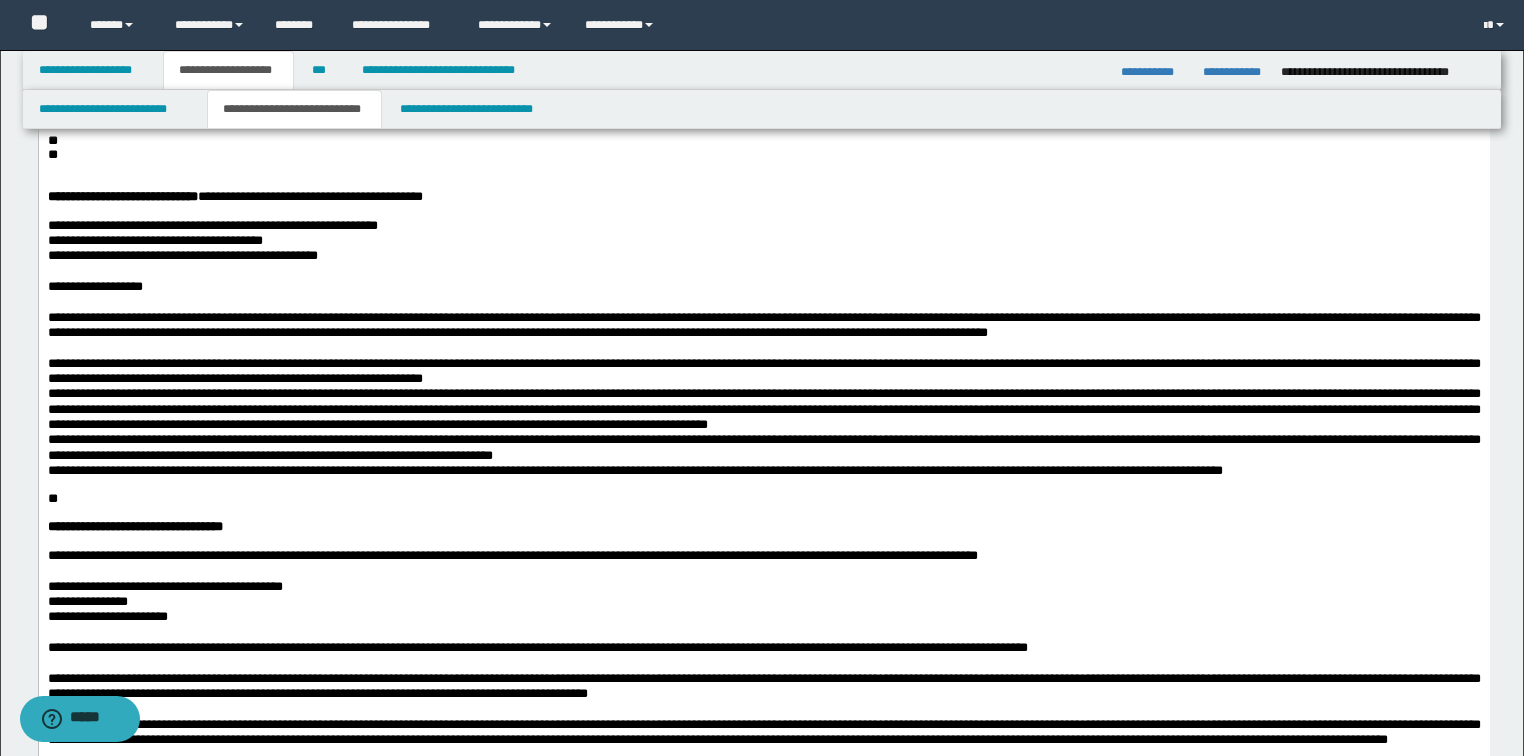 click on "**********" at bounding box center [763, 371] 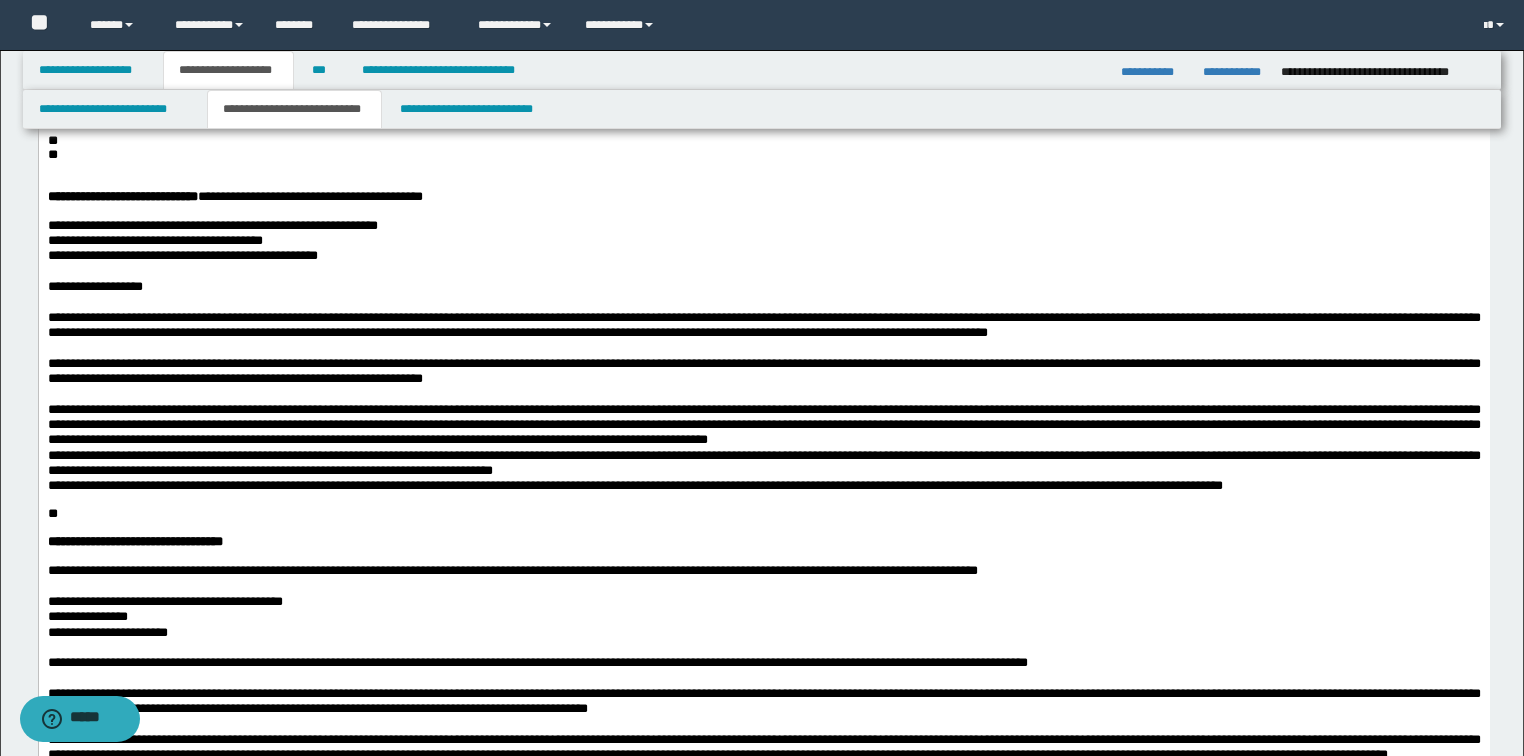 click on "**********" at bounding box center [763, 425] 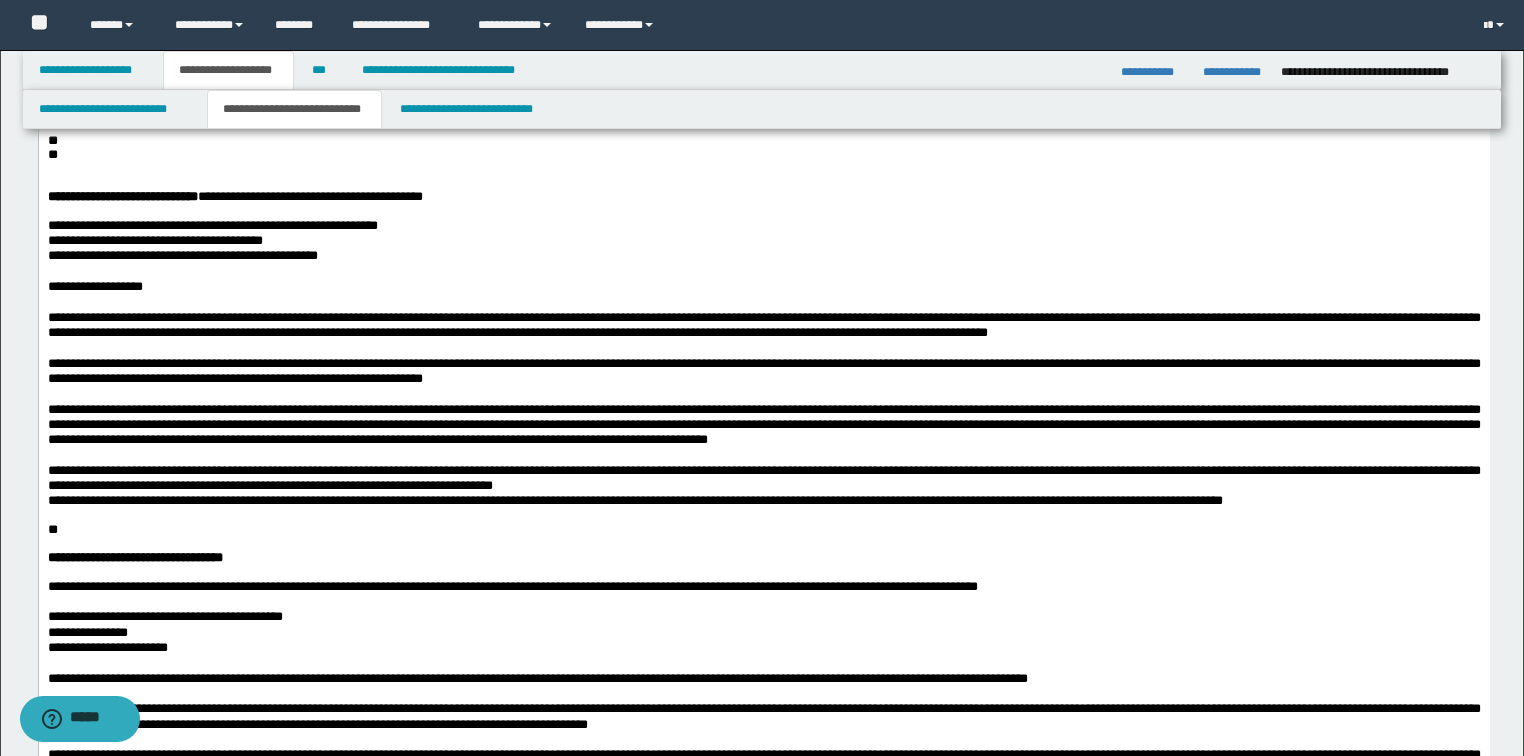 click on "**********" at bounding box center (763, 478) 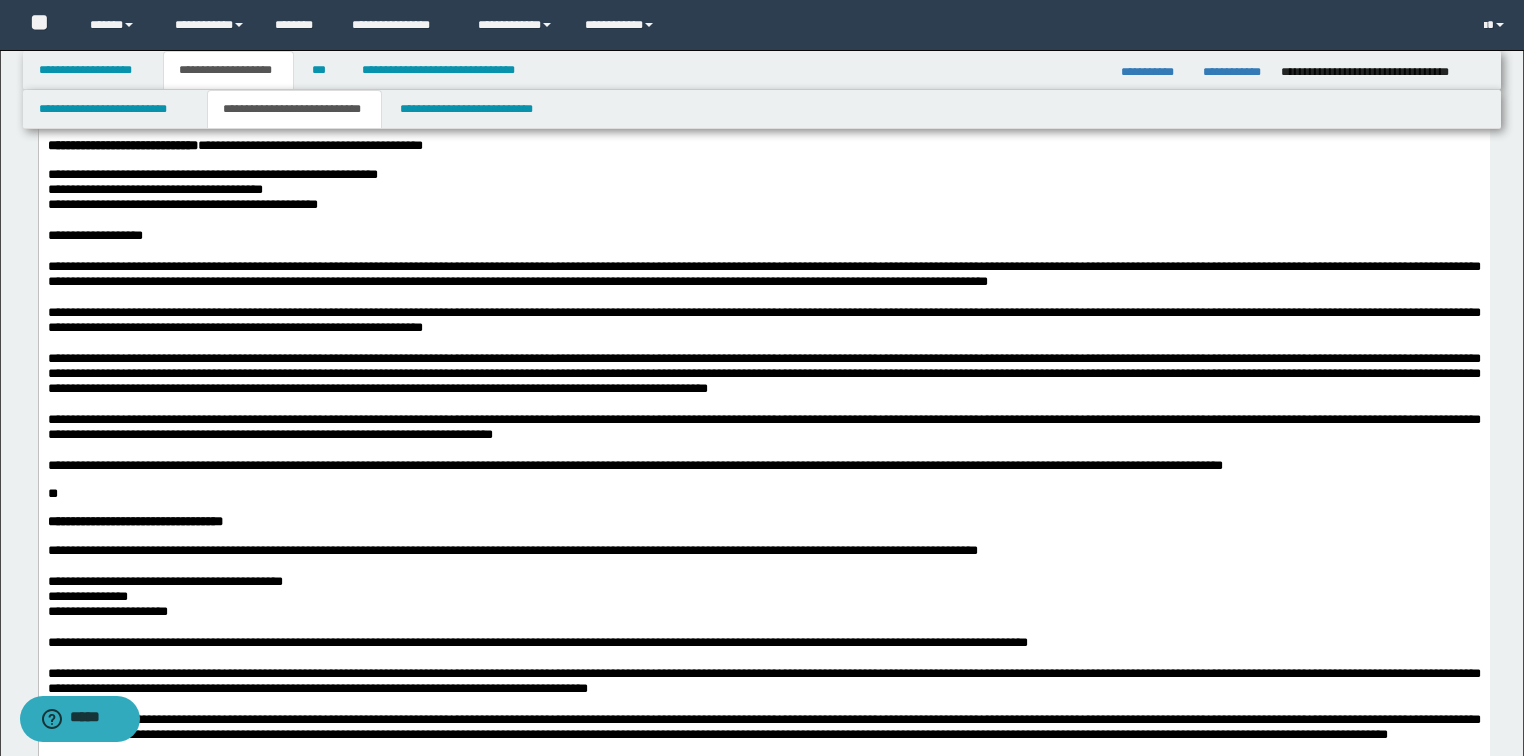 scroll, scrollTop: 720, scrollLeft: 0, axis: vertical 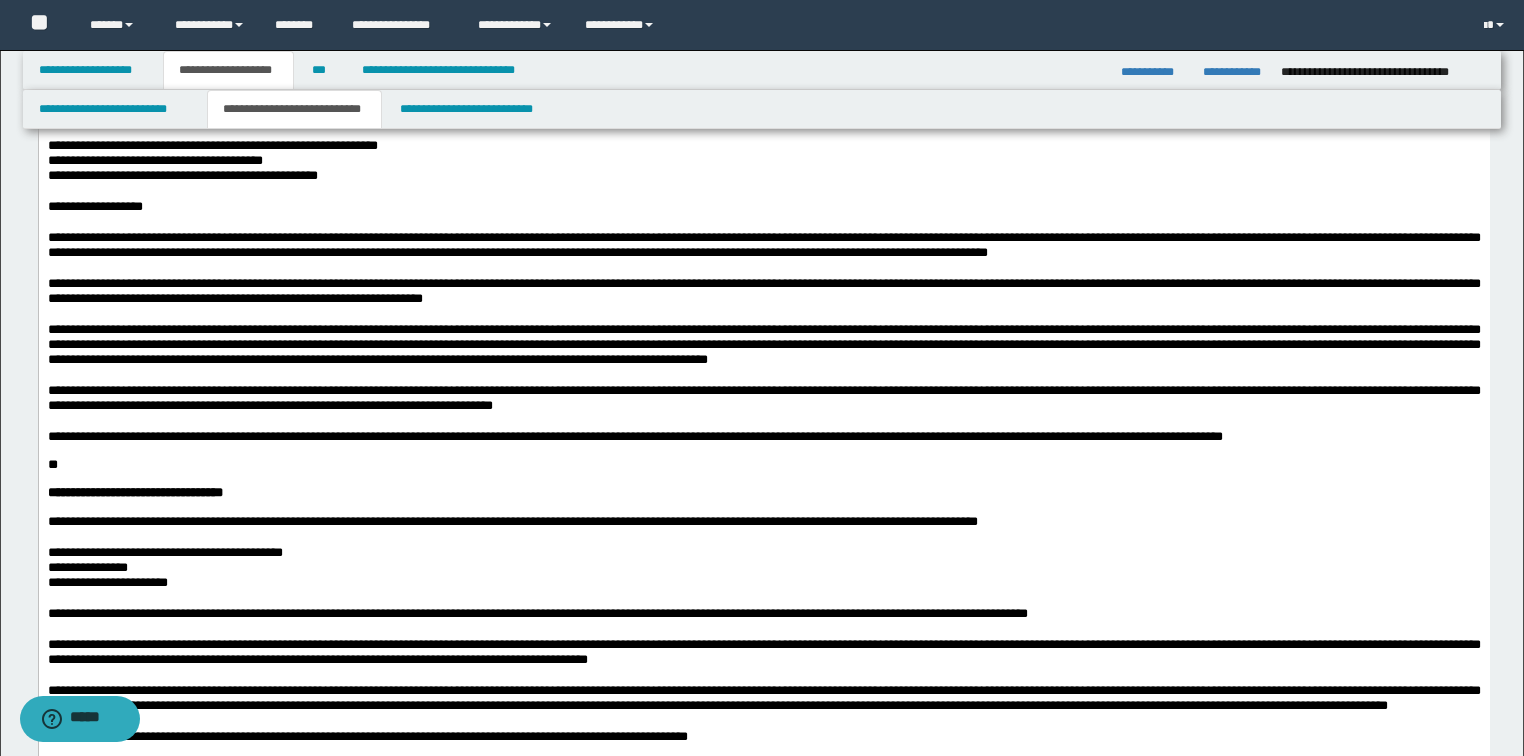click on "**" at bounding box center (52, 464) 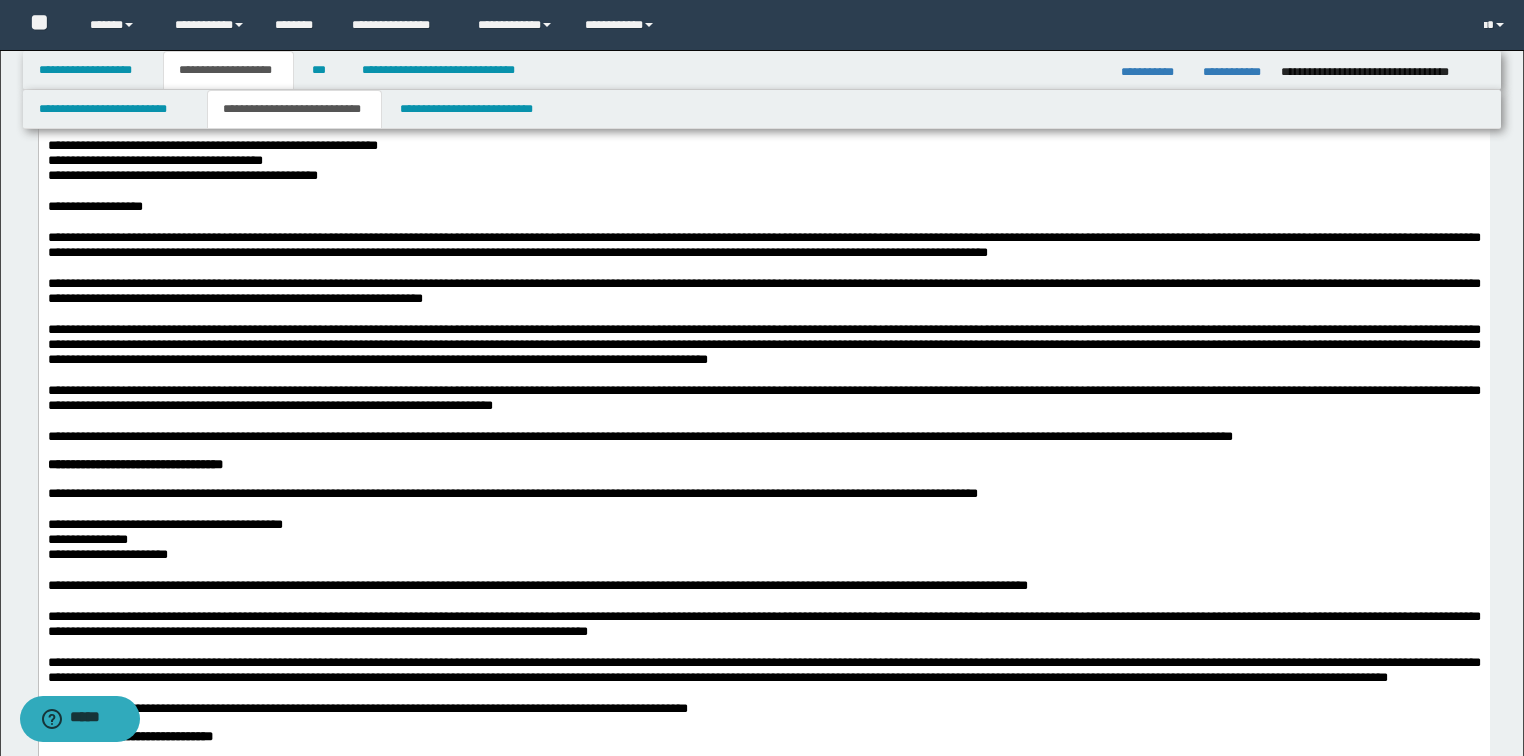 click at bounding box center [822, 103] 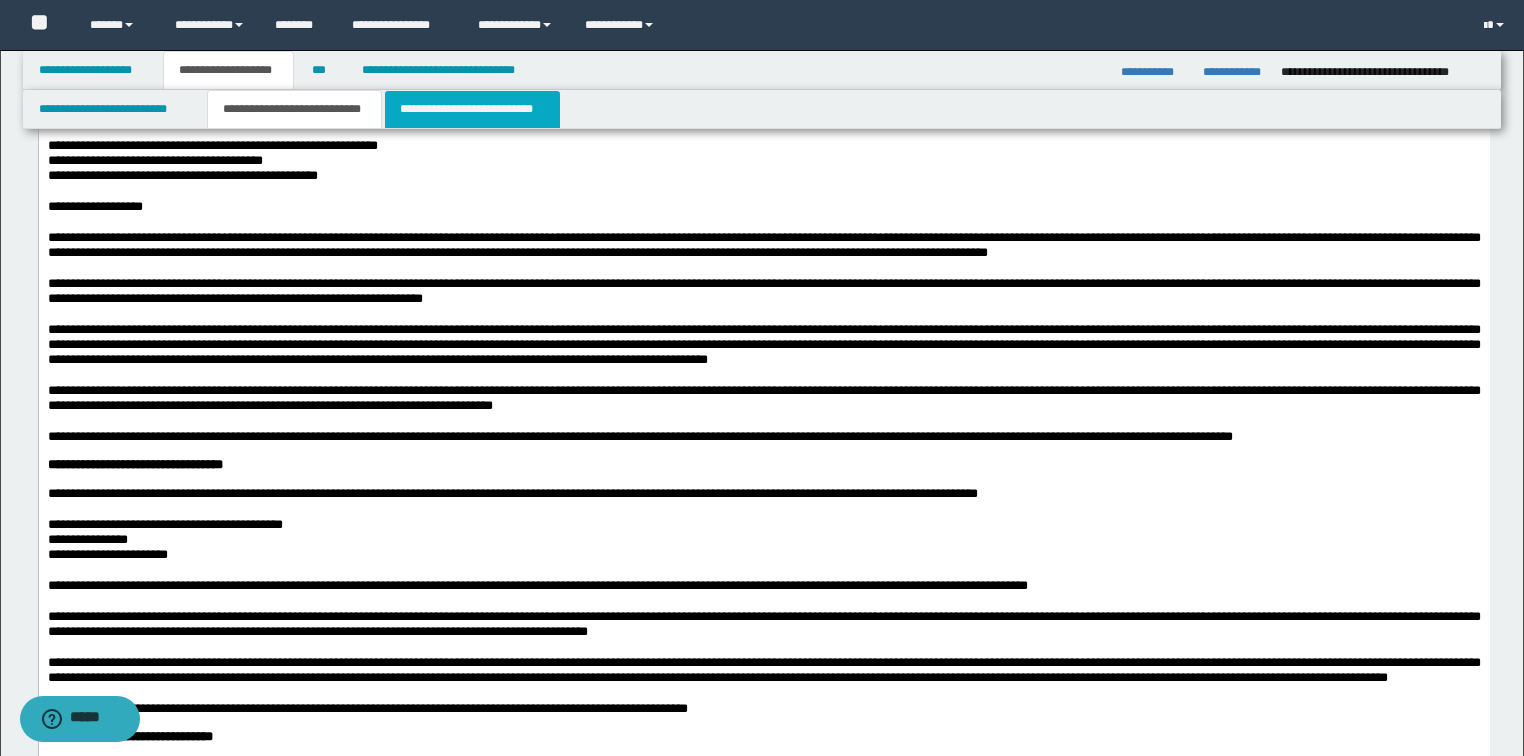 click on "**********" at bounding box center [472, 109] 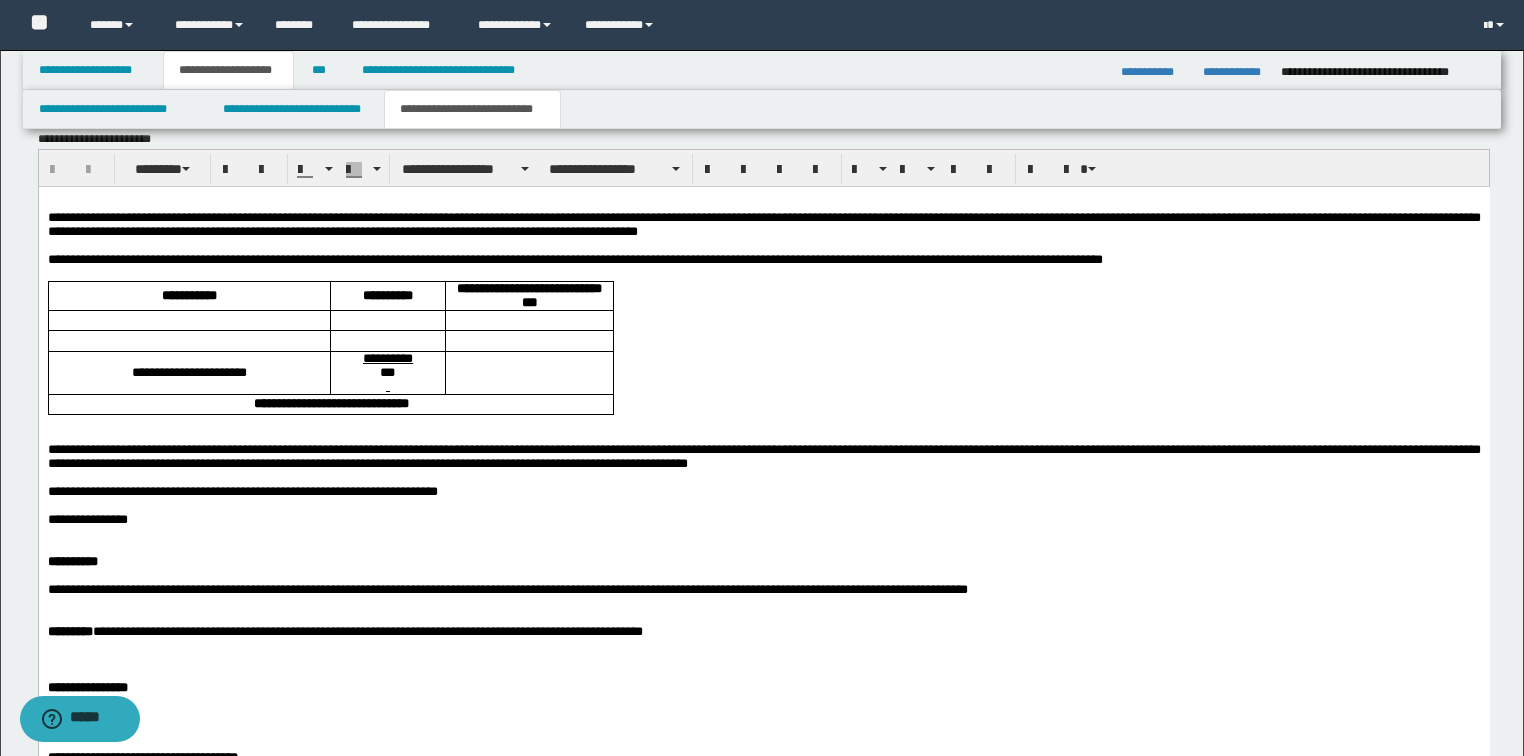 scroll, scrollTop: 1120, scrollLeft: 0, axis: vertical 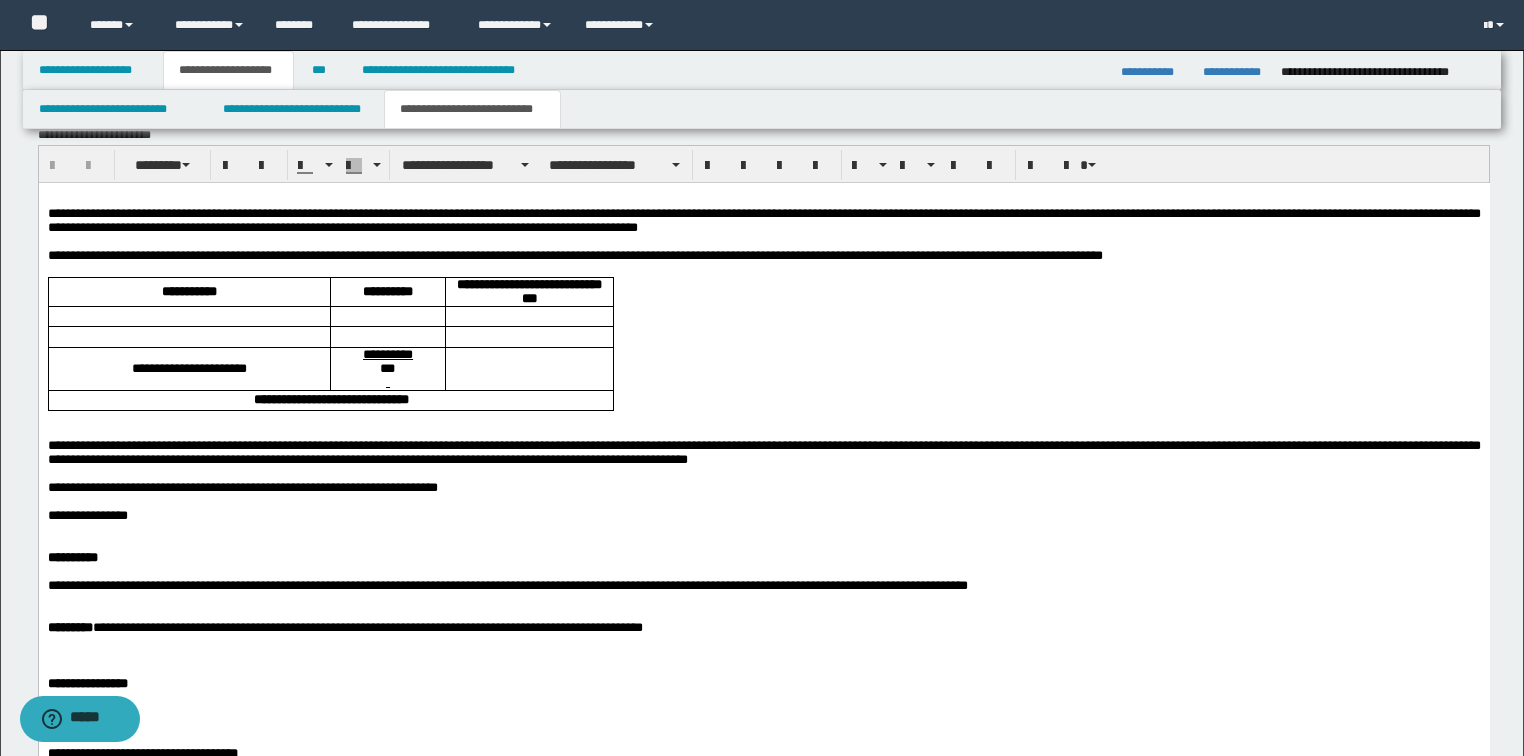 click on "**********" at bounding box center (763, 220) 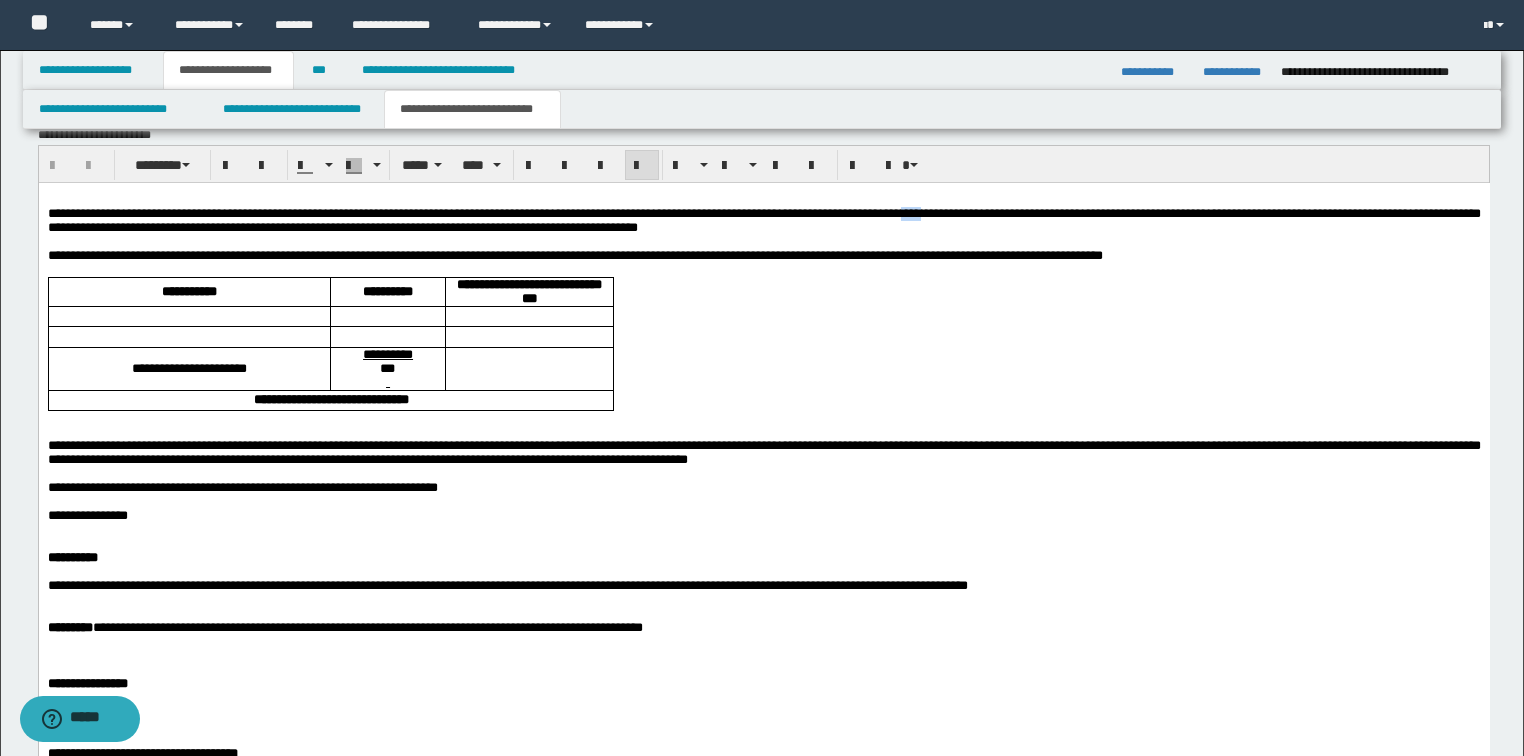 click on "**********" at bounding box center (763, 220) 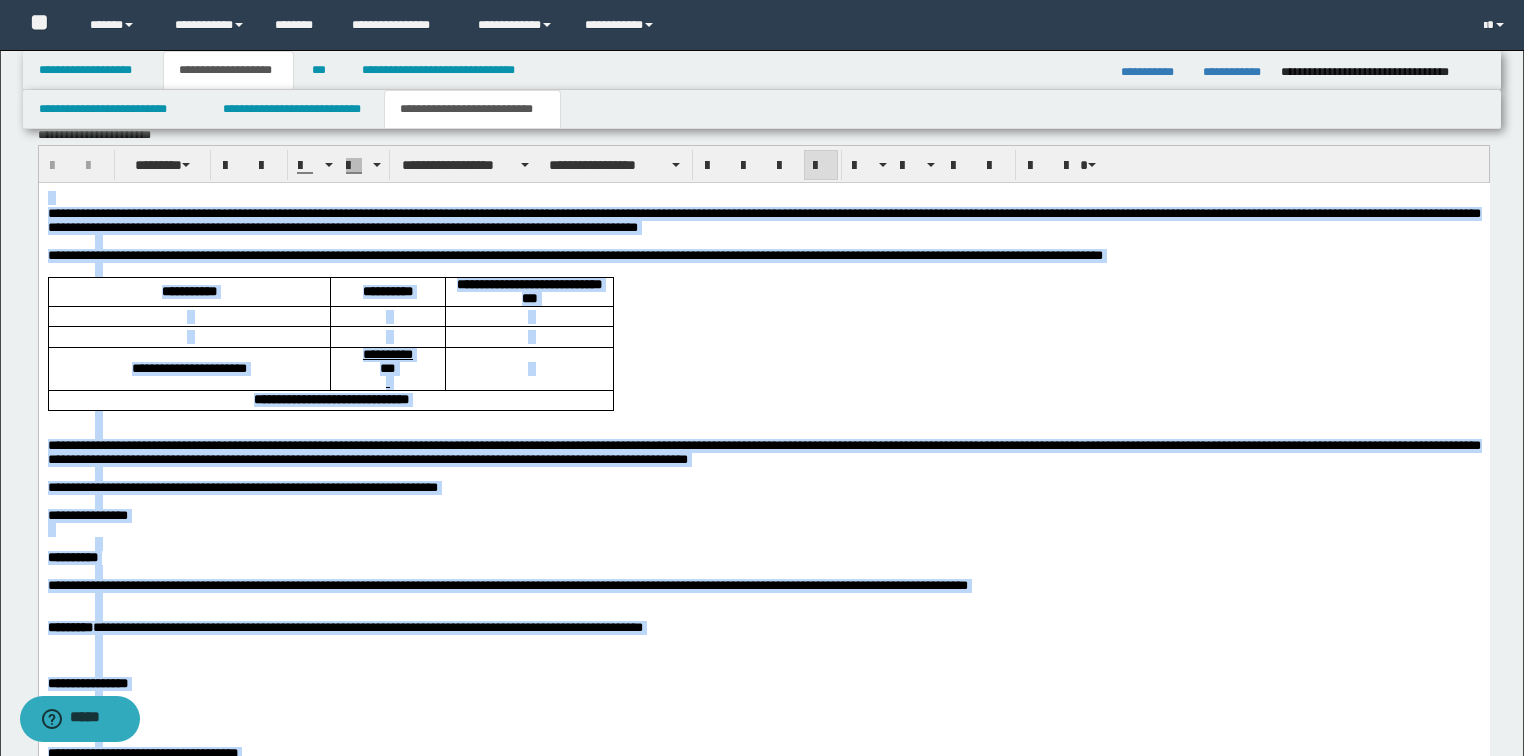 click on "**********" at bounding box center (574, 255) 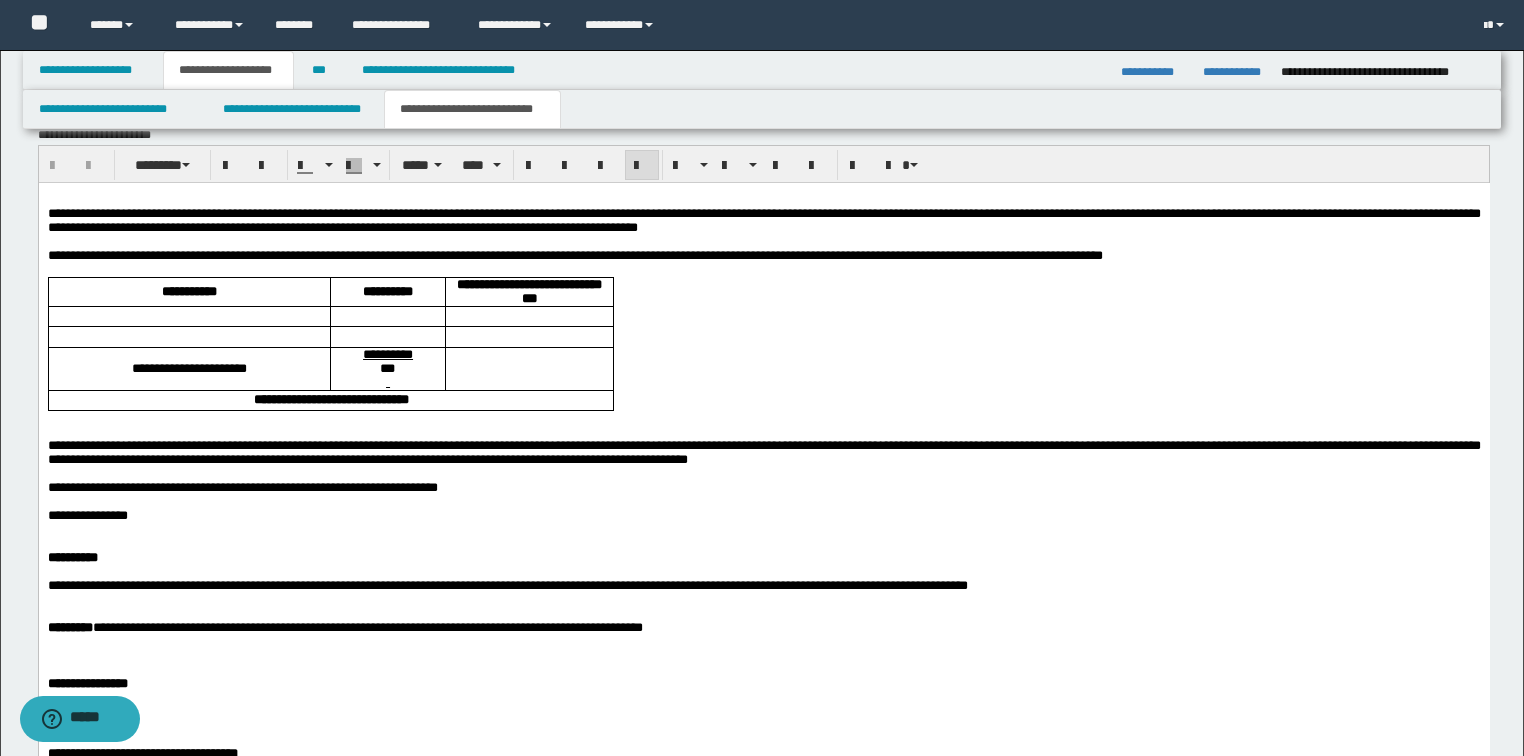 click on "**********" at bounding box center [763, 220] 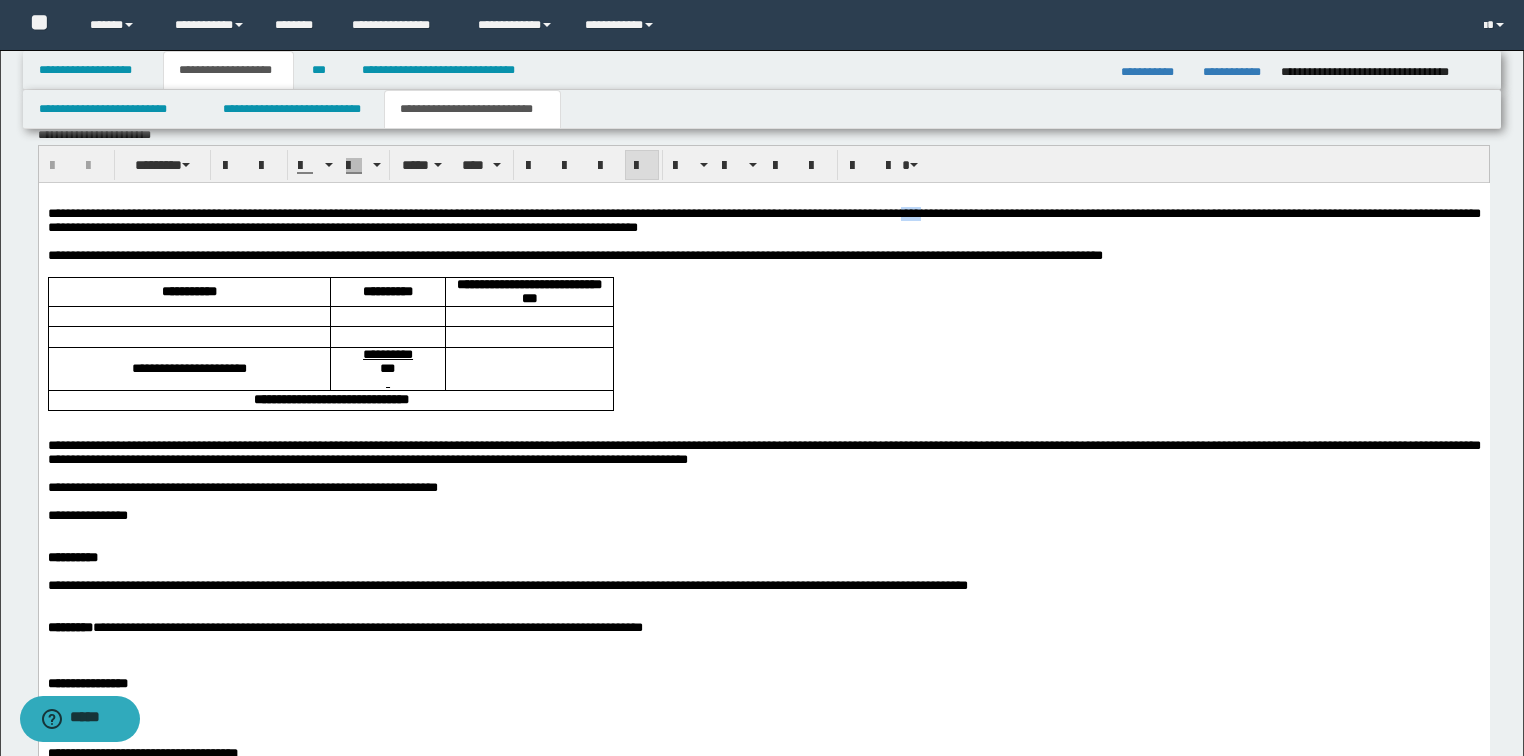 click on "**********" at bounding box center (763, 220) 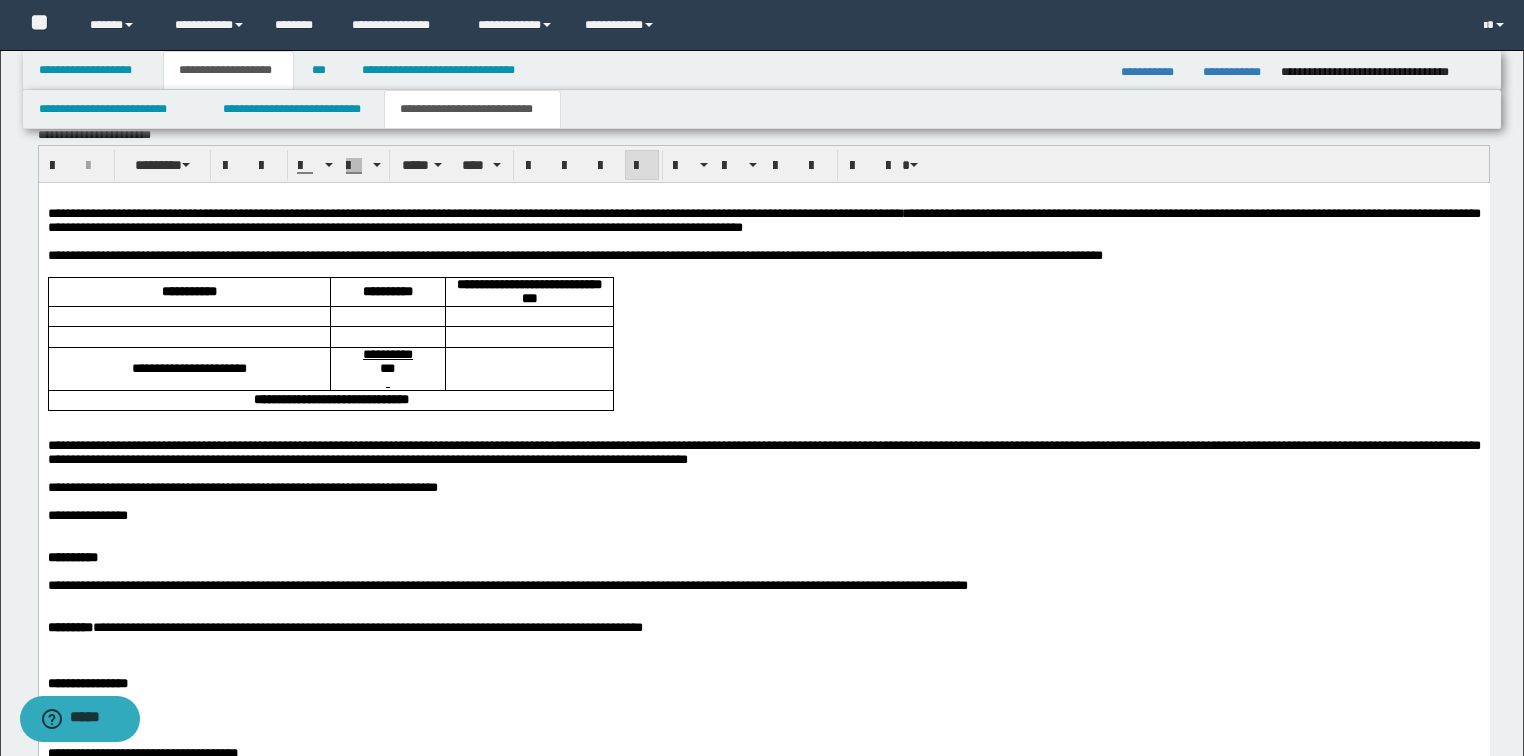 click on "**********" at bounding box center [763, 220] 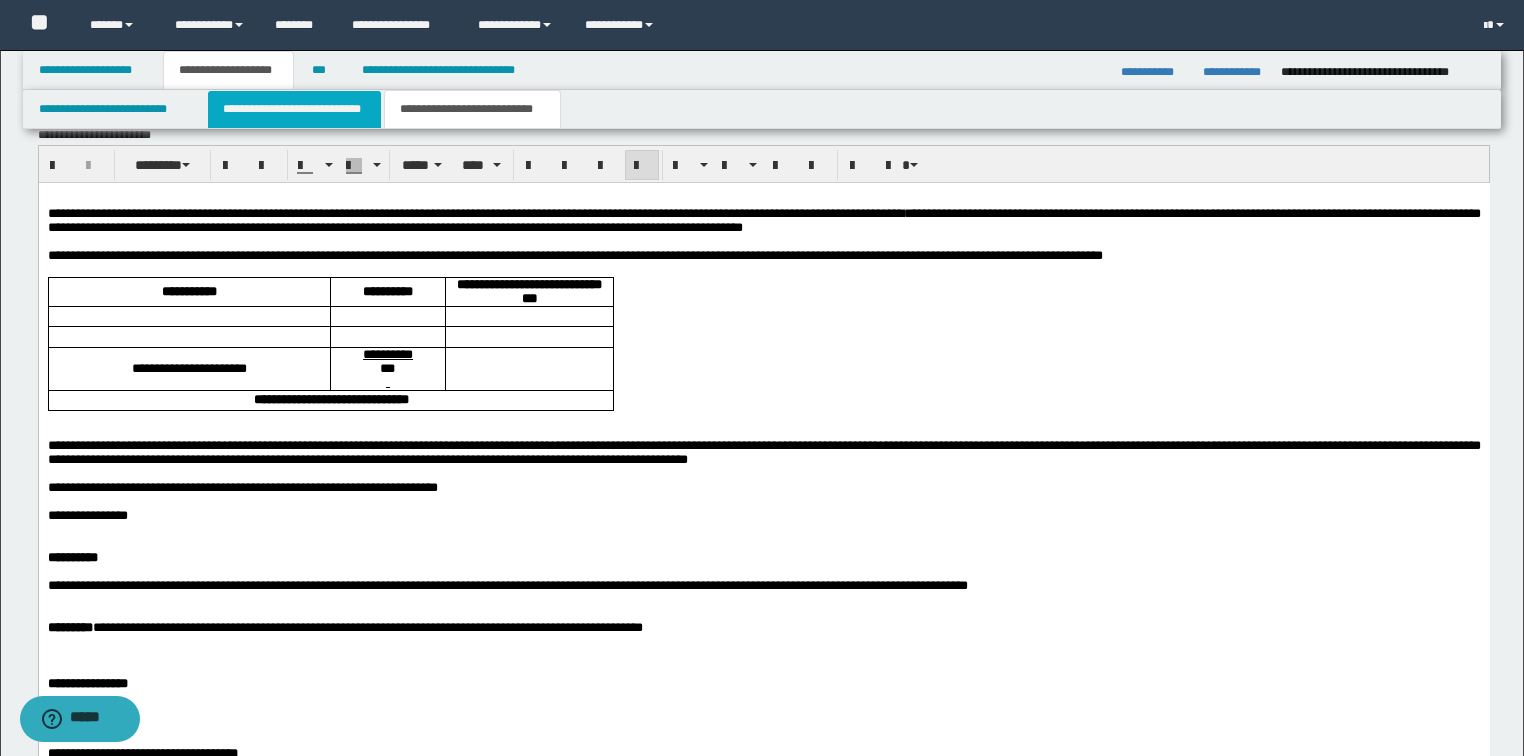 click on "**********" at bounding box center [294, 109] 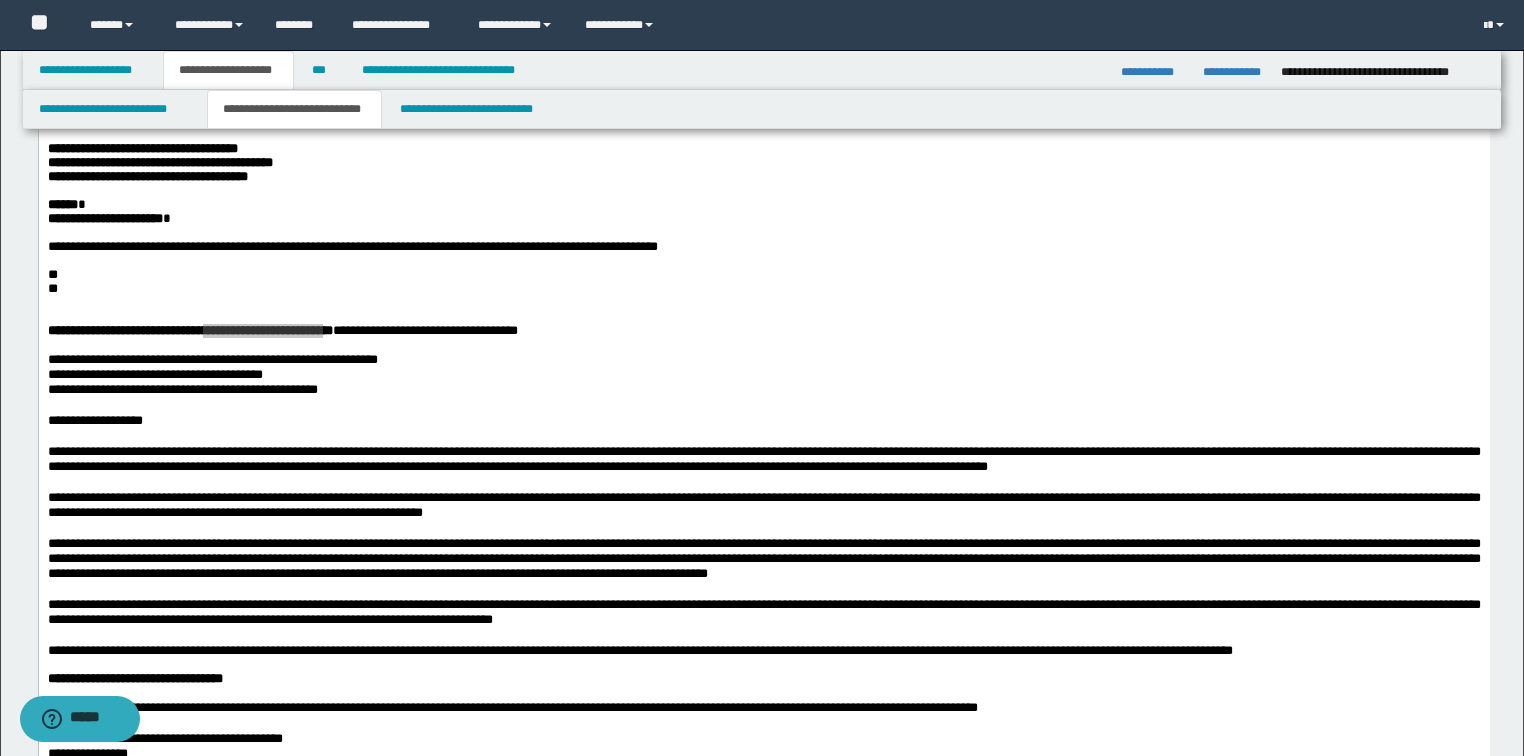 scroll, scrollTop: 480, scrollLeft: 0, axis: vertical 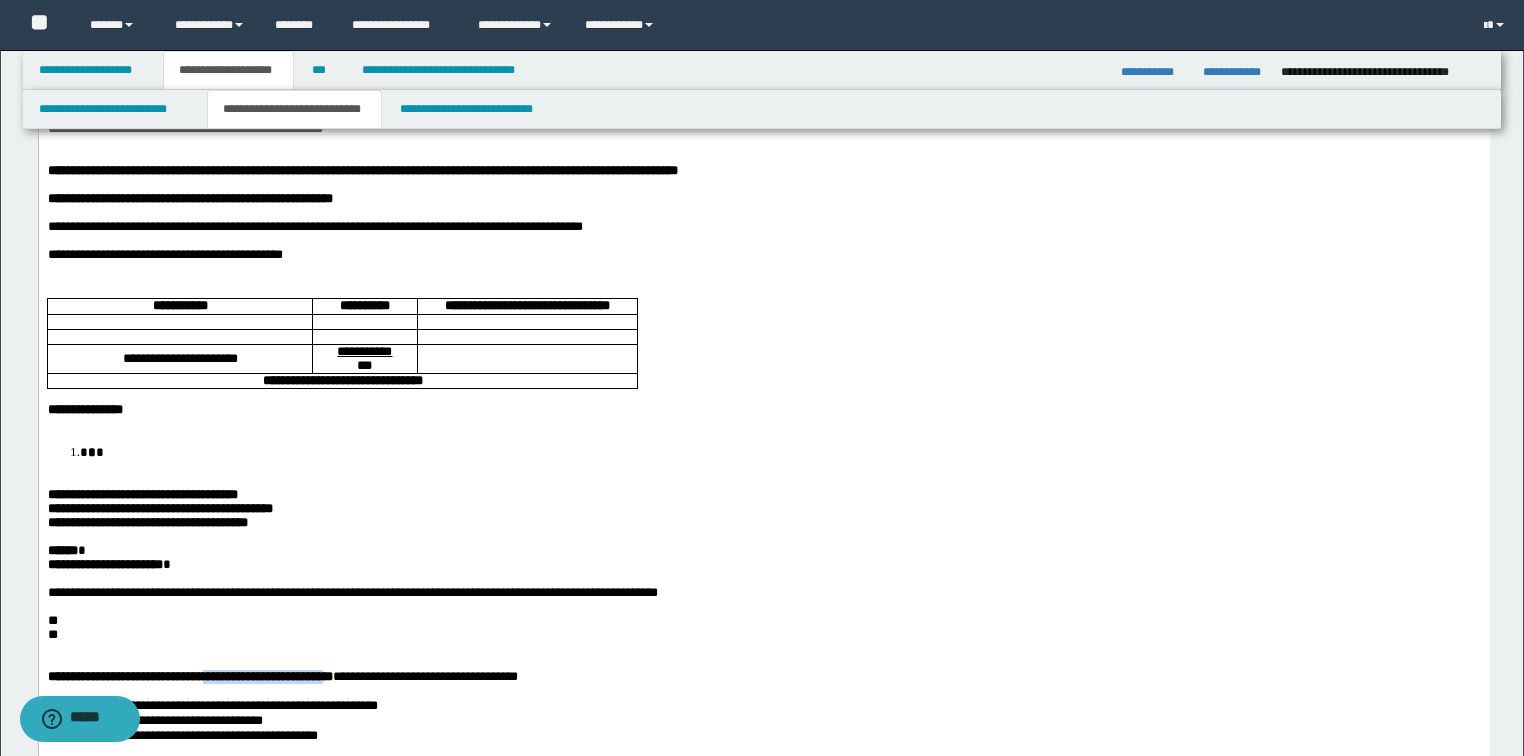 click on "**********" at bounding box center [314, 225] 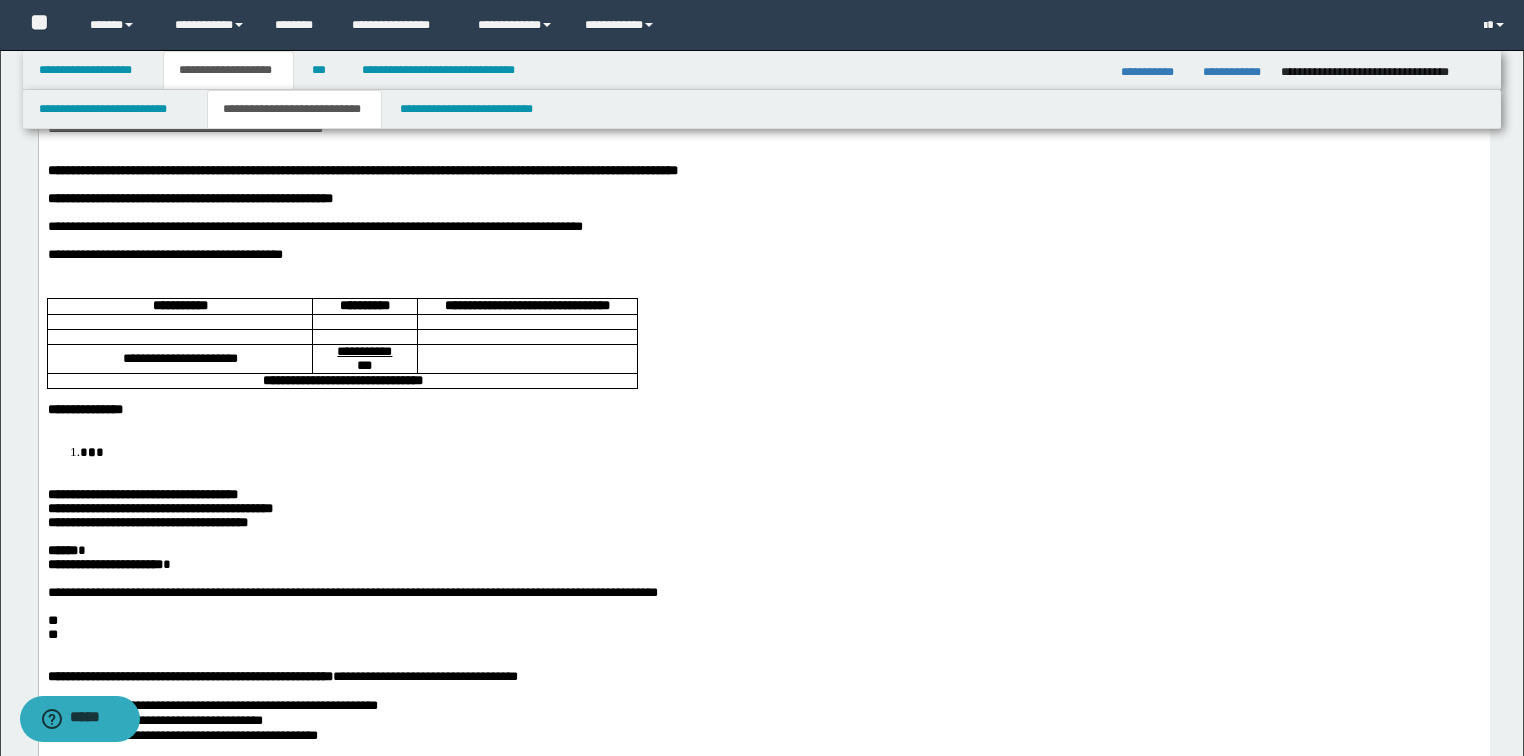 click on "**********" at bounding box center [314, 225] 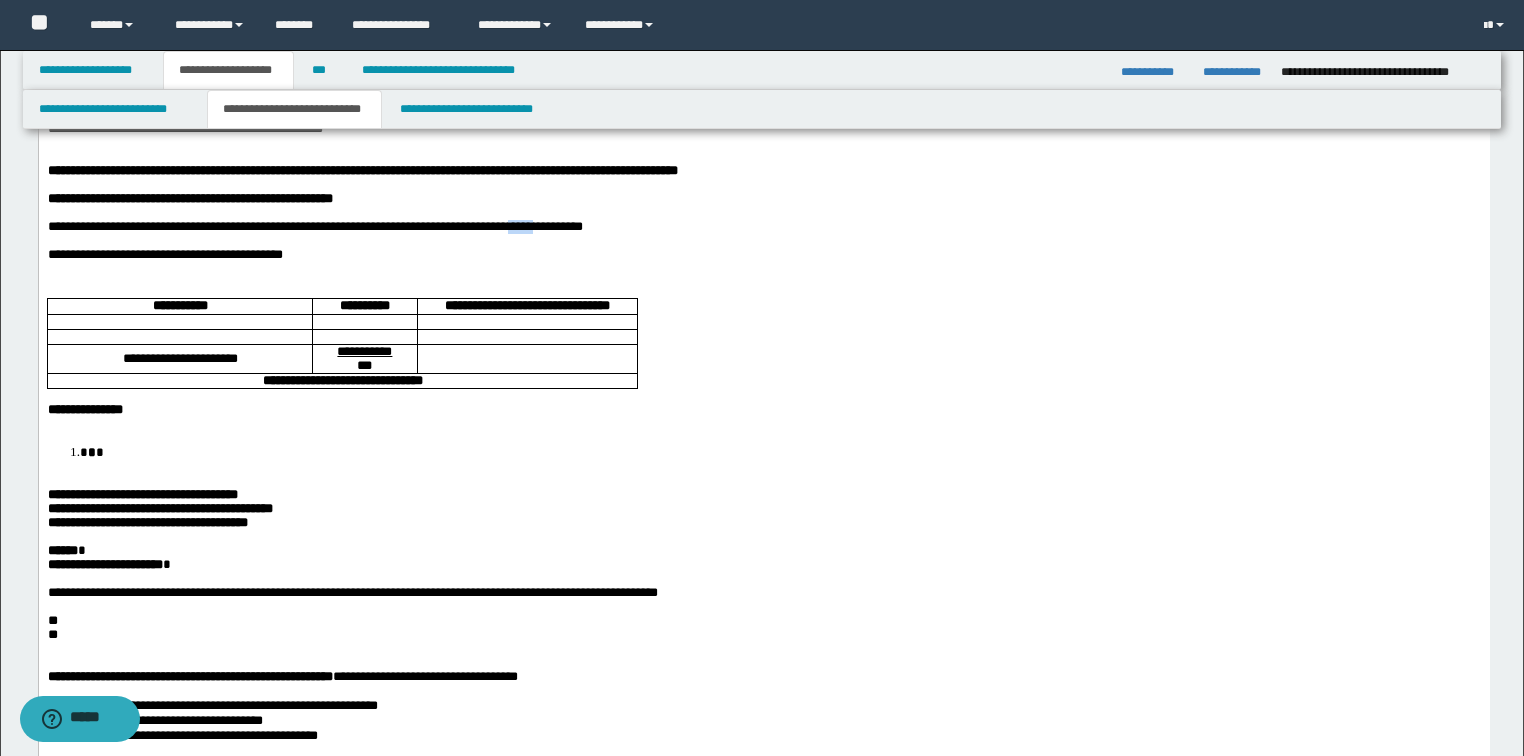 click on "**********" at bounding box center [314, 225] 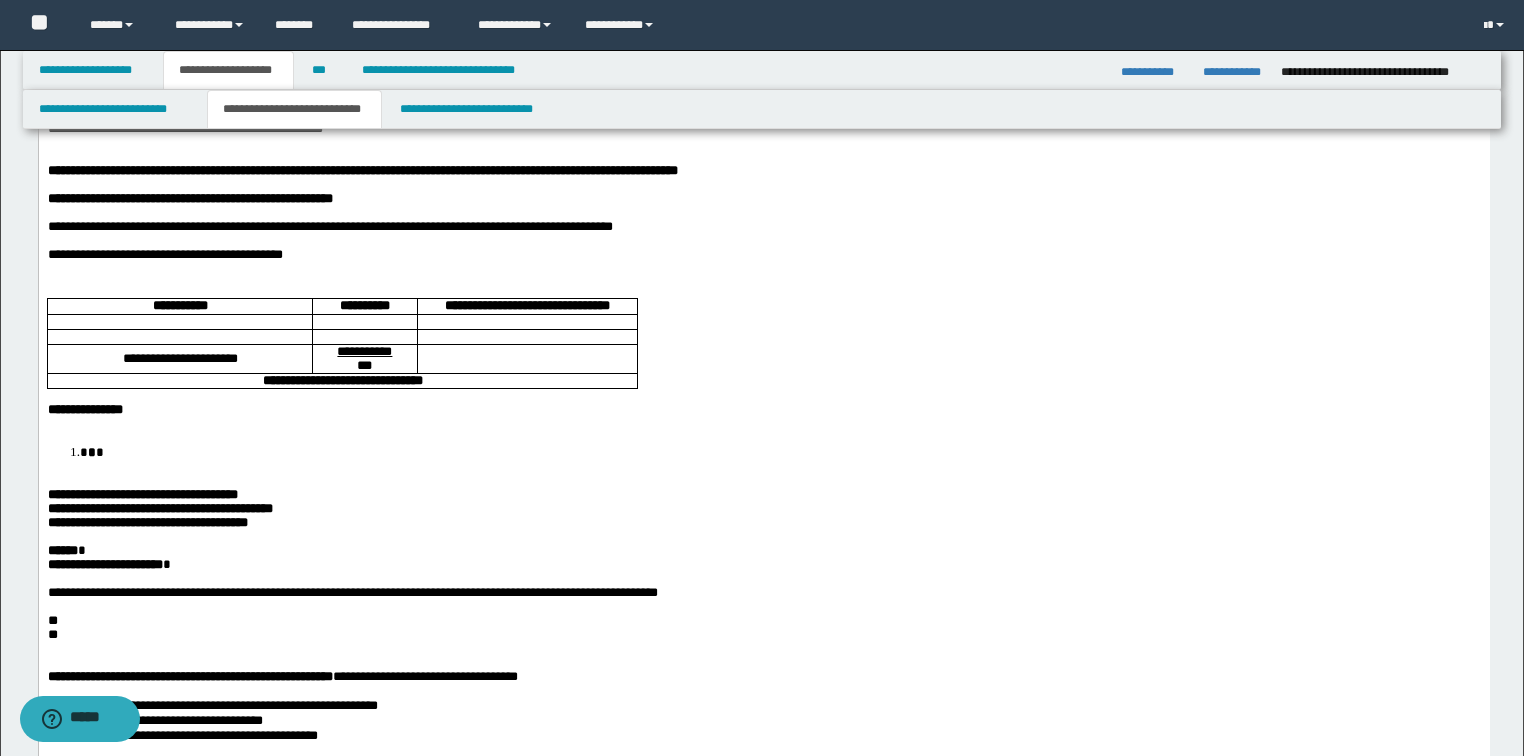 click on "**********" at bounding box center [329, 225] 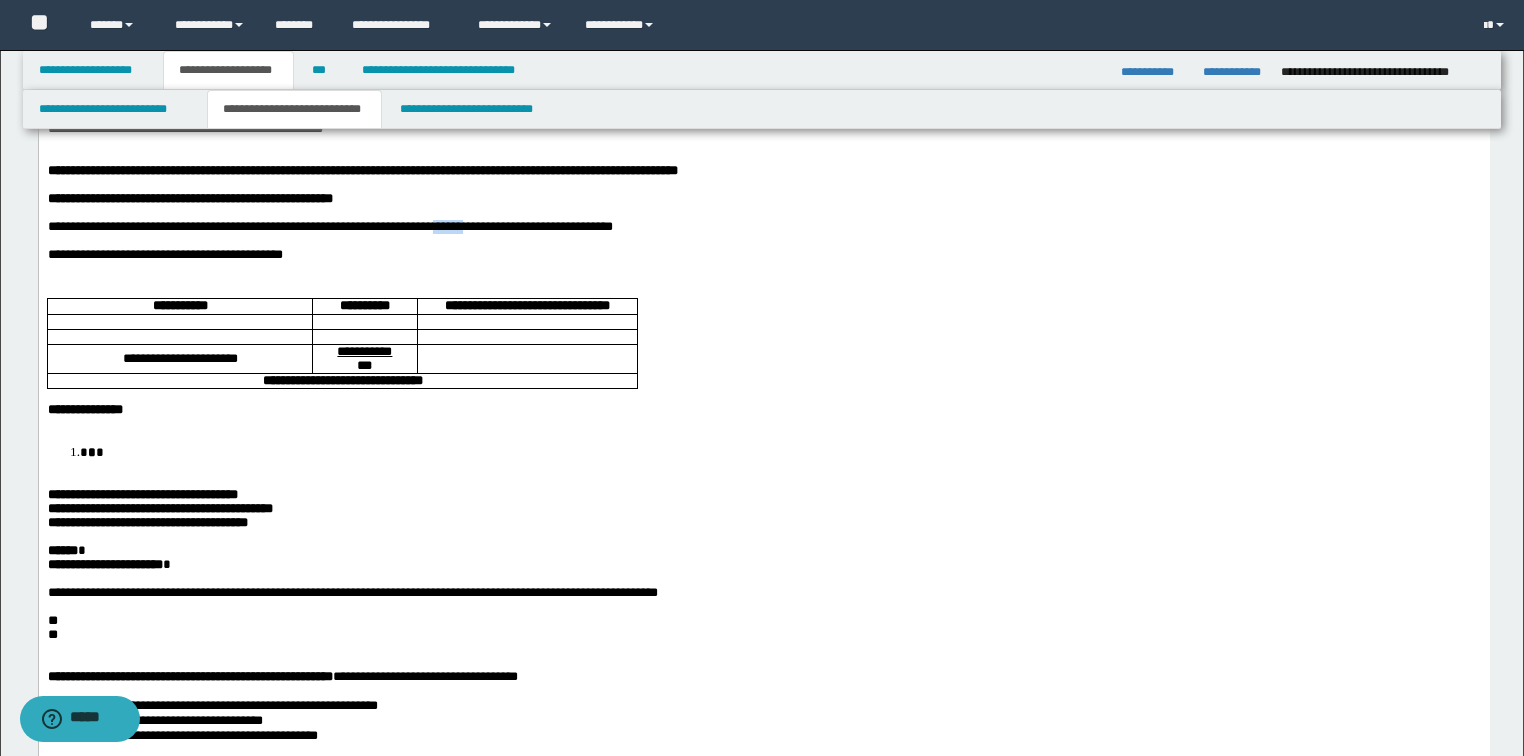 click on "**********" at bounding box center [329, 225] 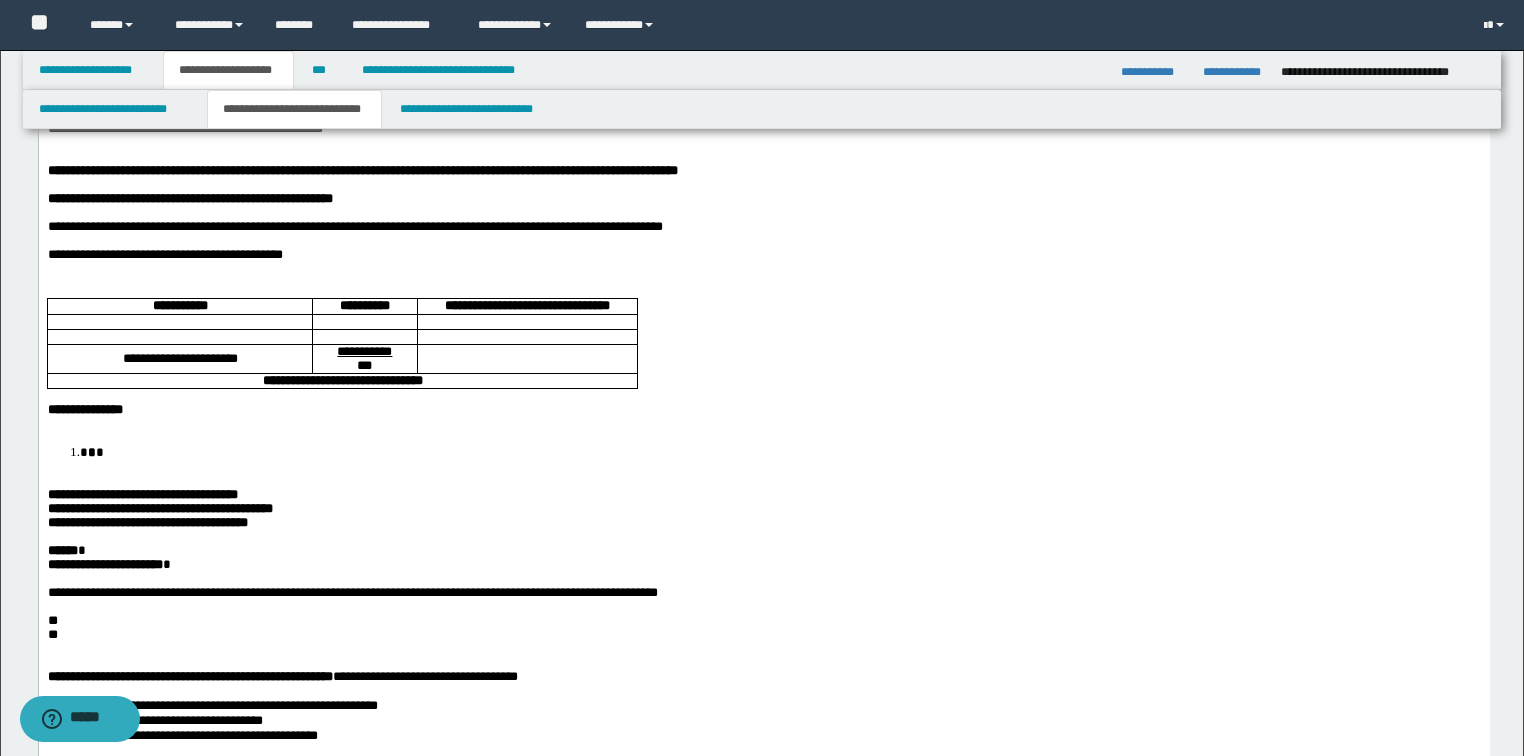 click on "**********" at bounding box center (354, 225) 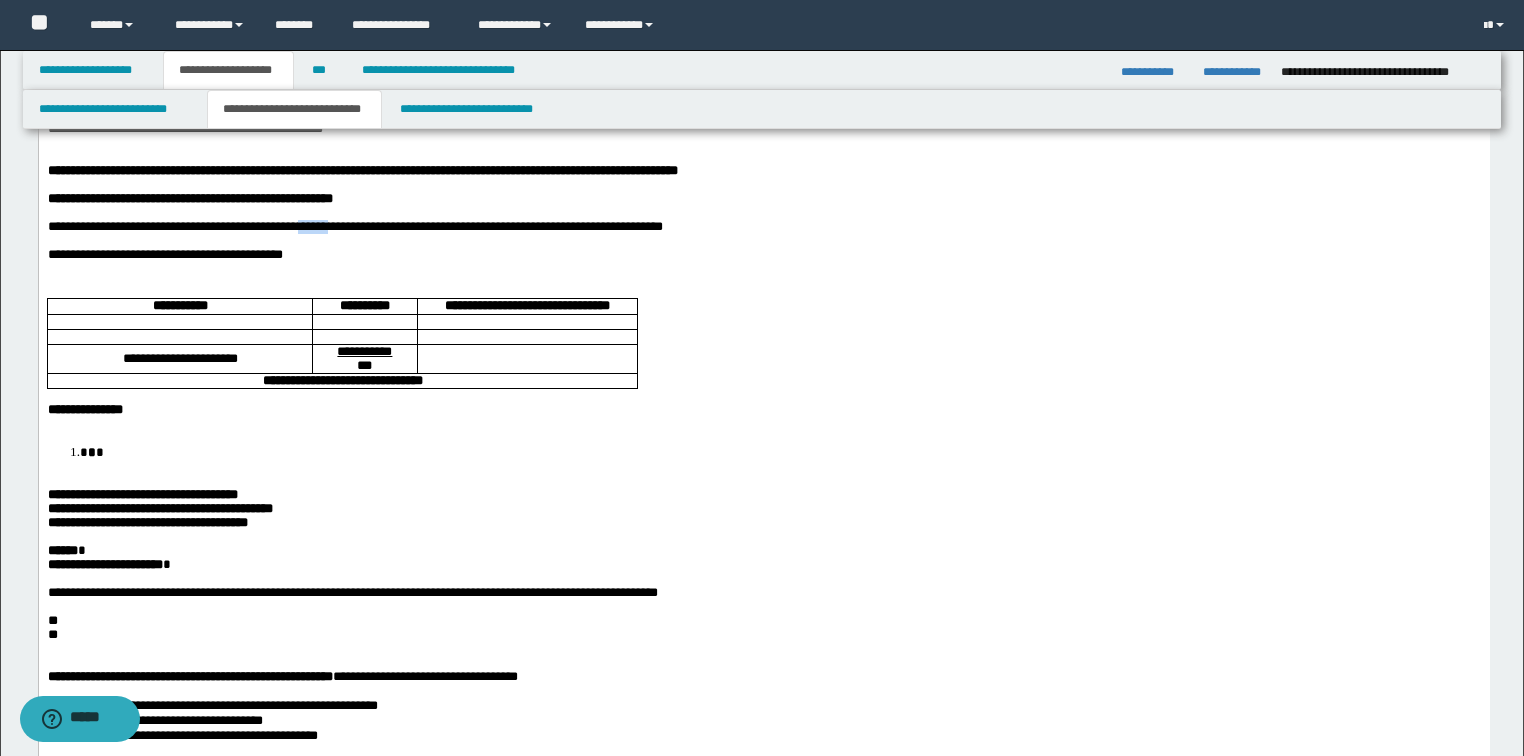 click on "**********" at bounding box center (354, 225) 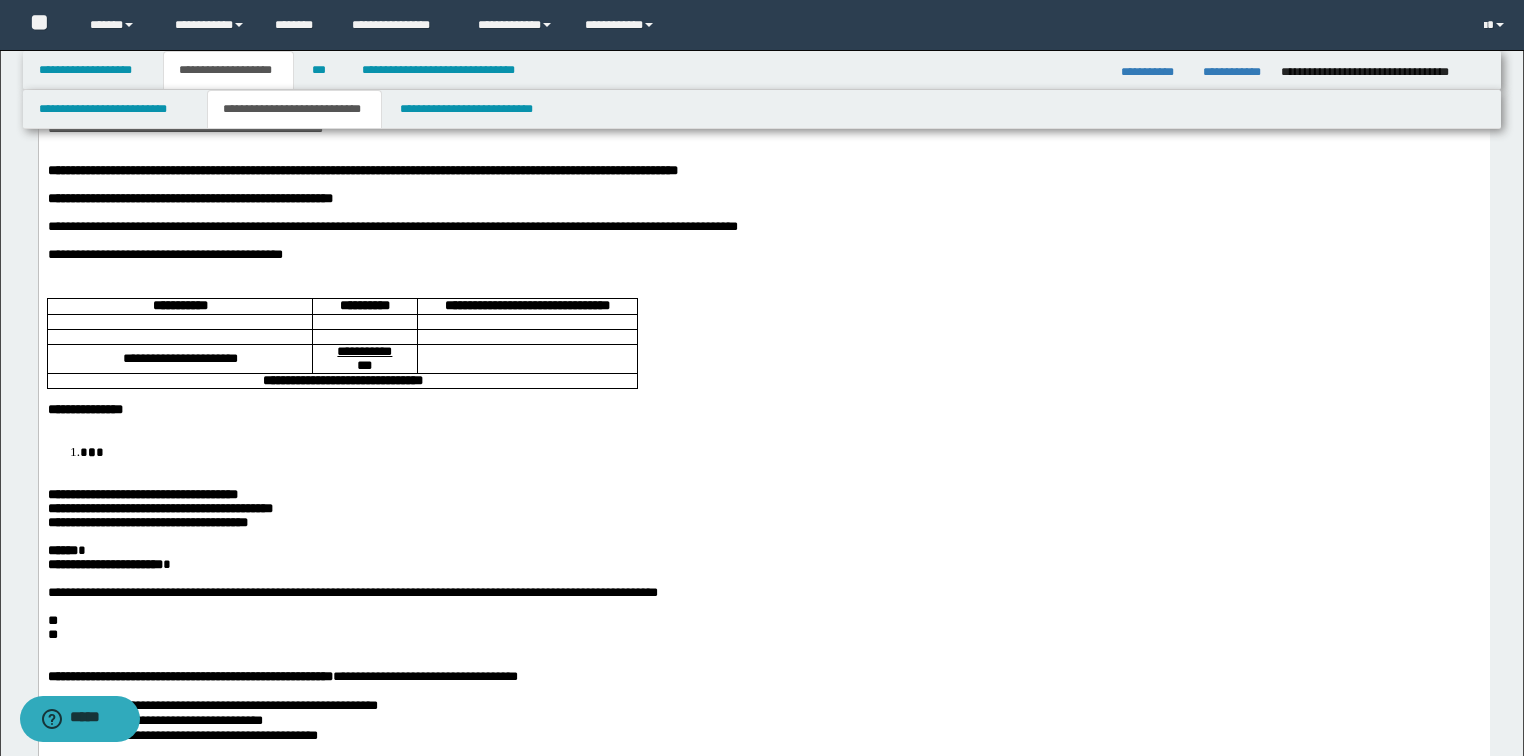 click on "**********" at bounding box center [392, 225] 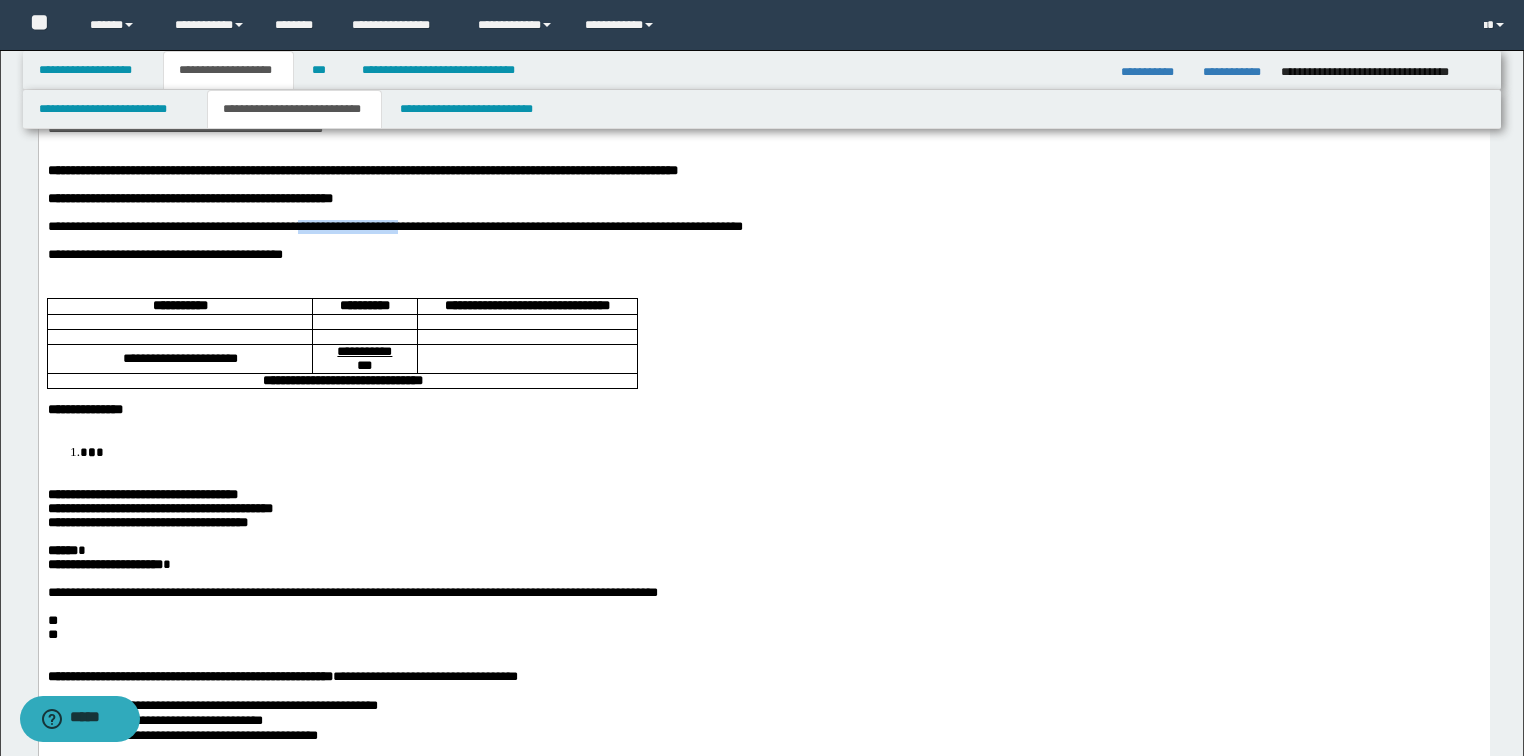 drag, startPoint x: 352, startPoint y: 244, endPoint x: 479, endPoint y: 247, distance: 127.03543 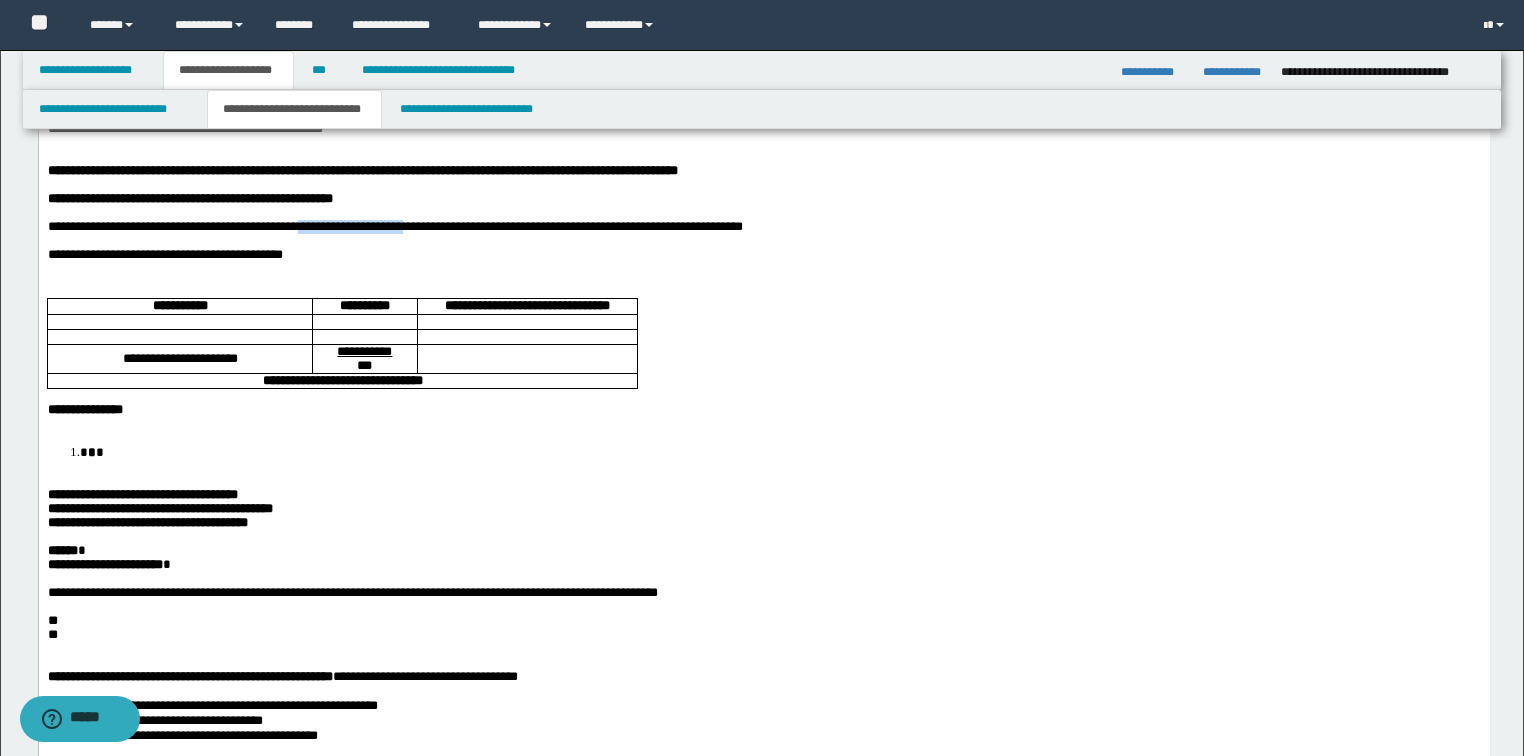 copy on "**********" 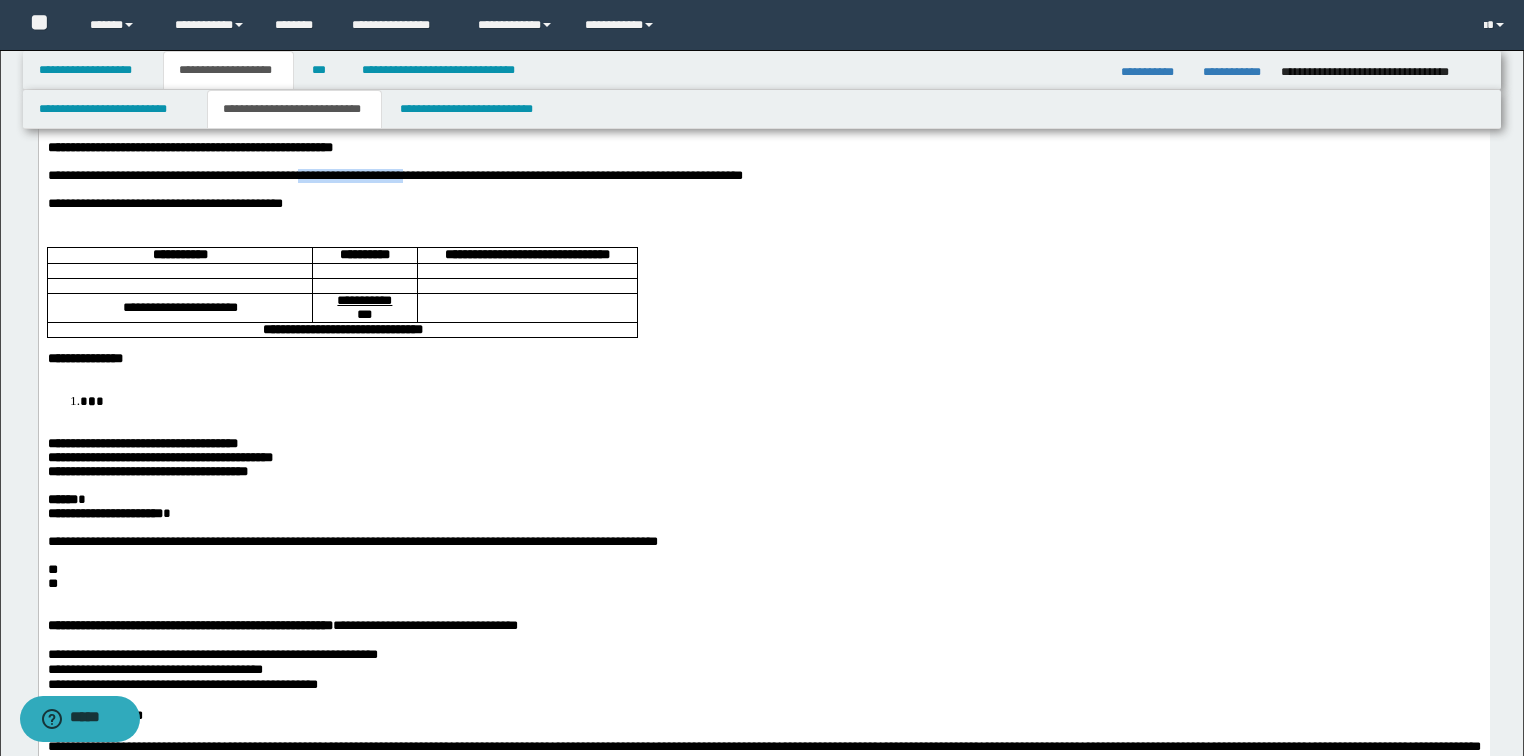 scroll, scrollTop: 240, scrollLeft: 0, axis: vertical 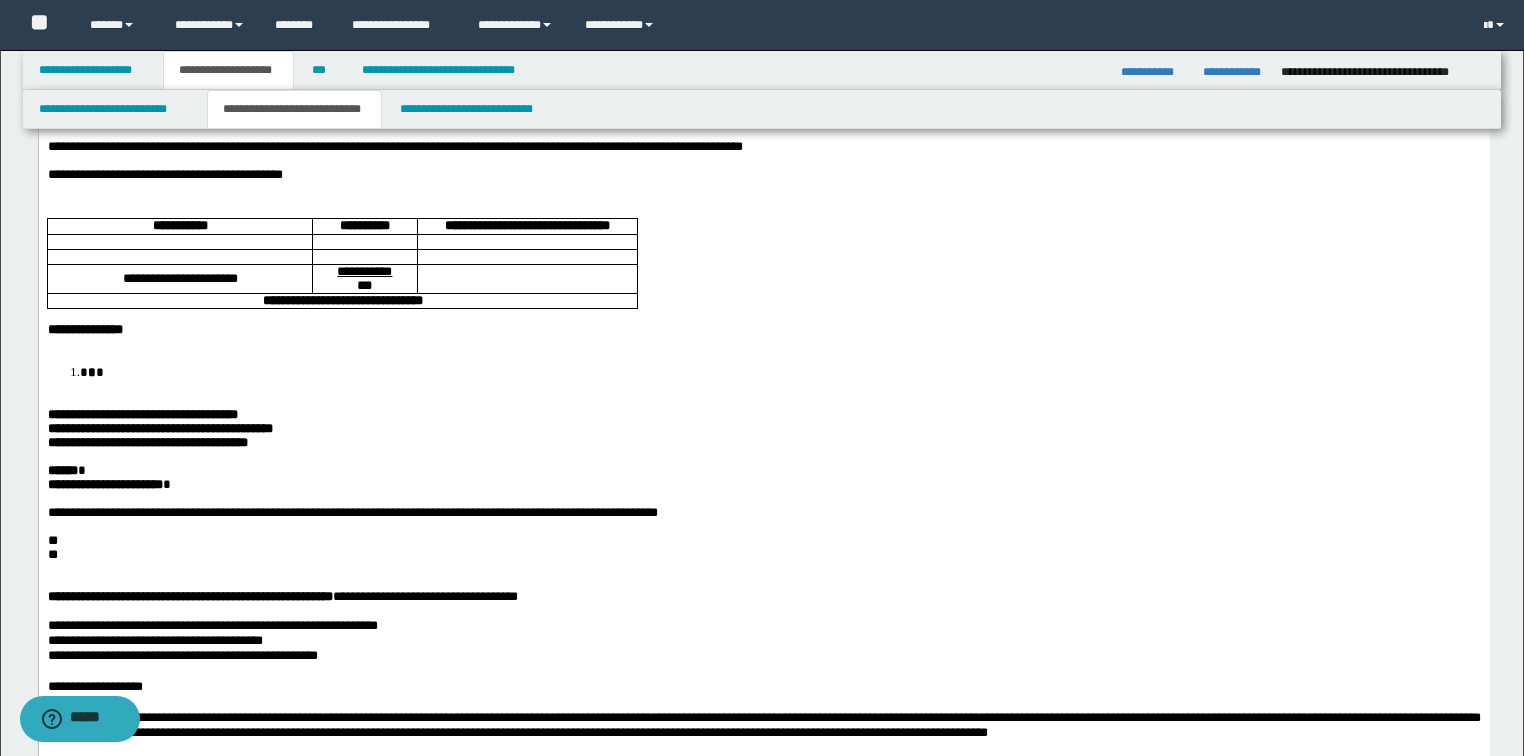 click on "**********" at bounding box center (352, 512) 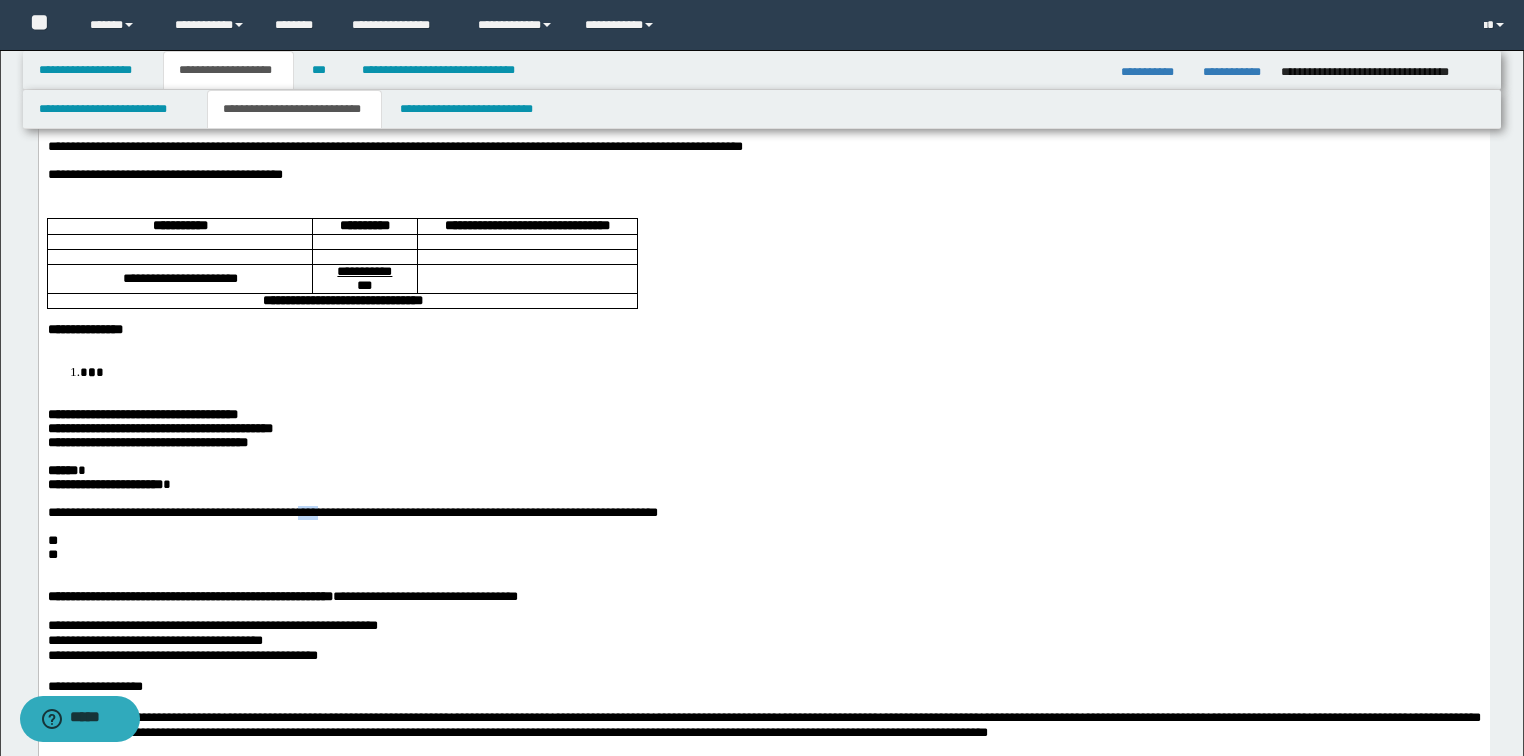click on "**********" at bounding box center (352, 512) 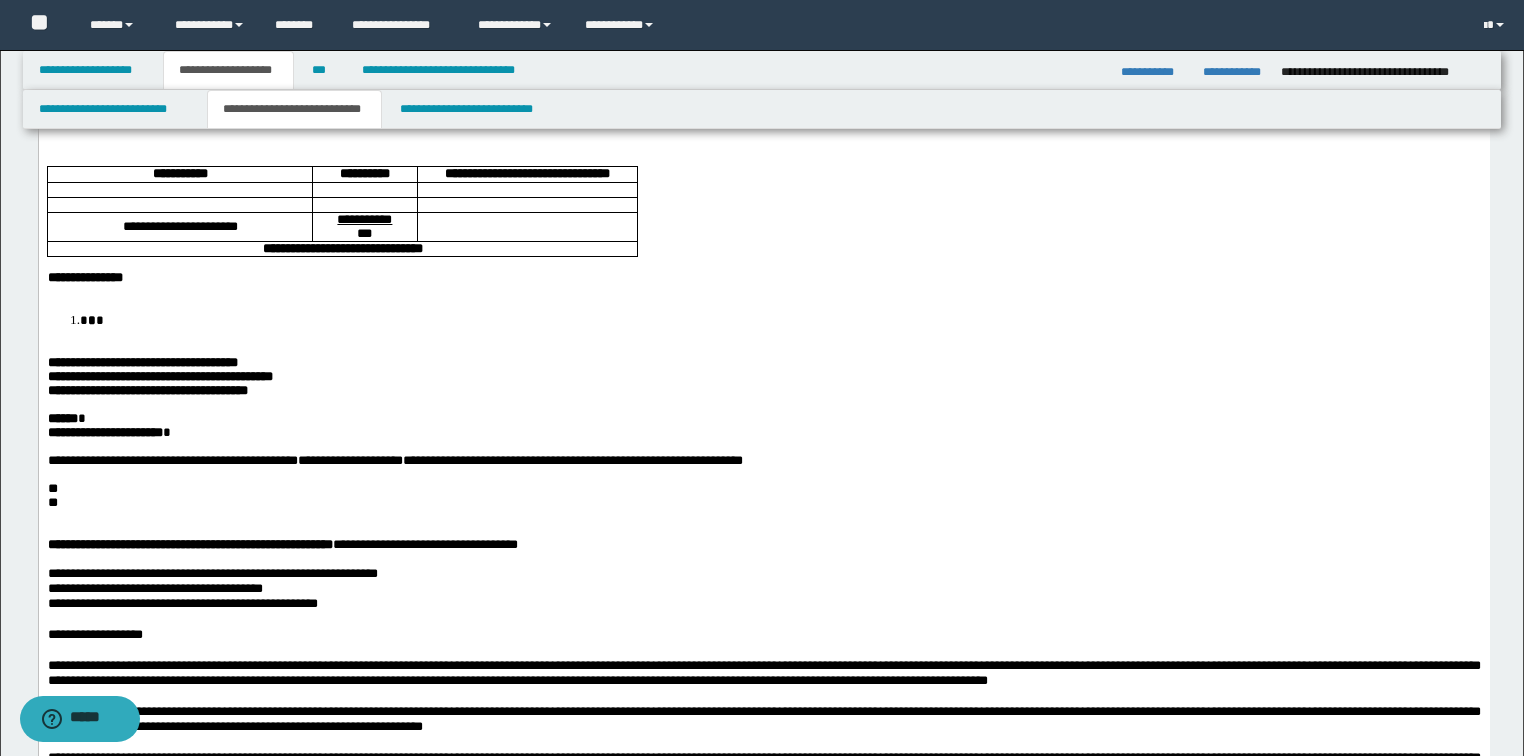scroll, scrollTop: 320, scrollLeft: 0, axis: vertical 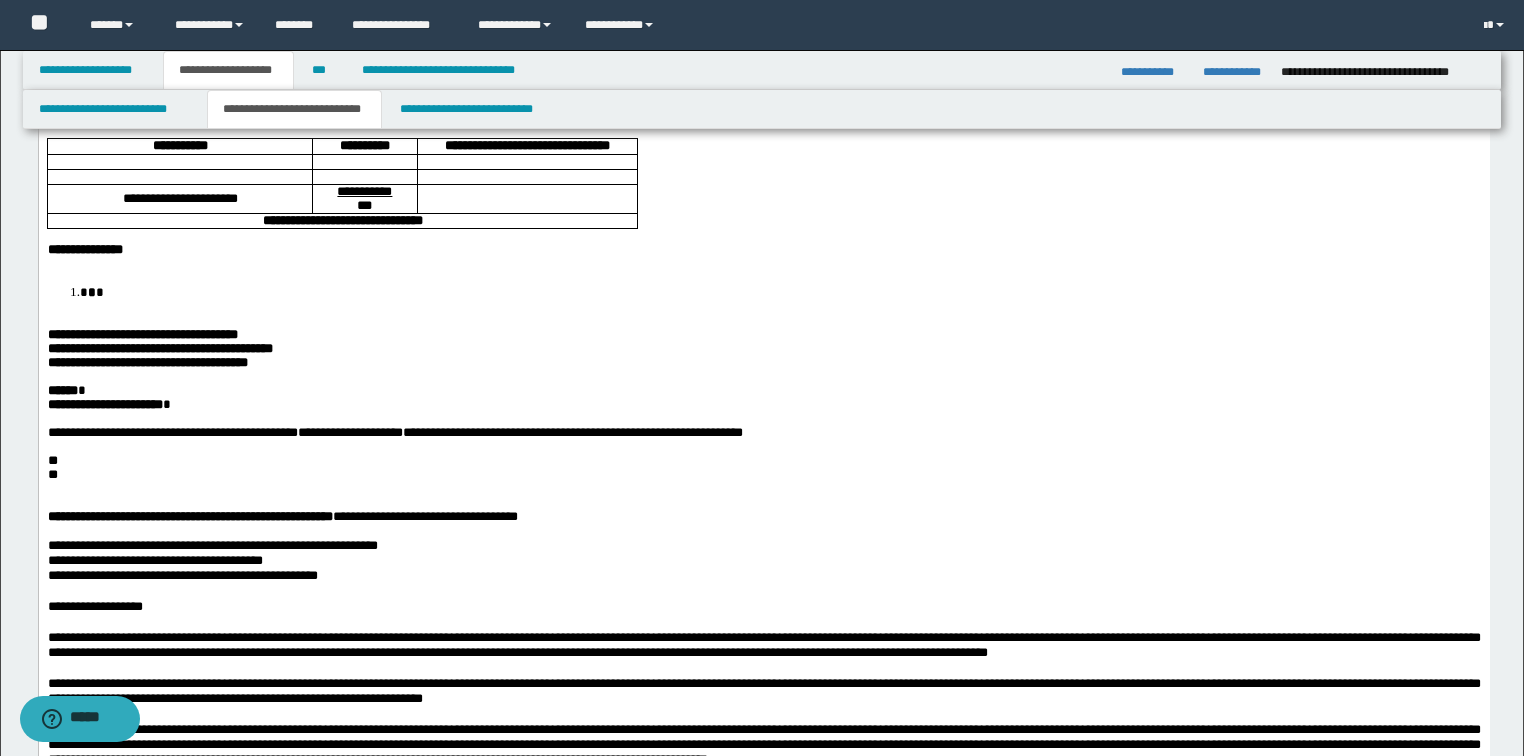click on "**" at bounding box center [763, 461] 